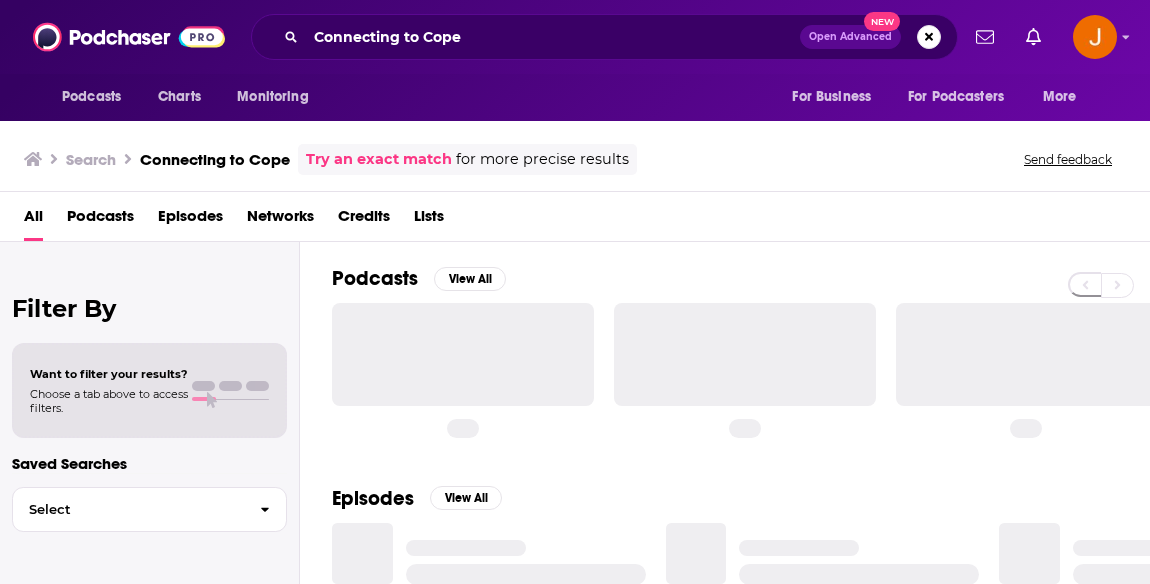 scroll, scrollTop: 0, scrollLeft: 0, axis: both 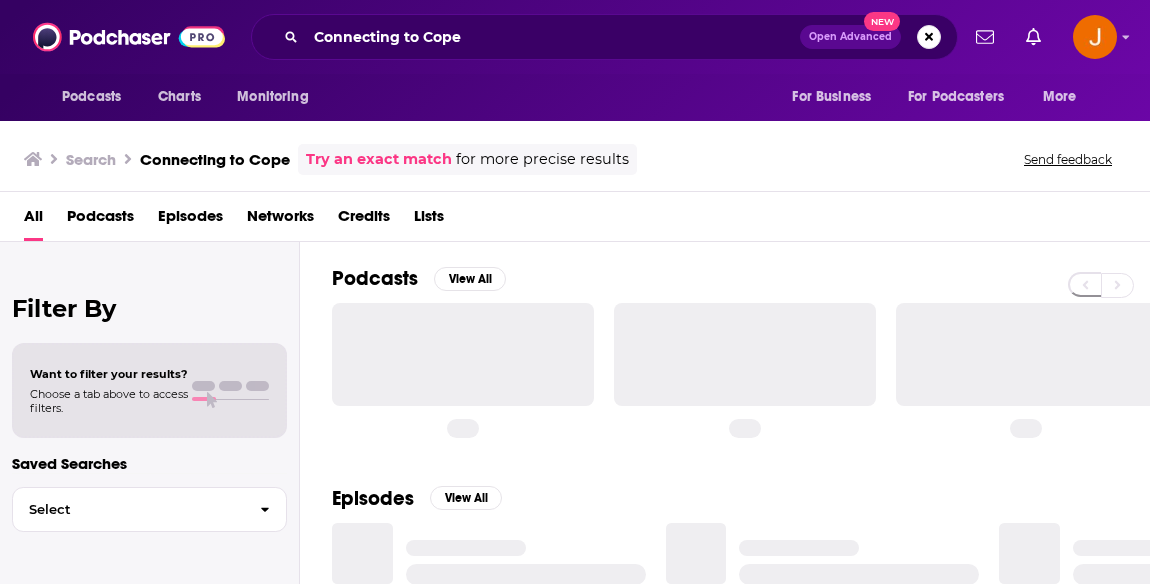 click on "Connecting to Cope Open Advanced New" at bounding box center [604, 37] 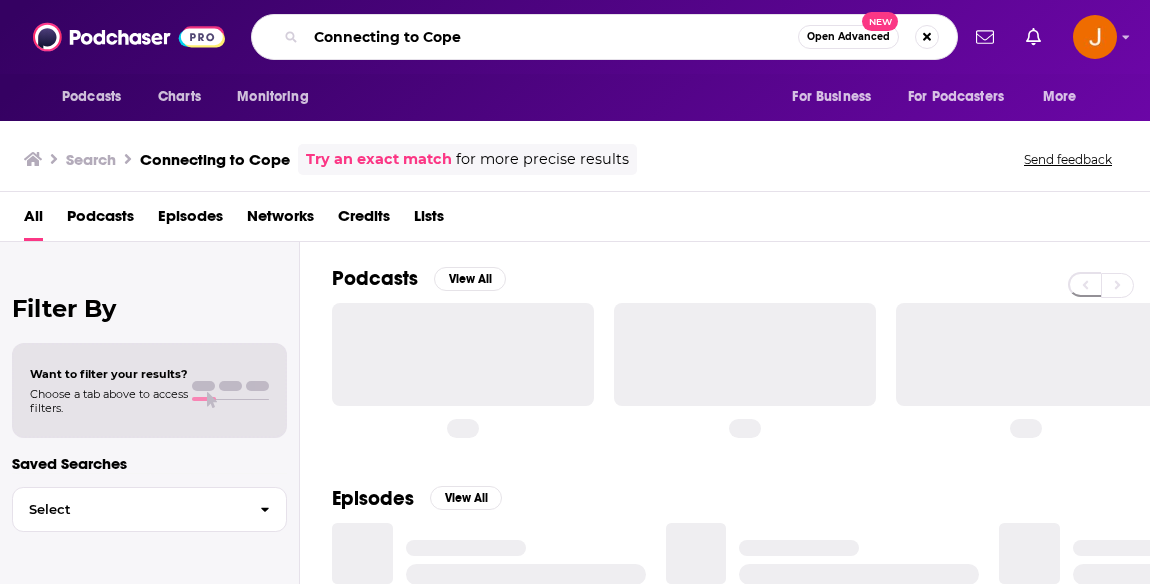 click on "Connecting to Cope" at bounding box center (552, 37) 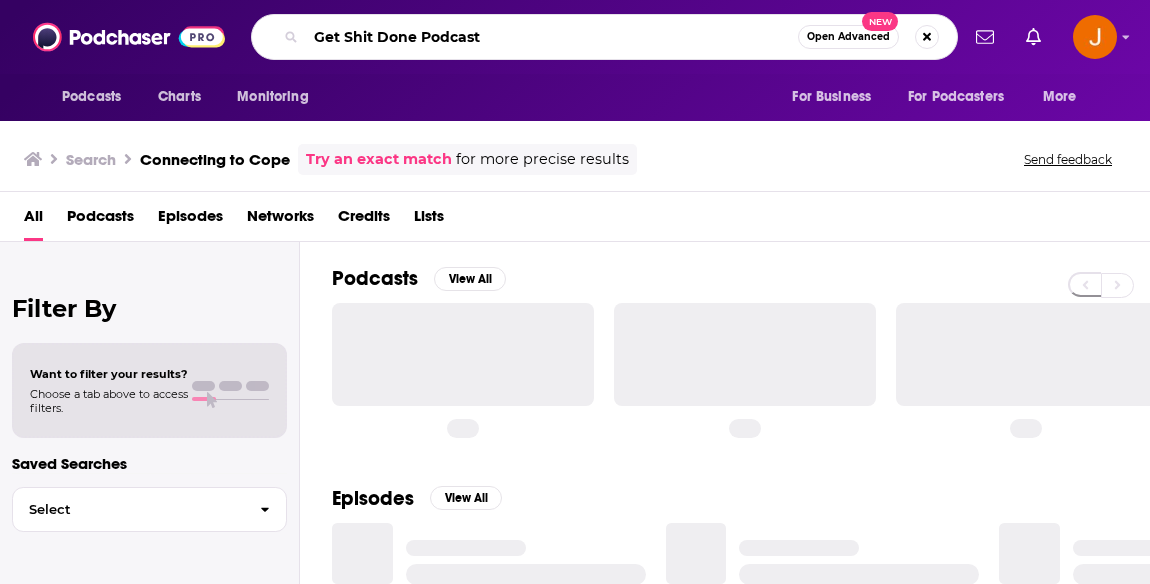 type on "Get Shit Done Podcast" 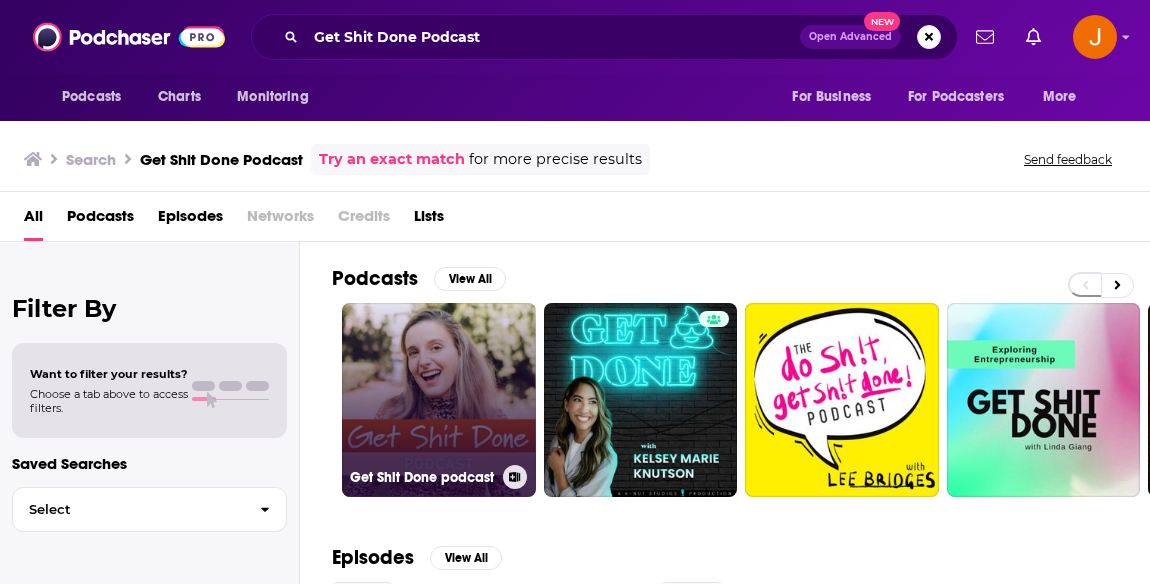 click on "Get Shit Done podcast" at bounding box center [439, 400] 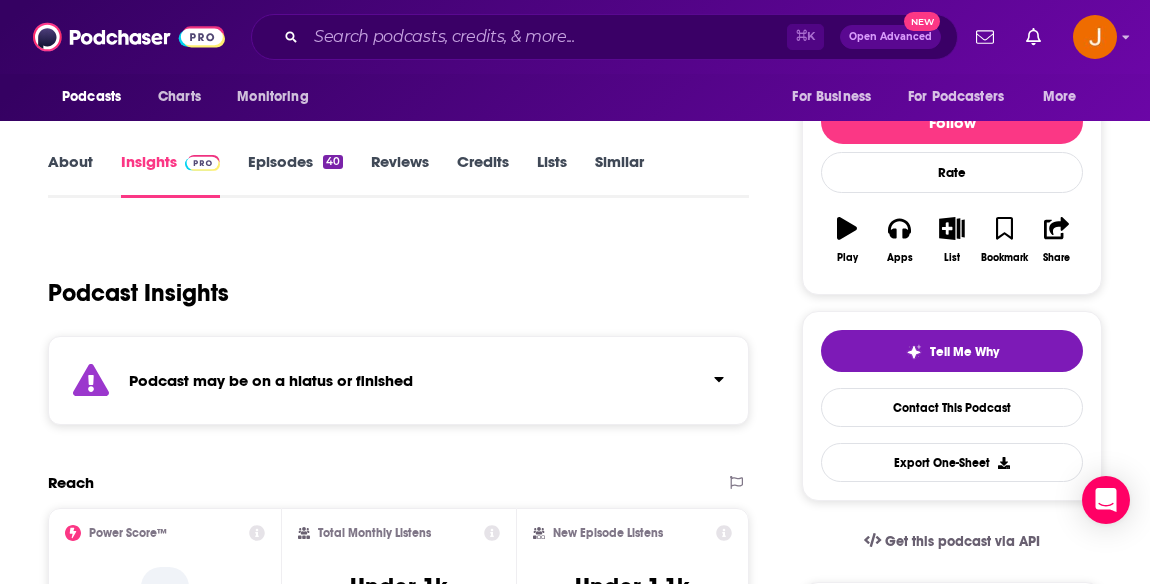 scroll, scrollTop: 59, scrollLeft: 0, axis: vertical 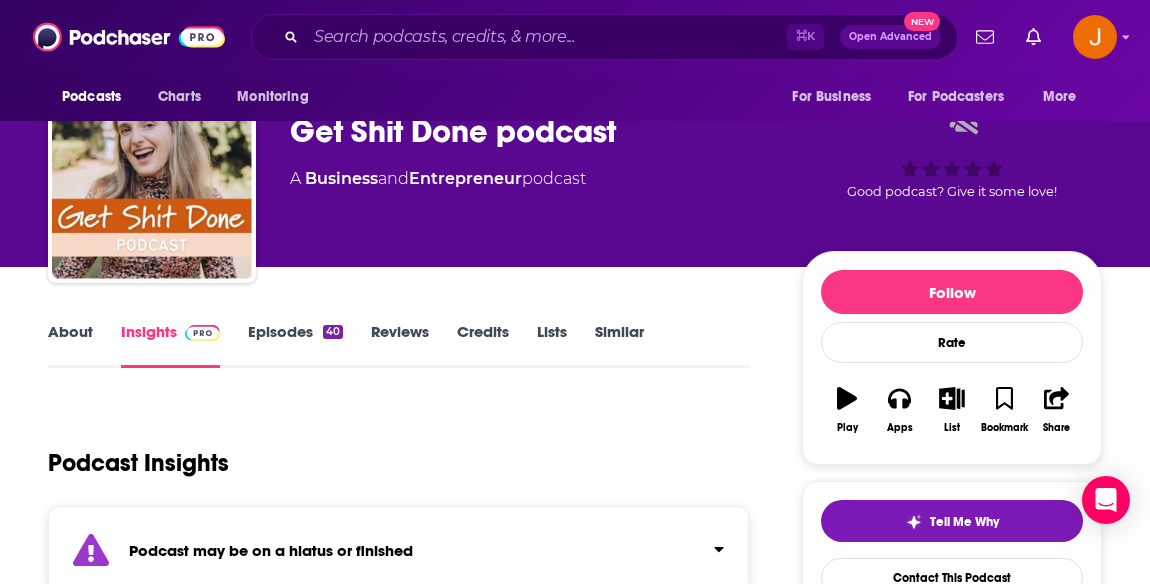 click on "Episodes 40" at bounding box center [295, 345] 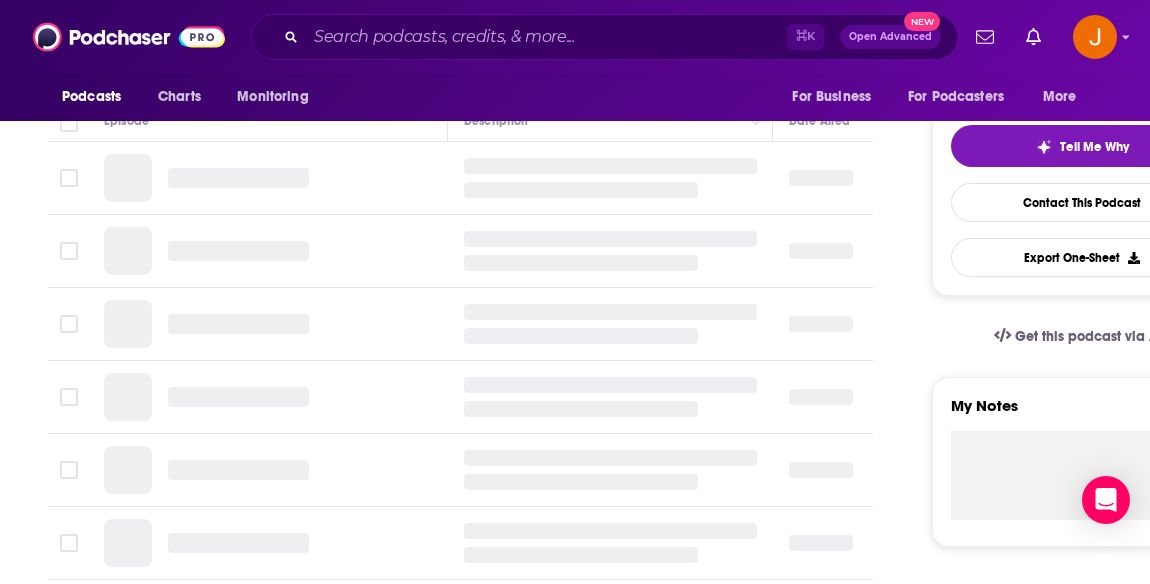 scroll, scrollTop: 447, scrollLeft: 0, axis: vertical 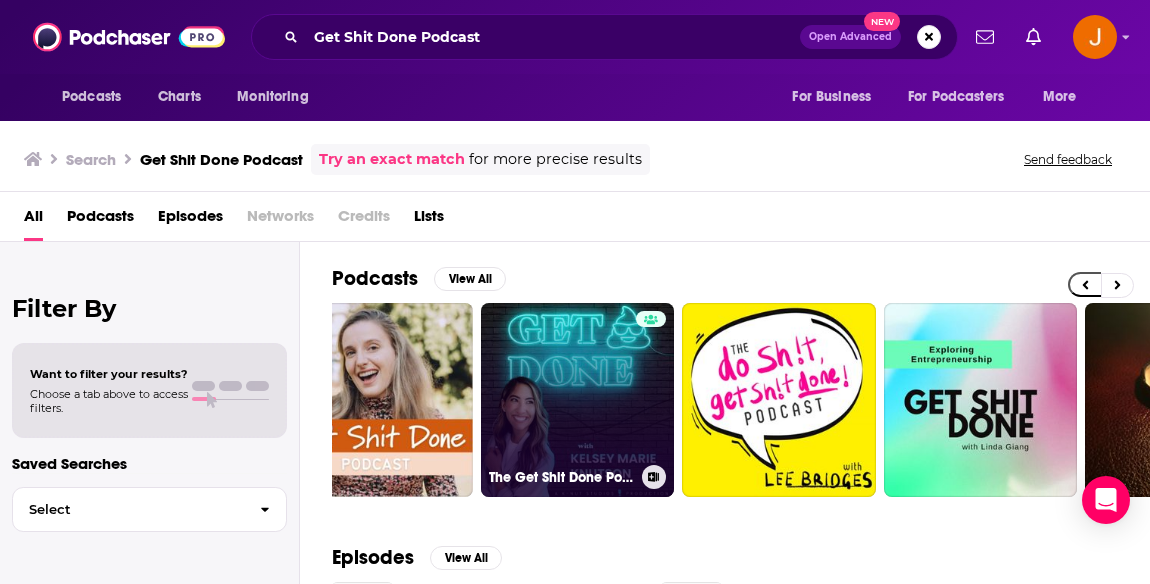 click on "The Get Shit Done Podcast" at bounding box center (578, 400) 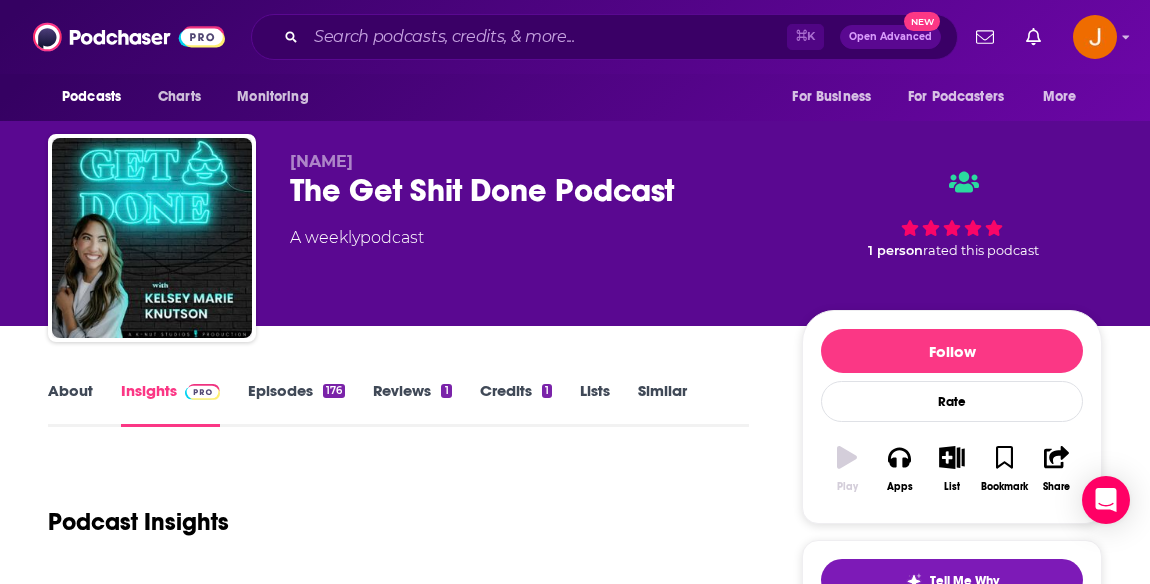 click on "Episodes 176" at bounding box center [296, 404] 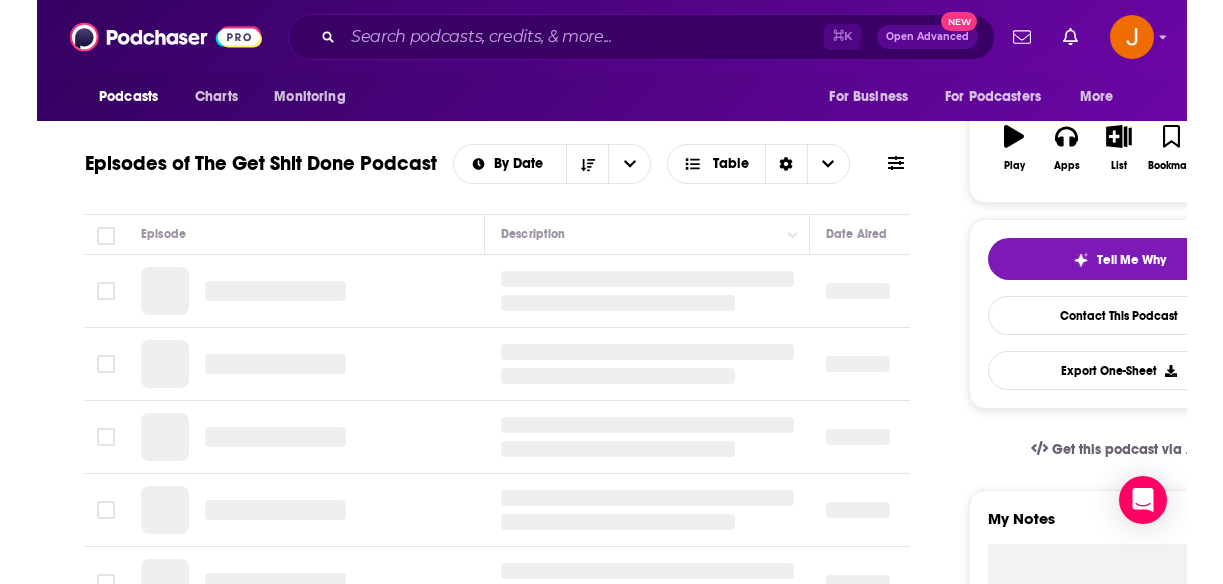 scroll, scrollTop: 323, scrollLeft: 0, axis: vertical 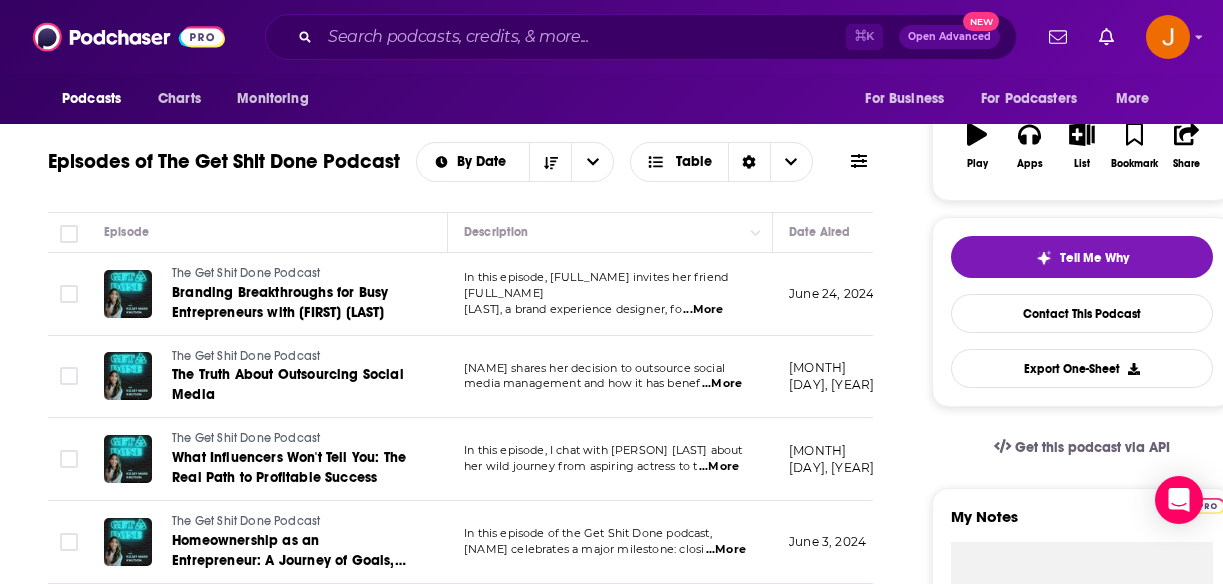 click at bounding box center (68, 377) 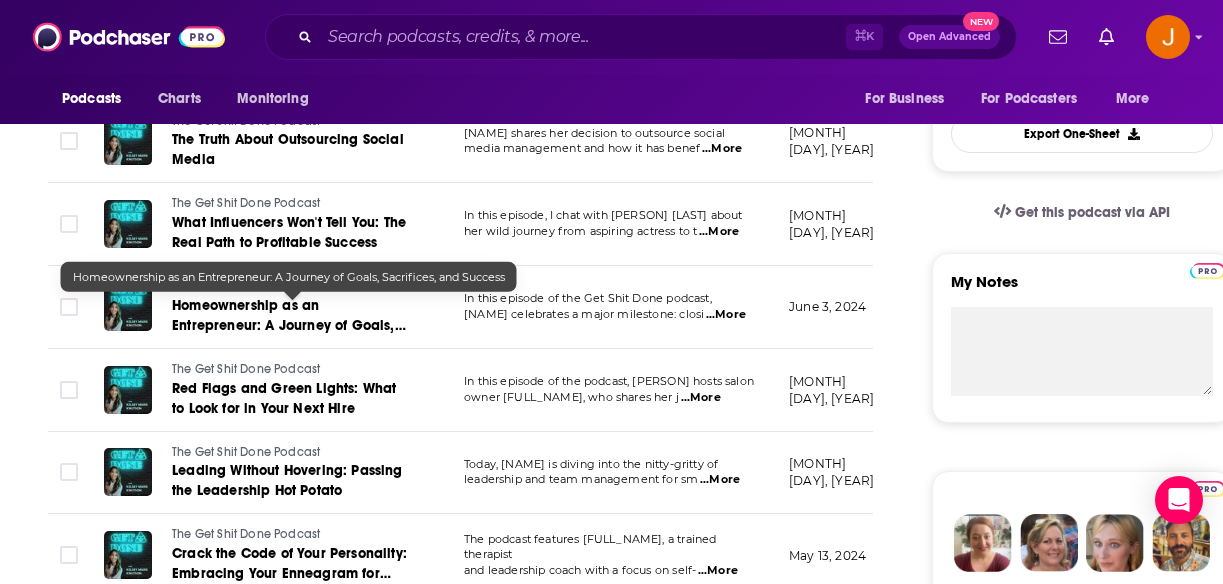 scroll, scrollTop: 557, scrollLeft: 0, axis: vertical 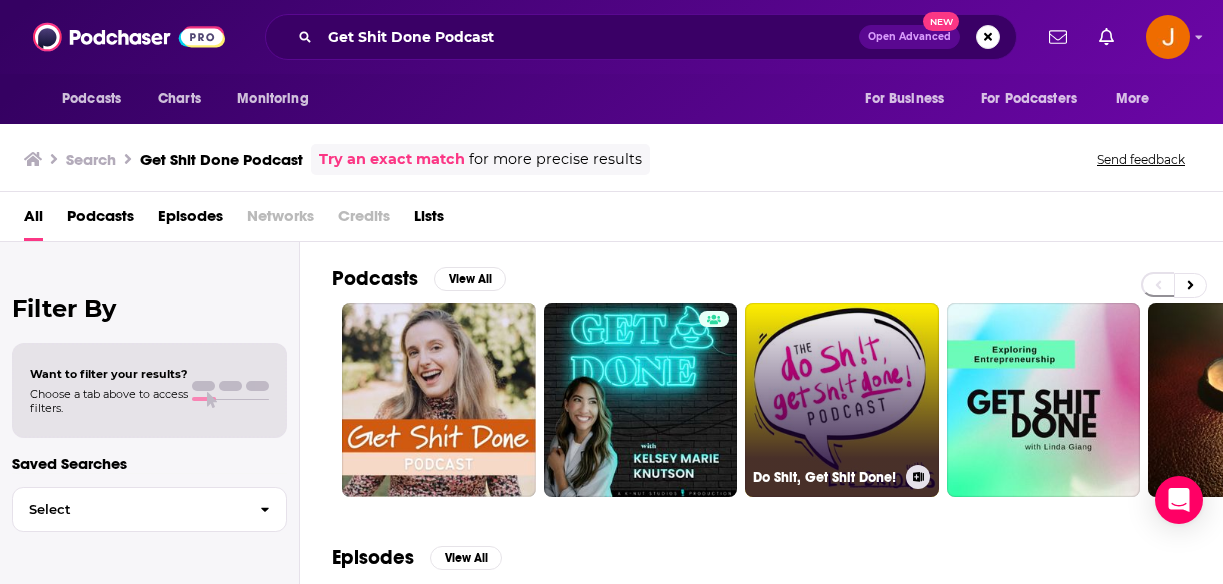 click on "Do Shit, Get Shit Done!" at bounding box center [842, 400] 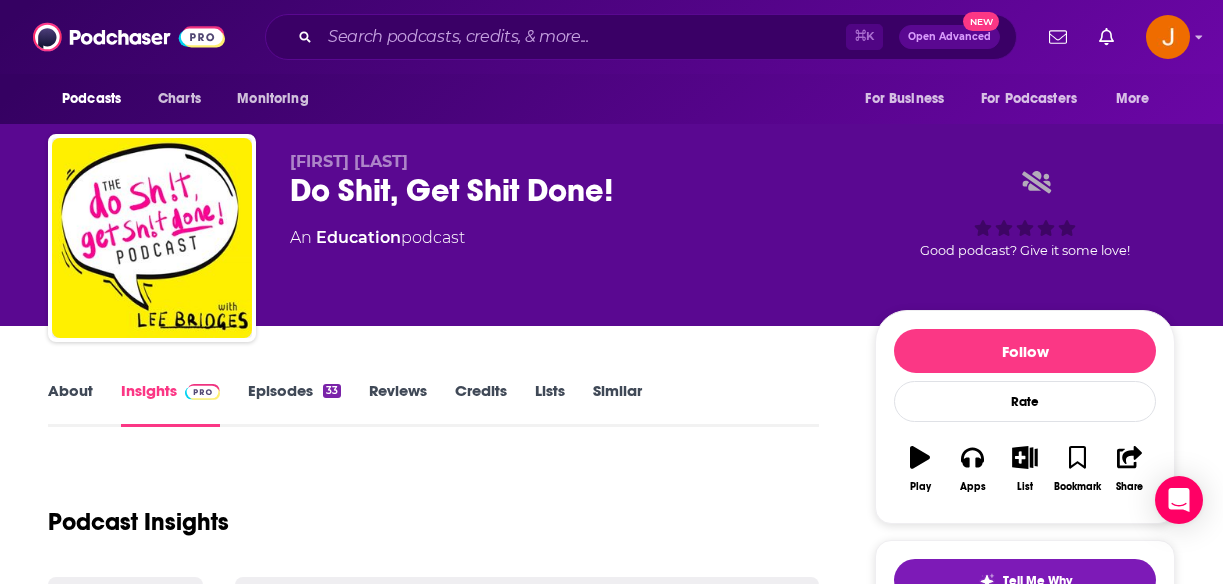 click on "Episodes 33" at bounding box center (294, 404) 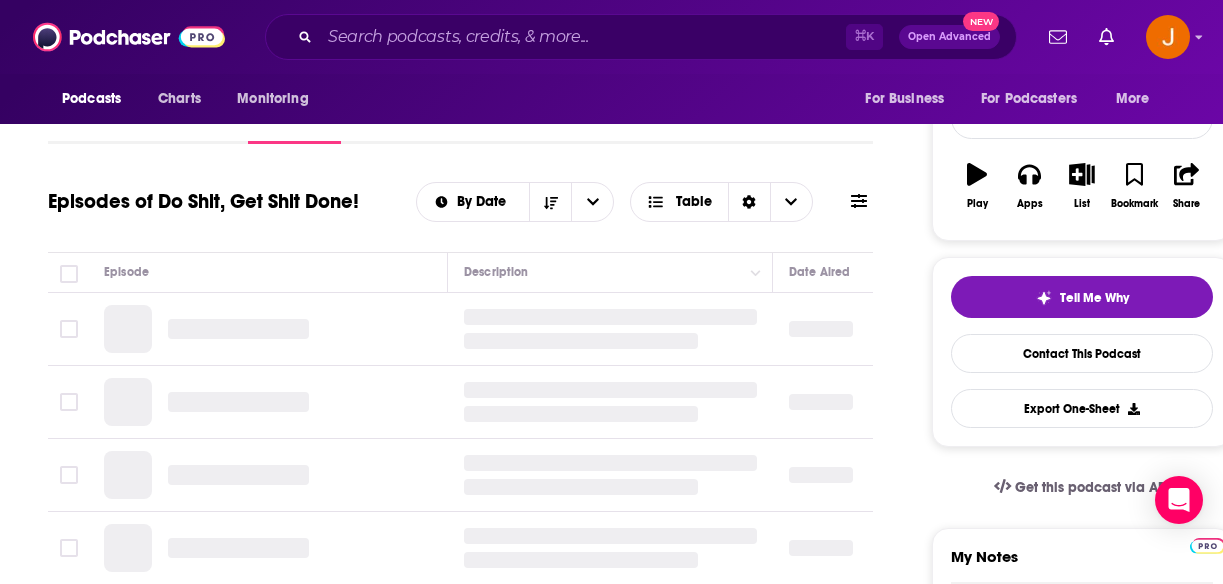 scroll, scrollTop: 301, scrollLeft: 0, axis: vertical 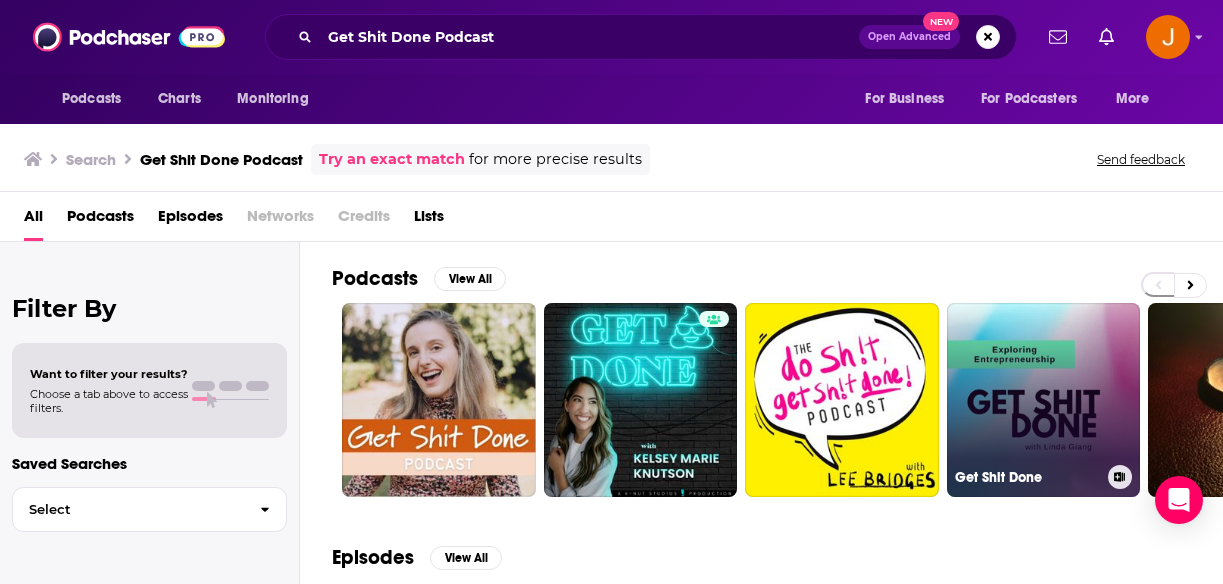 click on "Get Shit Done" at bounding box center [1044, 400] 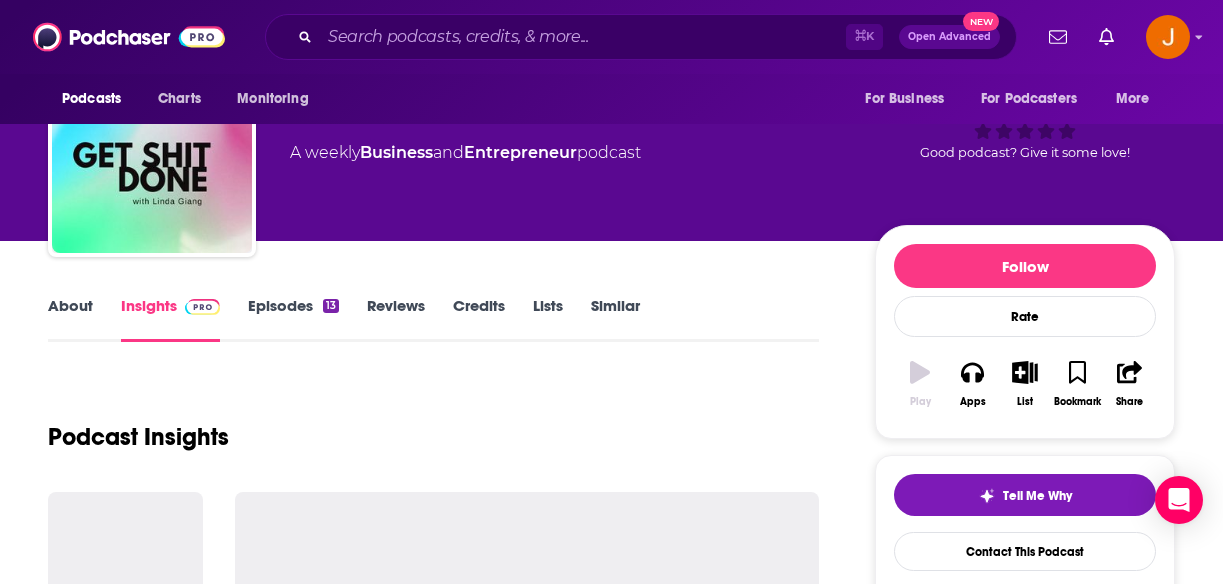 scroll, scrollTop: 91, scrollLeft: 0, axis: vertical 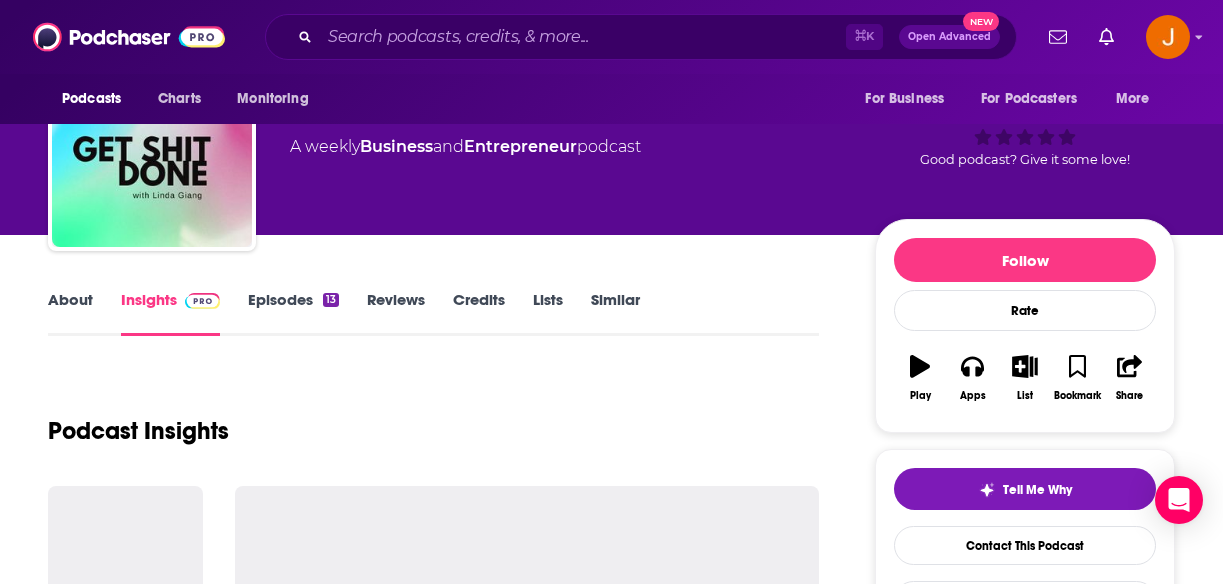 click on "Episodes 13" at bounding box center (293, 313) 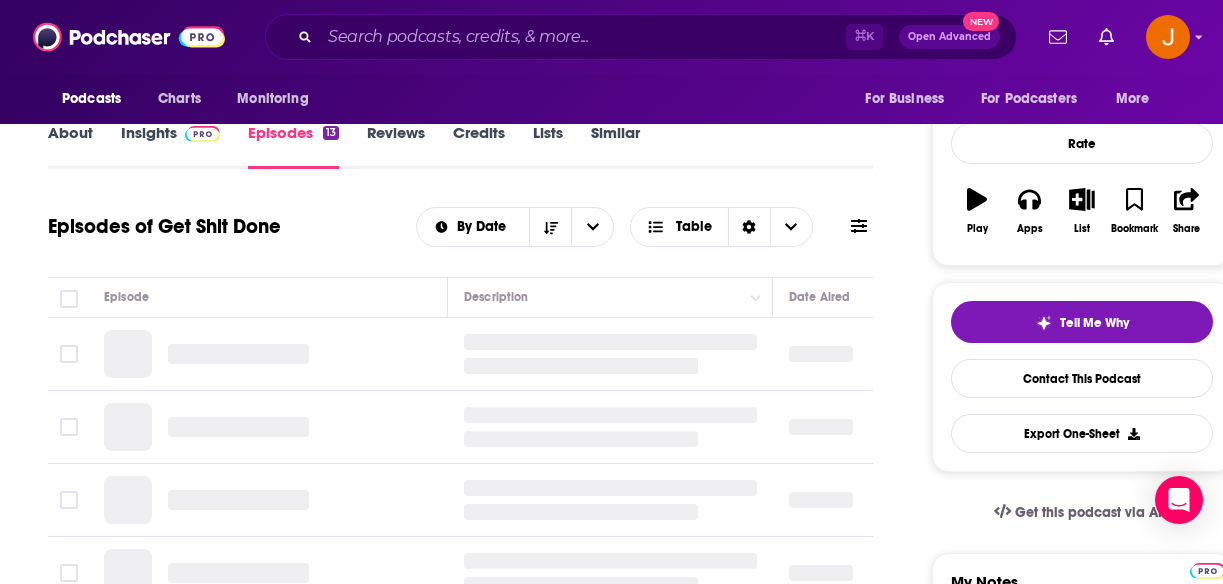 scroll, scrollTop: 344, scrollLeft: 0, axis: vertical 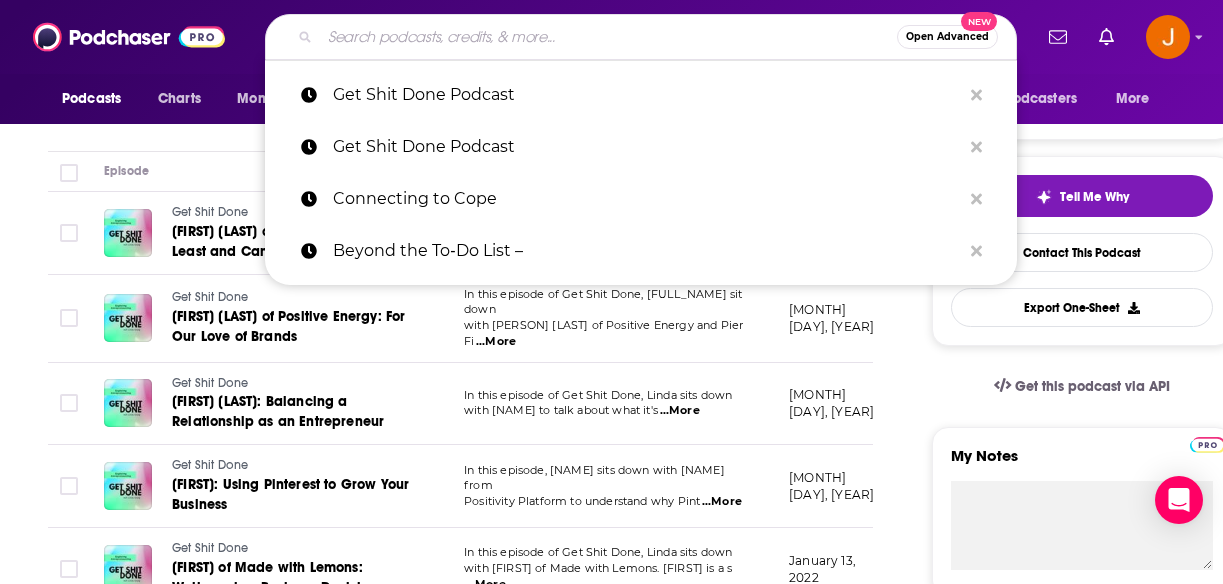 click at bounding box center (608, 37) 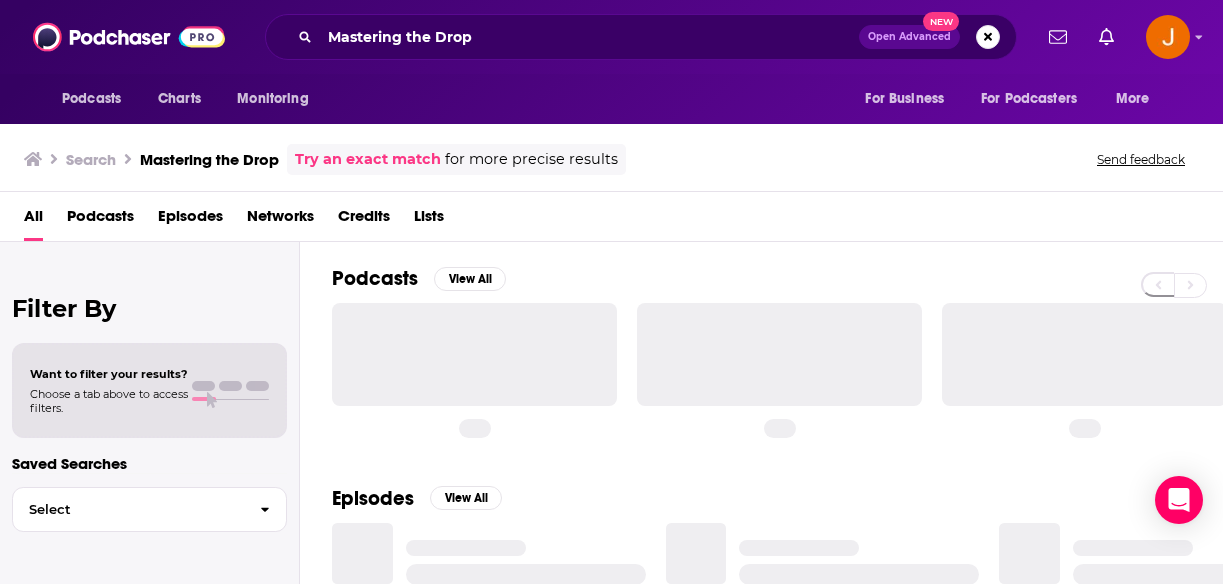 scroll, scrollTop: 0, scrollLeft: 0, axis: both 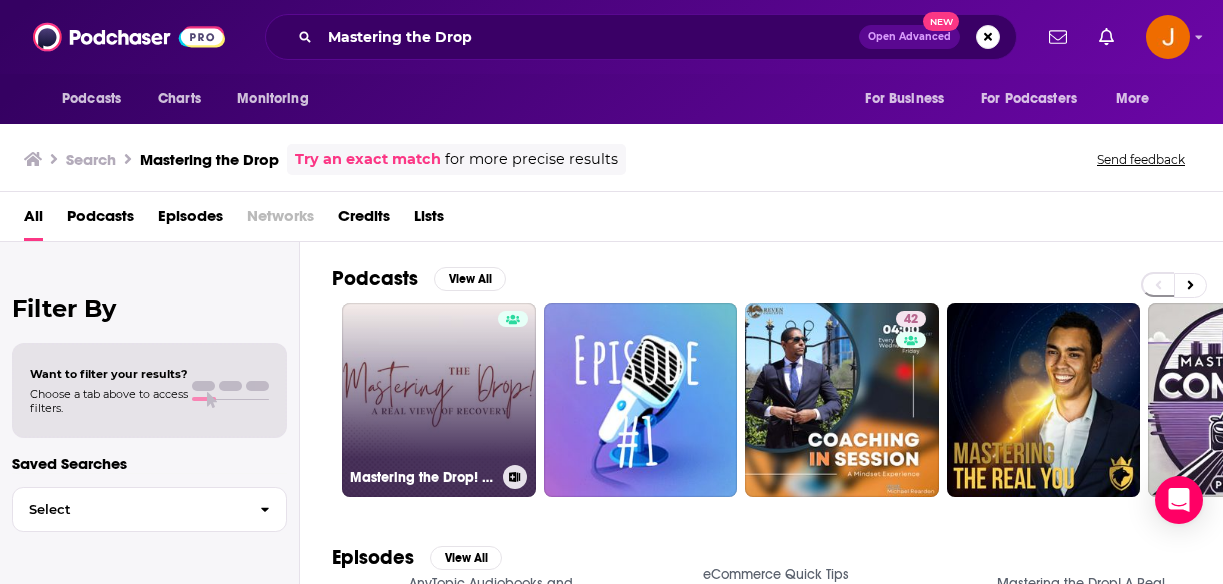 click on "Mastering the Drop! A Real View of Recovery" at bounding box center (439, 400) 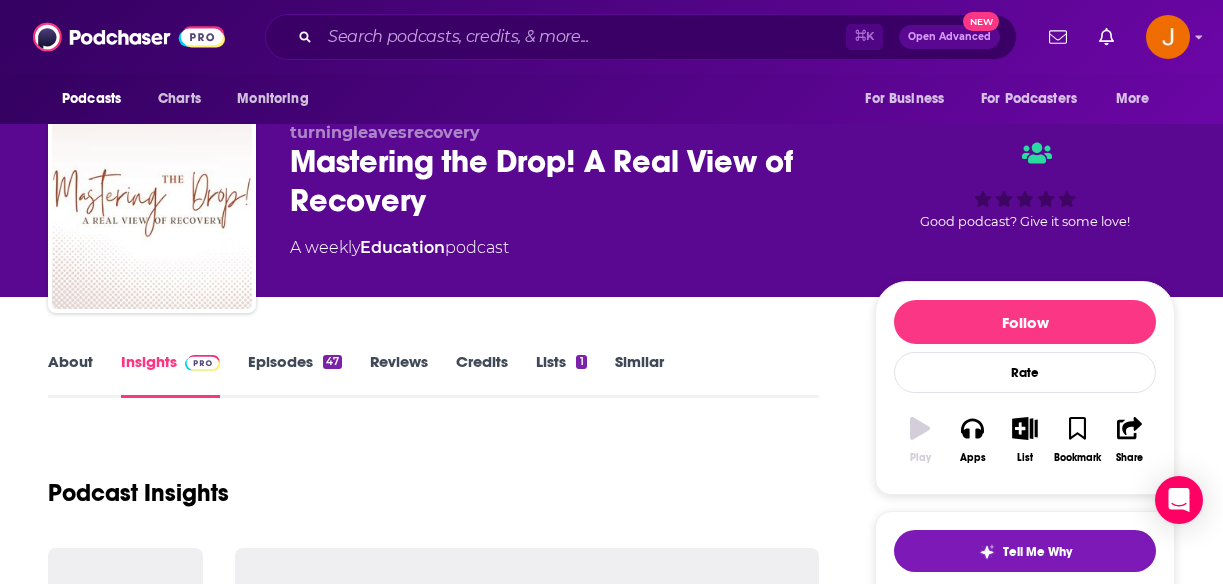 scroll, scrollTop: 91, scrollLeft: 0, axis: vertical 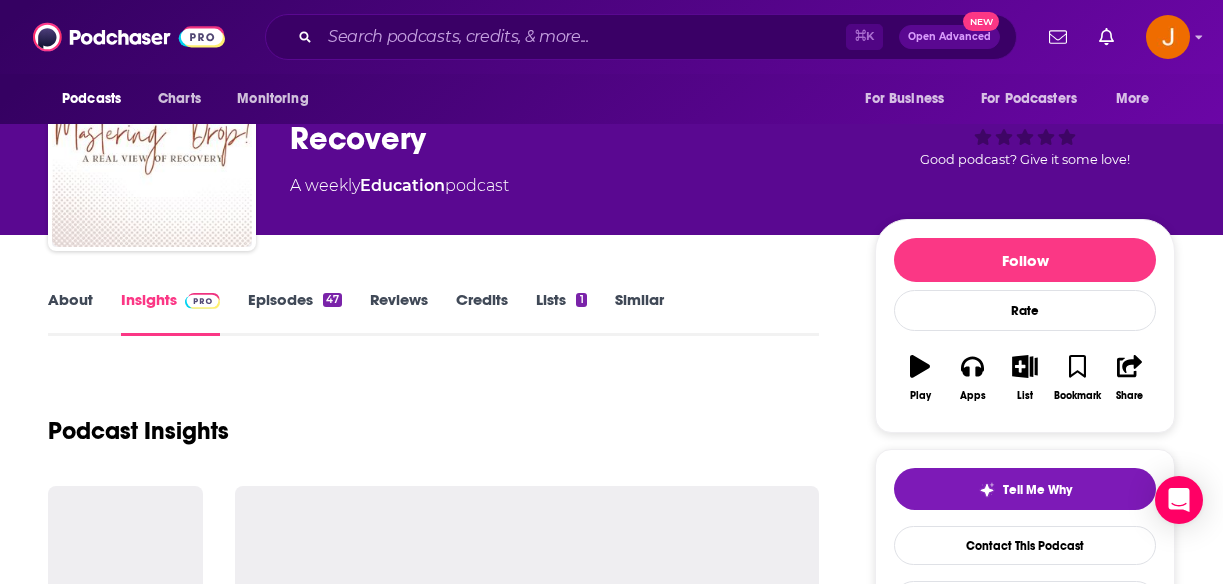 click on "Episodes 47" at bounding box center (295, 313) 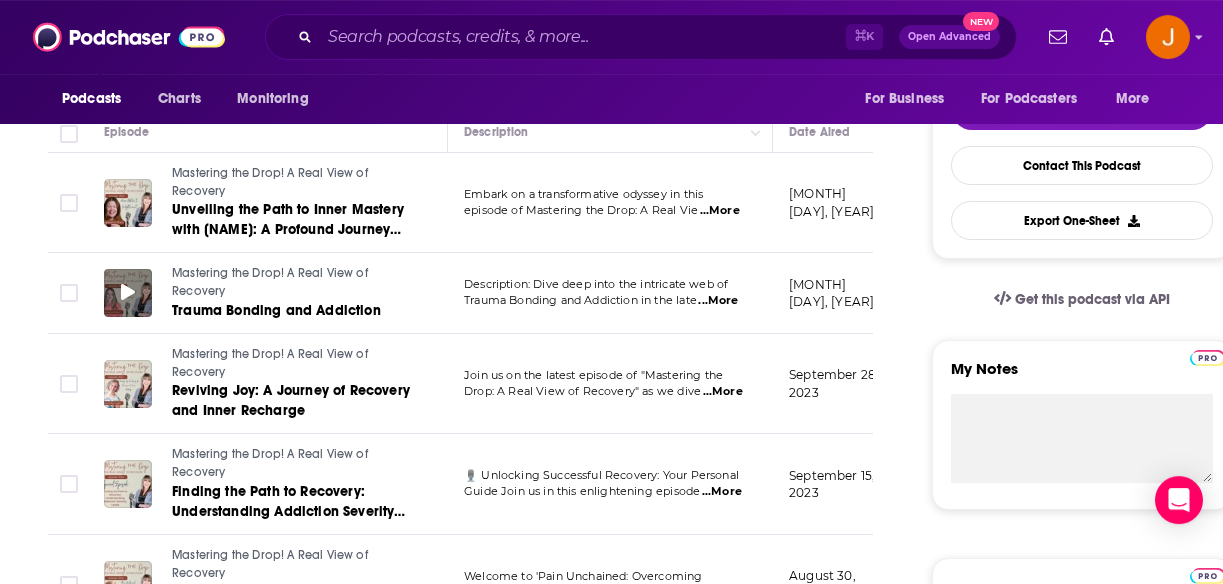 scroll, scrollTop: 265, scrollLeft: 0, axis: vertical 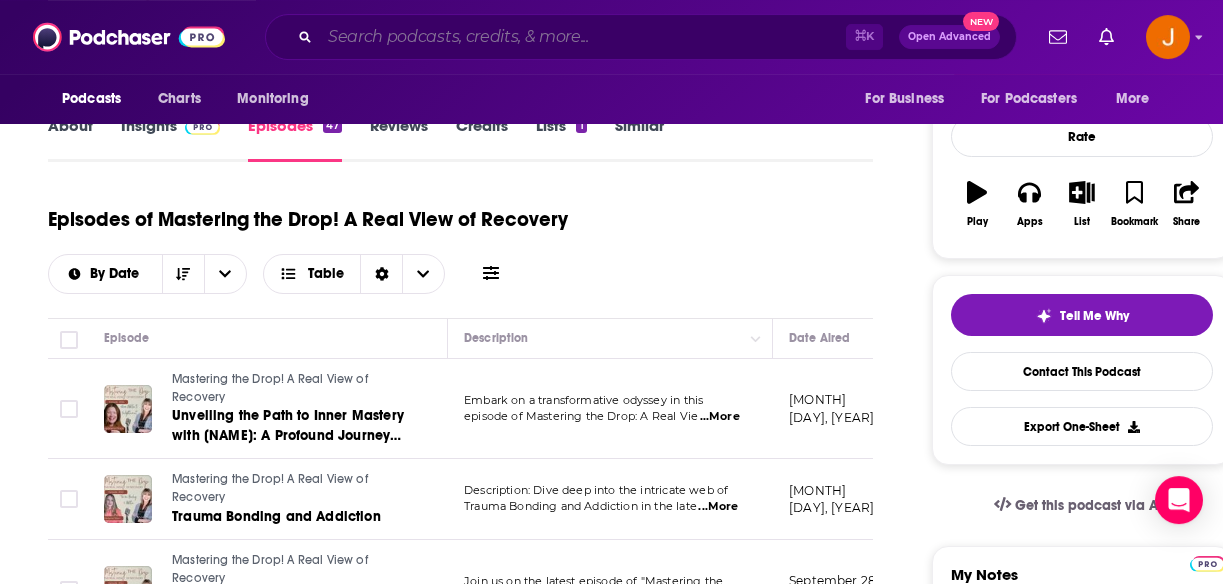 click at bounding box center [583, 37] 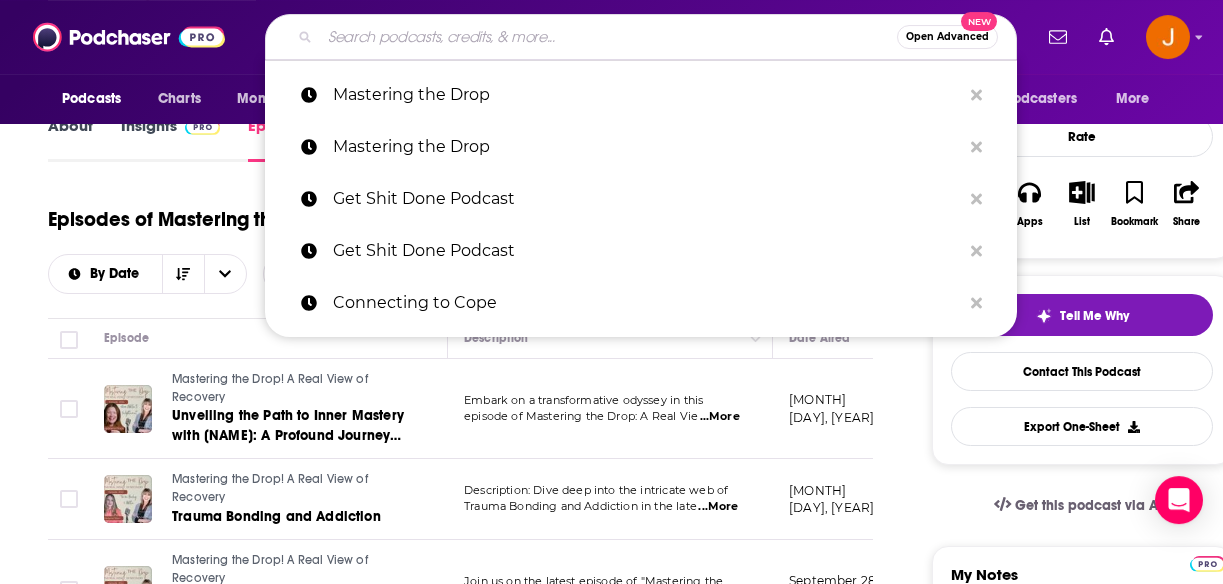 paste on "Women Worldwide" 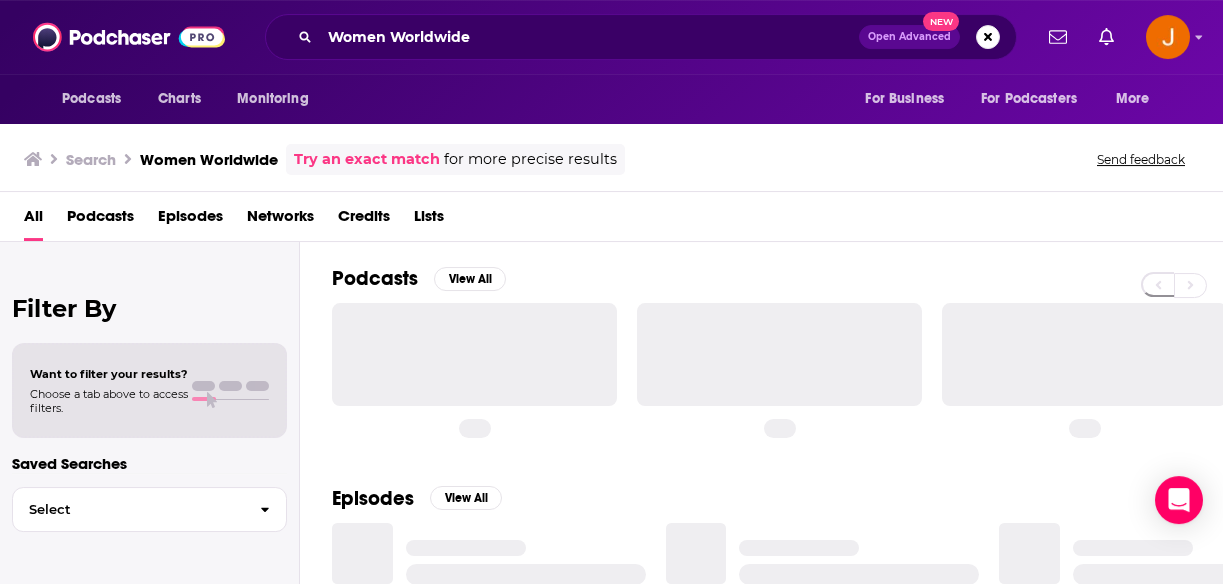 scroll, scrollTop: 0, scrollLeft: 0, axis: both 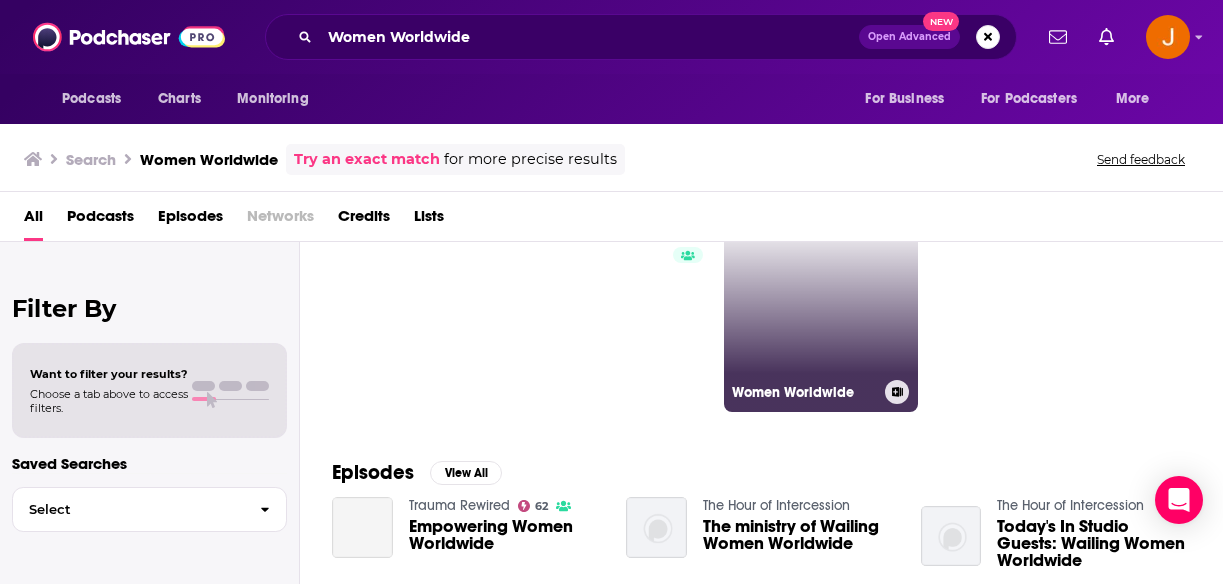 click on "Women Worldwide" at bounding box center [821, 315] 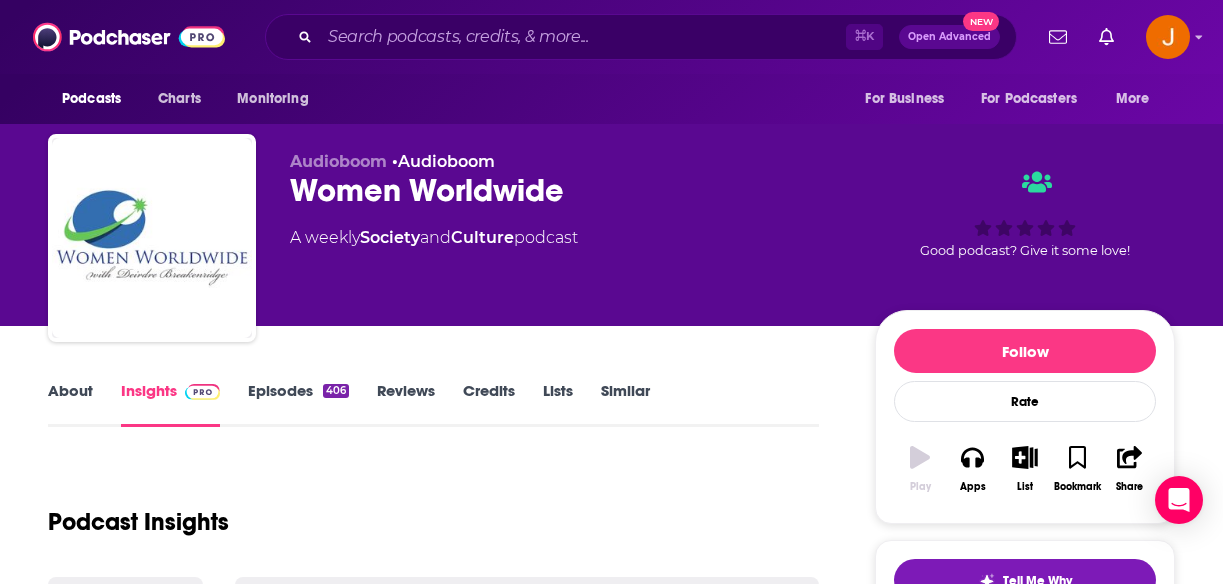 scroll, scrollTop: 87, scrollLeft: 0, axis: vertical 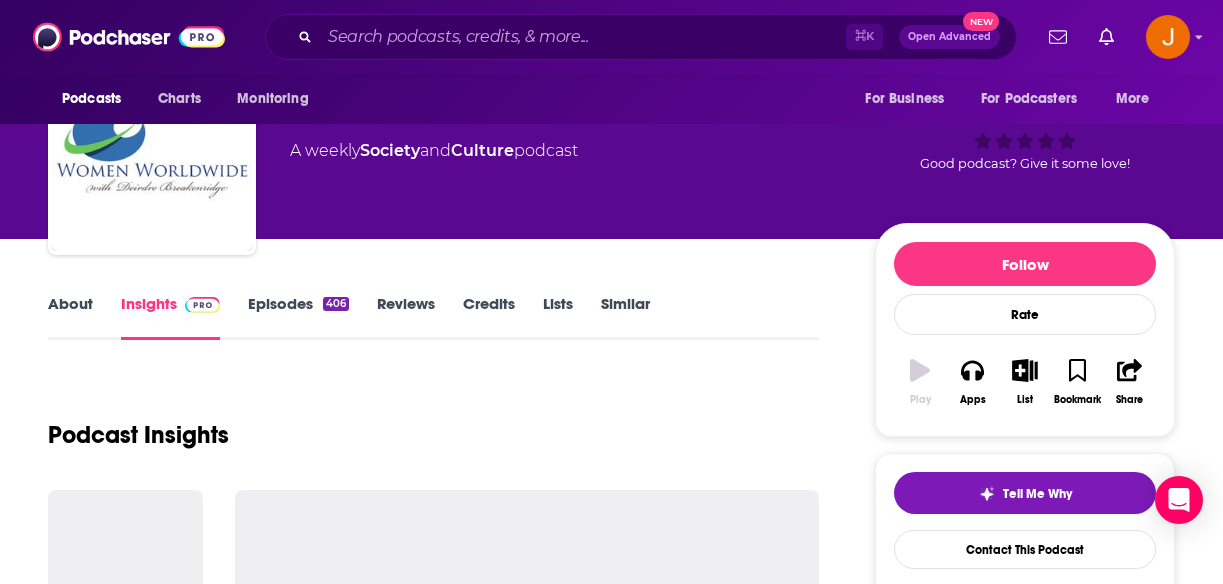 click on "Episodes 406" at bounding box center [298, 317] 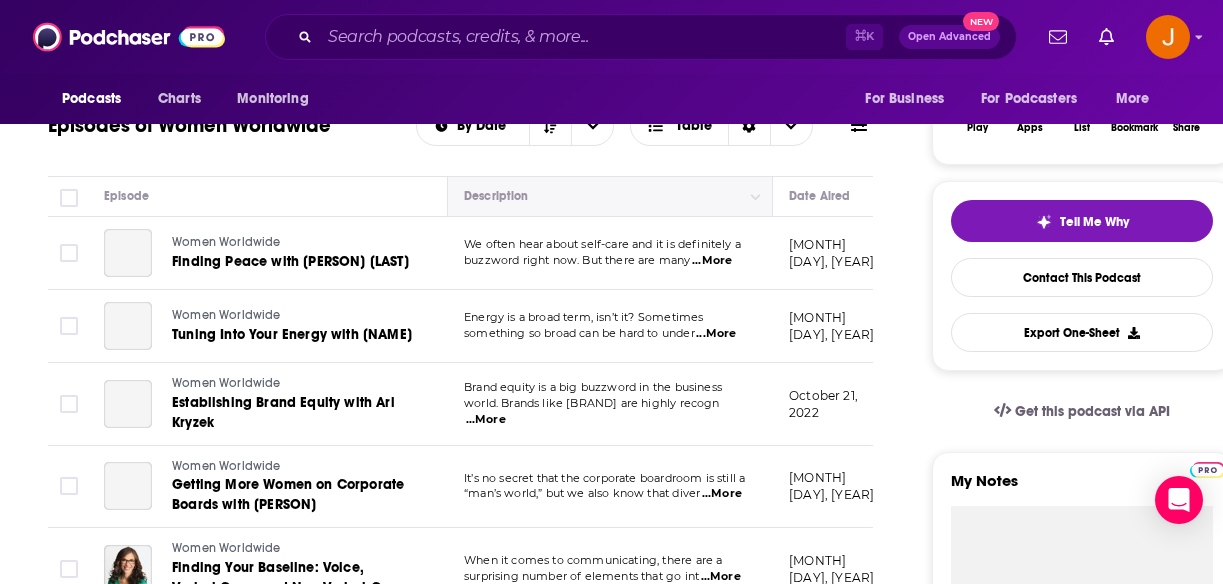 scroll, scrollTop: 357, scrollLeft: 0, axis: vertical 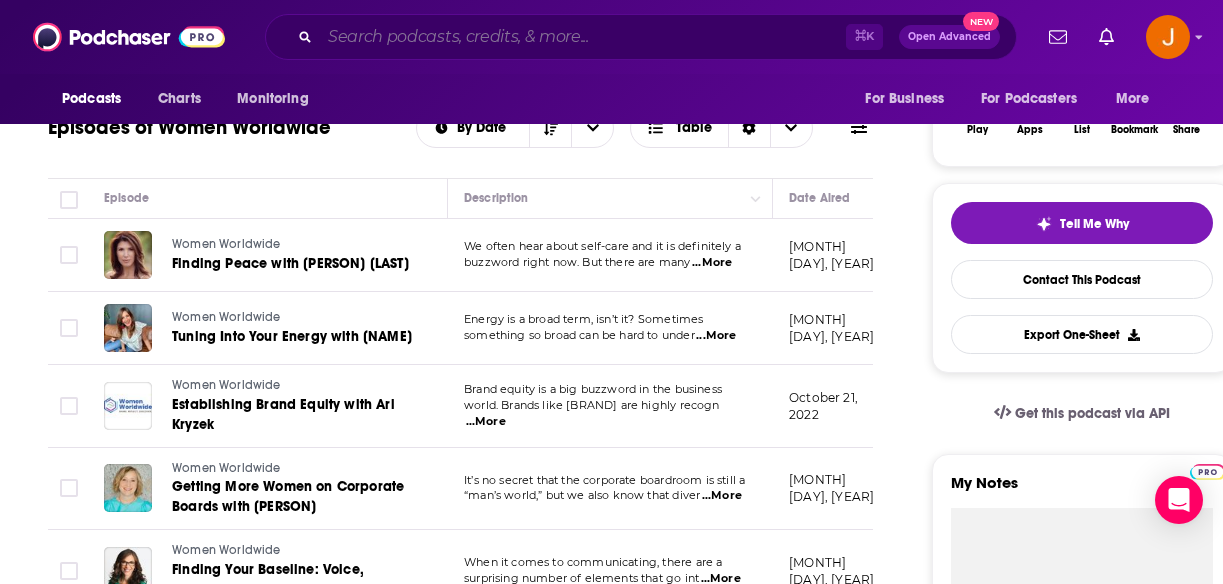 click at bounding box center [583, 37] 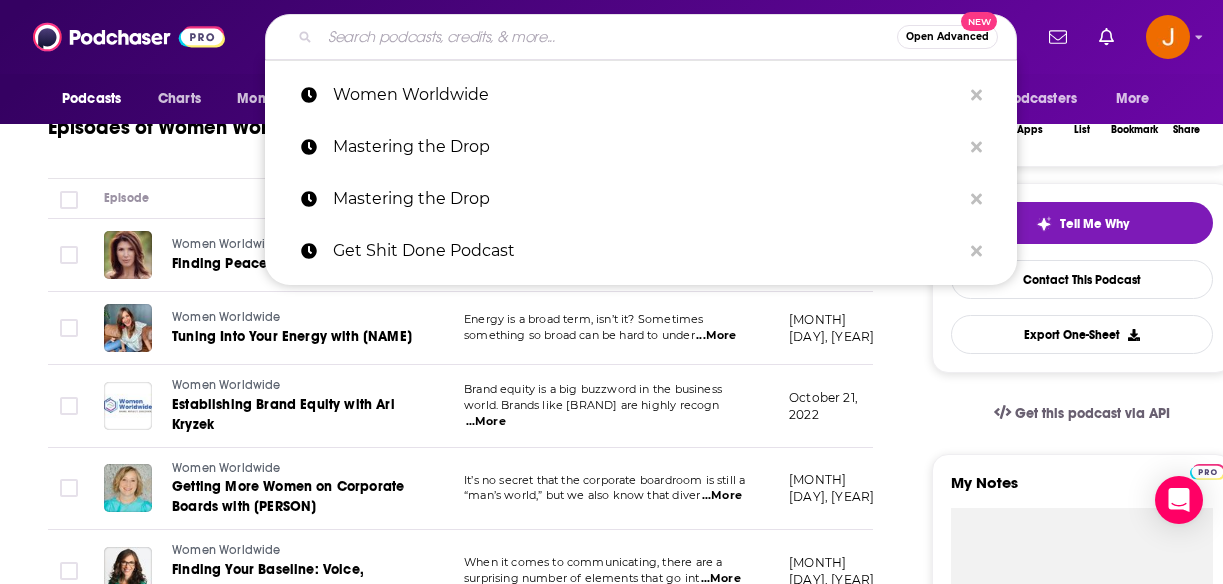 paste on "Happy Productive with Jennifer Dawn" 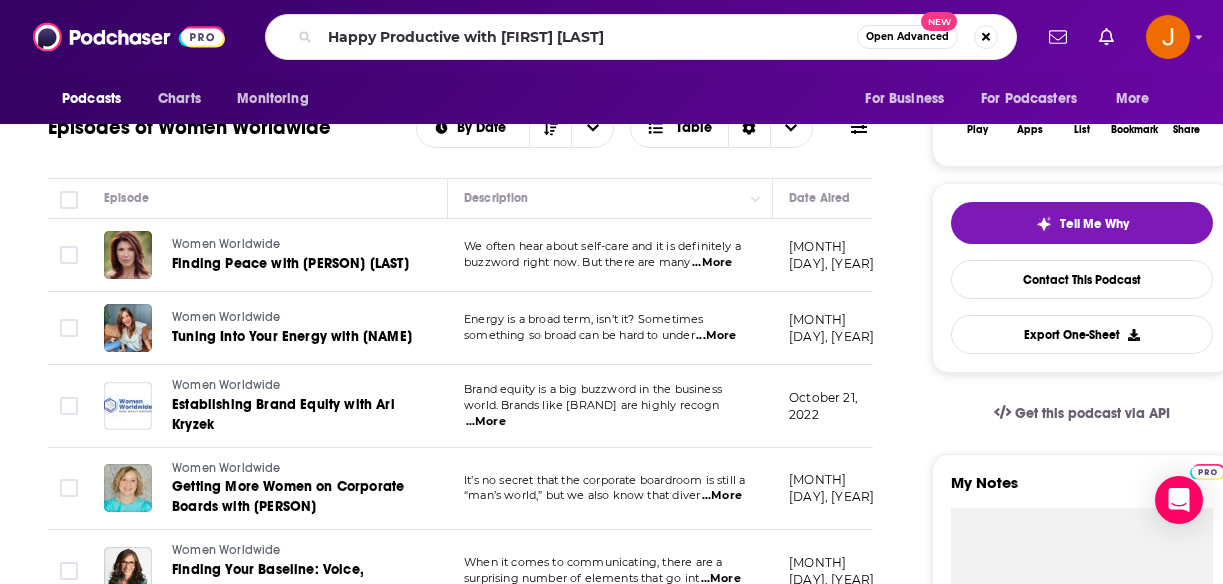scroll, scrollTop: 0, scrollLeft: 0, axis: both 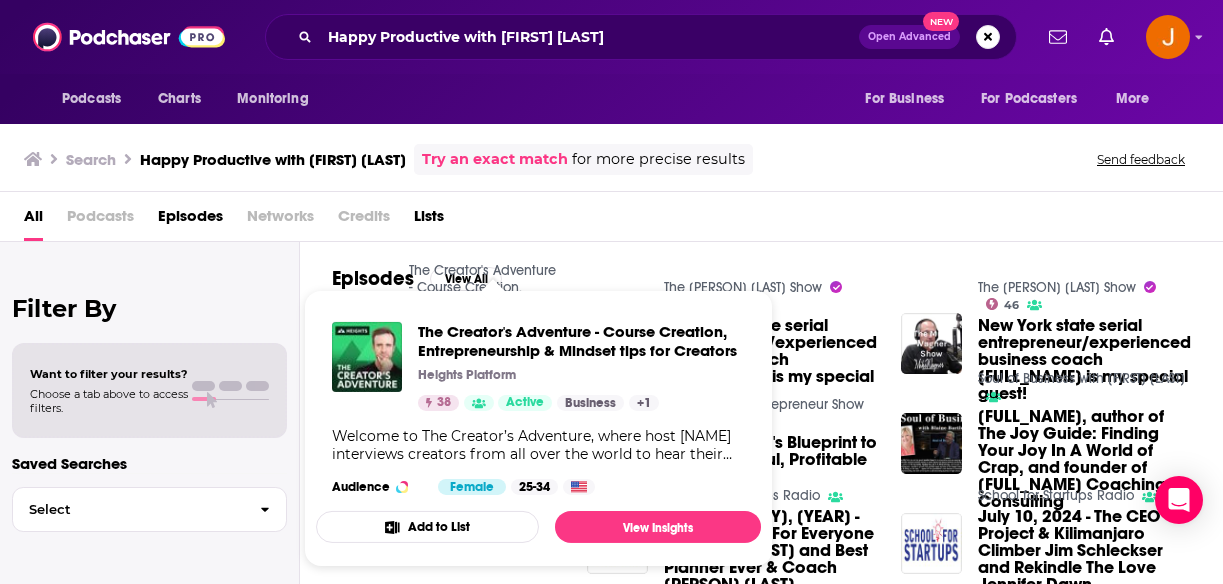 click on "All Podcasts Episodes Networks Credits Lists" at bounding box center (615, 220) 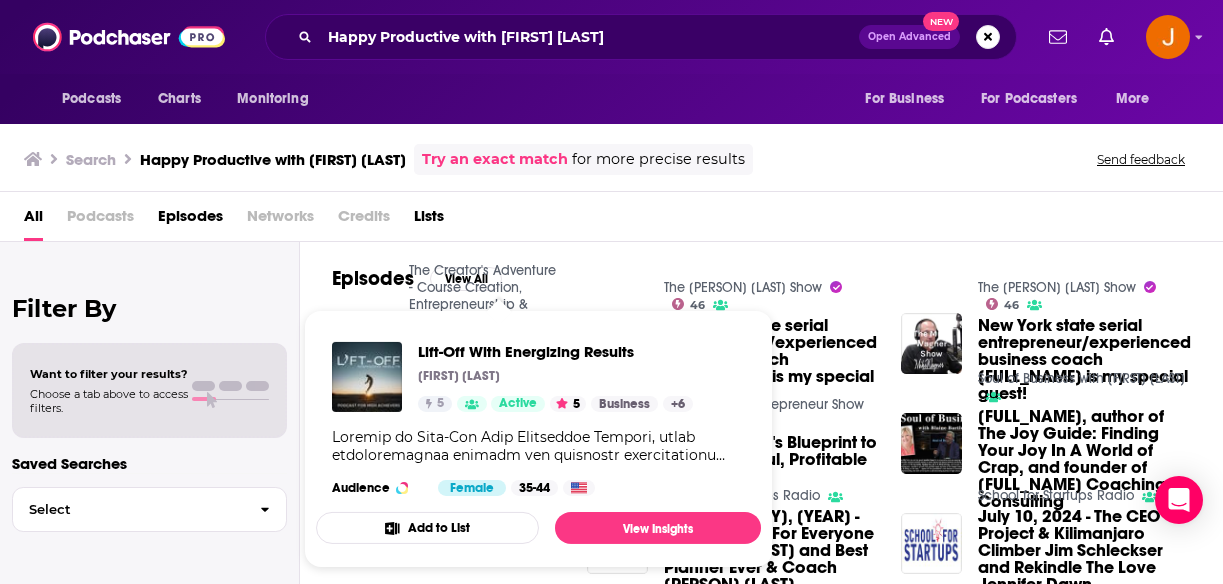 click on "All Podcasts Episodes Networks Credits Lists" at bounding box center (615, 220) 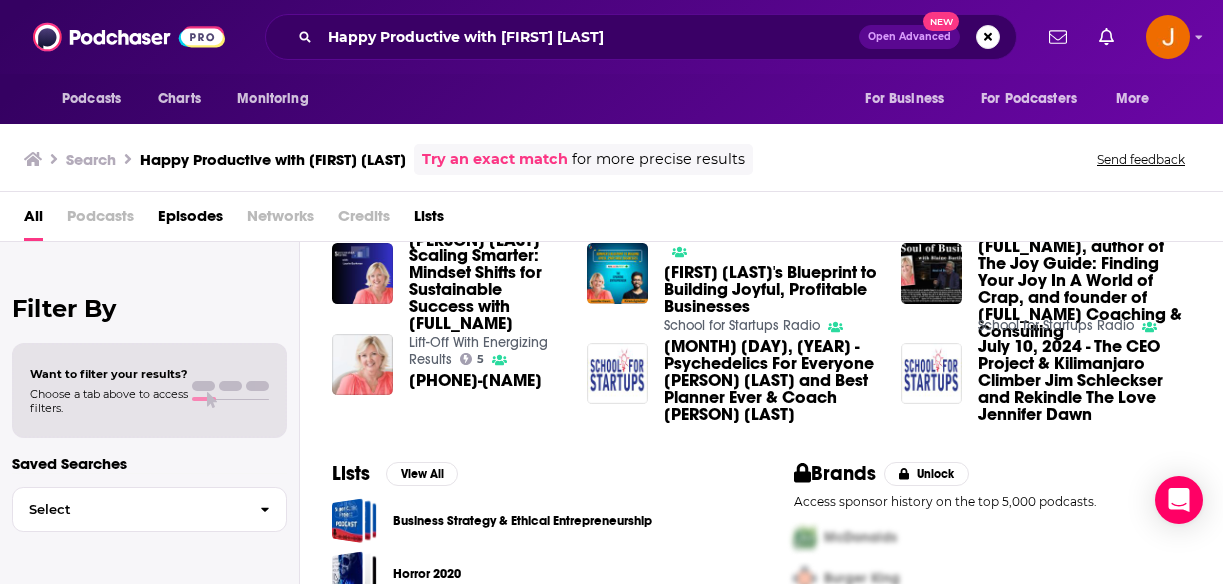 scroll, scrollTop: 100, scrollLeft: 0, axis: vertical 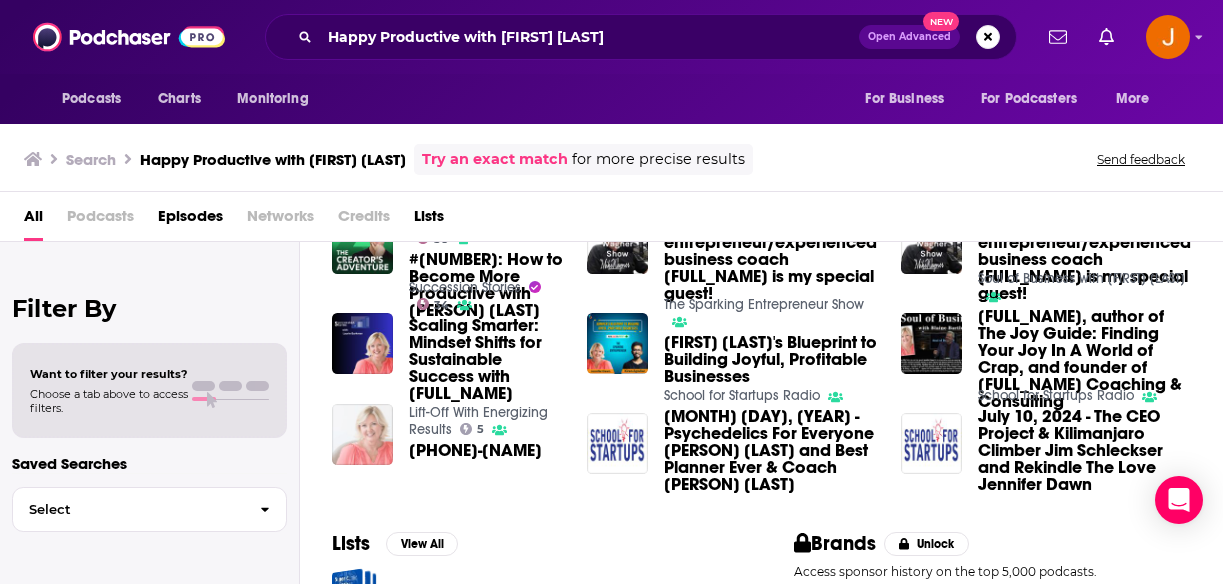 click at bounding box center (362, 434) 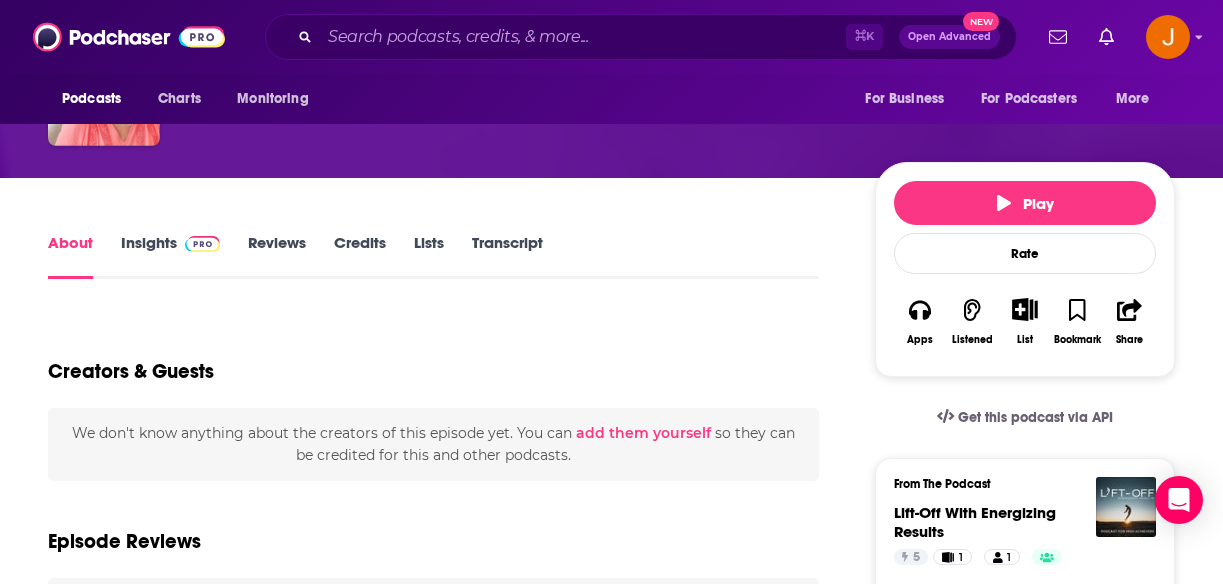 scroll, scrollTop: 0, scrollLeft: 0, axis: both 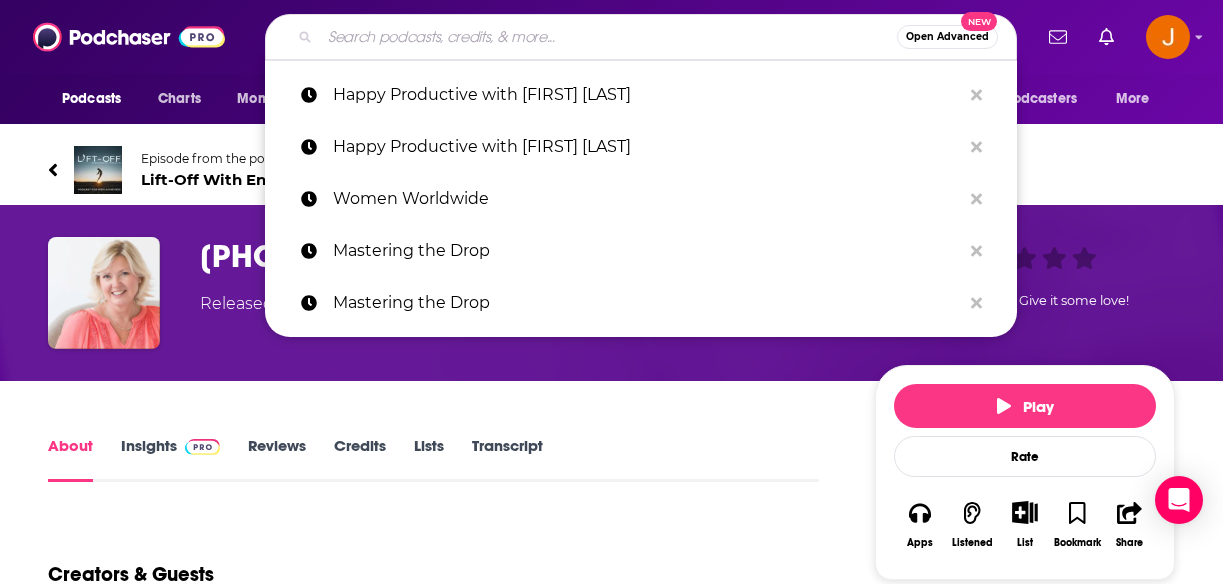 click at bounding box center [608, 37] 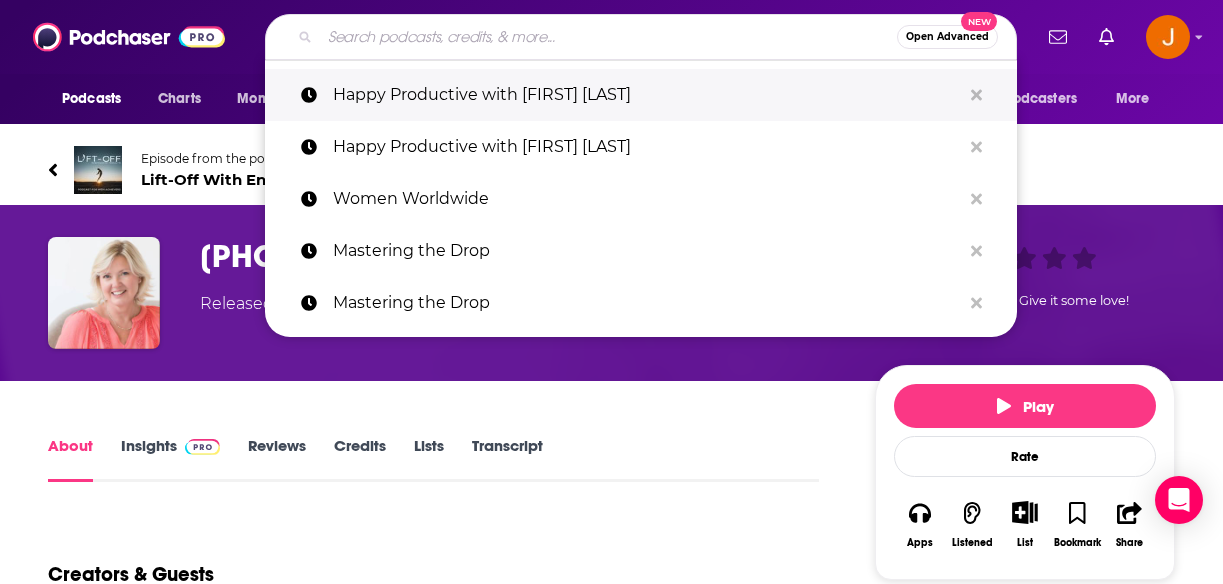 click on "Happy Productive with Jennifer Dawn" at bounding box center [647, 95] 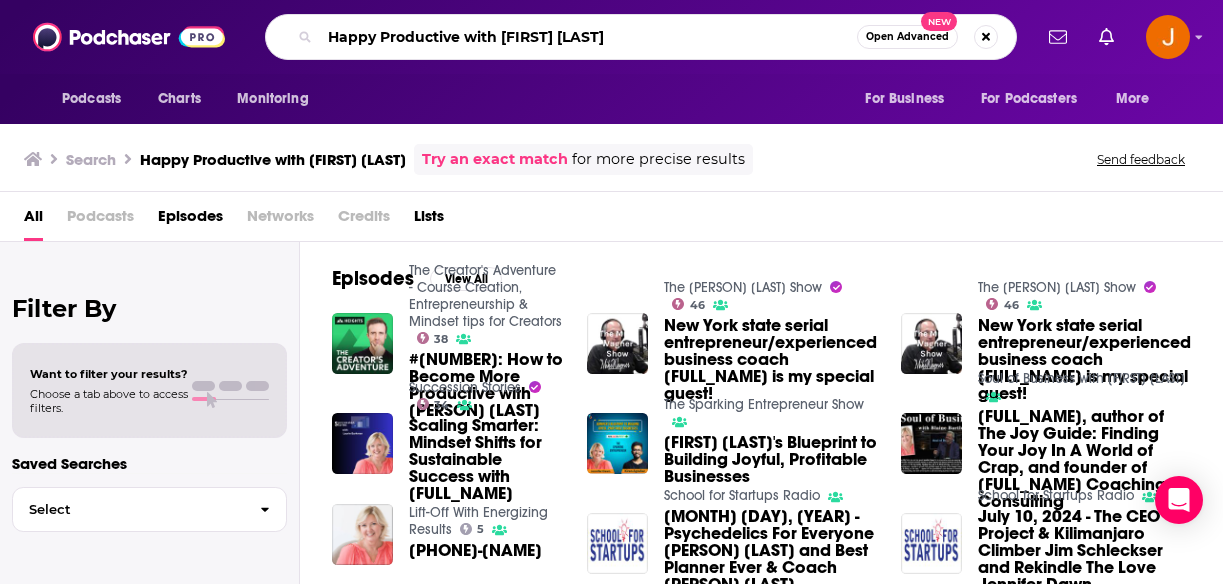 drag, startPoint x: 474, startPoint y: 36, endPoint x: 750, endPoint y: 35, distance: 276.0018 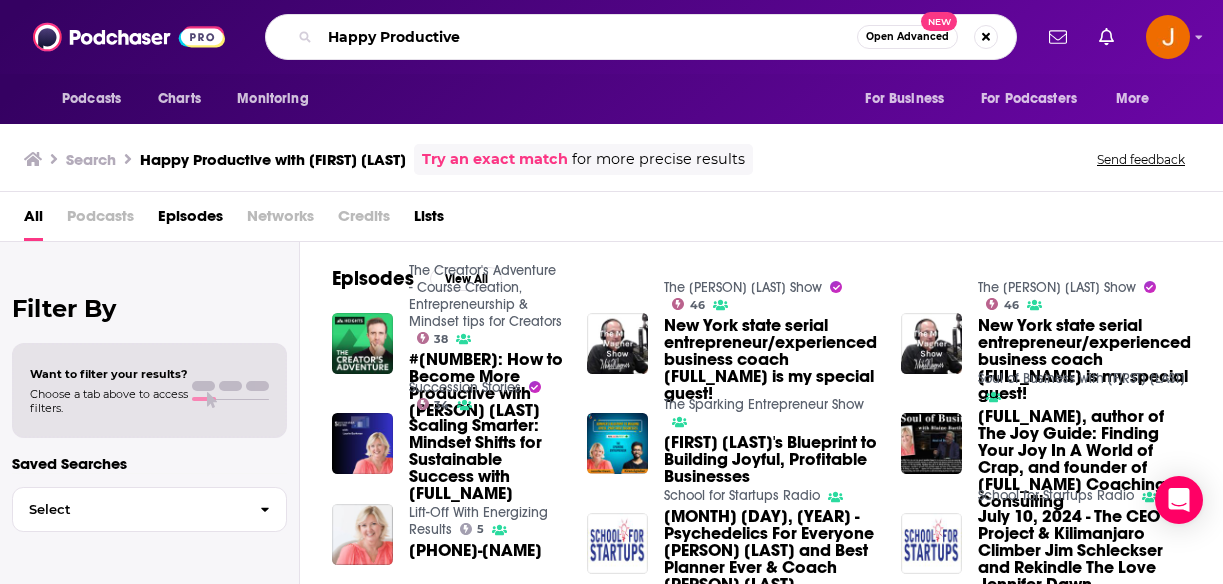 type on "Happy Productive" 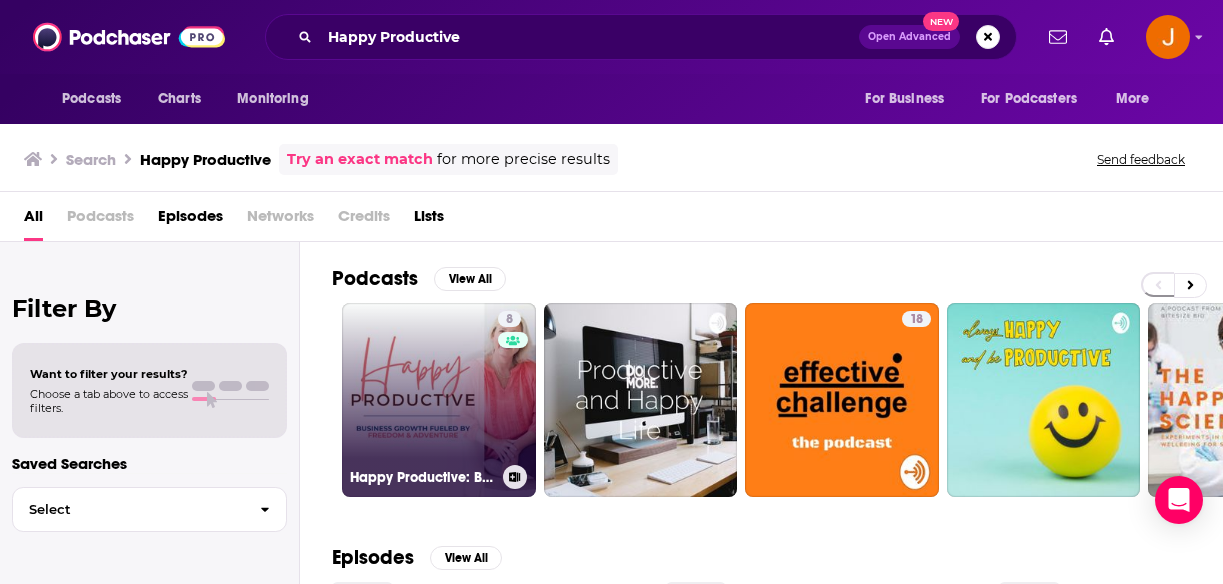 click on "8 Happy Productive: Business Growth Fueled by Freedom & Adventure" at bounding box center [439, 400] 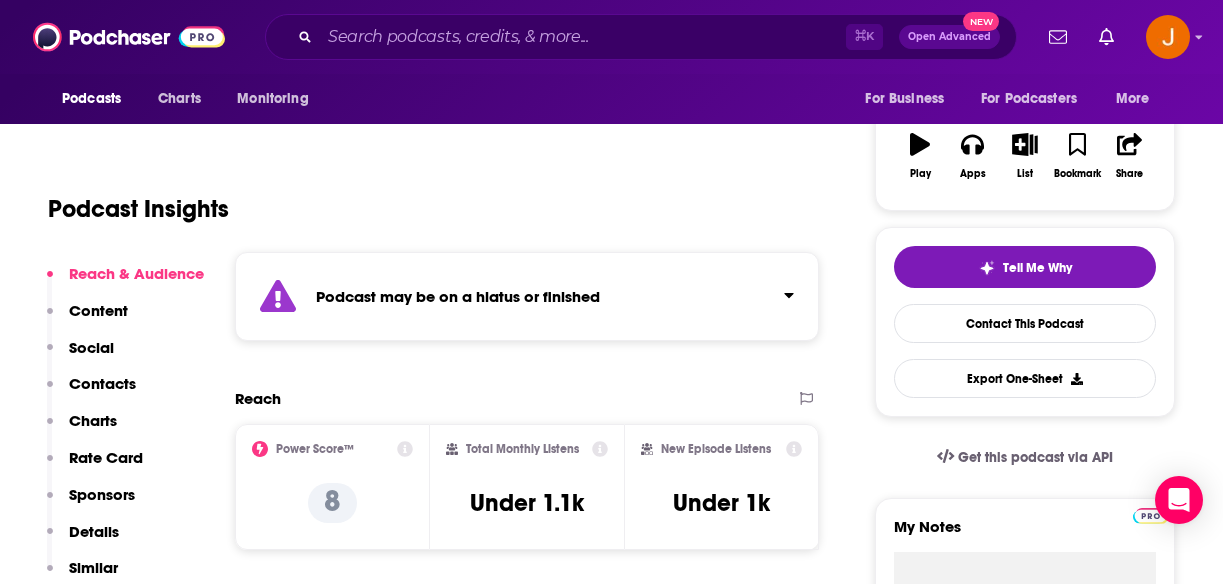 scroll, scrollTop: 339, scrollLeft: 0, axis: vertical 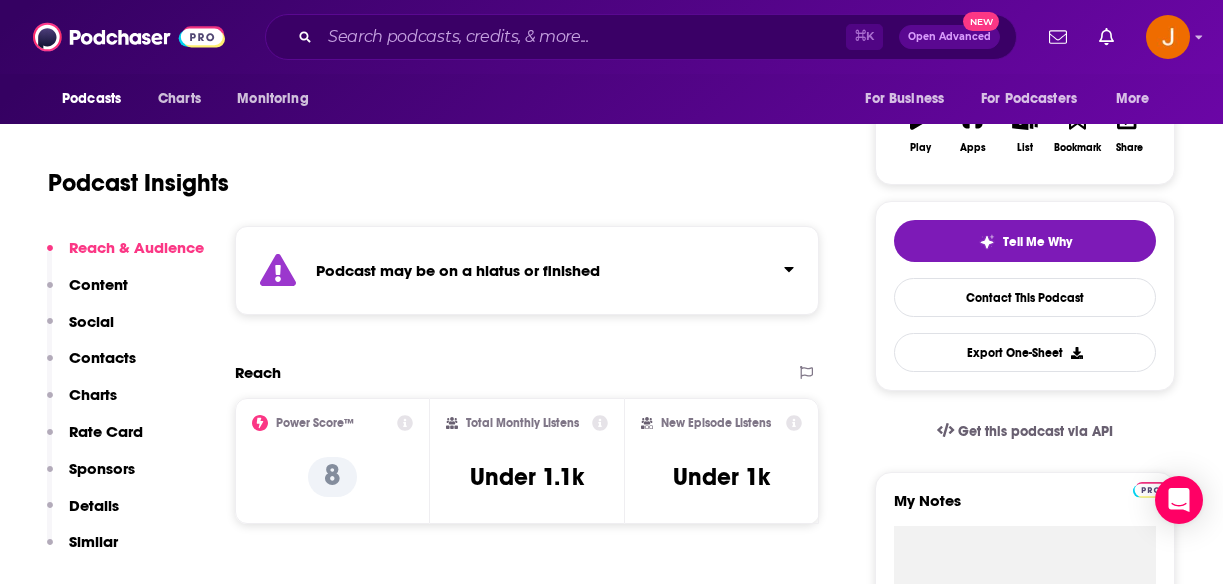 click on "Contacts" at bounding box center (102, 357) 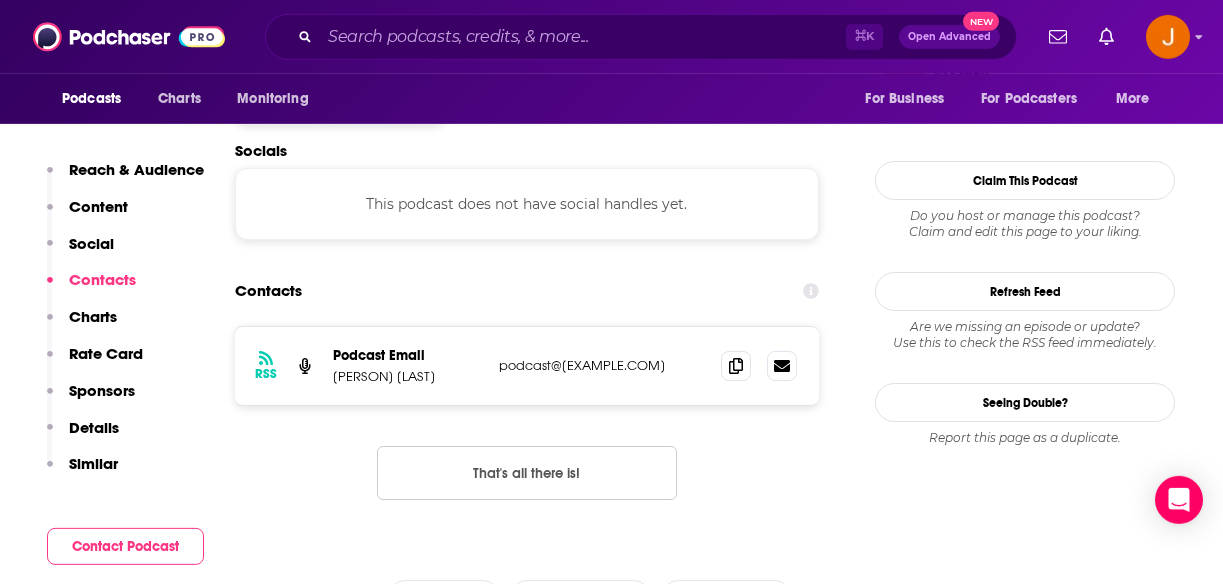 scroll, scrollTop: 1704, scrollLeft: 0, axis: vertical 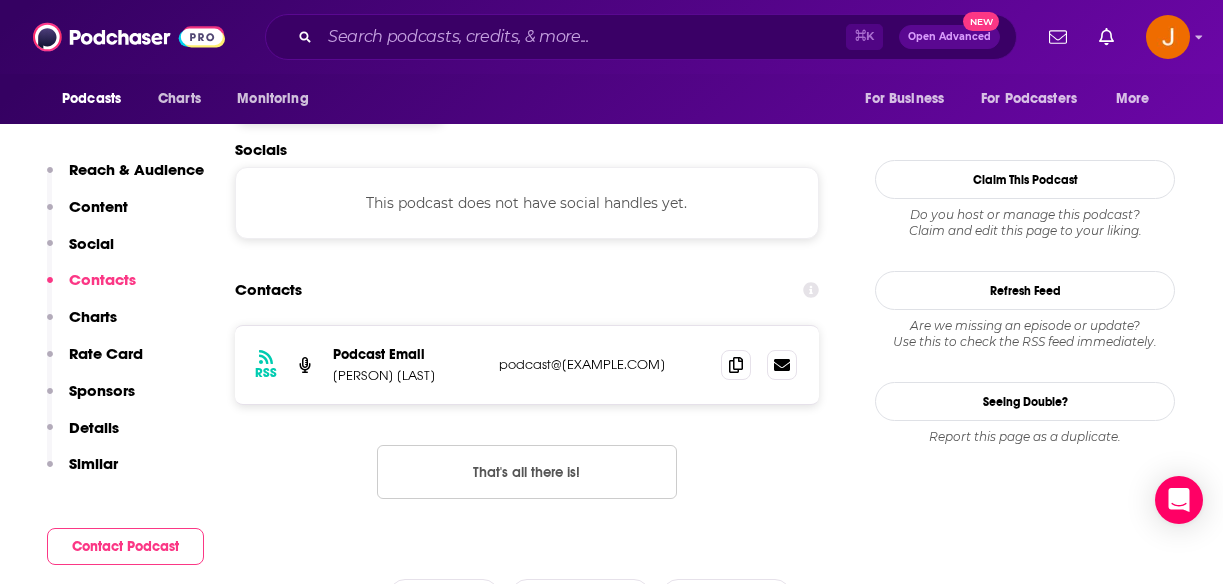 drag, startPoint x: 700, startPoint y: 376, endPoint x: 469, endPoint y: 381, distance: 231.05411 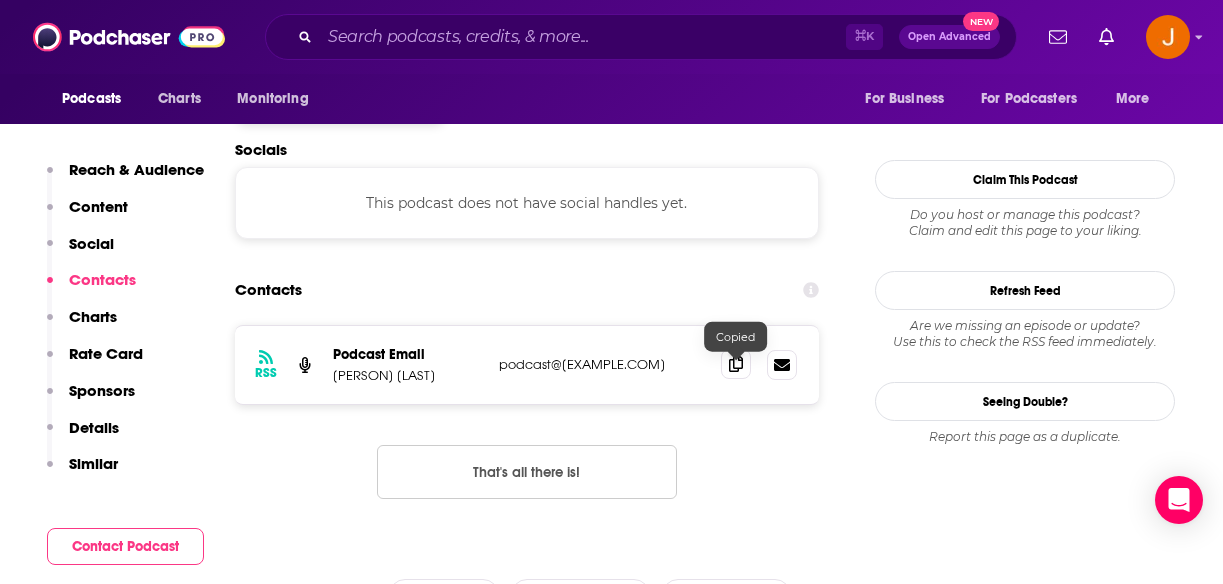click 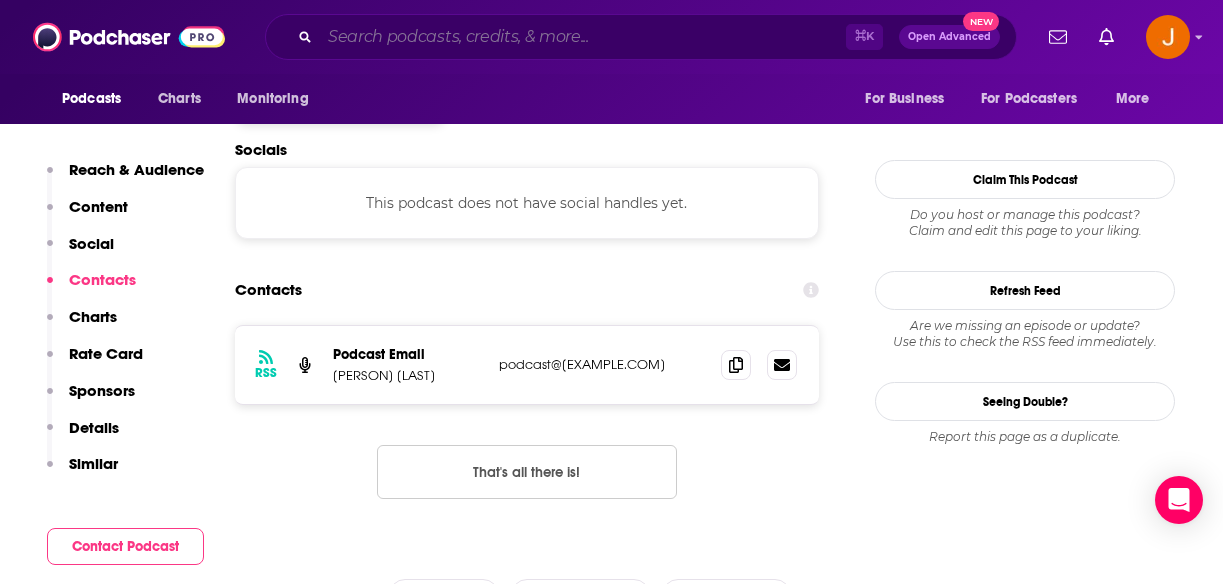 click at bounding box center (583, 37) 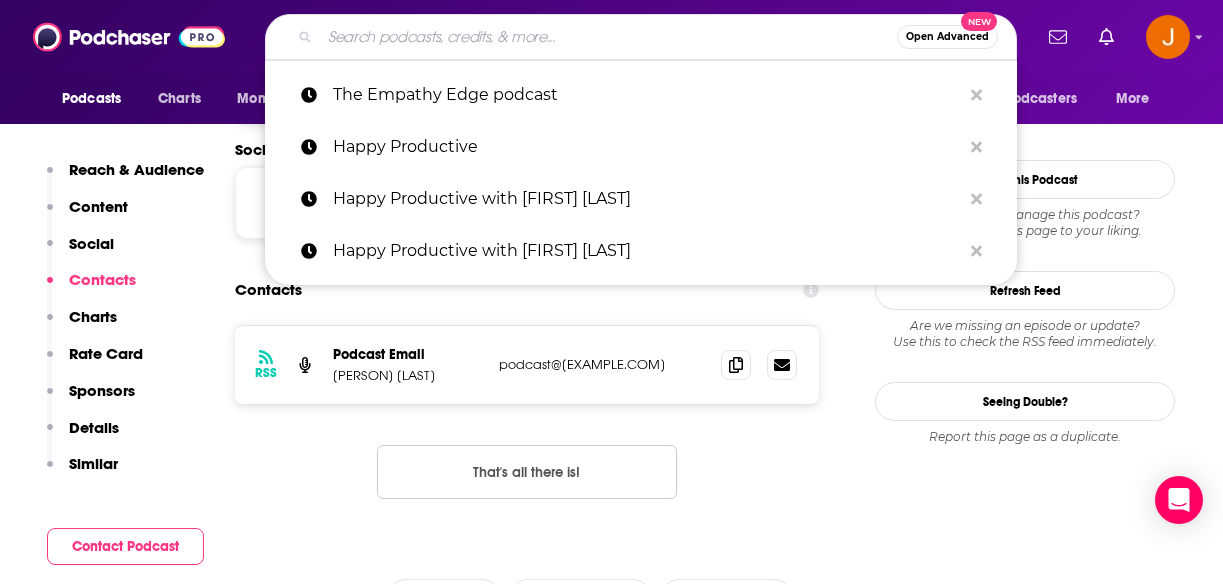 paste on "The Empathy Edge podcast" 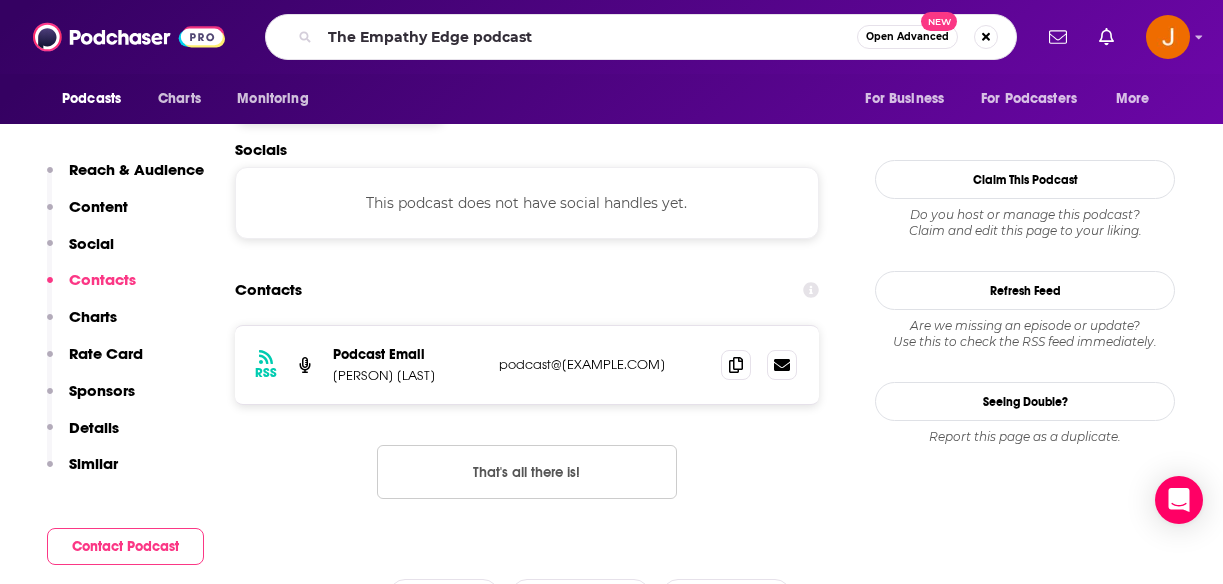 scroll, scrollTop: 0, scrollLeft: 0, axis: both 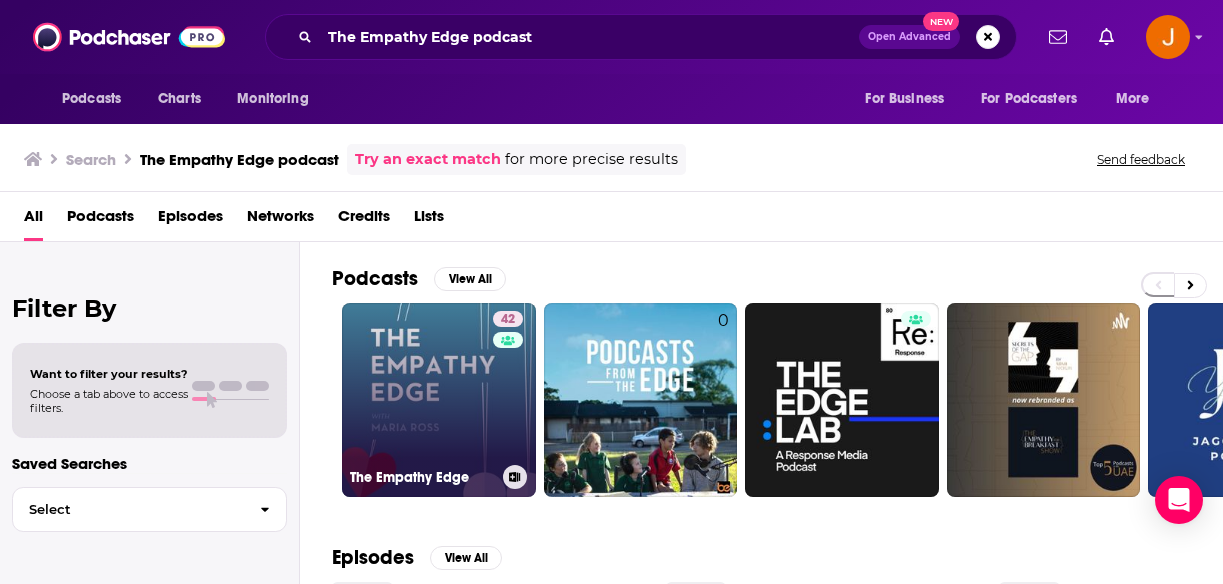 click on "42 The Empathy Edge" at bounding box center (439, 400) 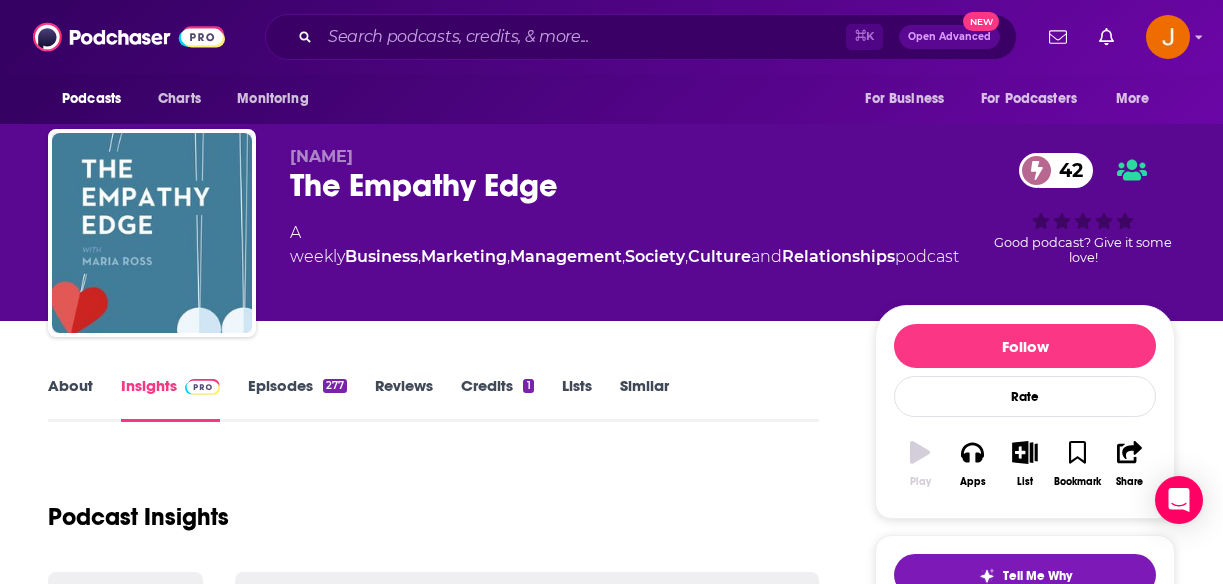 scroll, scrollTop: 0, scrollLeft: 0, axis: both 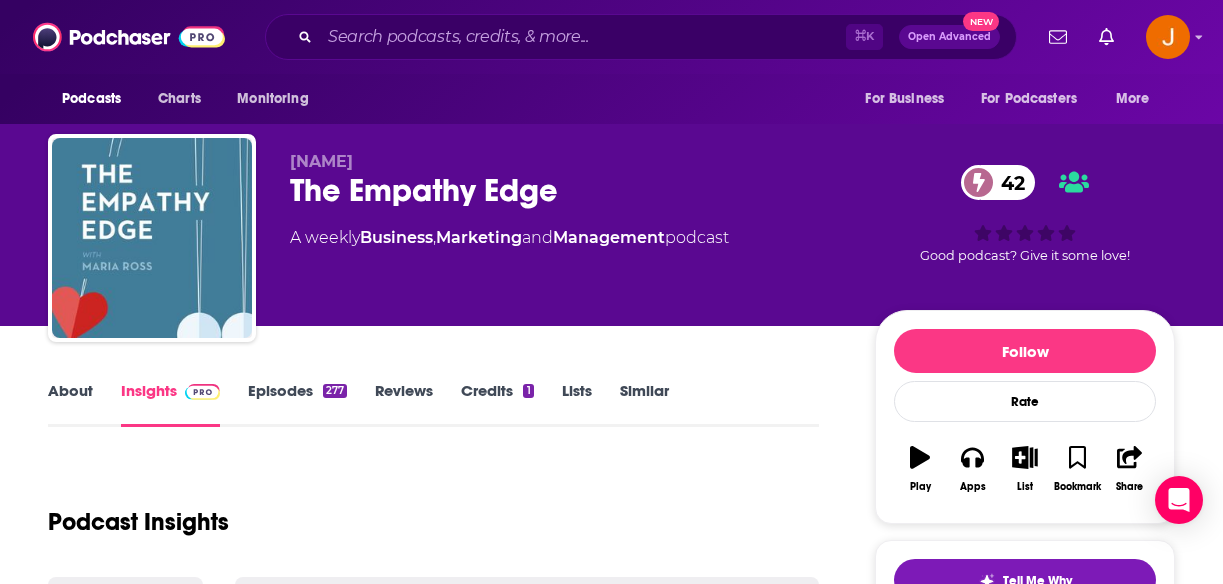 drag, startPoint x: 387, startPoint y: 162, endPoint x: 295, endPoint y: 168, distance: 92.19544 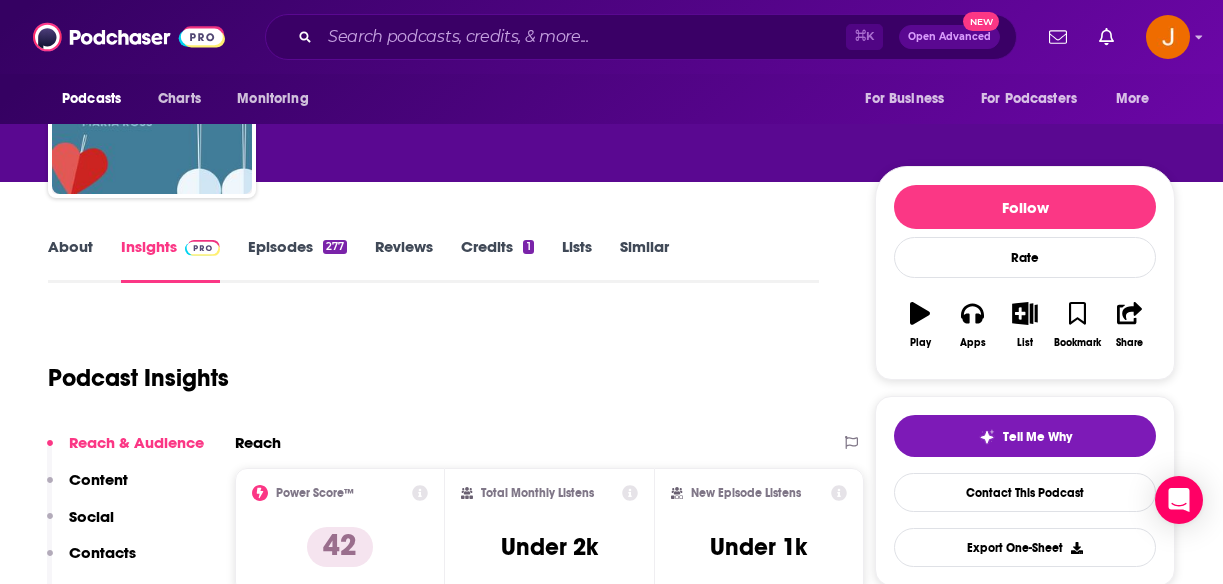 scroll, scrollTop: 157, scrollLeft: 0, axis: vertical 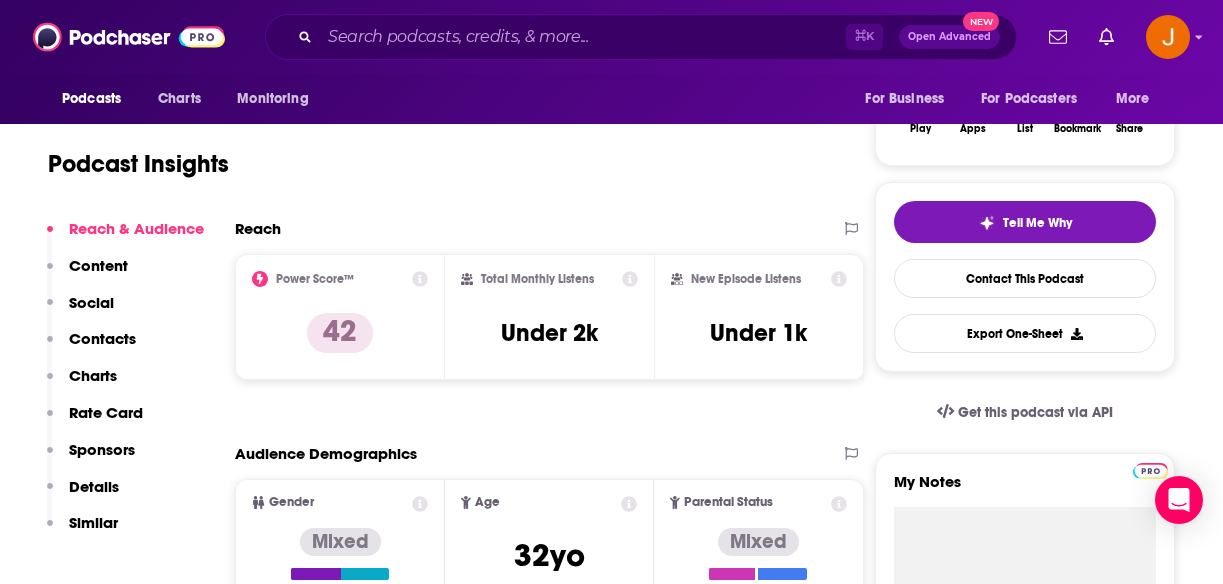 click on "Contacts" at bounding box center [102, 338] 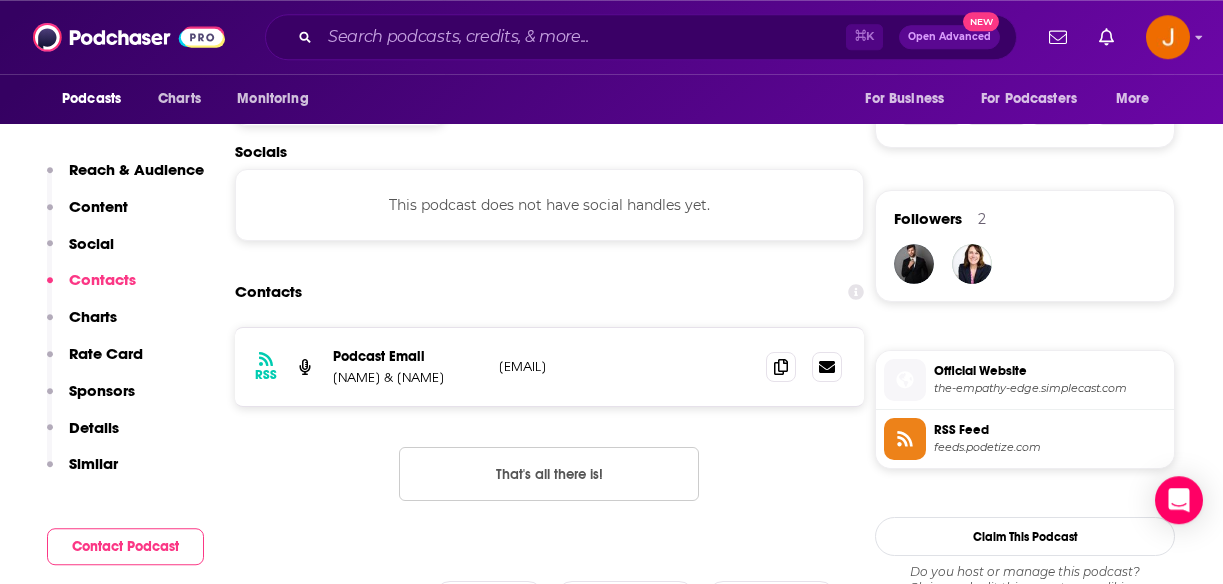 scroll, scrollTop: 1348, scrollLeft: 0, axis: vertical 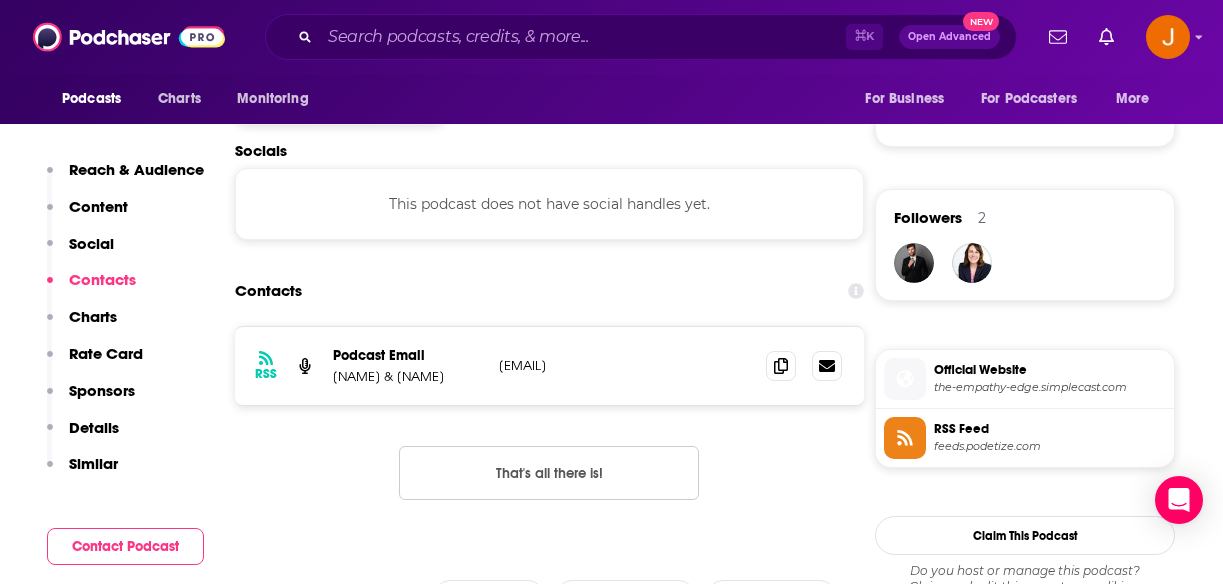 drag, startPoint x: 646, startPoint y: 376, endPoint x: 500, endPoint y: 379, distance: 146.03082 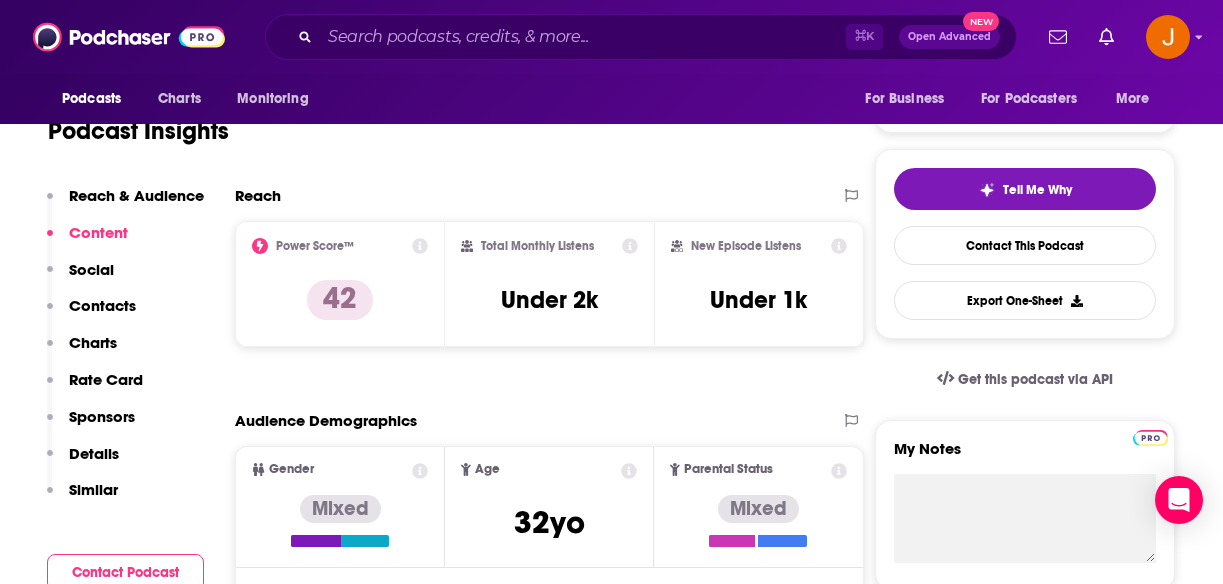 scroll, scrollTop: 326, scrollLeft: 0, axis: vertical 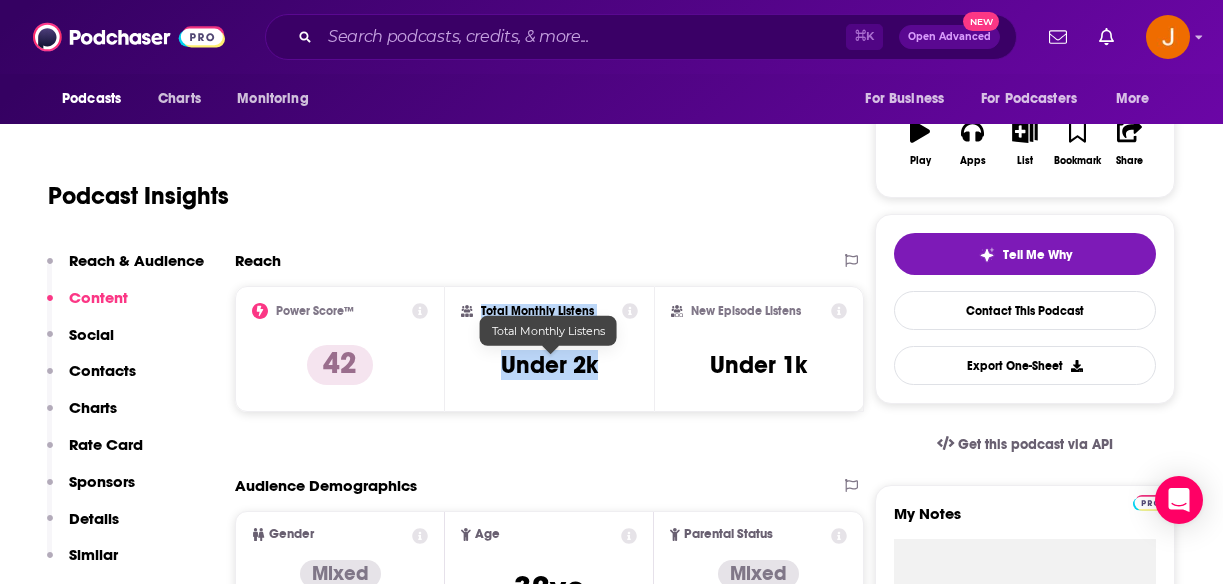 drag, startPoint x: 624, startPoint y: 370, endPoint x: 598, endPoint y: 366, distance: 26.305893 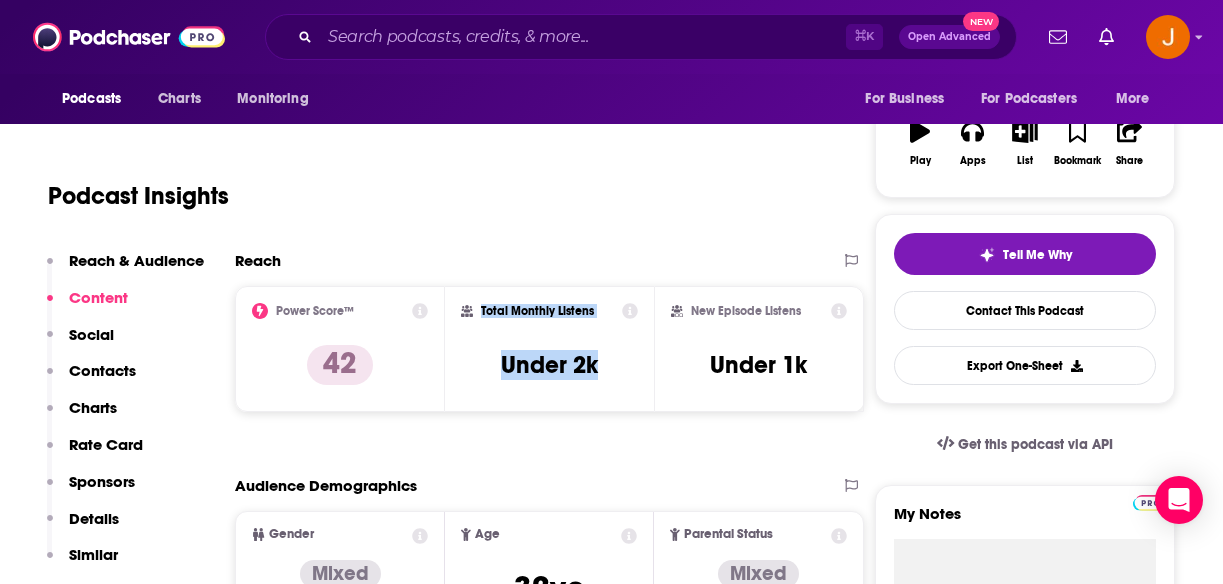 scroll, scrollTop: 0, scrollLeft: 0, axis: both 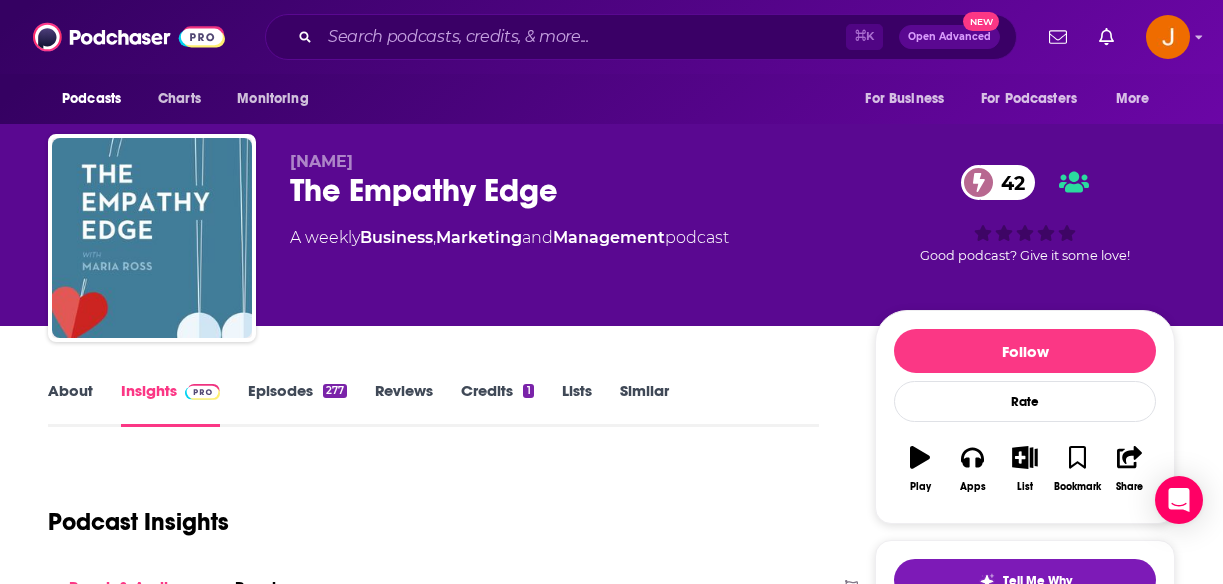 click on "⌘  K Open Advanced New" at bounding box center (641, 37) 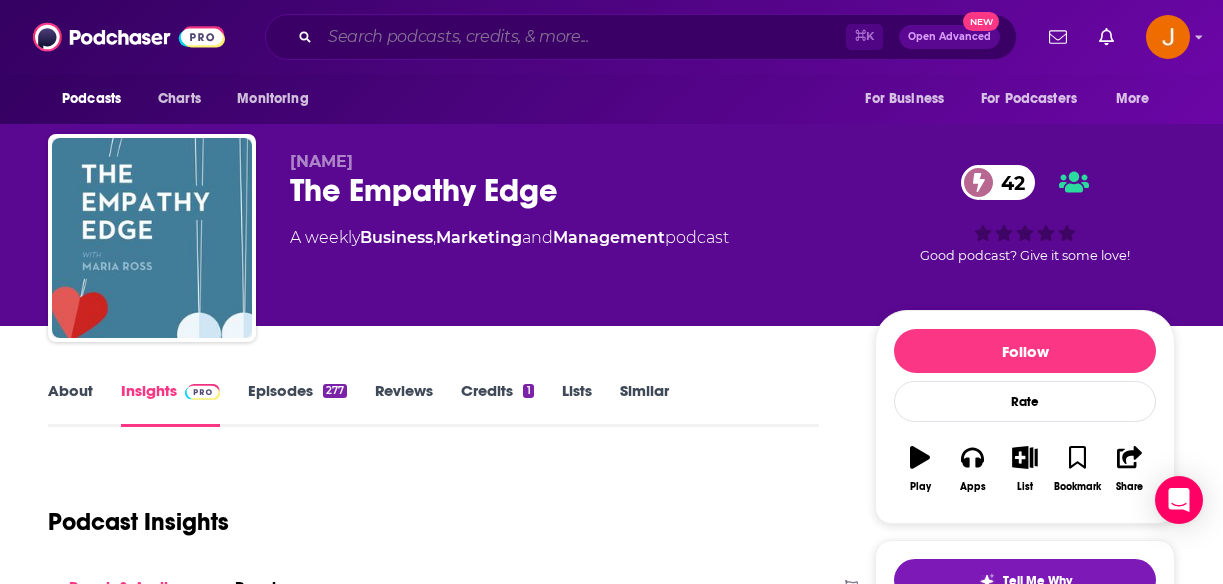 click at bounding box center [583, 37] 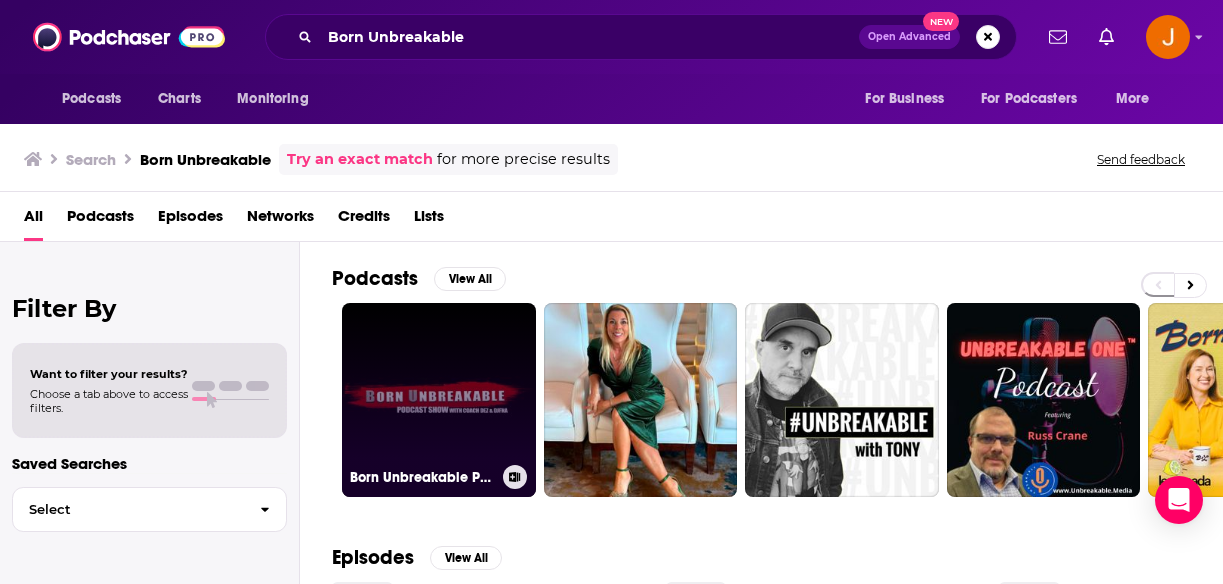 click on "Born Unbreakable Podcast" at bounding box center [439, 400] 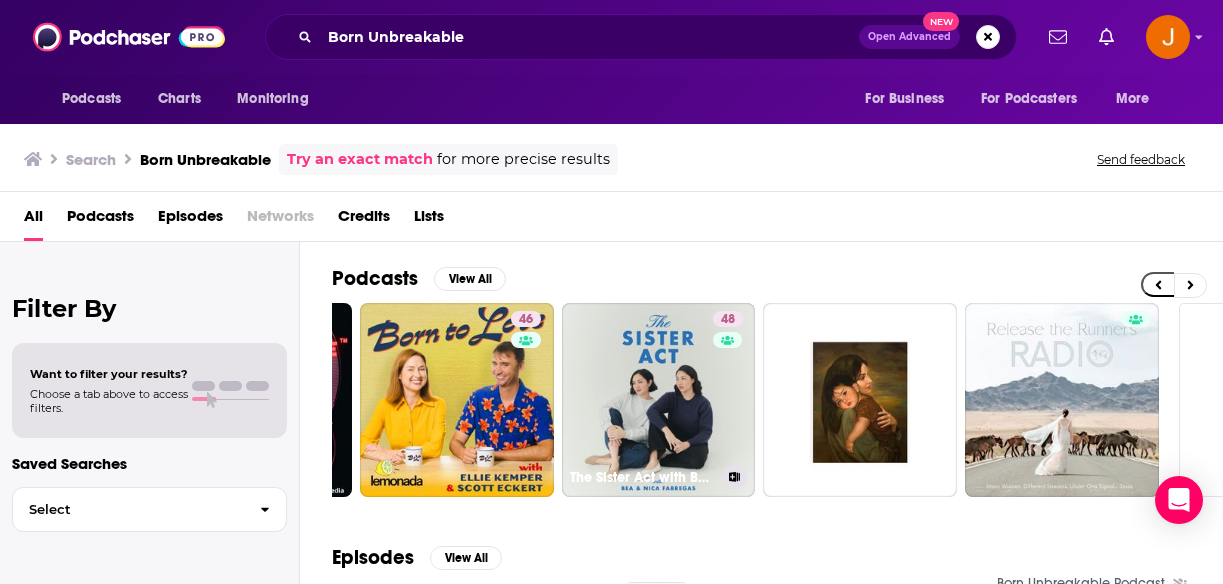 scroll, scrollTop: 0, scrollLeft: 790, axis: horizontal 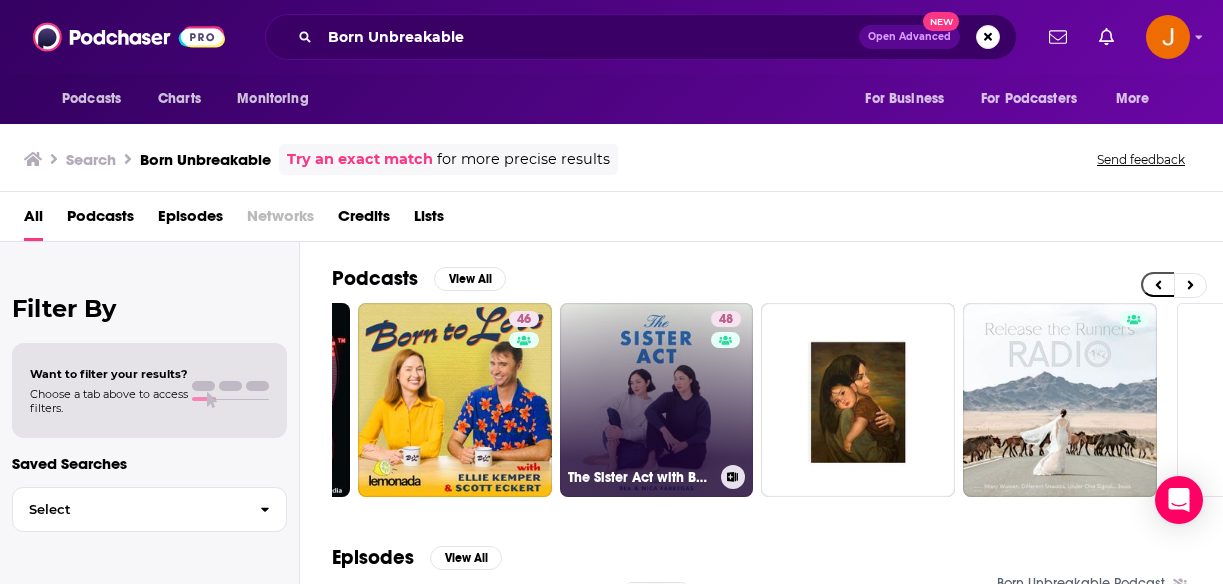 click on "48 The Sister Act with Bea and Nica Fabregas" at bounding box center (657, 400) 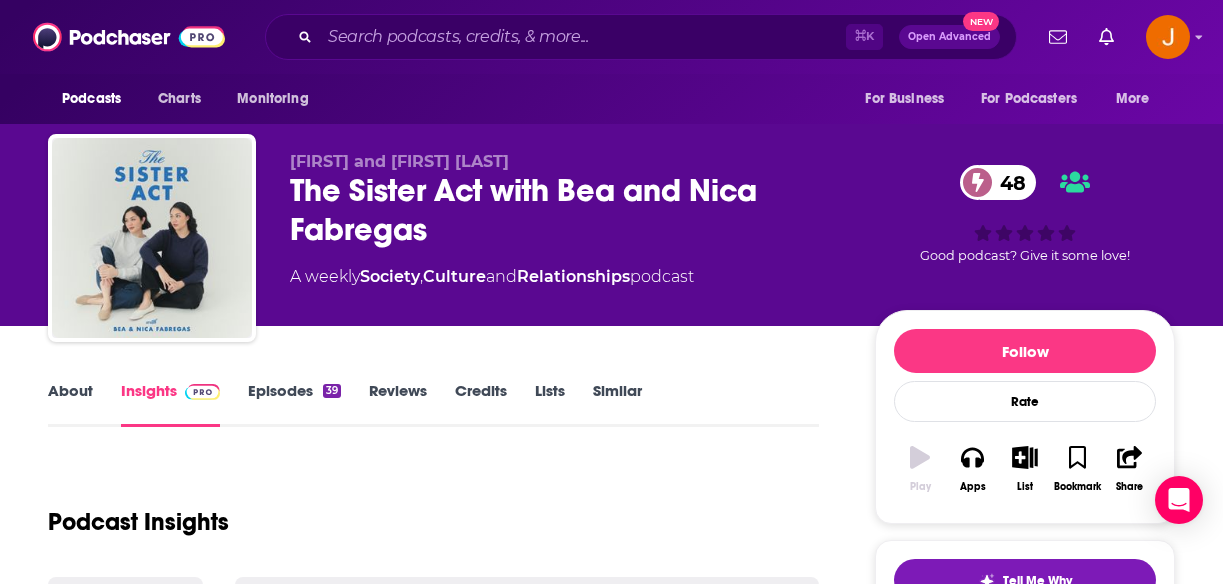 click on "Episodes 39" at bounding box center (294, 404) 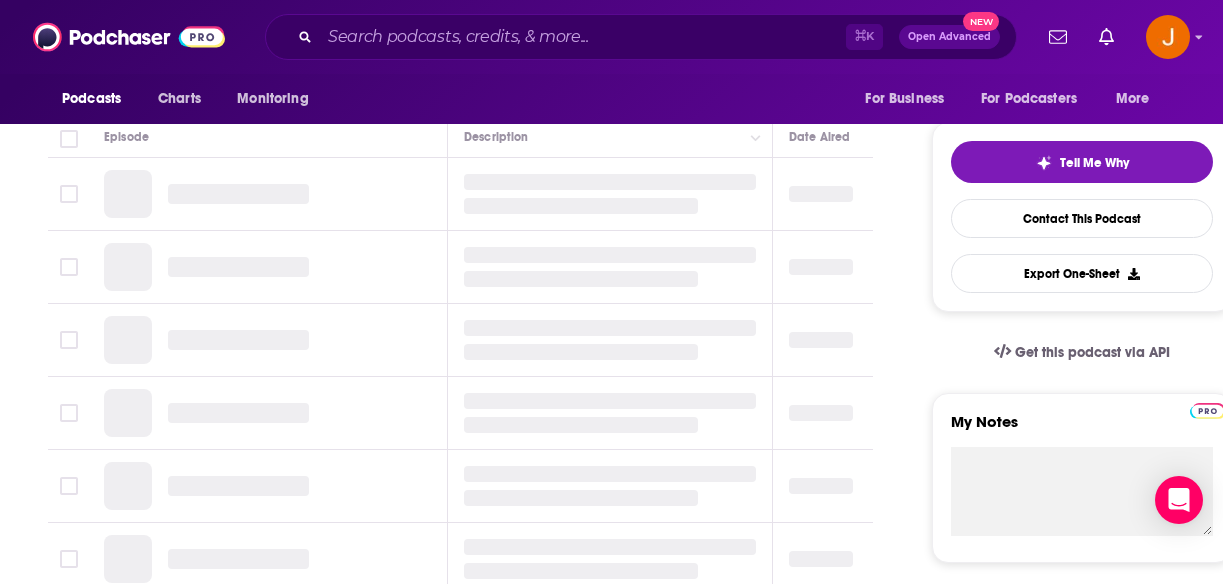 scroll, scrollTop: 421, scrollLeft: 0, axis: vertical 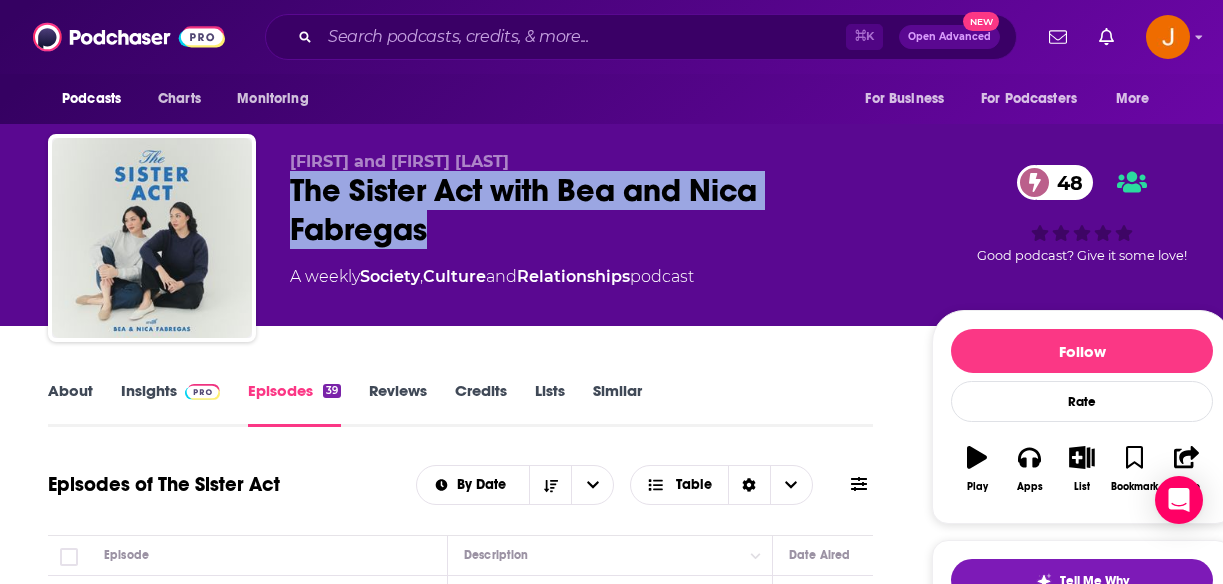 drag, startPoint x: 477, startPoint y: 241, endPoint x: 295, endPoint y: 205, distance: 185.52628 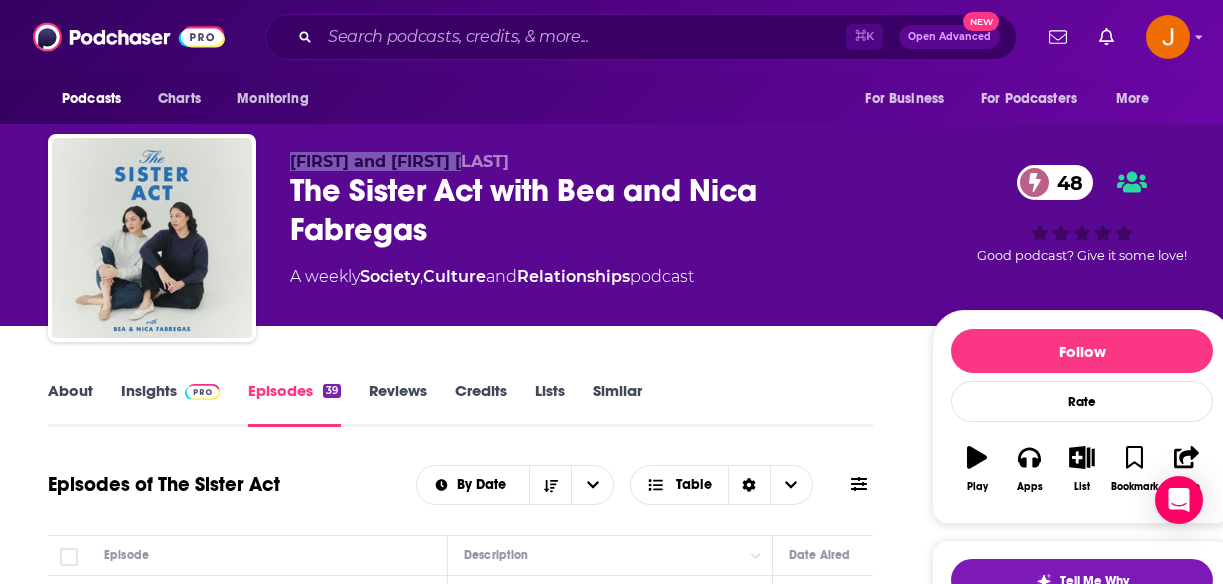 drag, startPoint x: 493, startPoint y: 159, endPoint x: 285, endPoint y: 159, distance: 208 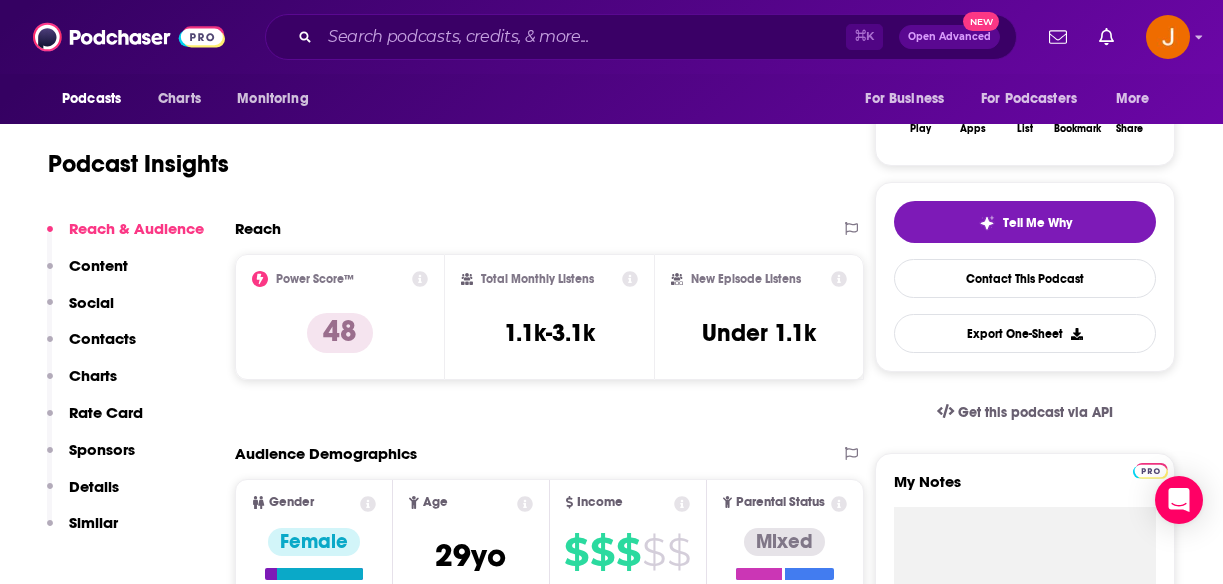click on "Contacts" at bounding box center (102, 338) 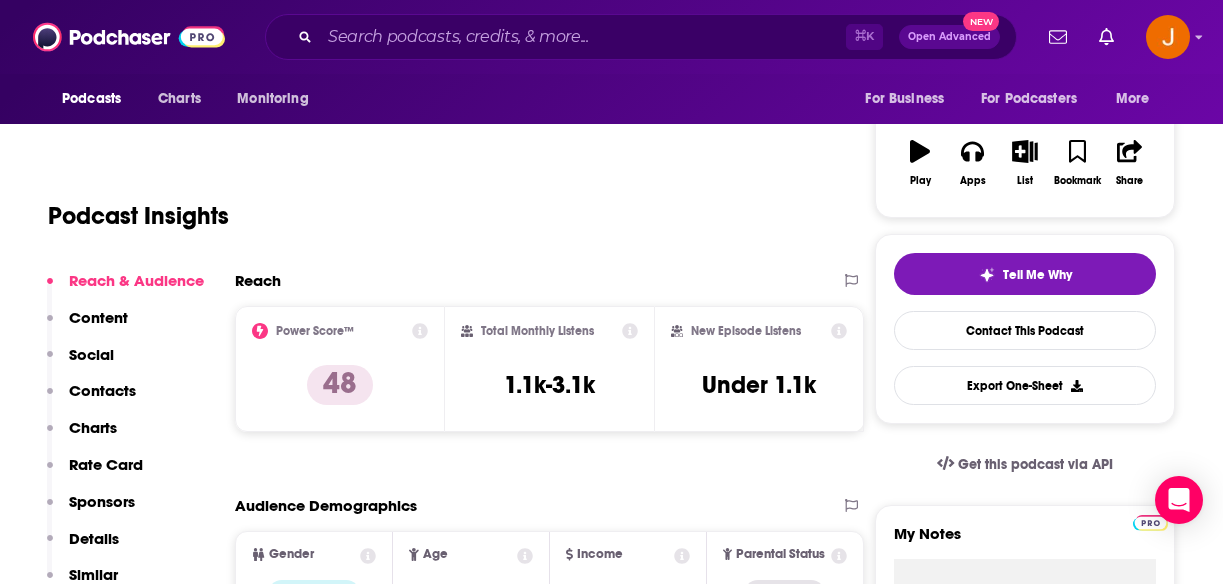 scroll, scrollTop: 307, scrollLeft: 0, axis: vertical 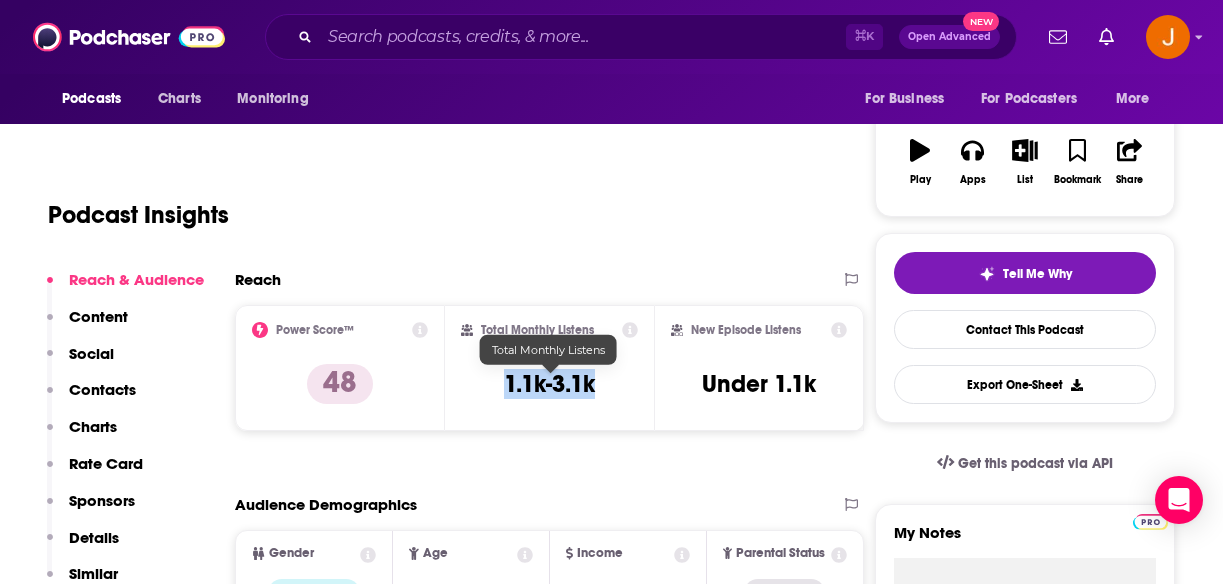click on "Total Monthly Listens 1.1k-3.1k" at bounding box center (550, 368) 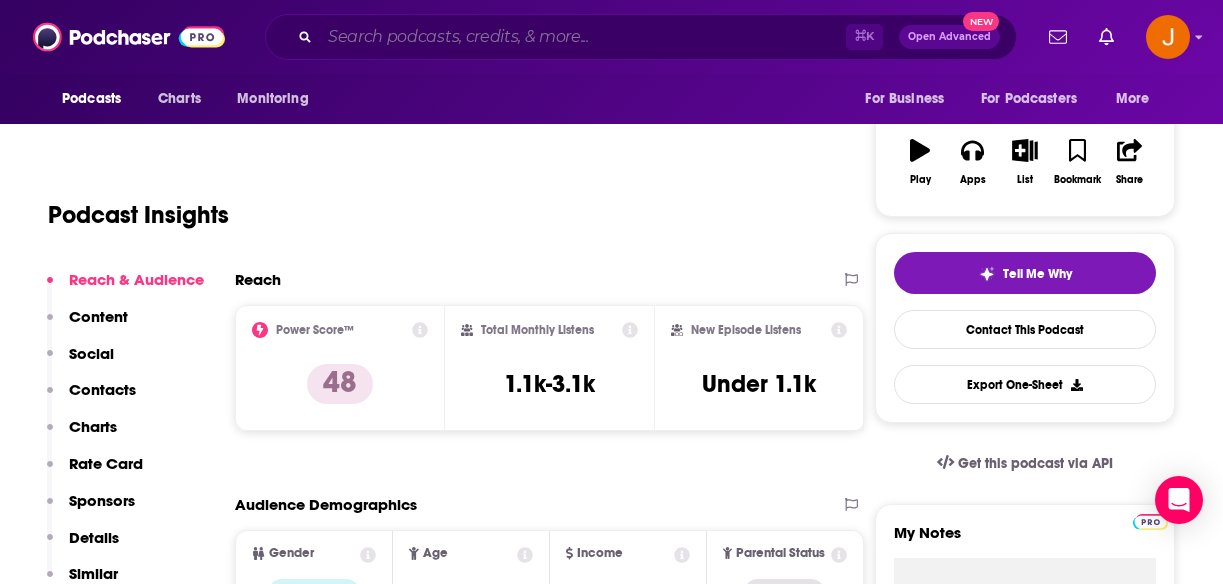 click at bounding box center (583, 37) 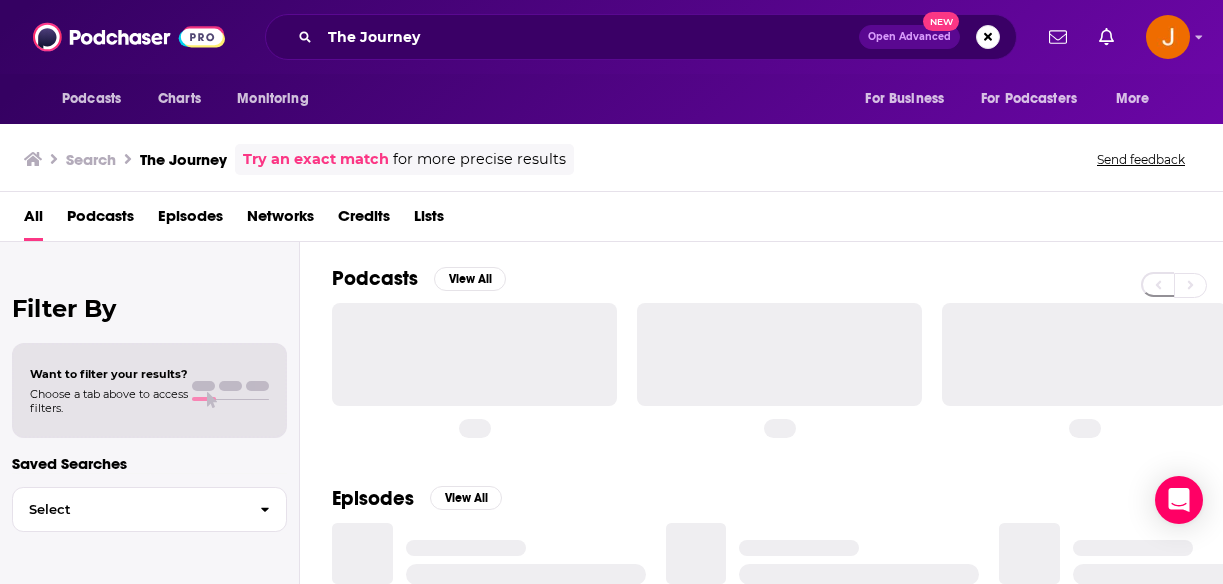 scroll, scrollTop: 0, scrollLeft: 0, axis: both 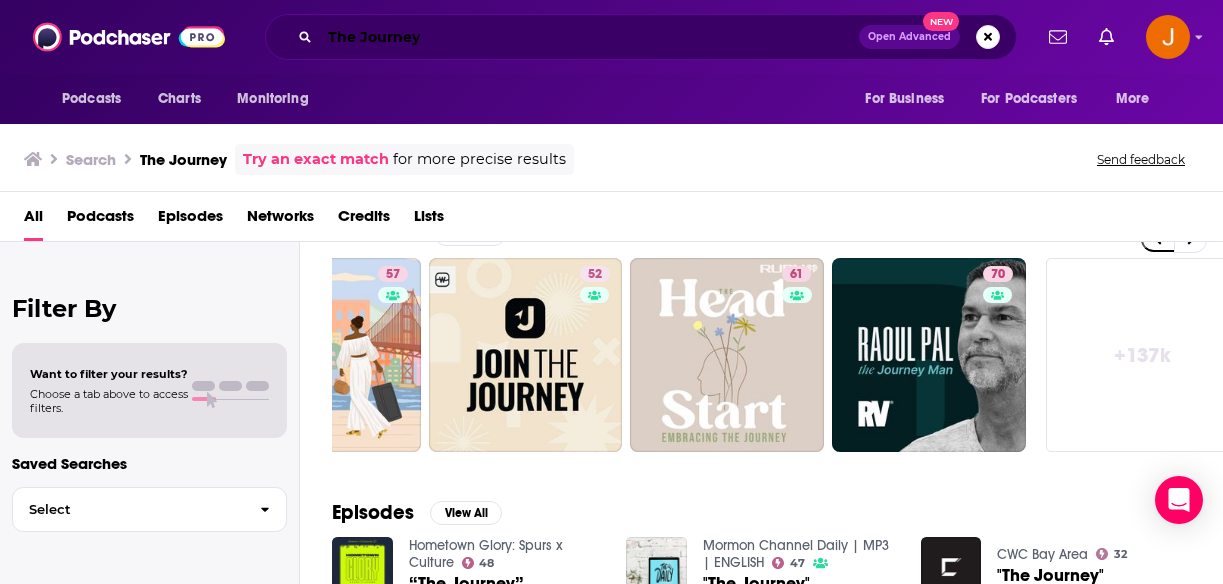click on "The Journey" at bounding box center [589, 37] 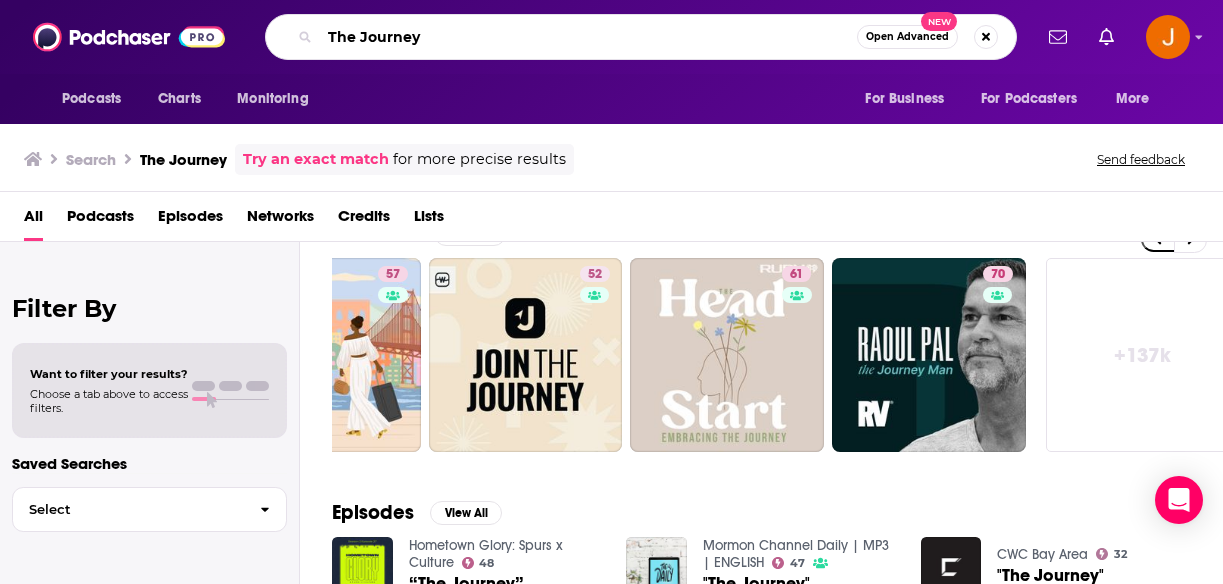 drag, startPoint x: 497, startPoint y: 35, endPoint x: 216, endPoint y: 35, distance: 281 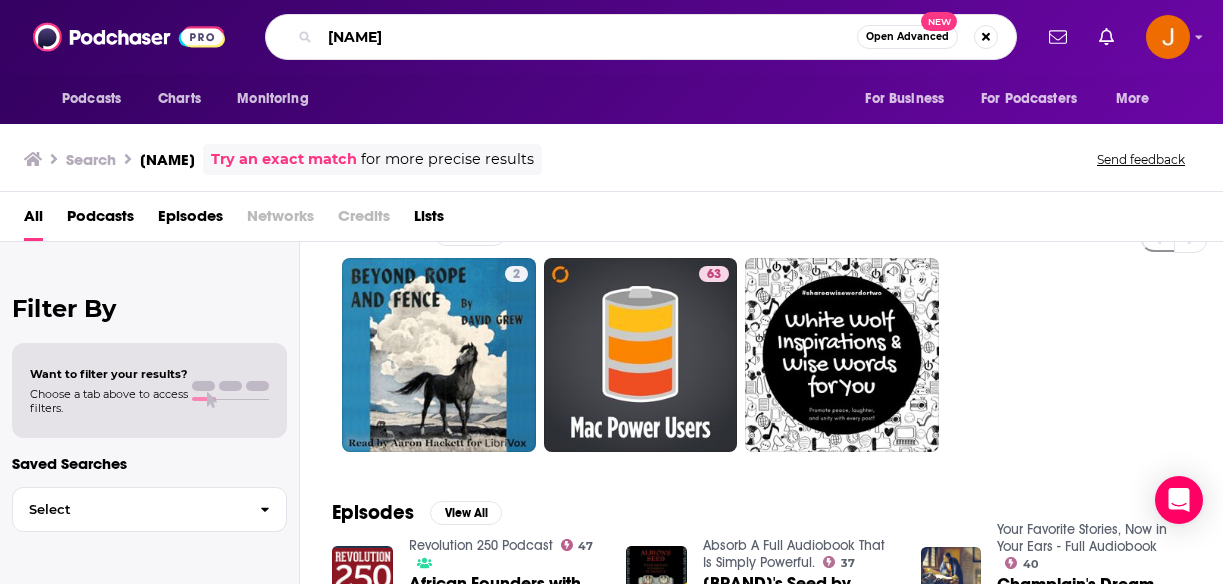 drag, startPoint x: 487, startPoint y: 36, endPoint x: 182, endPoint y: 33, distance: 305.01474 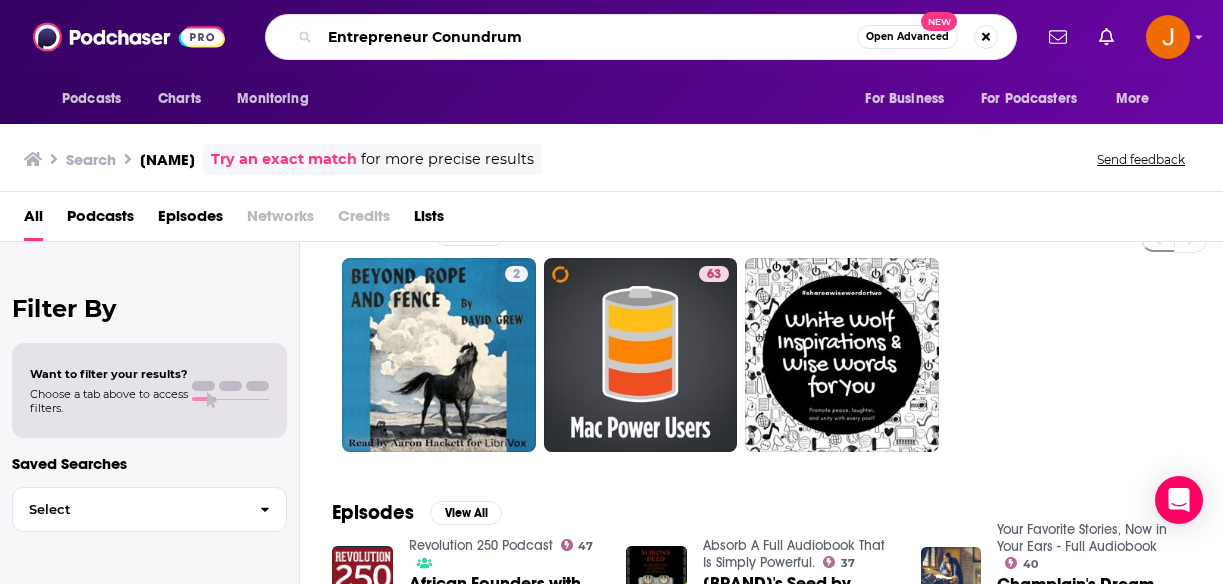 type on "Entrepreneur Conundrum" 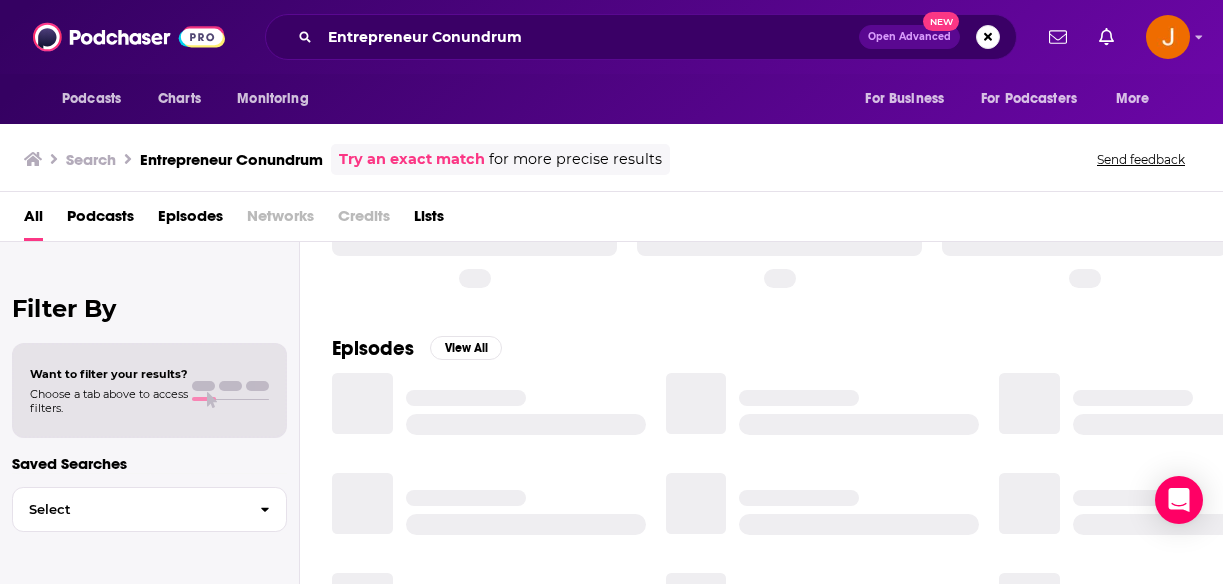scroll, scrollTop: 148, scrollLeft: 0, axis: vertical 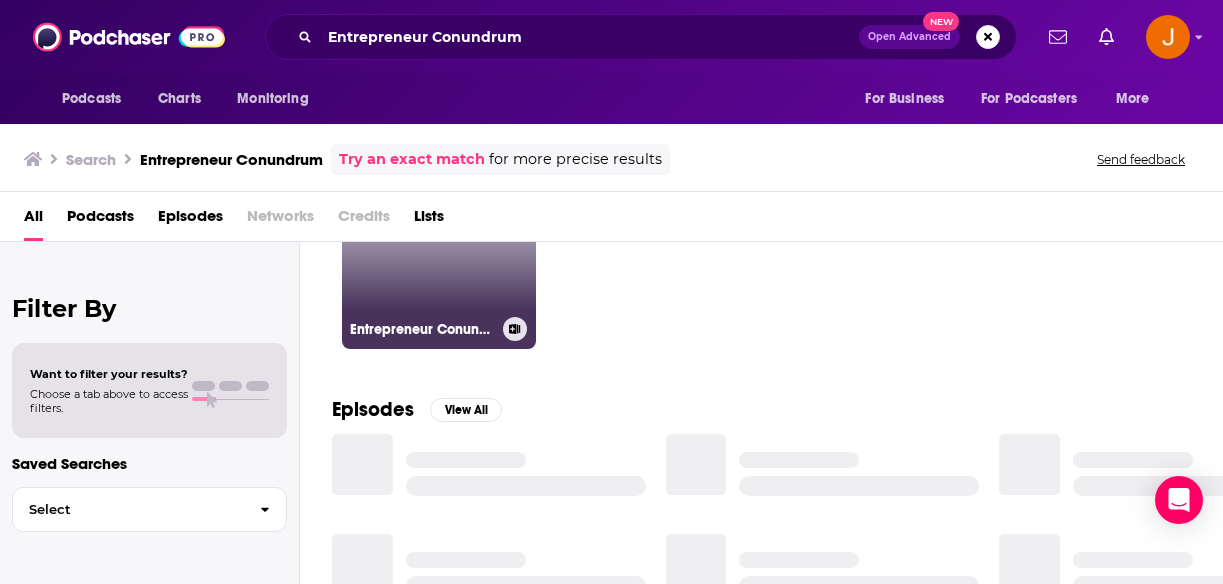 click on "3 Entrepreneur Conundrum" at bounding box center (439, 252) 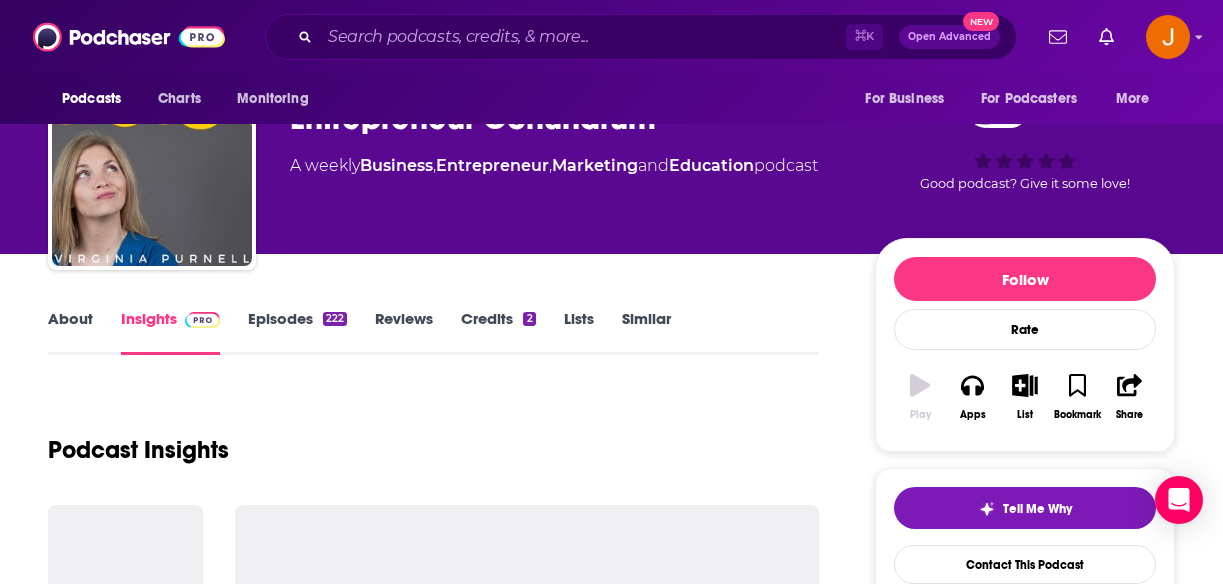 scroll, scrollTop: 78, scrollLeft: 0, axis: vertical 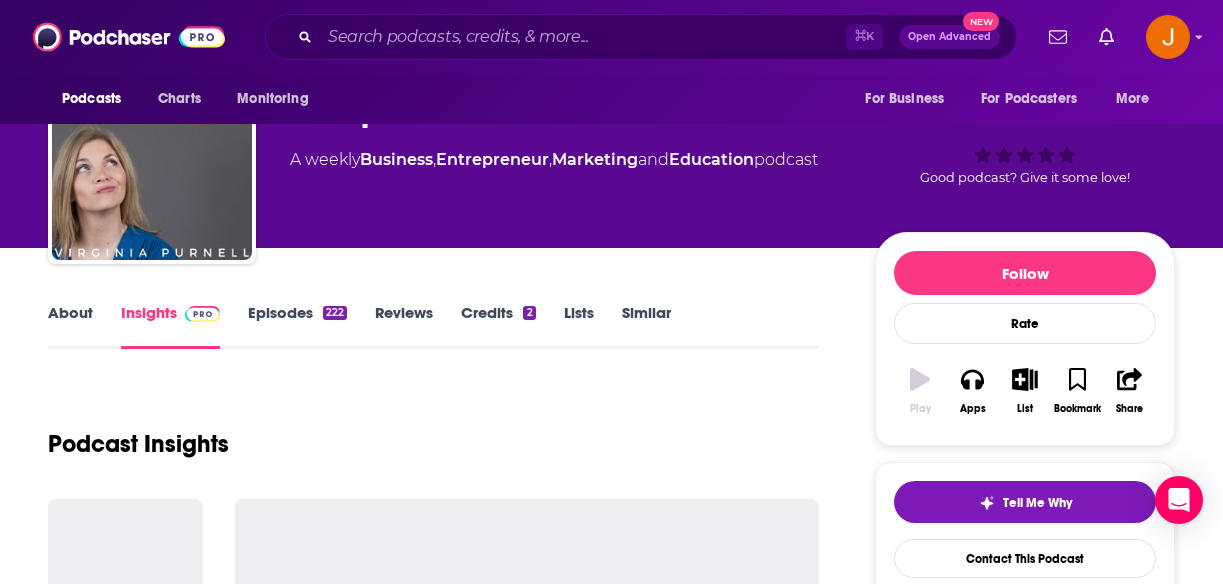 click on "Episodes 222" at bounding box center (297, 326) 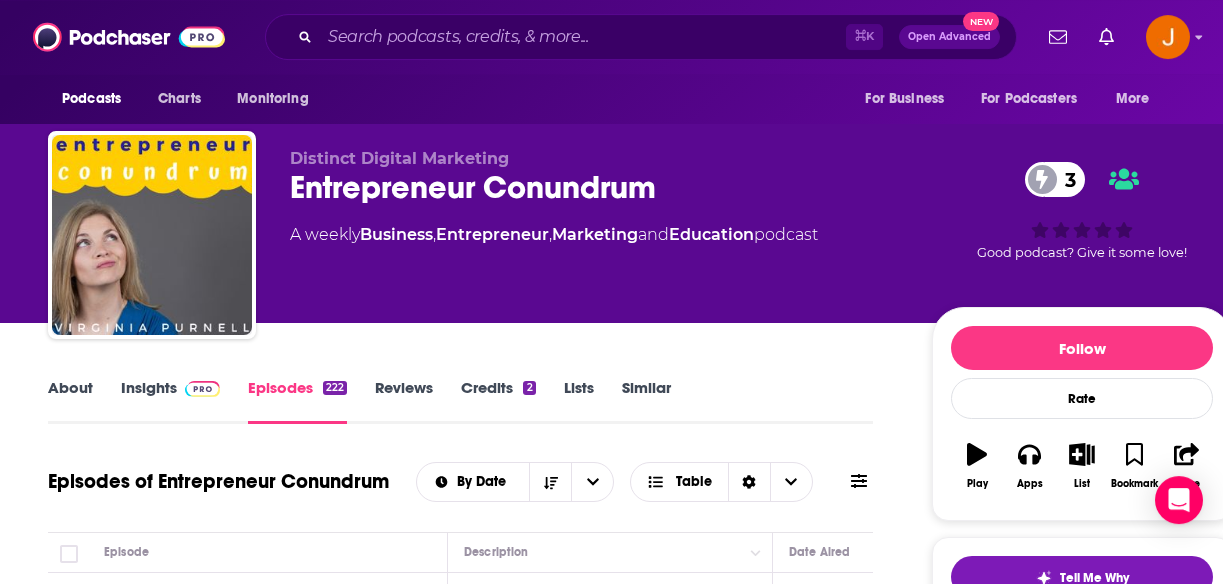 scroll, scrollTop: 0, scrollLeft: 0, axis: both 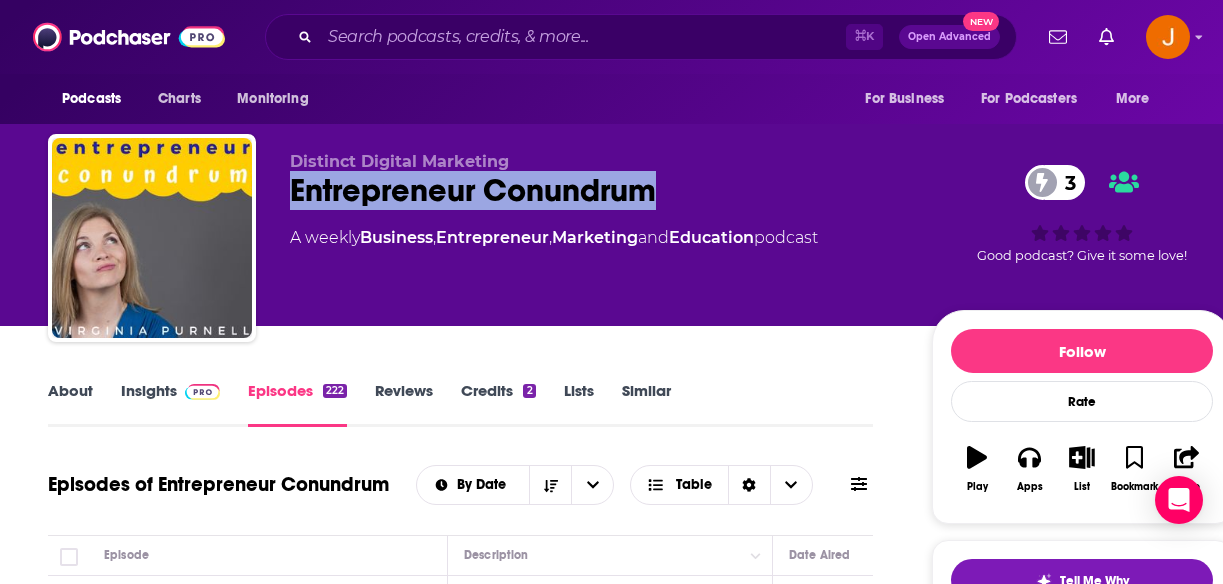 drag, startPoint x: 280, startPoint y: 187, endPoint x: 689, endPoint y: 185, distance: 409.00488 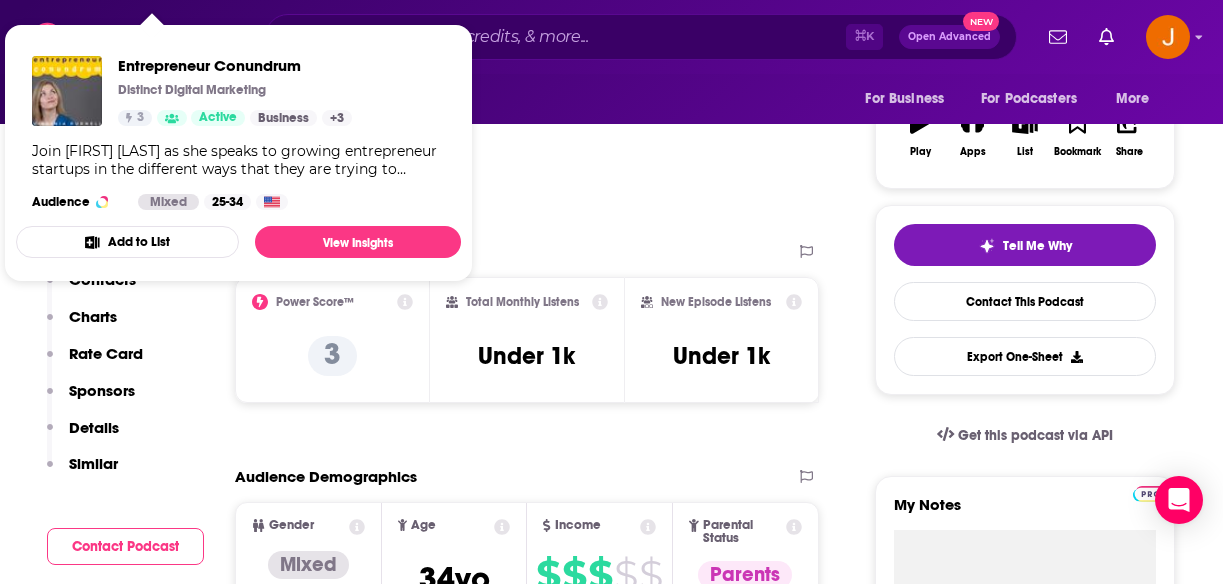 scroll, scrollTop: 377, scrollLeft: 0, axis: vertical 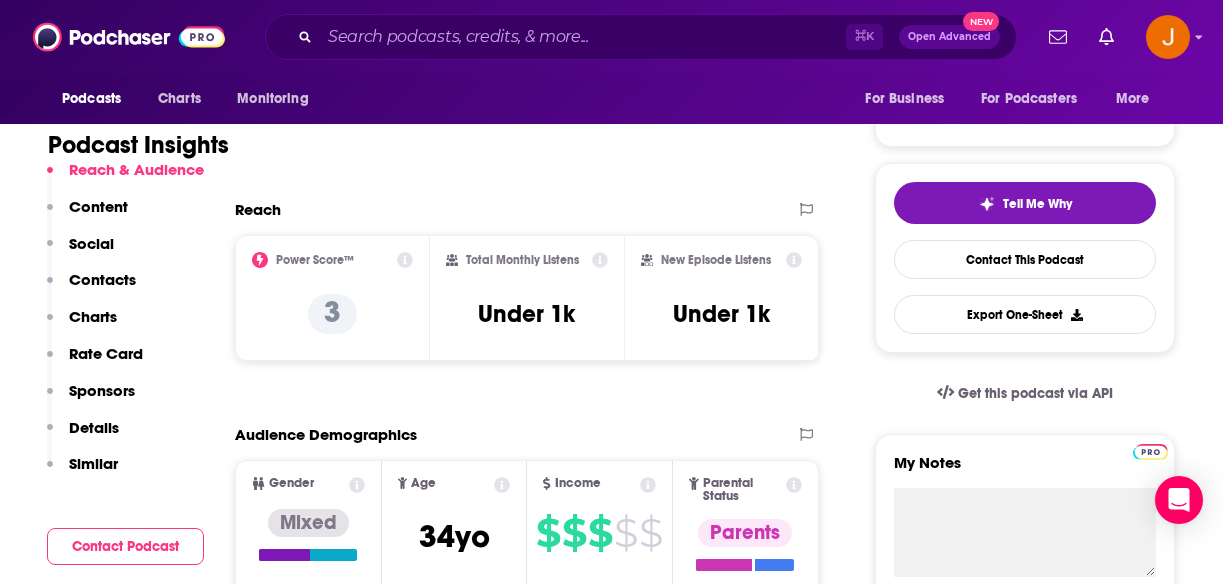 click on "Contacts" at bounding box center [102, 279] 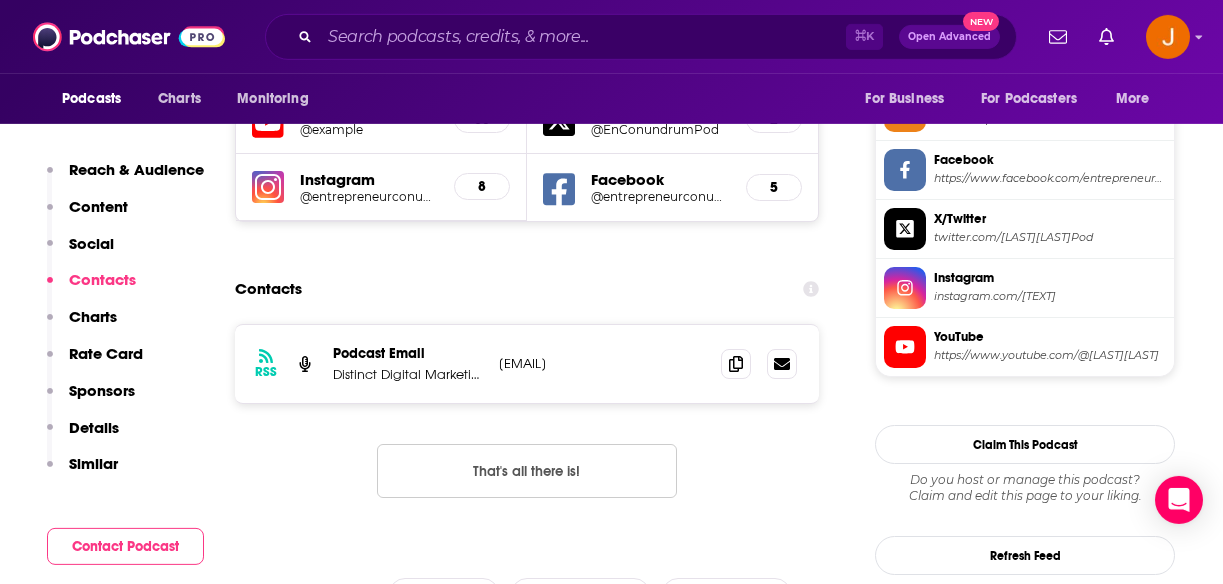 scroll, scrollTop: 1711, scrollLeft: 0, axis: vertical 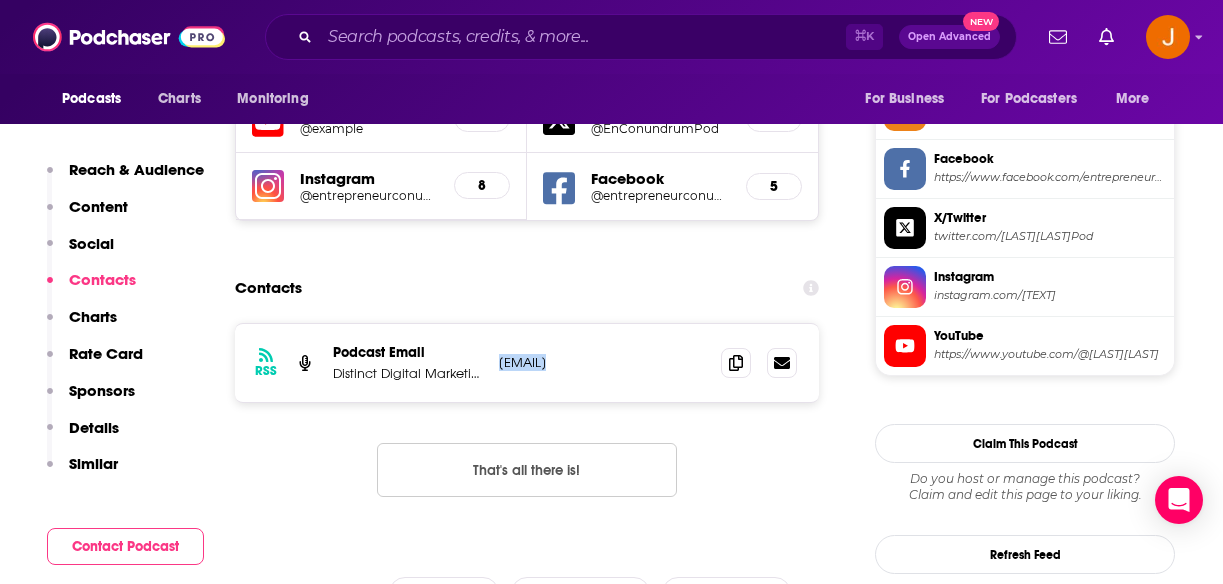 drag, startPoint x: 502, startPoint y: 373, endPoint x: 742, endPoint y: 380, distance: 240.10207 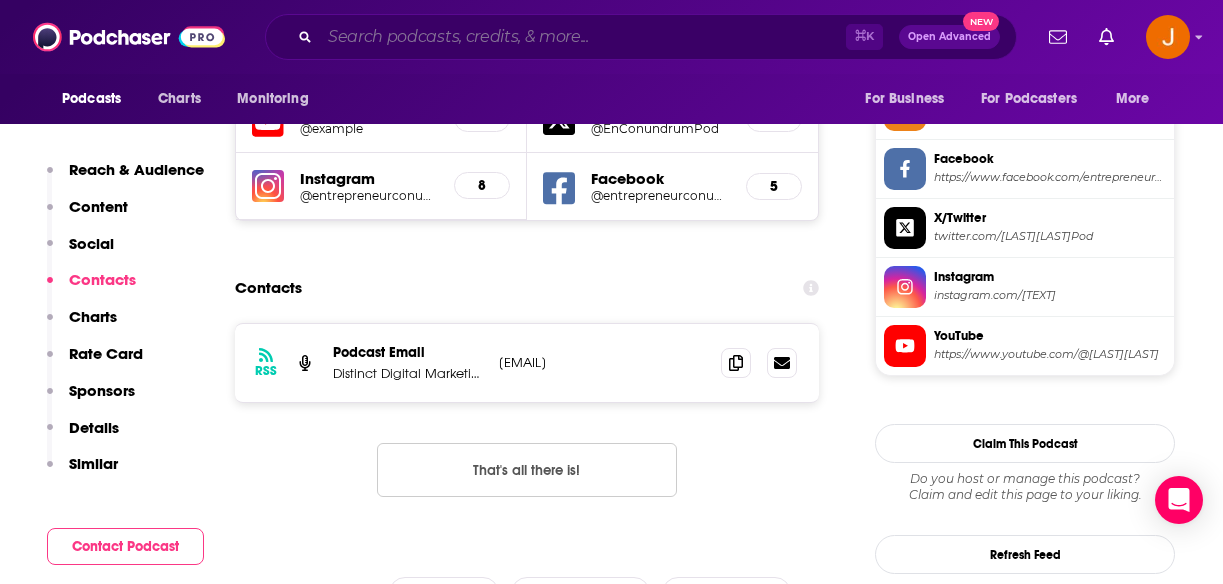 click at bounding box center [583, 37] 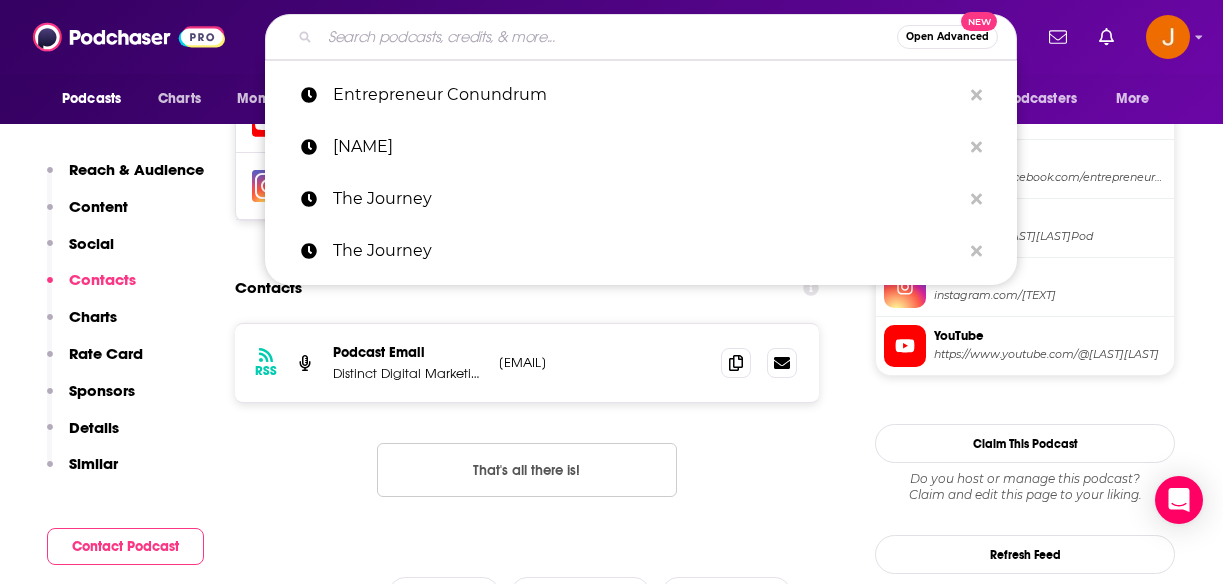type on "y" 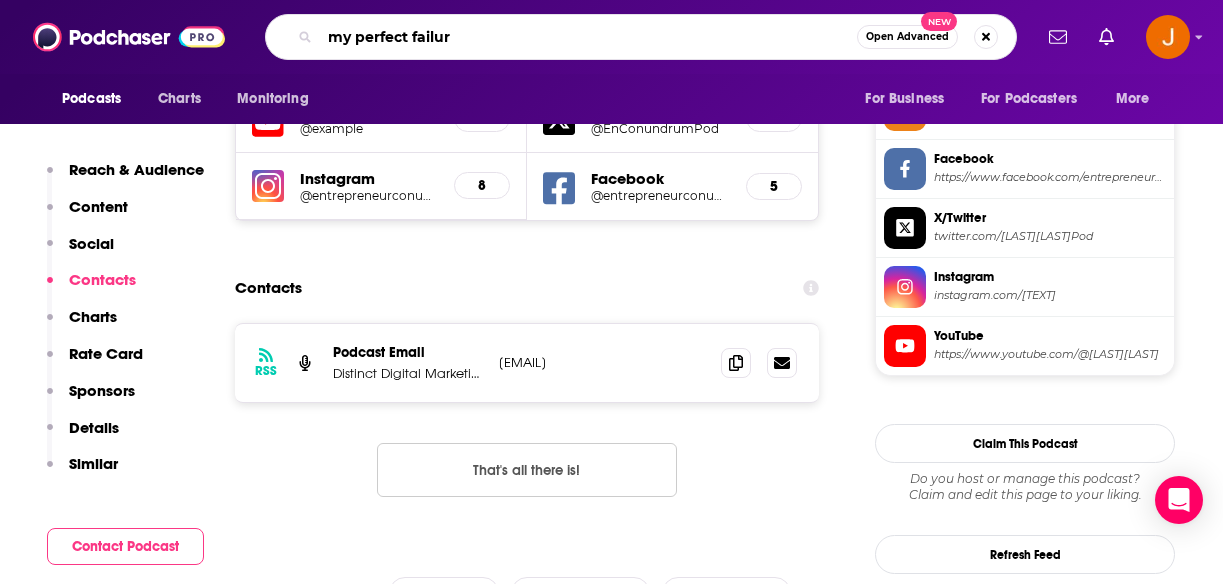 type on "my perfect failure" 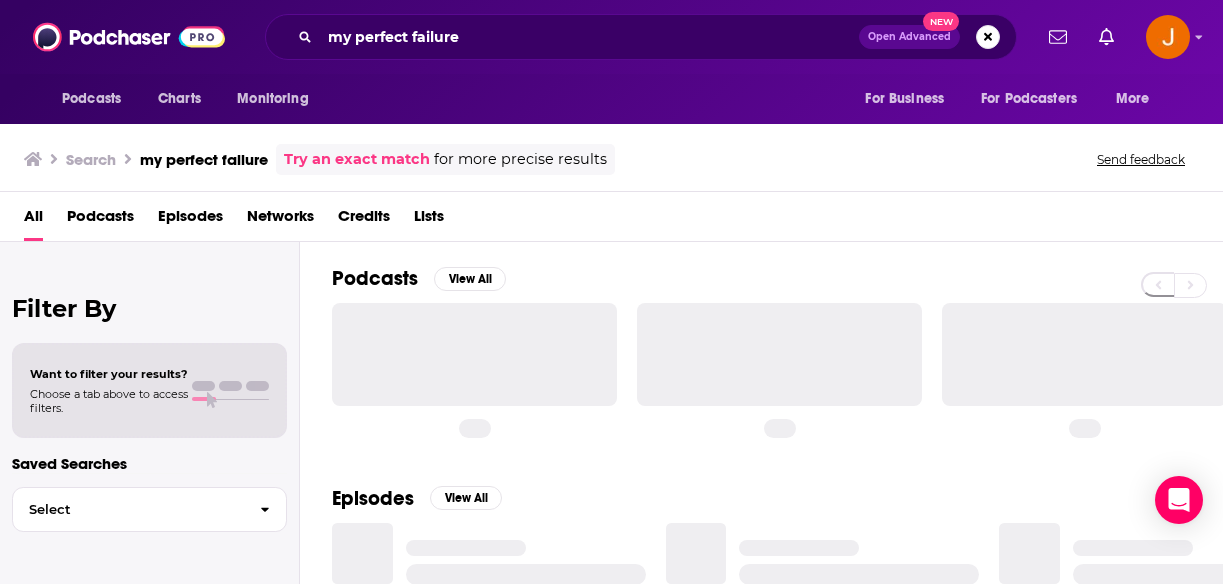 scroll, scrollTop: 0, scrollLeft: 0, axis: both 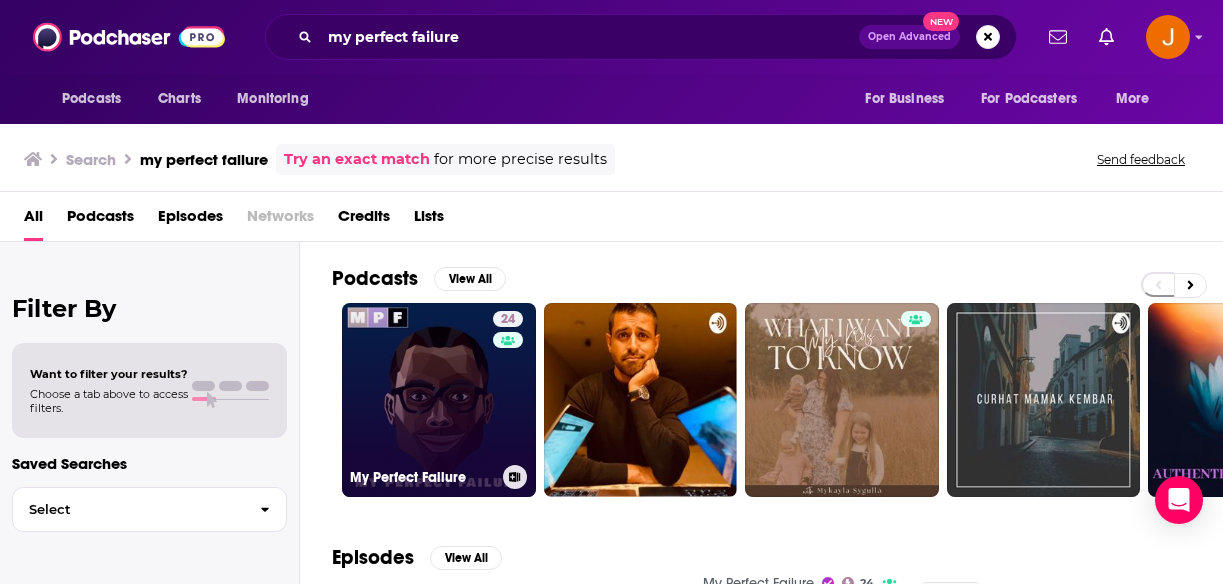click on "24 My Perfect Failure" at bounding box center [439, 400] 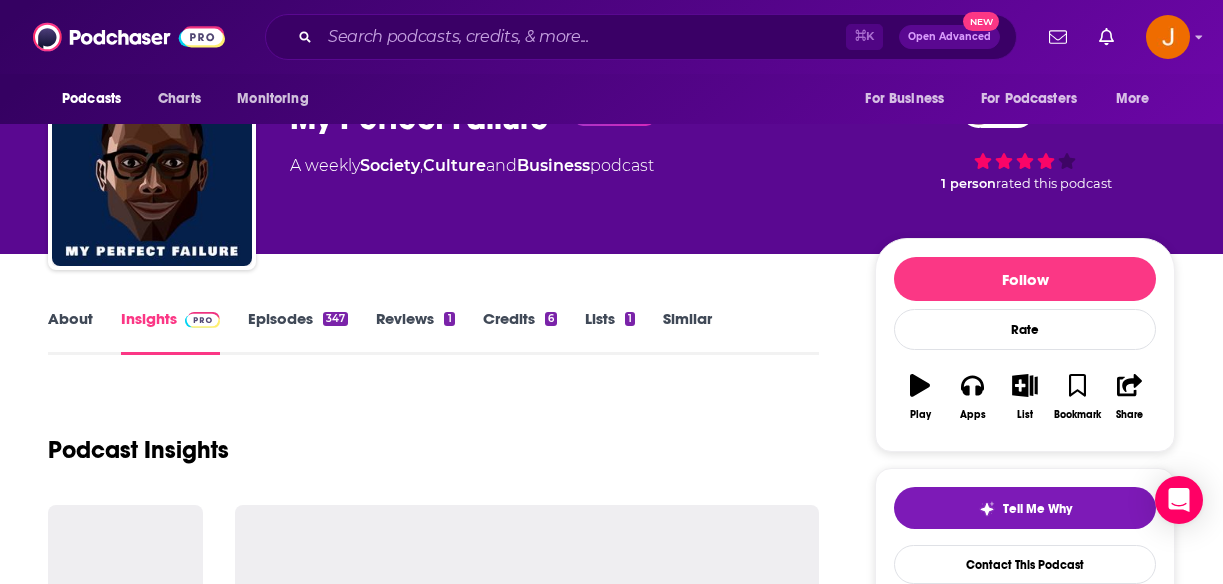 scroll, scrollTop: 111, scrollLeft: 0, axis: vertical 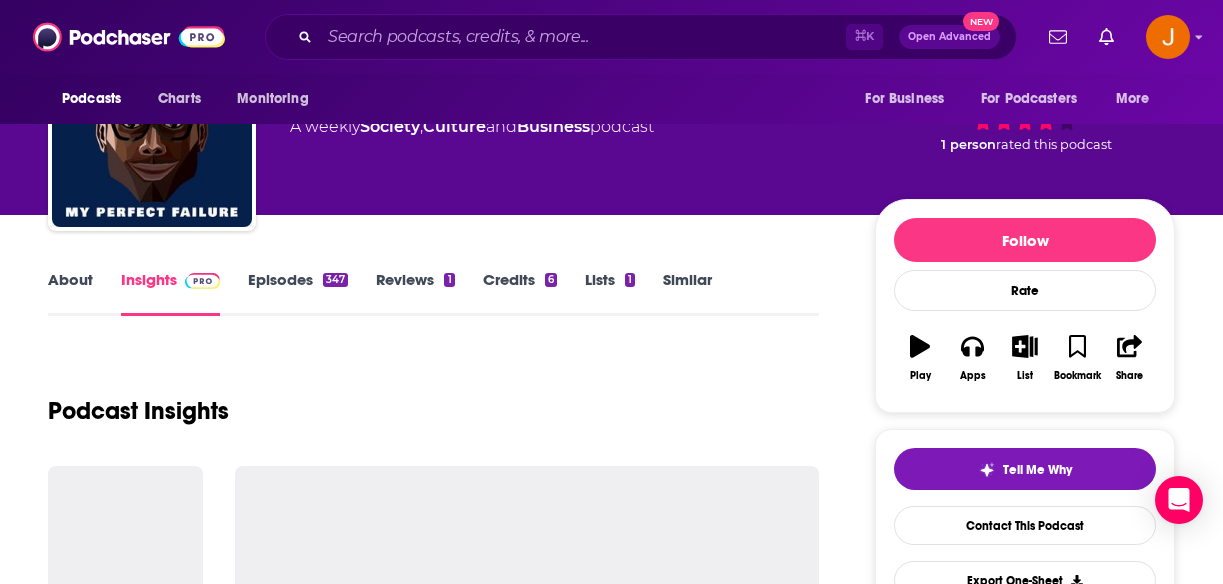 click on "Episodes 347" at bounding box center (298, 293) 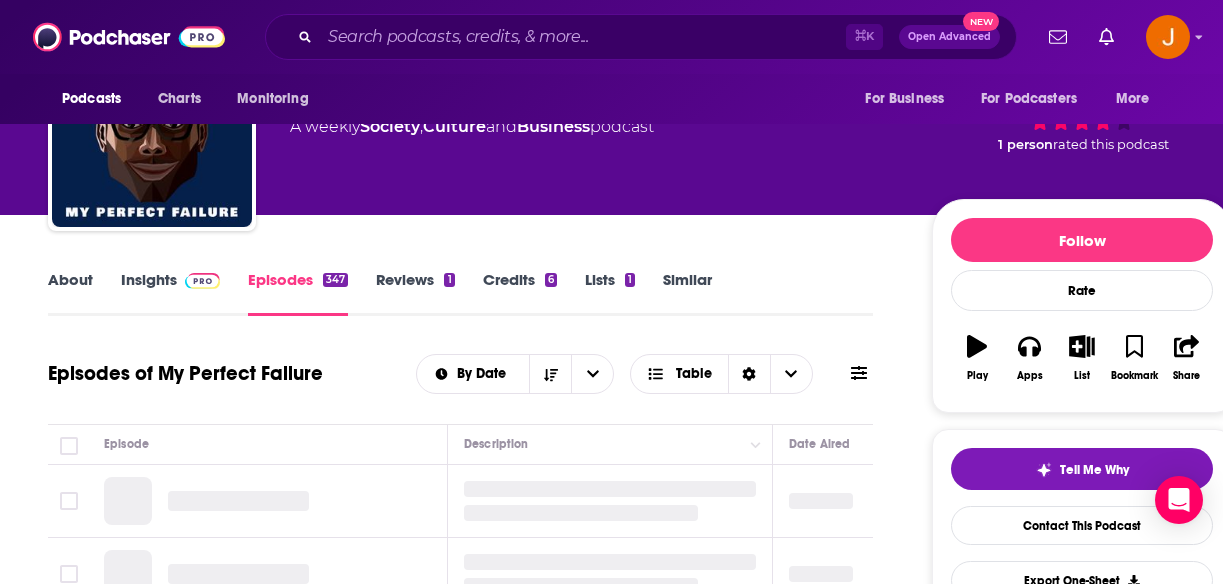 scroll, scrollTop: 0, scrollLeft: 0, axis: both 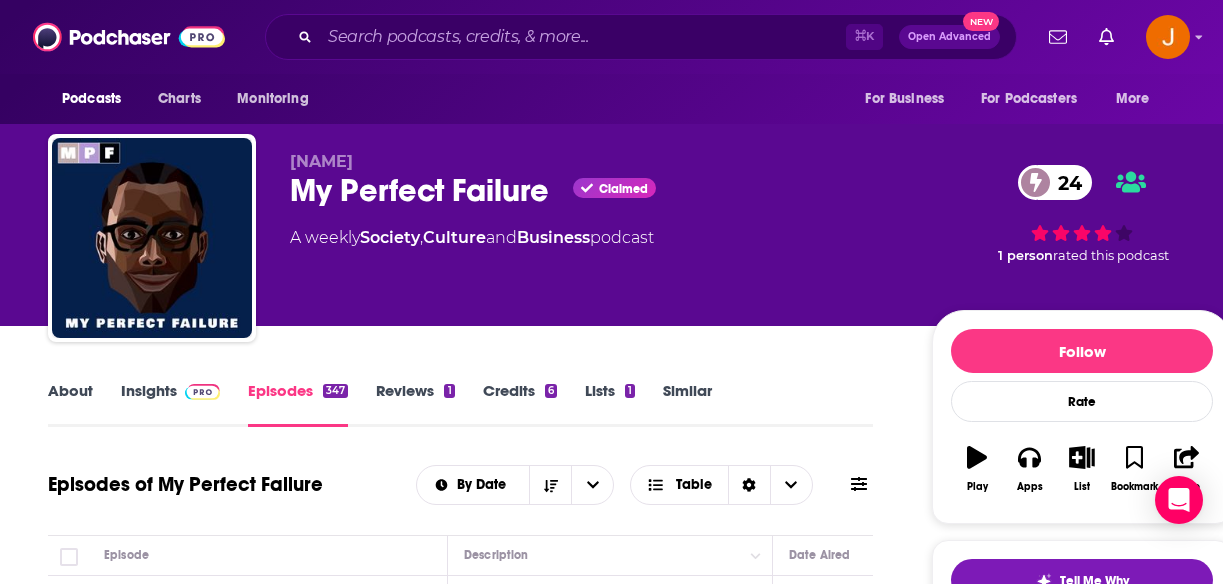 click on "Insights" at bounding box center [170, 404] 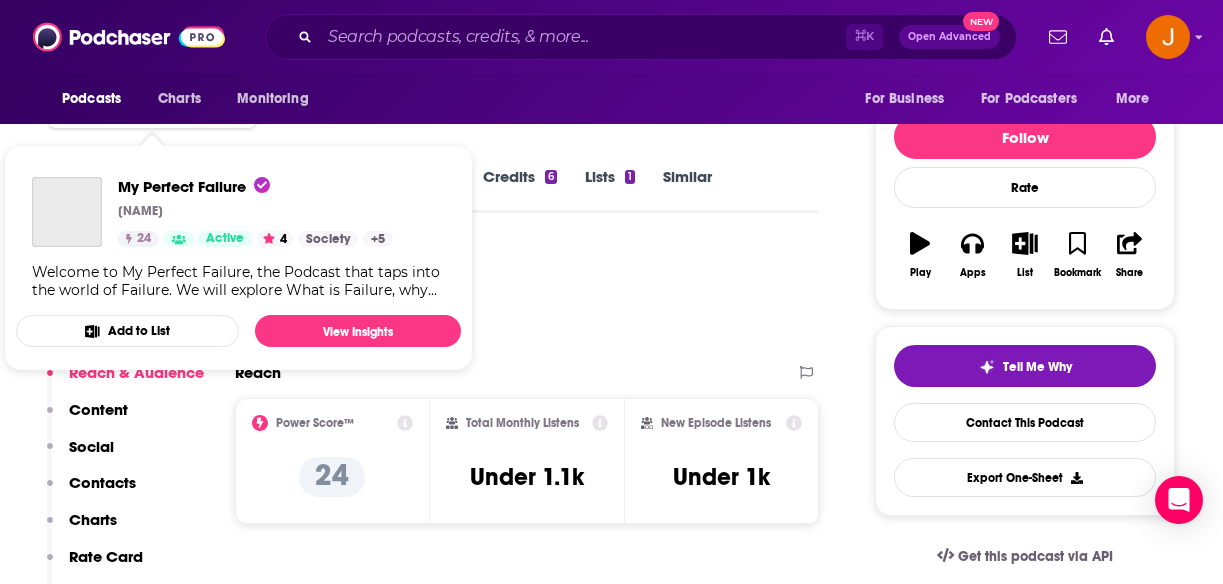 scroll, scrollTop: 236, scrollLeft: 0, axis: vertical 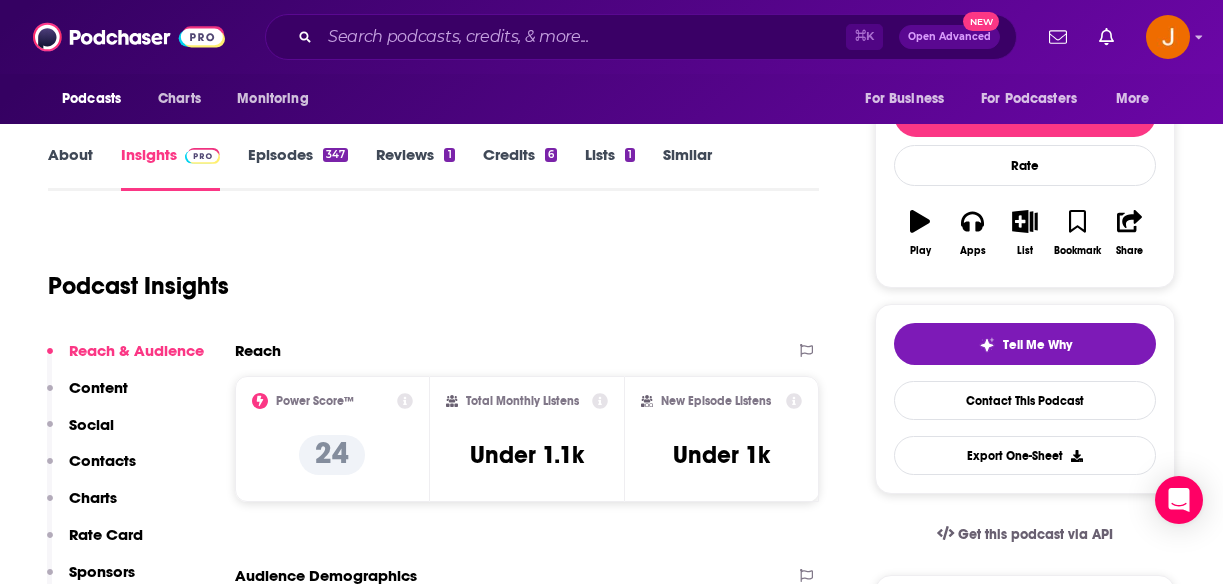 click on "Contacts" at bounding box center [102, 460] 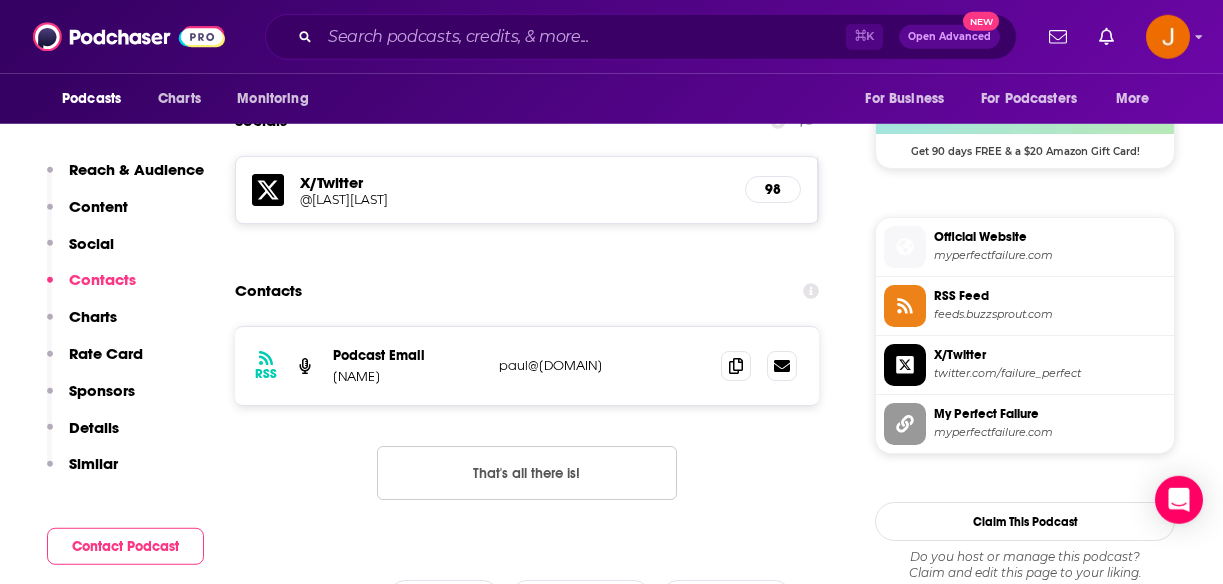 scroll, scrollTop: 1664, scrollLeft: 0, axis: vertical 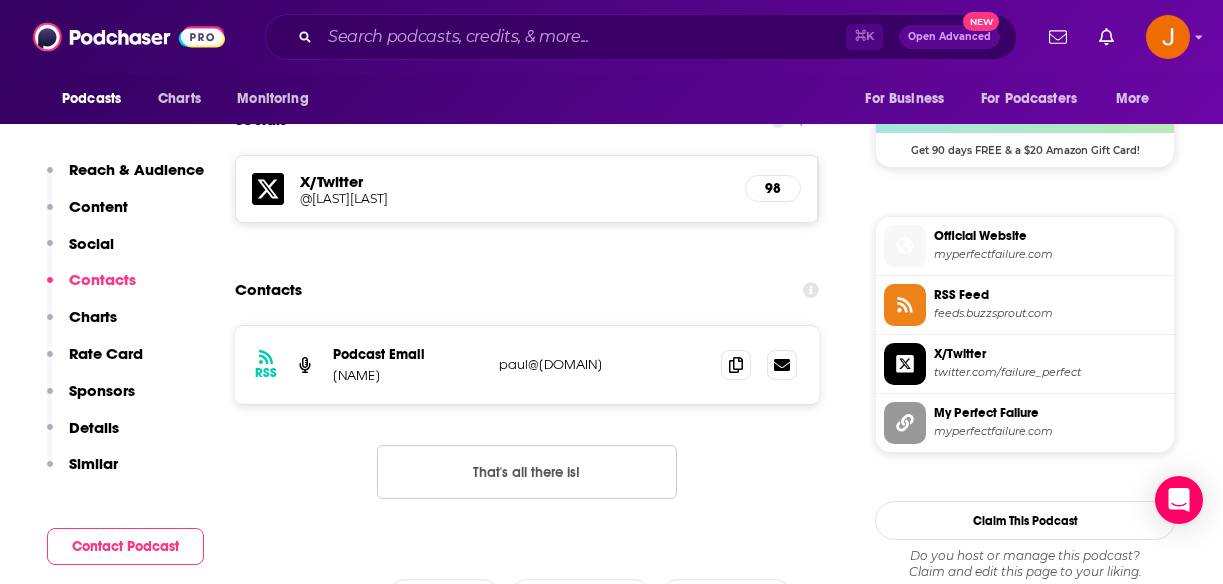 drag, startPoint x: 685, startPoint y: 372, endPoint x: 497, endPoint y: 374, distance: 188.01064 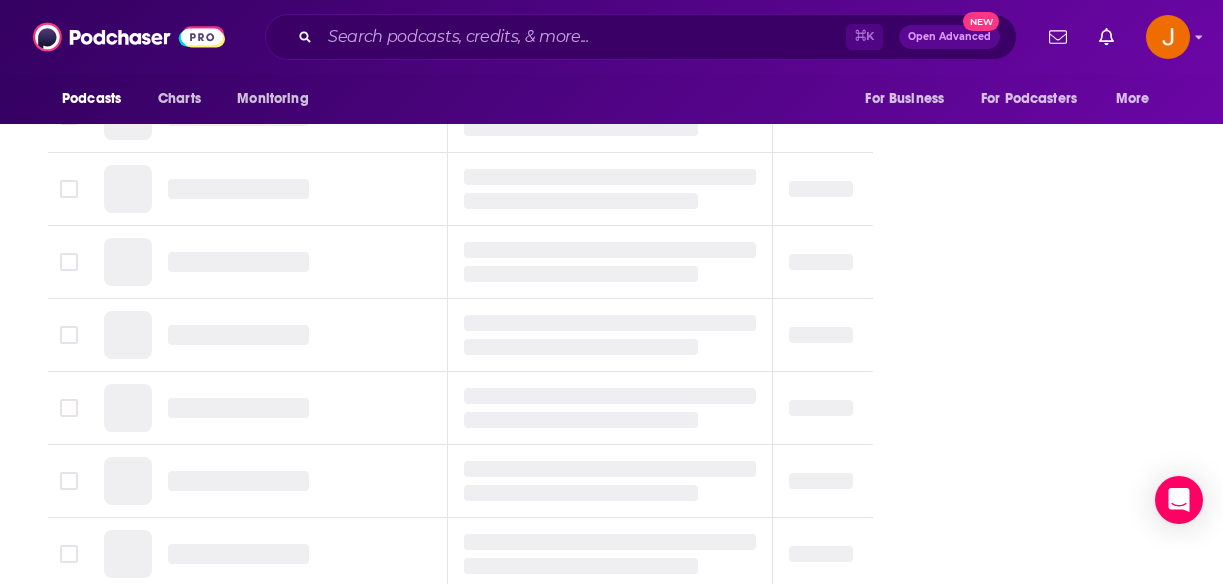 scroll, scrollTop: 0, scrollLeft: 0, axis: both 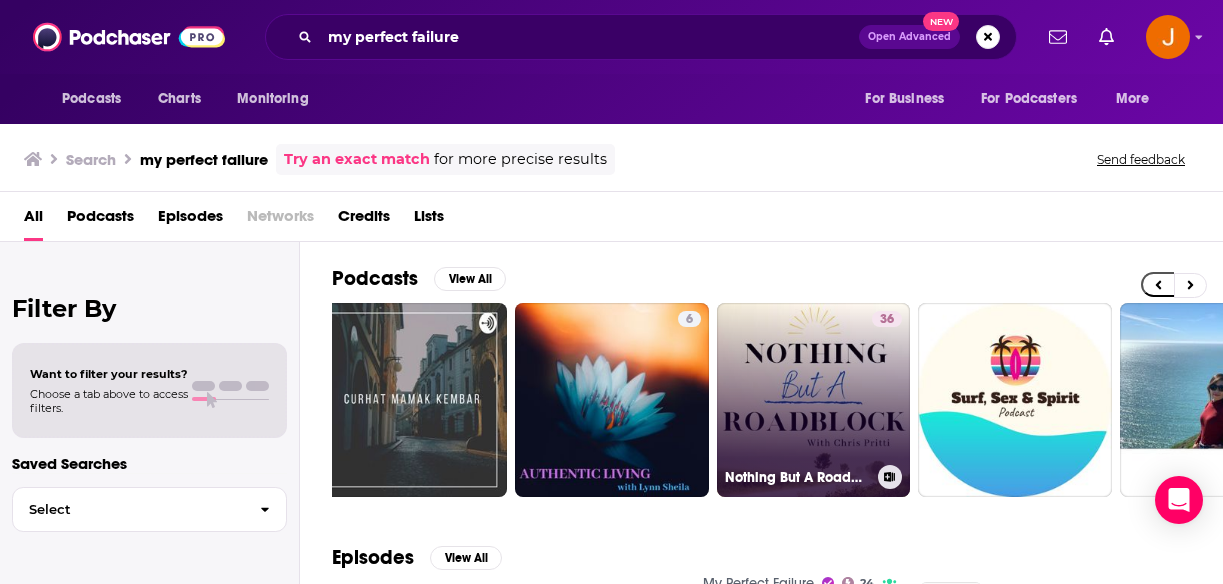 click on "36 Nothing But A Roadblock" at bounding box center (814, 400) 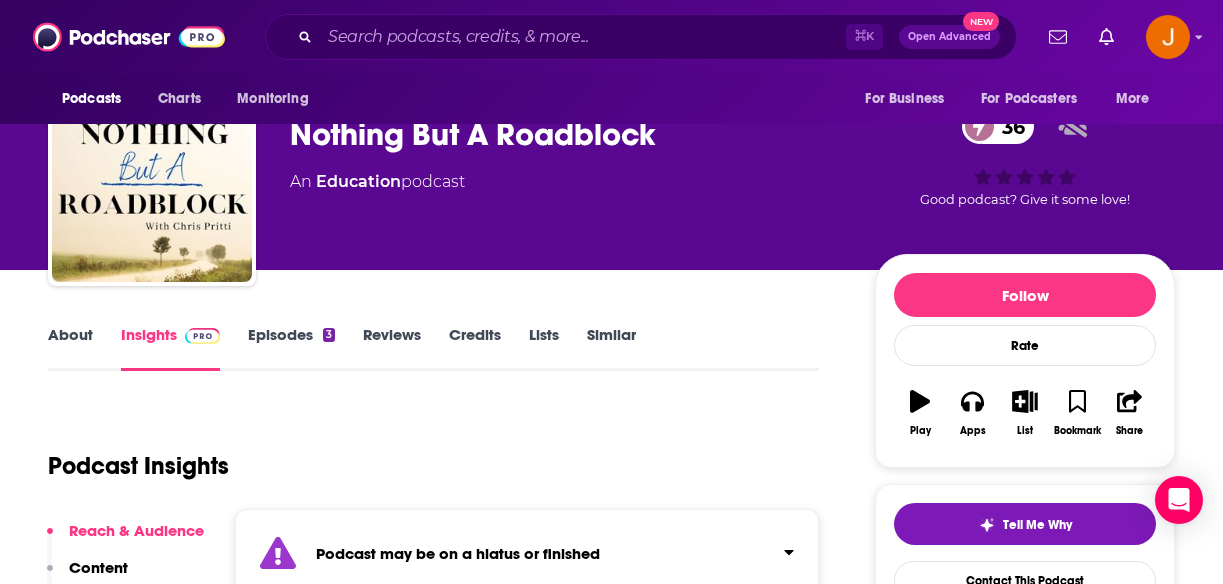 scroll, scrollTop: 74, scrollLeft: 0, axis: vertical 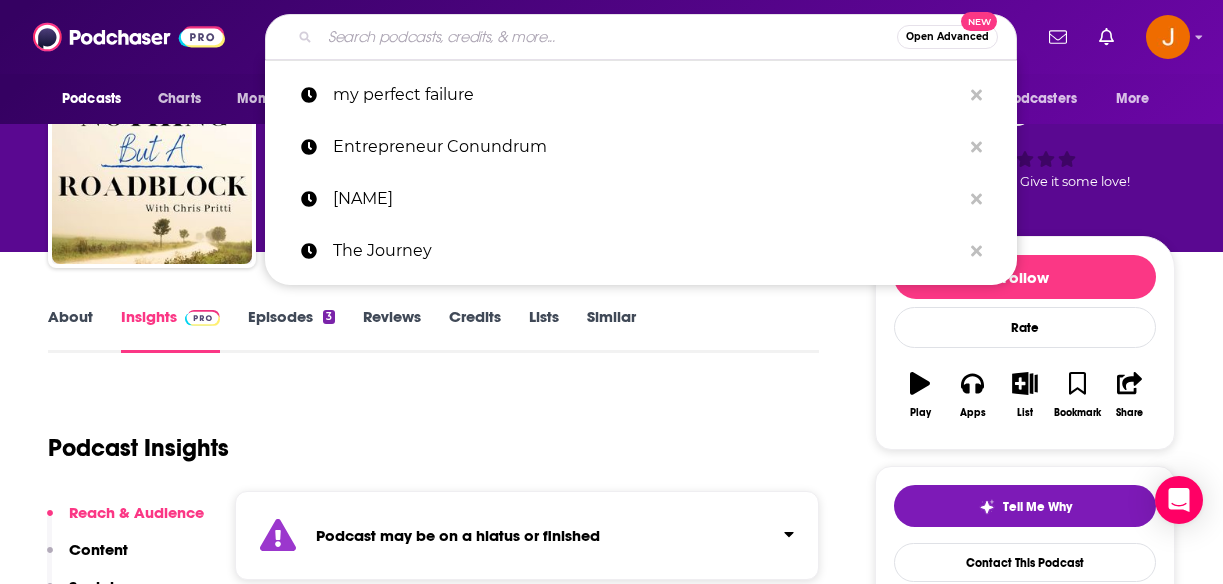 click at bounding box center (608, 37) 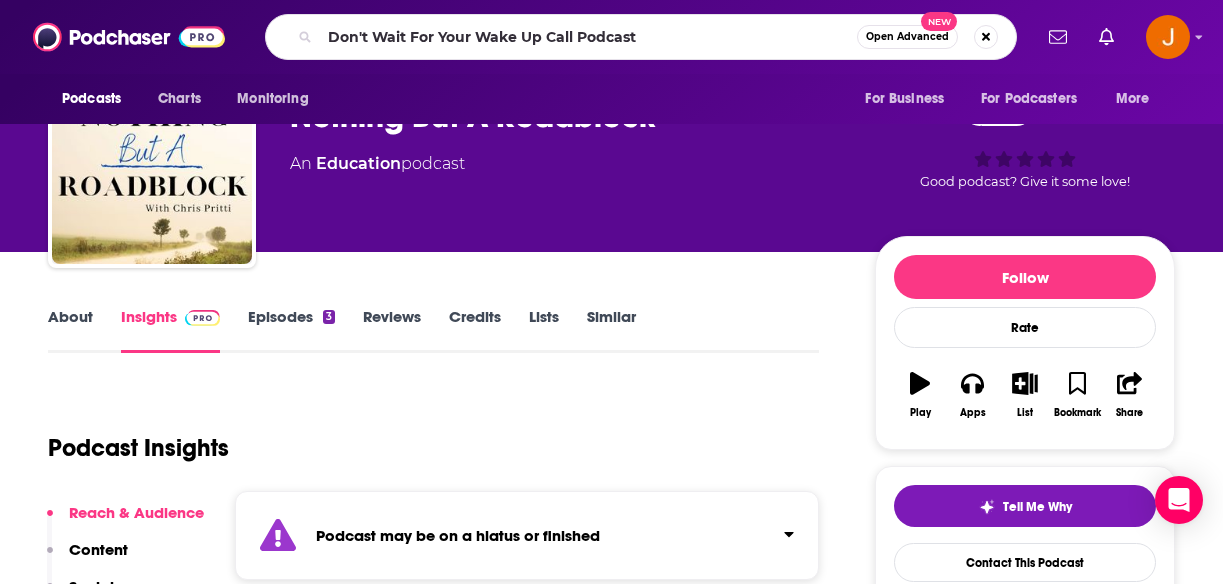 scroll, scrollTop: 0, scrollLeft: 0, axis: both 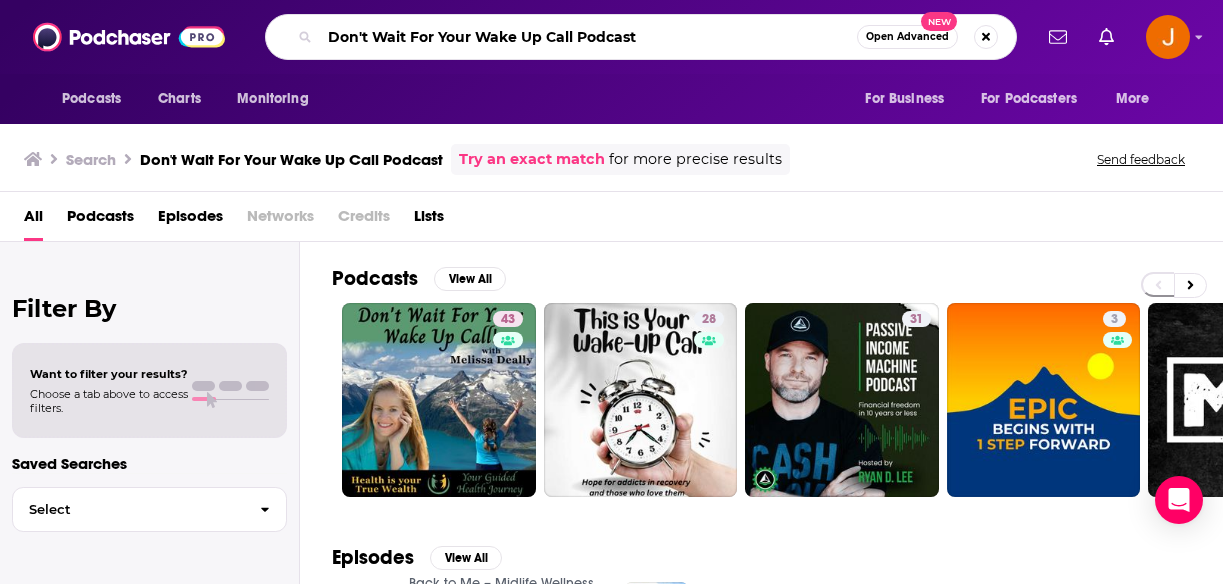 drag, startPoint x: 671, startPoint y: 51, endPoint x: 235, endPoint y: 39, distance: 436.1651 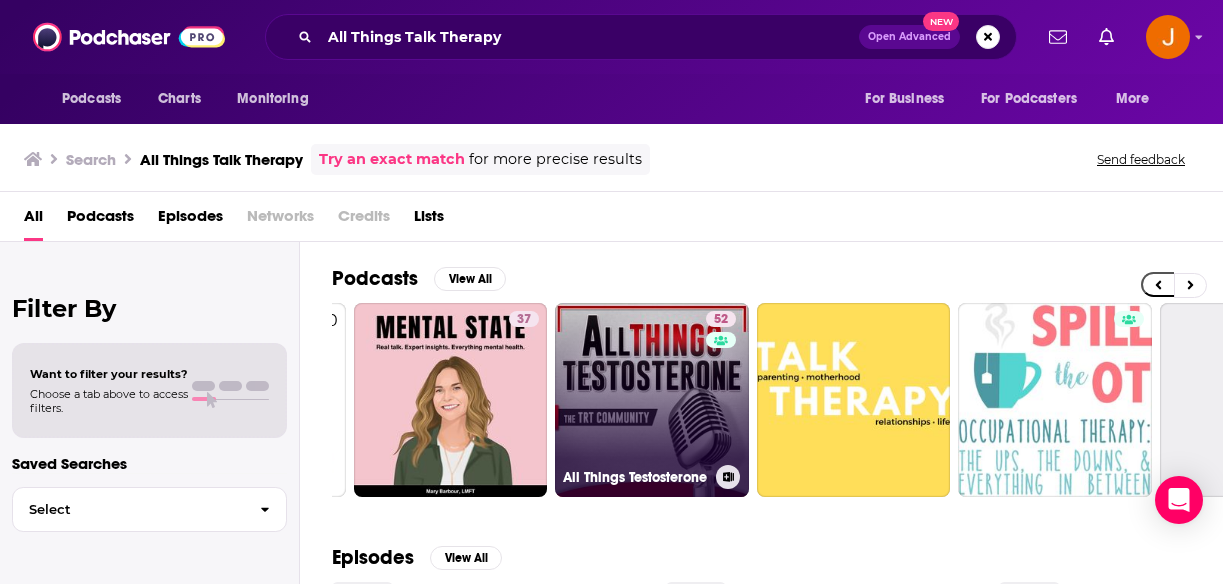scroll, scrollTop: 0, scrollLeft: 206, axis: horizontal 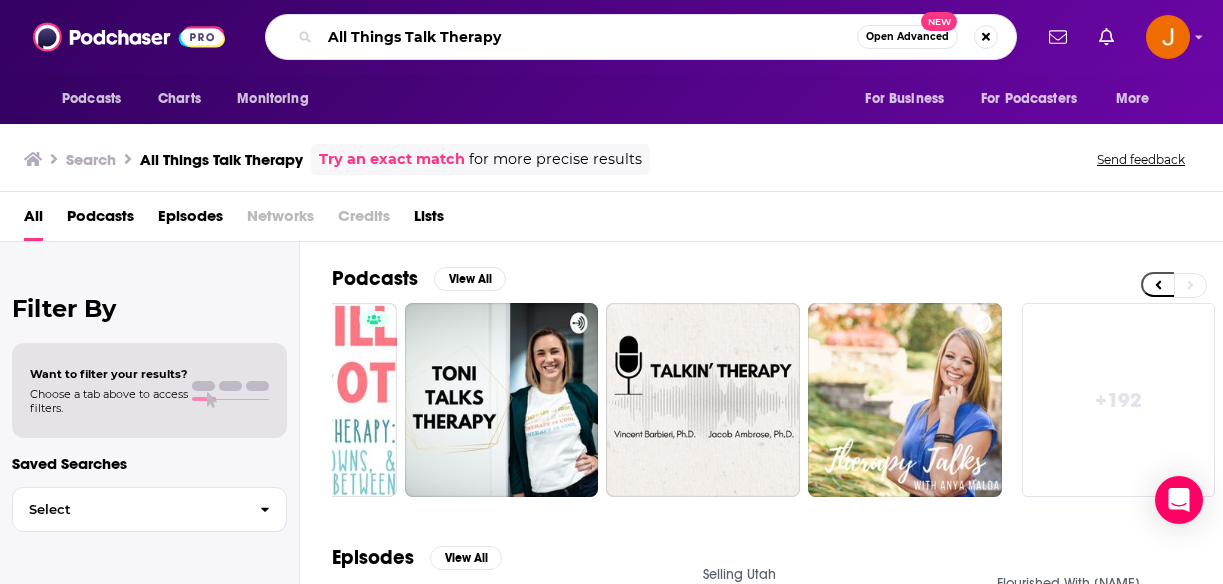 drag, startPoint x: 526, startPoint y: 46, endPoint x: 207, endPoint y: 20, distance: 320.0578 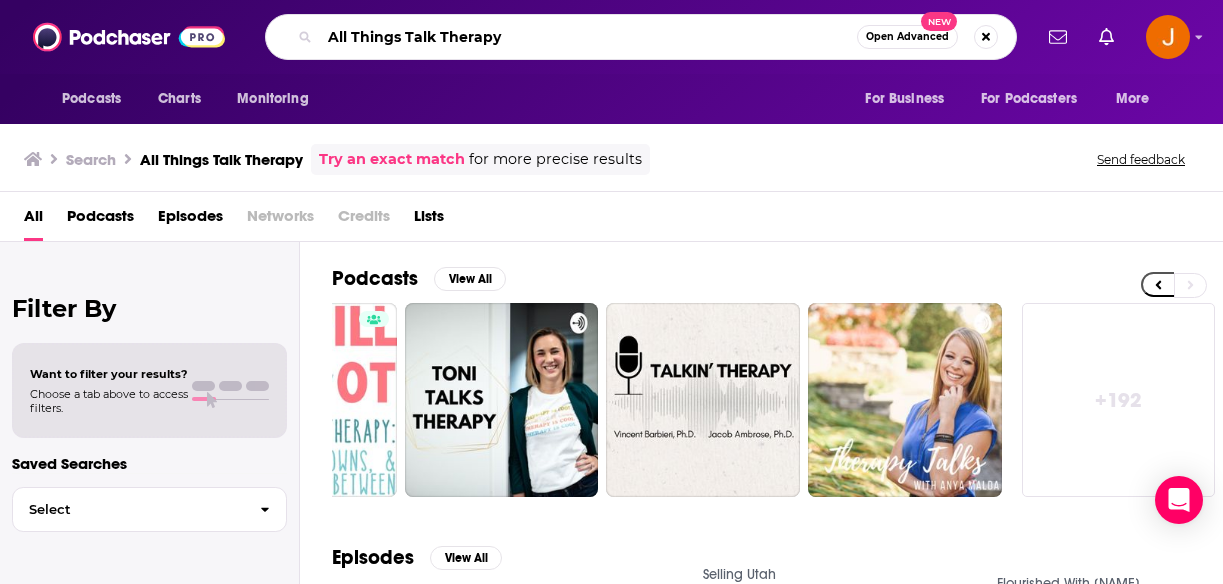 click on "All Things Talk Therapy" at bounding box center (588, 37) 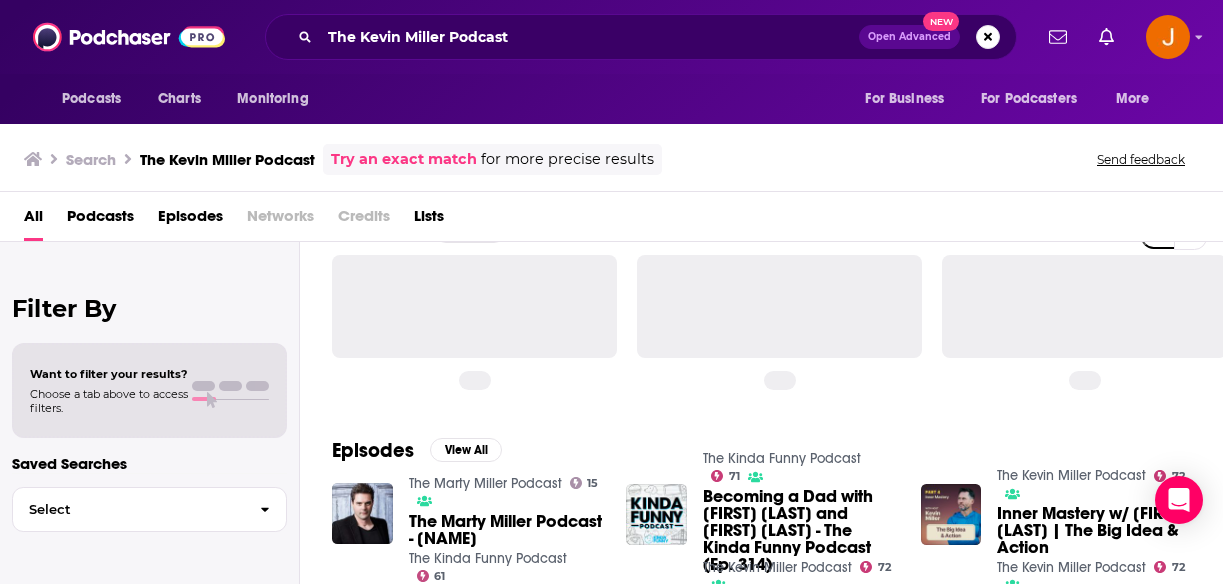 scroll, scrollTop: 53, scrollLeft: 0, axis: vertical 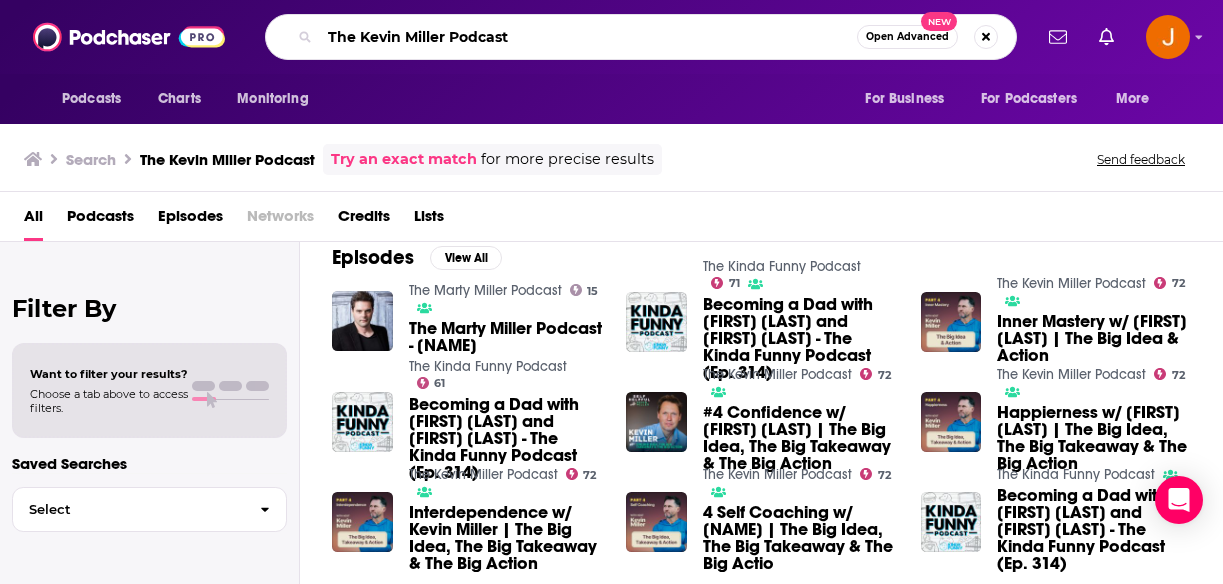 click on "The Kevin Miller Podcast" at bounding box center [588, 37] 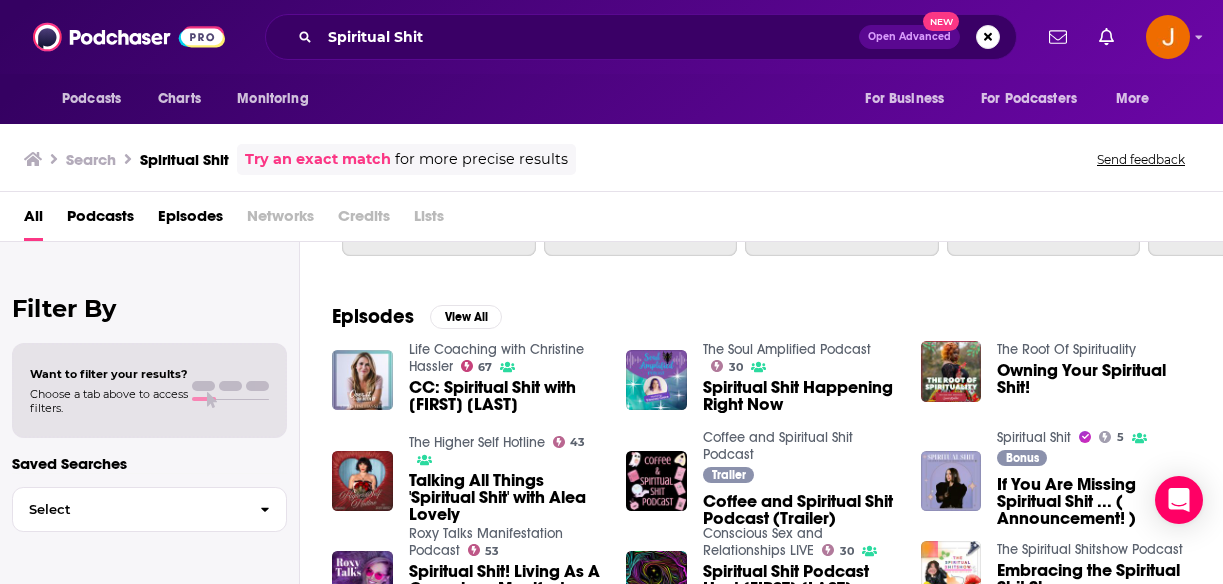 scroll, scrollTop: 300, scrollLeft: 0, axis: vertical 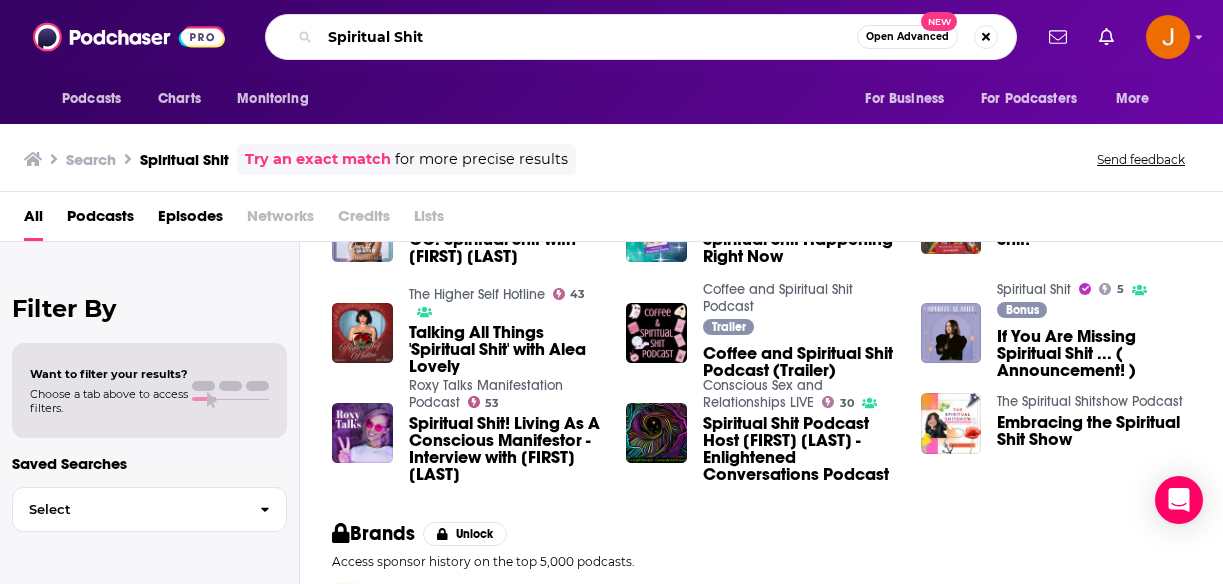 drag, startPoint x: 442, startPoint y: 41, endPoint x: 281, endPoint y: 19, distance: 162.49615 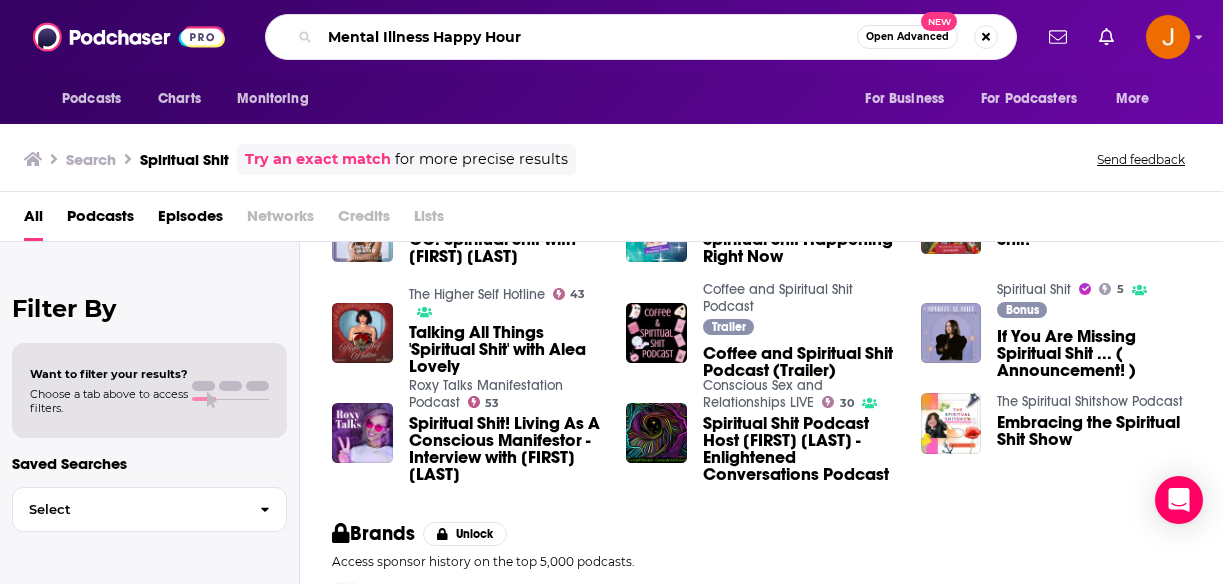 type on "Mental Illness Happy Hour" 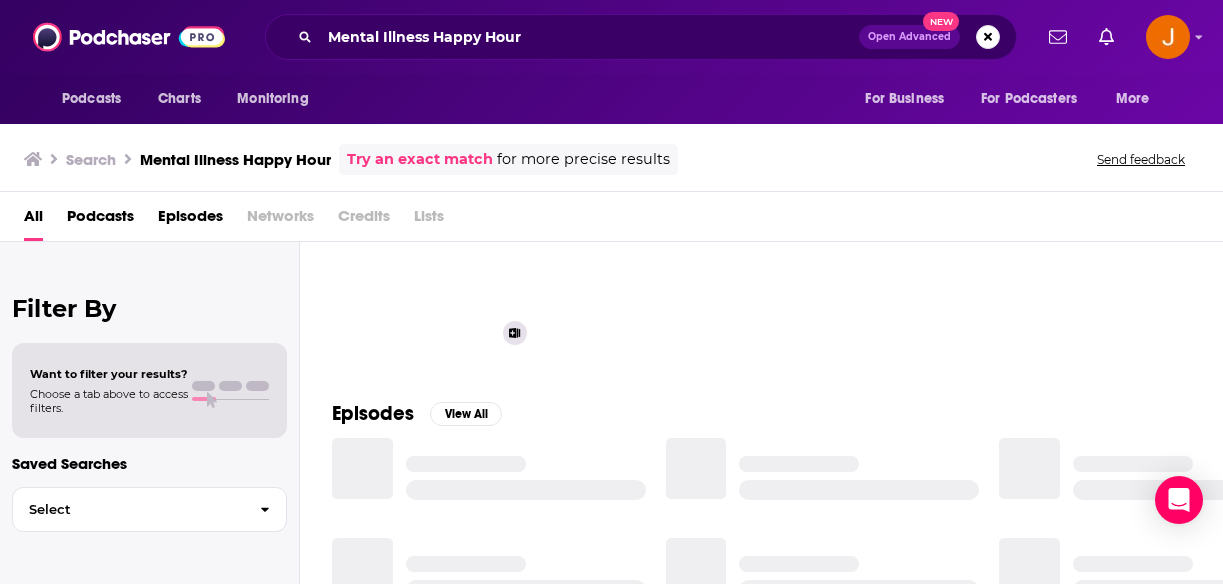 scroll, scrollTop: 0, scrollLeft: 0, axis: both 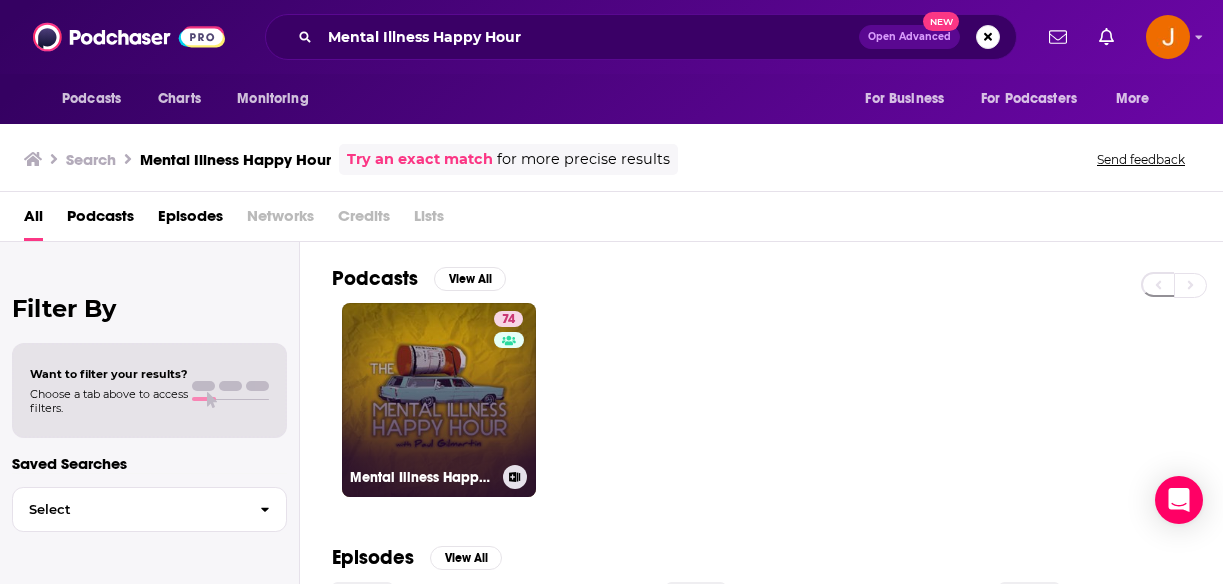 click on "74 Mental Illness Happy Hour" at bounding box center (439, 400) 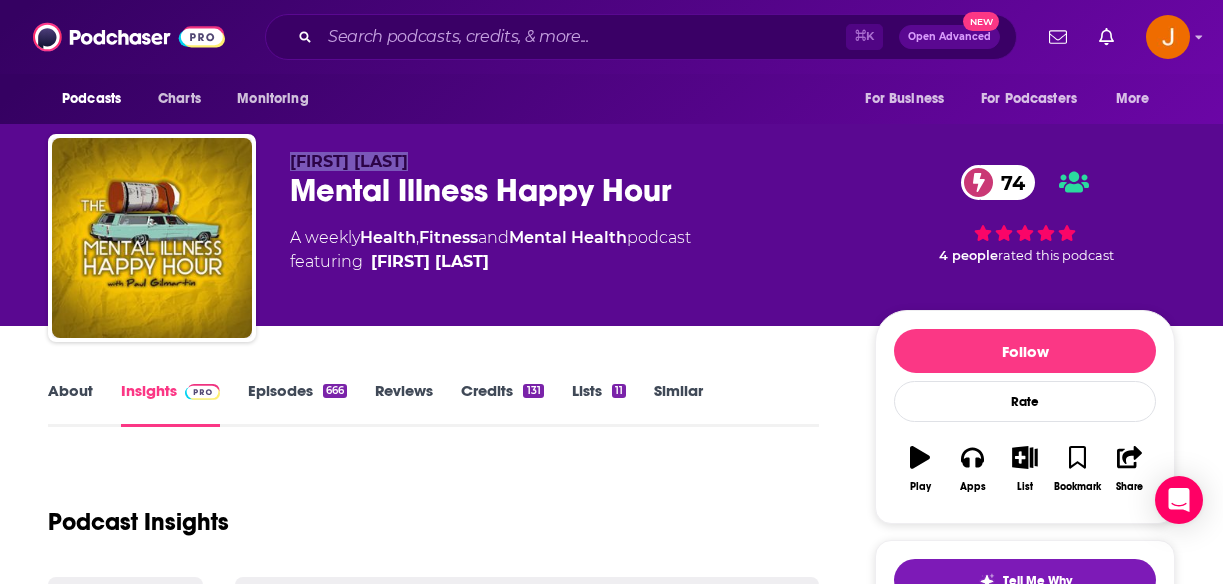 drag, startPoint x: 463, startPoint y: 140, endPoint x: 413, endPoint y: 168, distance: 57.306194 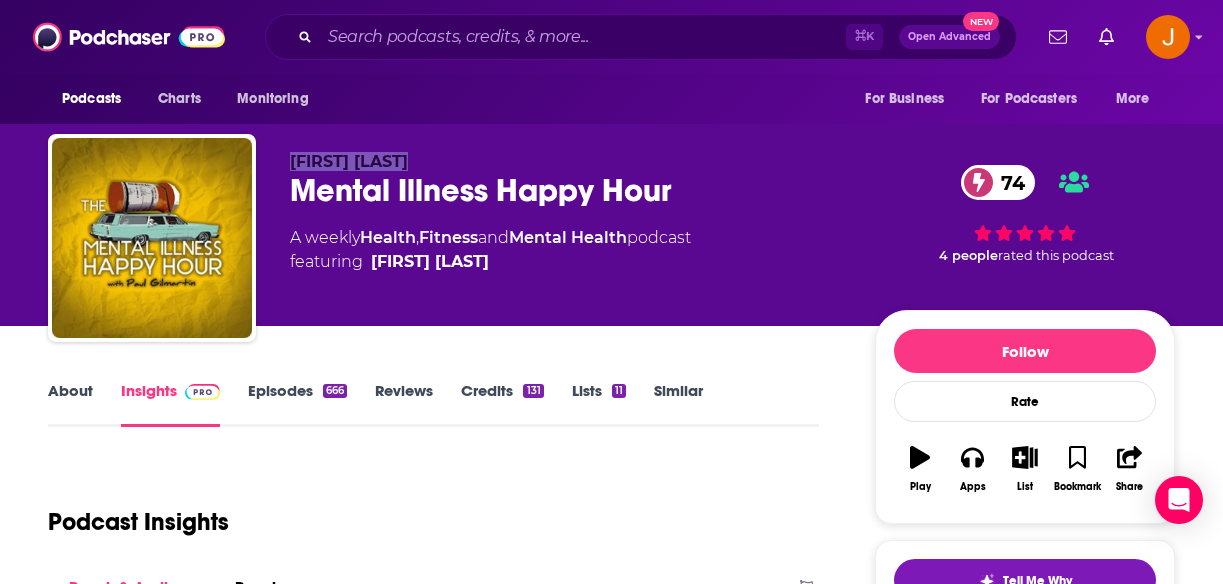 copy on "Paul Gilmartin" 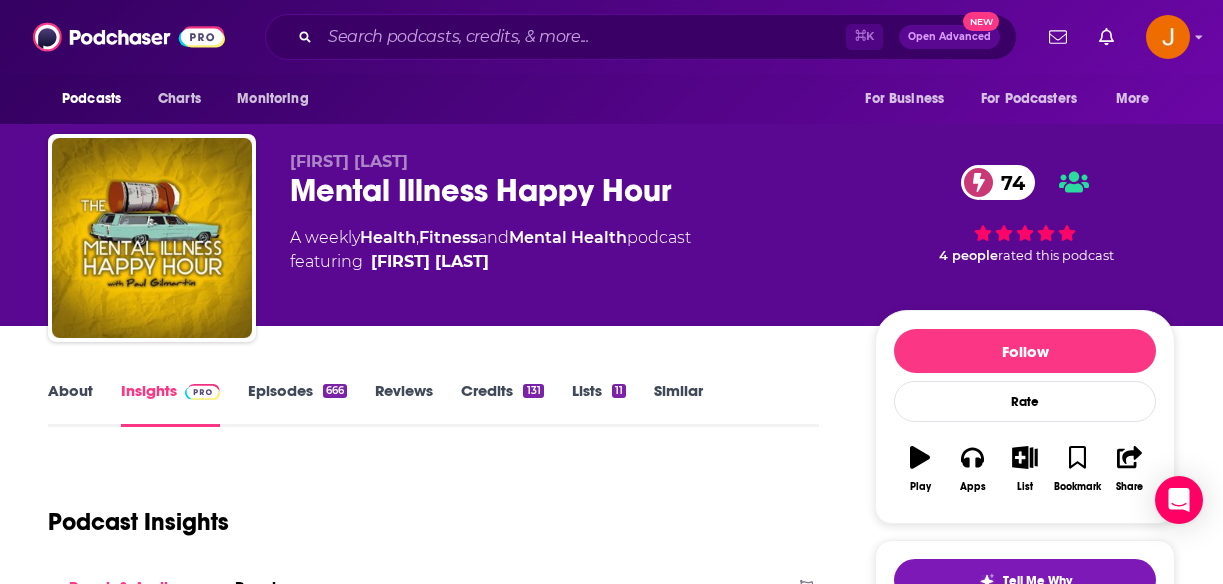 click on "Paul Gilmartin   Mental Illness Happy Hour 74 A   weekly  Health ,  Fitness  and  Mental Health  podcast  featuring  Paul Gilmartin 74   4   people  rated this podcast" at bounding box center (611, 163) 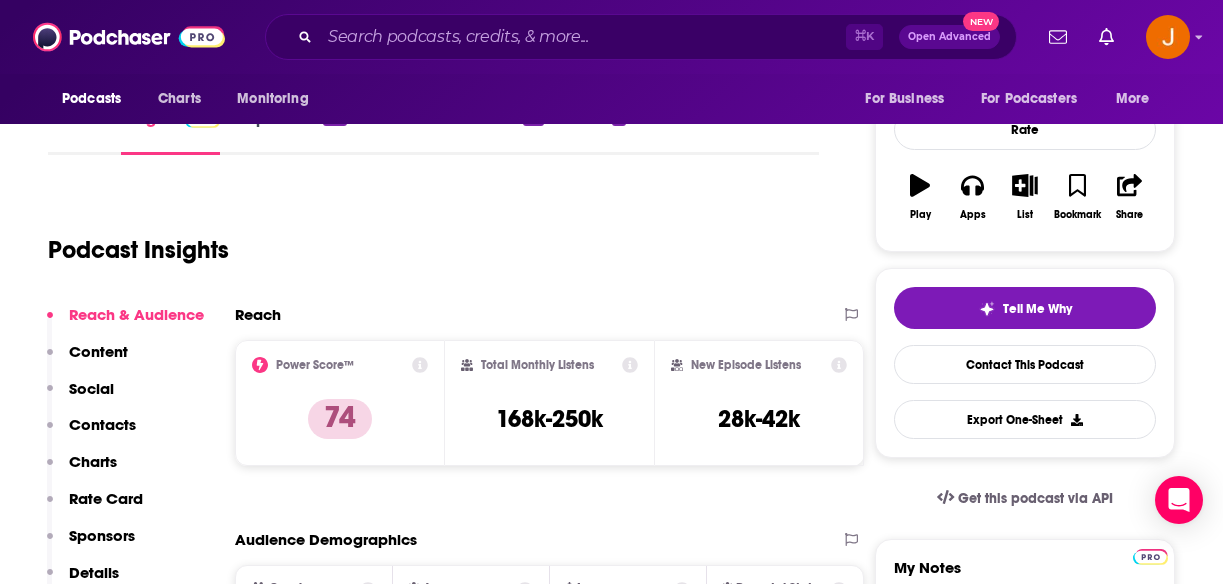 scroll, scrollTop: 297, scrollLeft: 0, axis: vertical 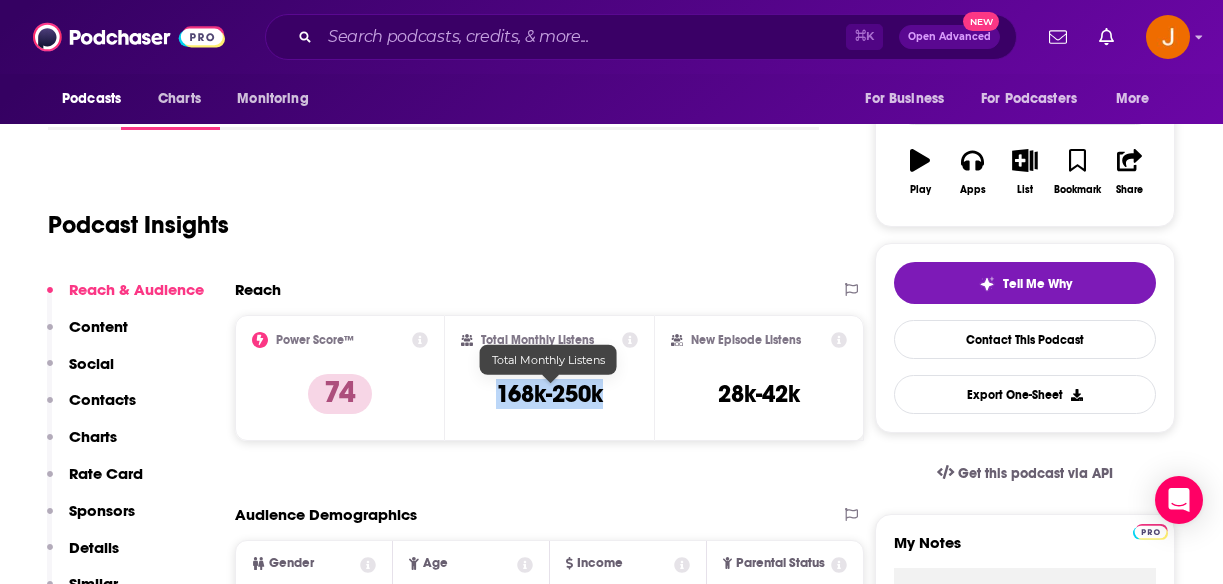 drag, startPoint x: 499, startPoint y: 396, endPoint x: 601, endPoint y: 400, distance: 102.0784 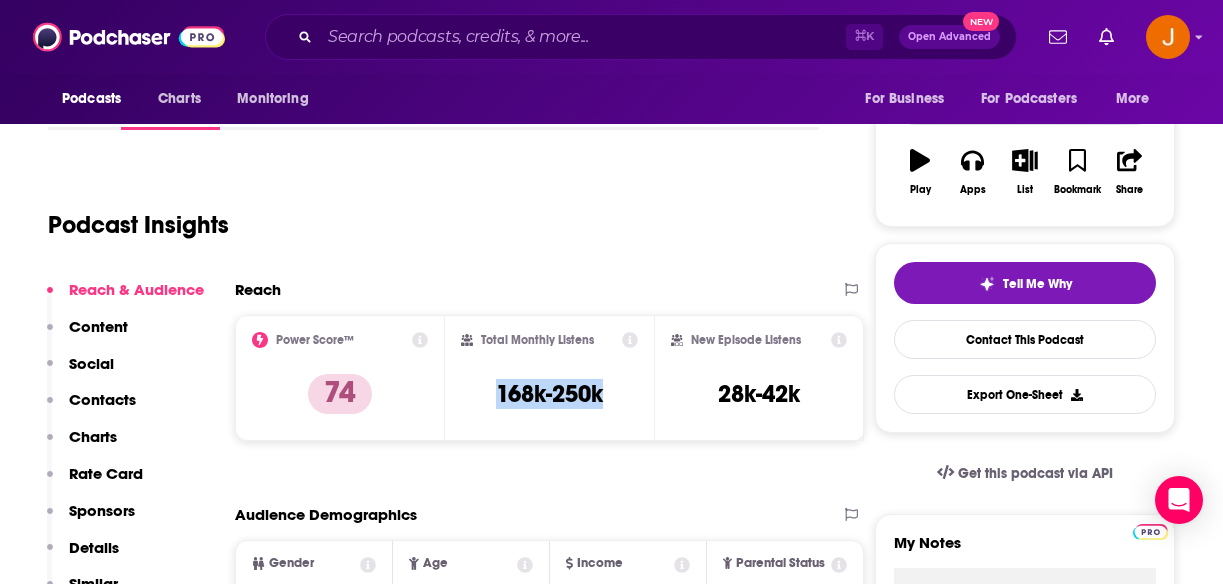 click on "Contacts" at bounding box center (102, 399) 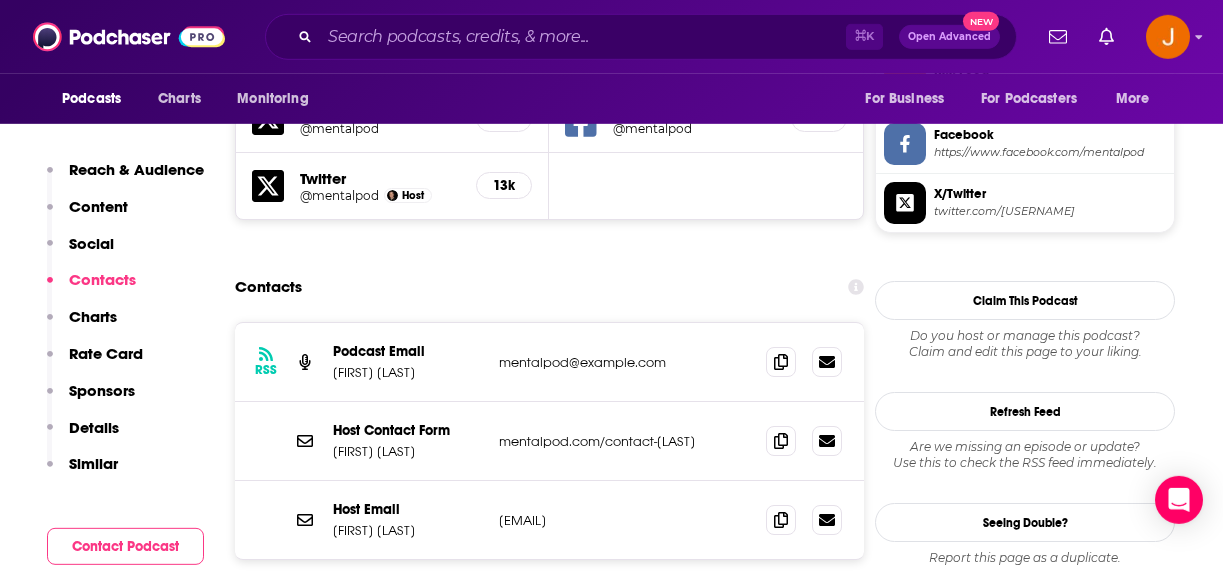 scroll, scrollTop: 1702, scrollLeft: 0, axis: vertical 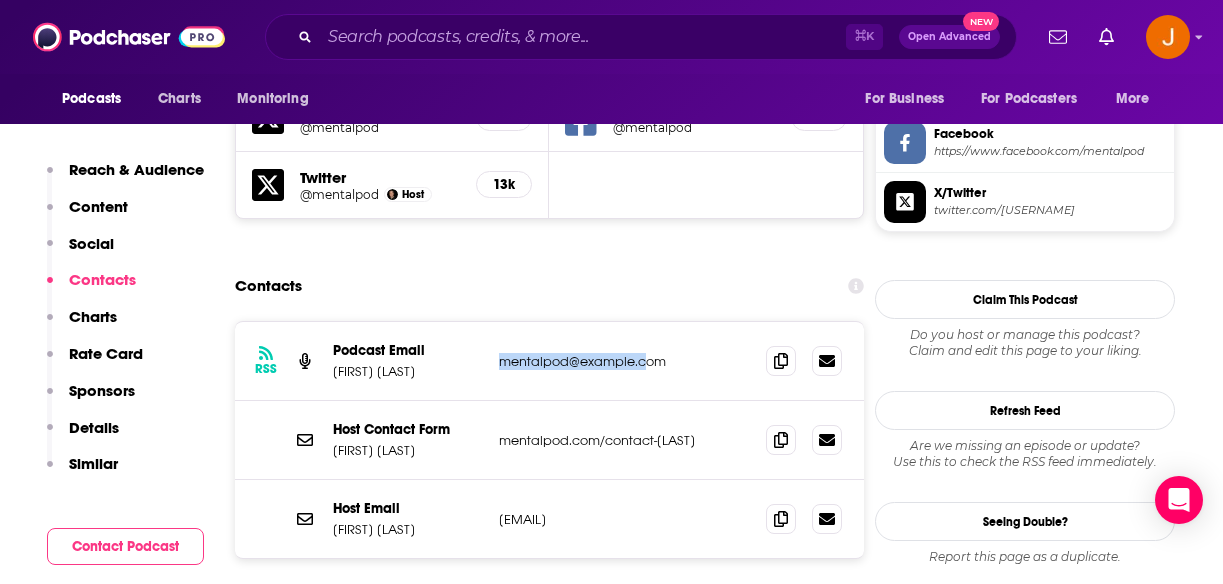 drag, startPoint x: 655, startPoint y: 381, endPoint x: 500, endPoint y: 377, distance: 155.0516 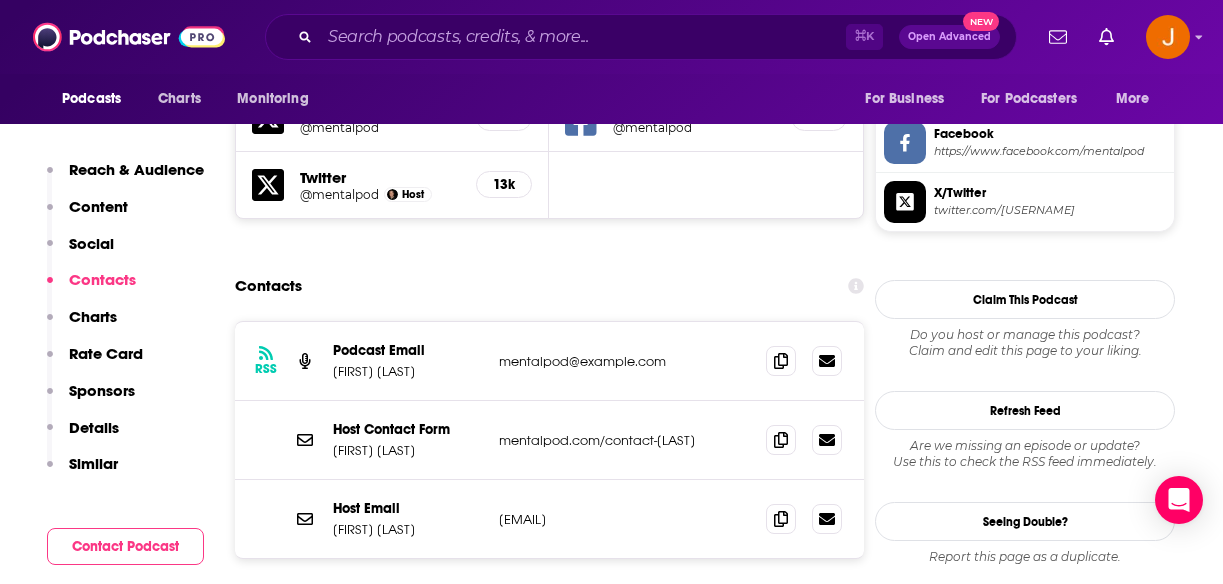 click on "About Insights Episodes 666 Reviews Credits 131 Lists 11 Similar Podcast Insights Reach & Audience Content Social Contacts Charts Rate Card Sponsors Details Similar Contact Podcast Open Website  Reach Power Score™ 74 Total Monthly Listens 168k-250k New Episode Listens 28k-42k Export One-Sheet Audience Demographics Gender Female Age 37 yo Income $ $ $ $ $ Parental Status Not Parents Countries 1 United States 2 Canada 3 United Kingdom 4 Australia 5 India Top Cities New York, NY , Los Angeles, CA , Portland, OR , Chicago, IL , Austin, TX , Denver, CO Interests Charity , Comedy , Art/culture , Science , Performance arts , Mental illness Jobs Principals/Owners , Managers , Authors/Writers , Artists , Photographers , Technicians Ethnicities White / Caucasian , Hispanic , African American , Asian Show More Content Political Skew Neutral/Mixed Socials X/Twitter @mentalpod 13k Facebook @mentalpod 15k Twitter @mentalpod Host 13k Contacts   RSS   Podcast Email Paul Gilmartin mentalpod@gmail.com mentalpod@gmail.com" at bounding box center (445, 4294) 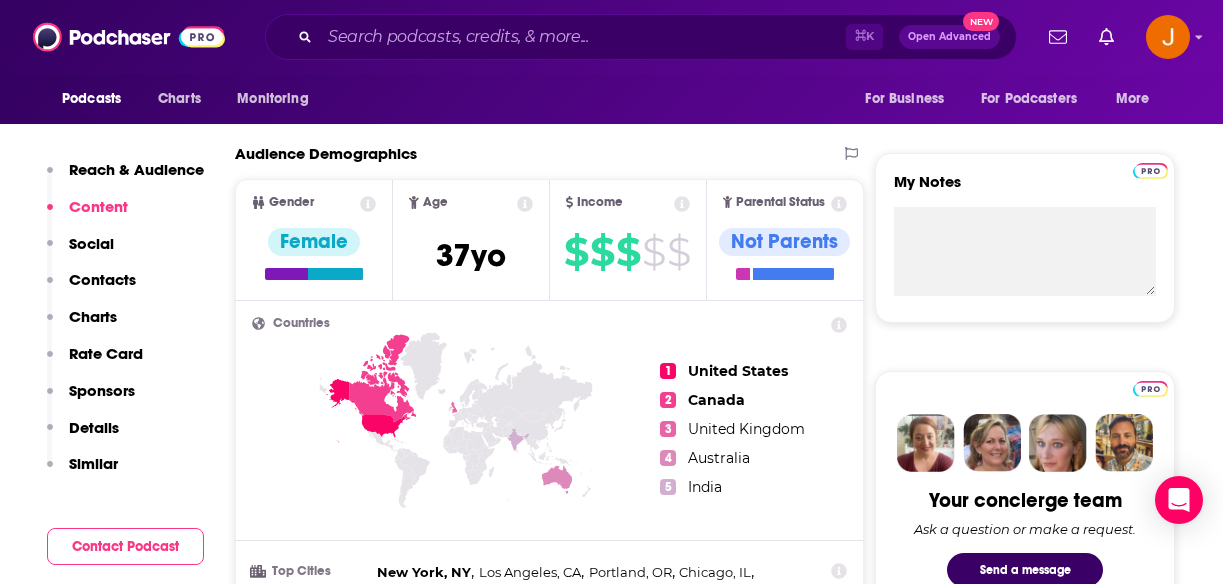 scroll, scrollTop: 0, scrollLeft: 0, axis: both 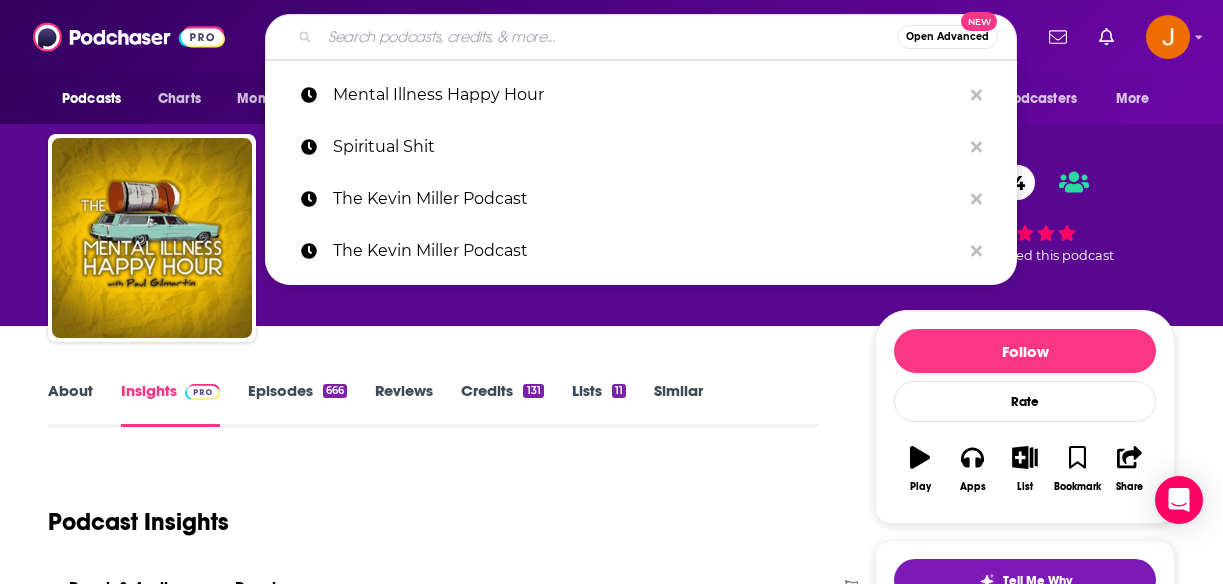paste on "A Bit of Optimism" 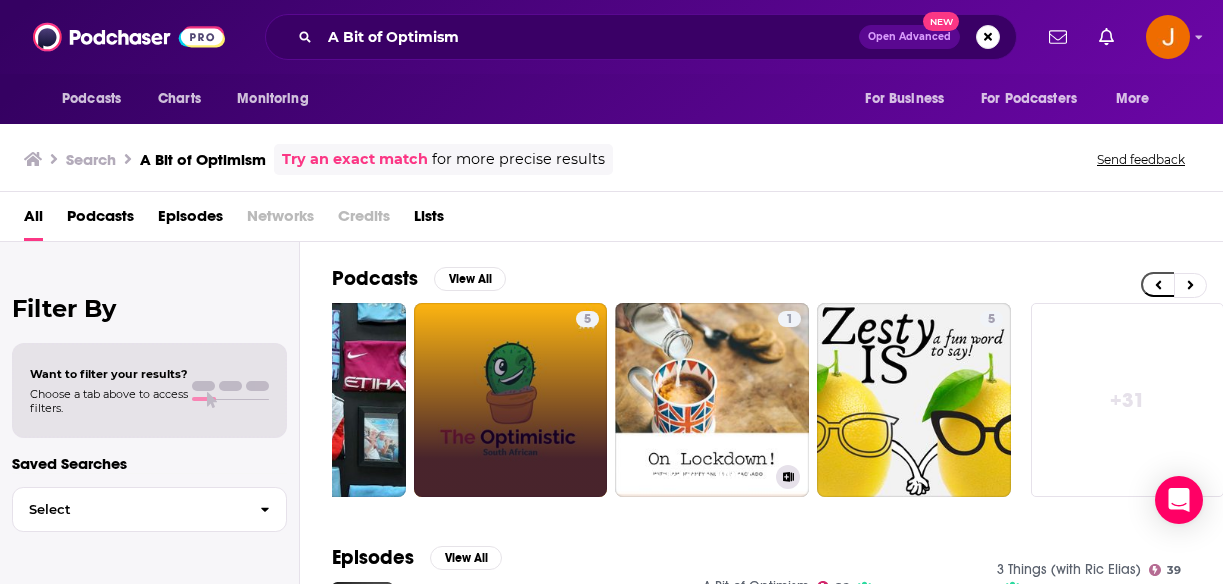 scroll, scrollTop: 0, scrollLeft: 946, axis: horizontal 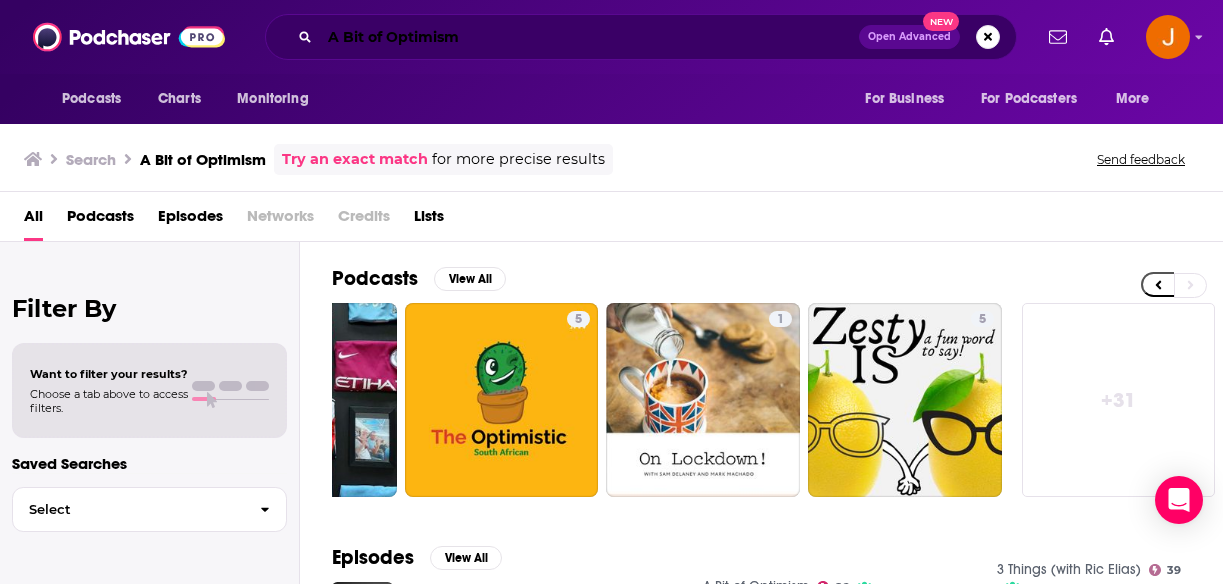 click on "A Bit of Optimism" at bounding box center [589, 37] 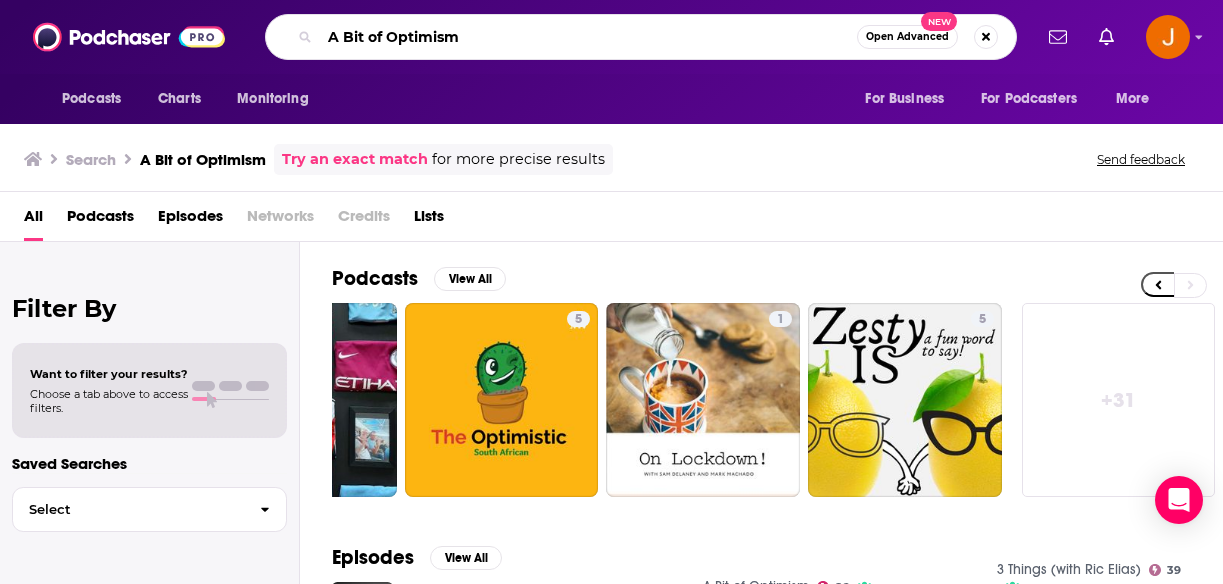 drag, startPoint x: 483, startPoint y: 47, endPoint x: 216, endPoint y: 26, distance: 267.82455 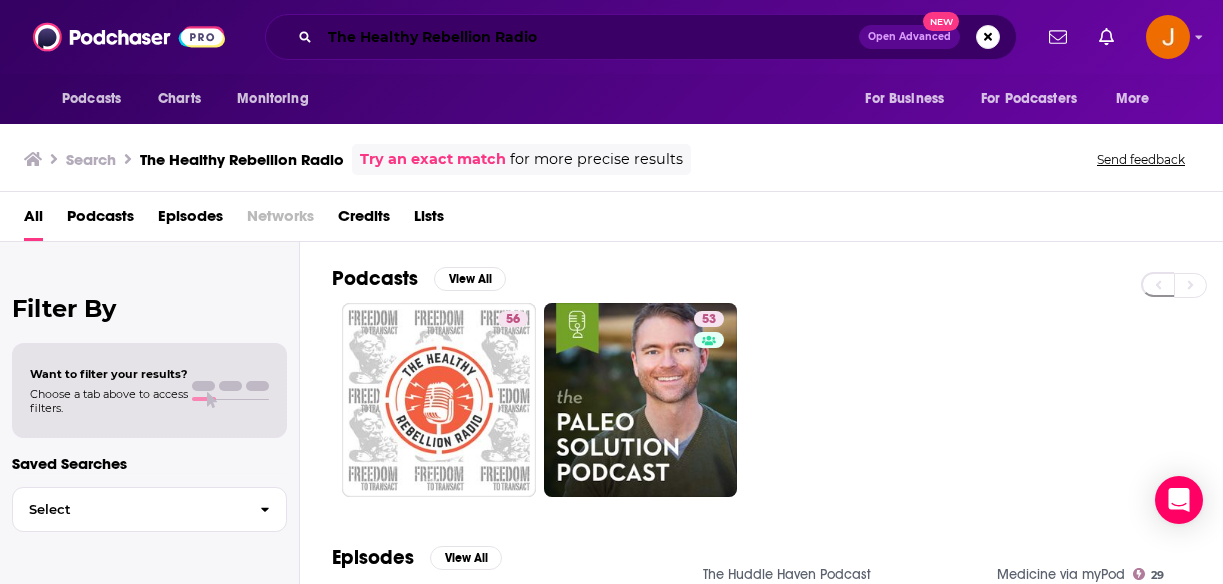 click on "The Healthy Rebellion Radio" at bounding box center (589, 37) 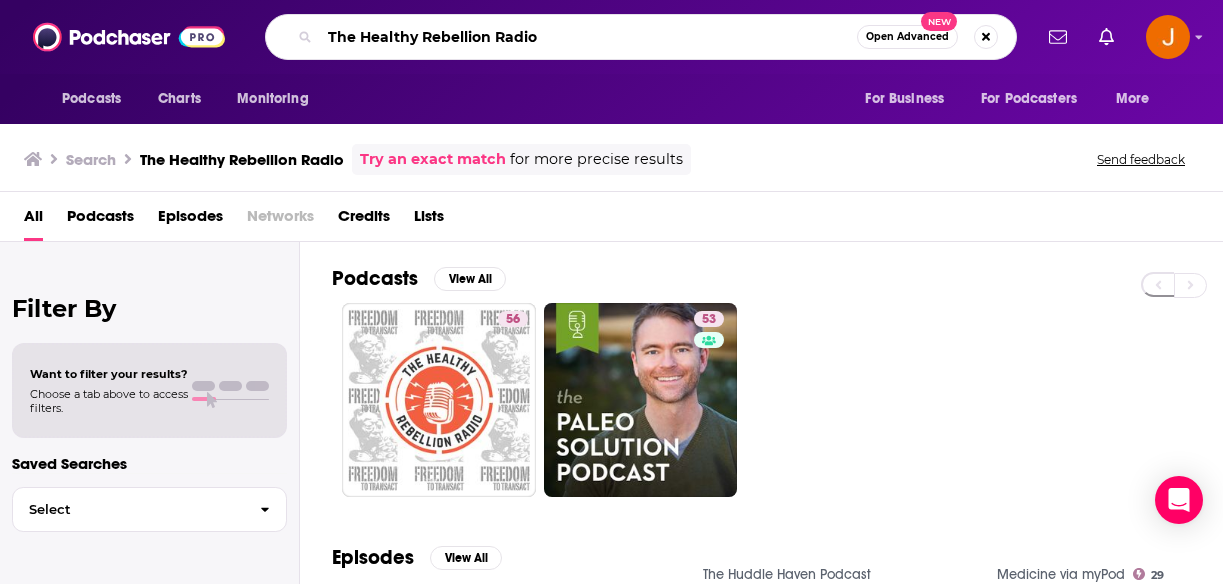 drag, startPoint x: 514, startPoint y: 42, endPoint x: 290, endPoint y: 31, distance: 224.26993 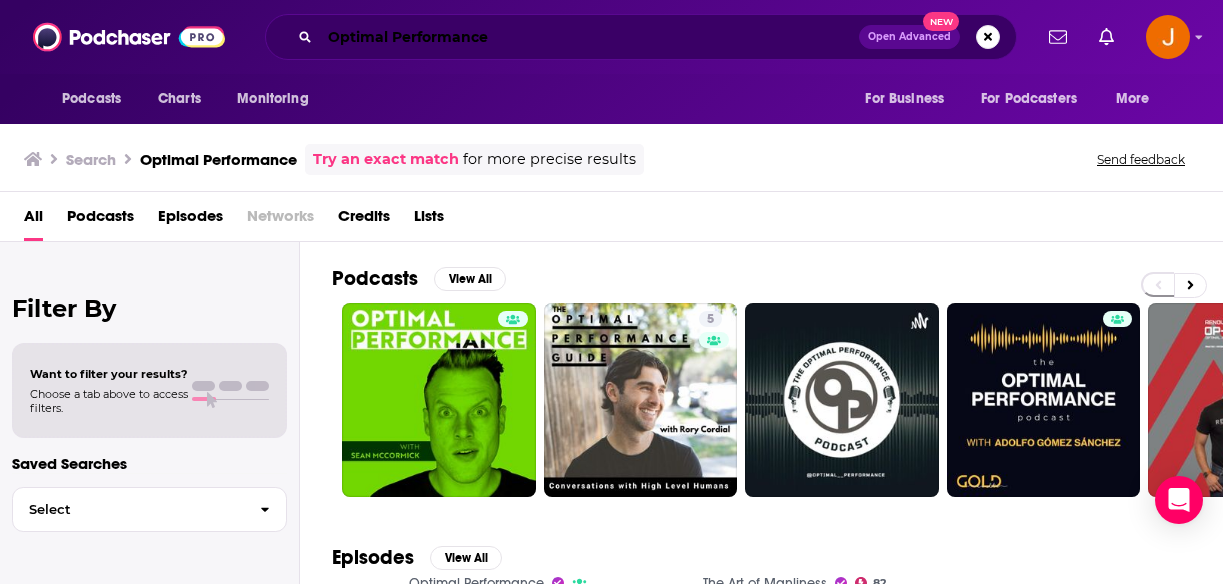 click on "Optimal Performance" at bounding box center [589, 37] 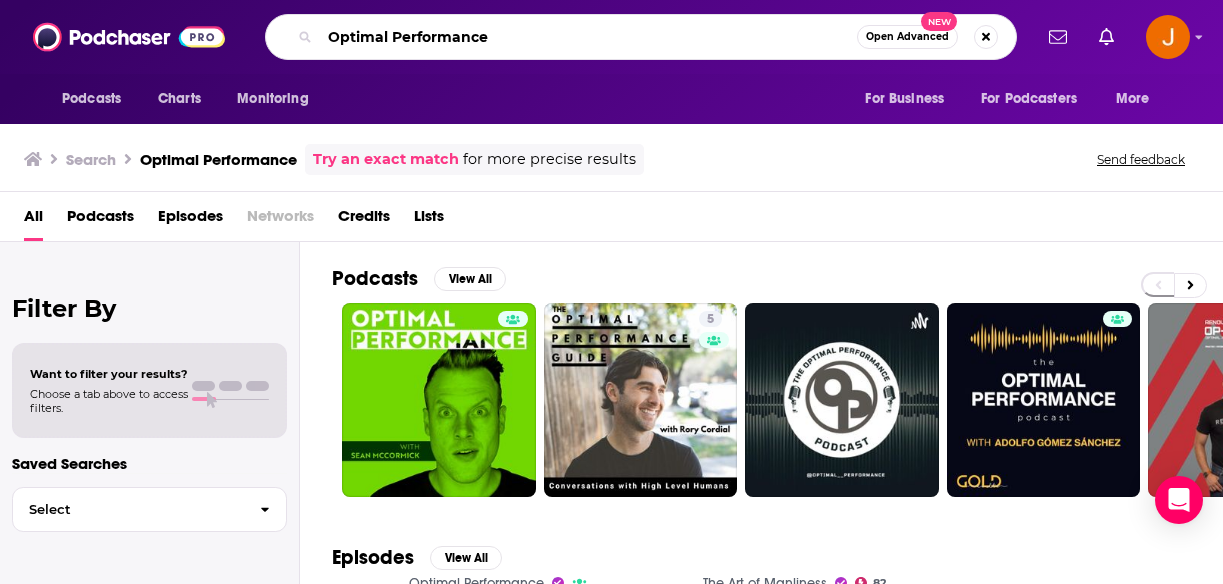 drag, startPoint x: 508, startPoint y: 42, endPoint x: 233, endPoint y: 9, distance: 276.97293 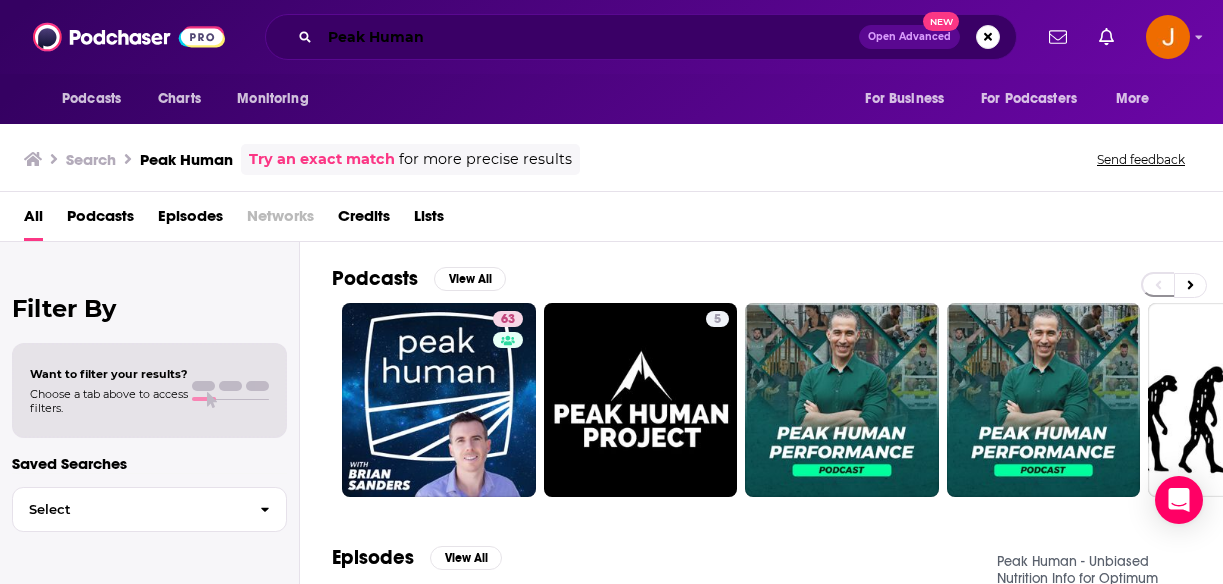 drag, startPoint x: 451, startPoint y: 34, endPoint x: 296, endPoint y: 29, distance: 155.08063 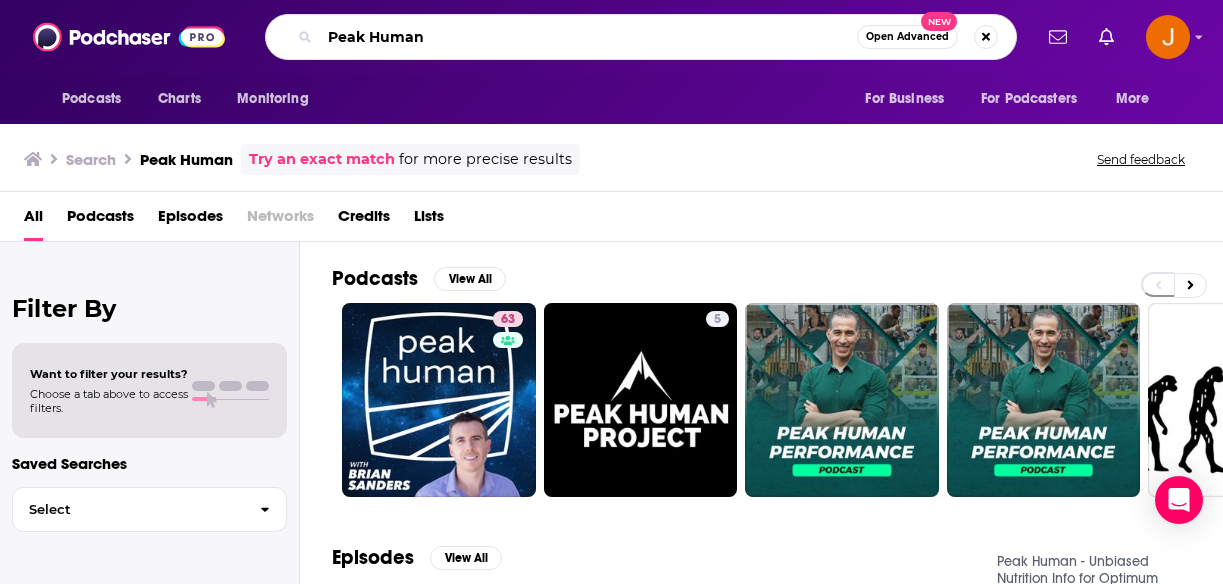 paste on "The Dr. Gundry Podcast" 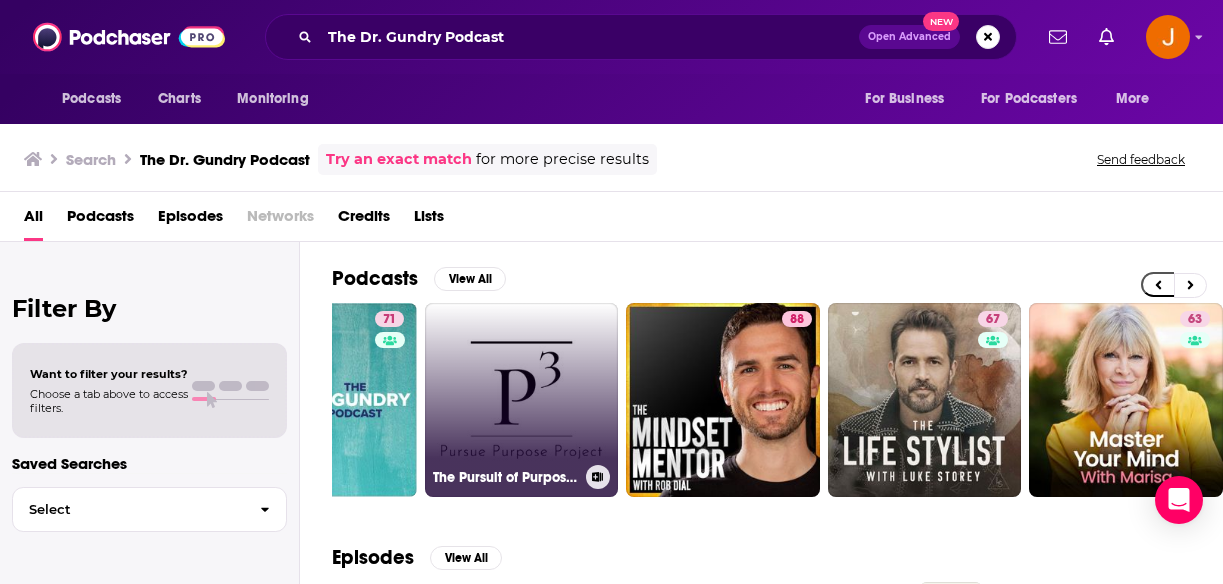 scroll, scrollTop: 0, scrollLeft: 120, axis: horizontal 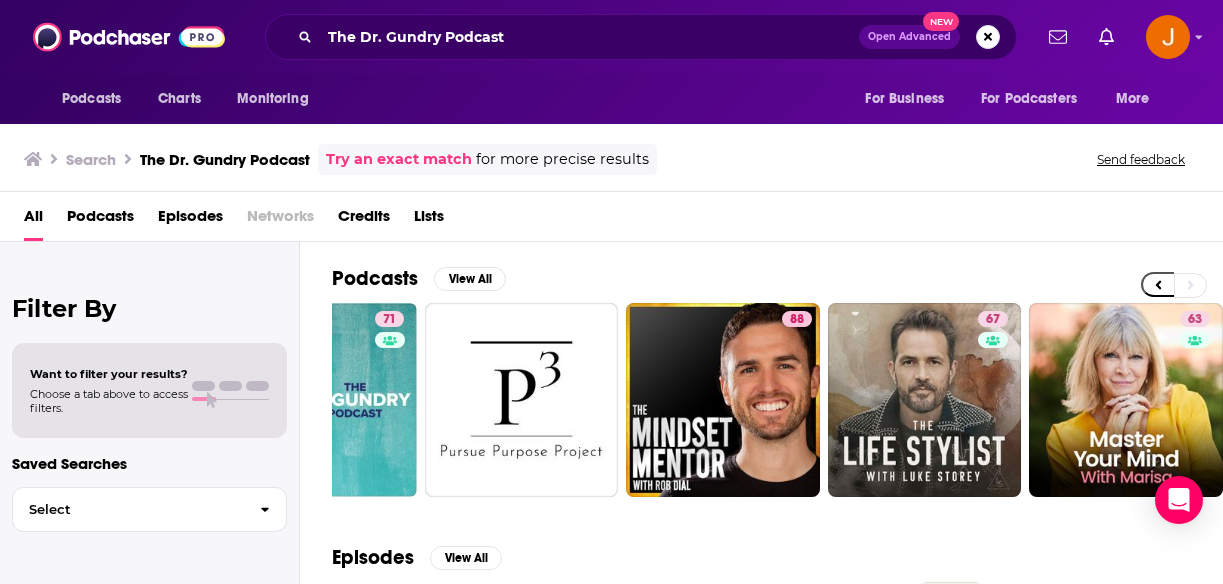click on "Filter By Want to filter your results? Choose a tab above to access filters. Saved Searches Select" at bounding box center [150, 534] 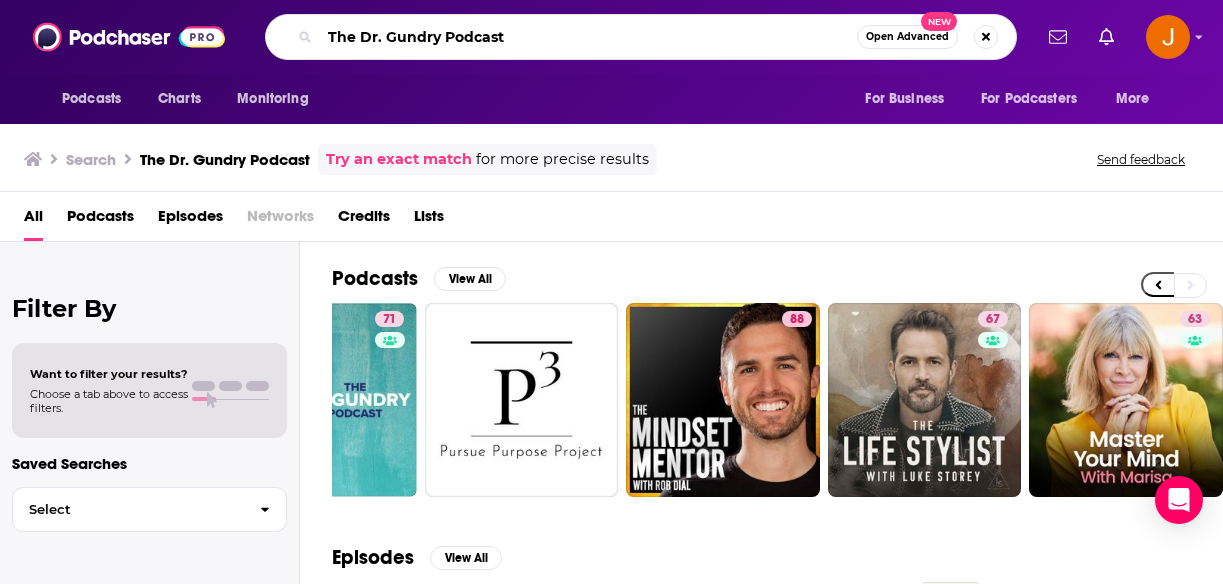 drag, startPoint x: 520, startPoint y: 41, endPoint x: 235, endPoint y: 33, distance: 285.11224 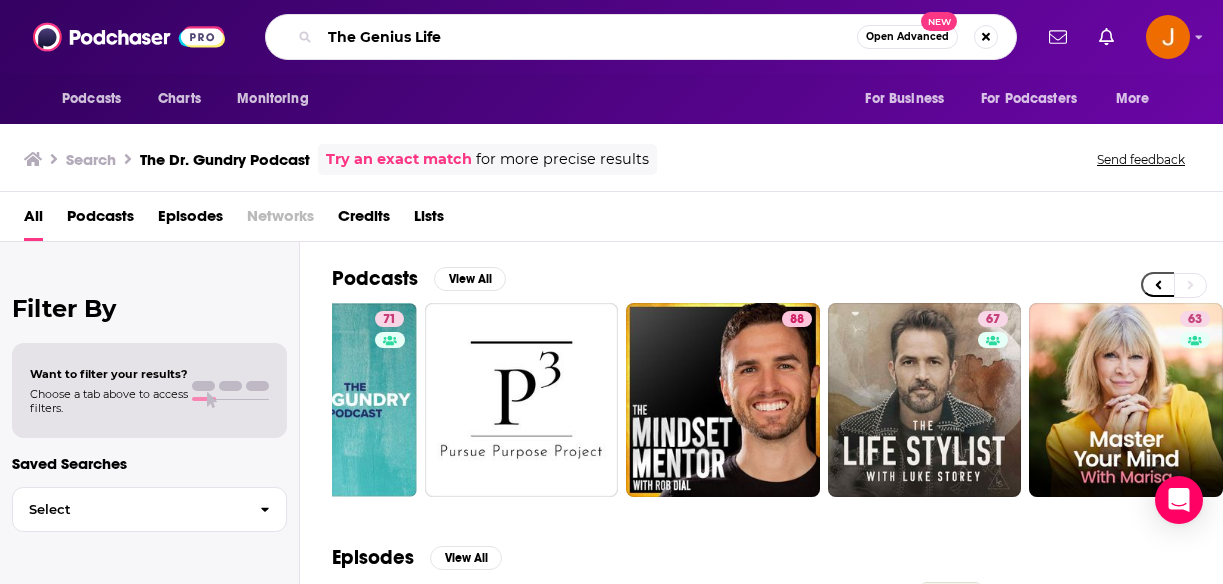 type on "The Genius Life" 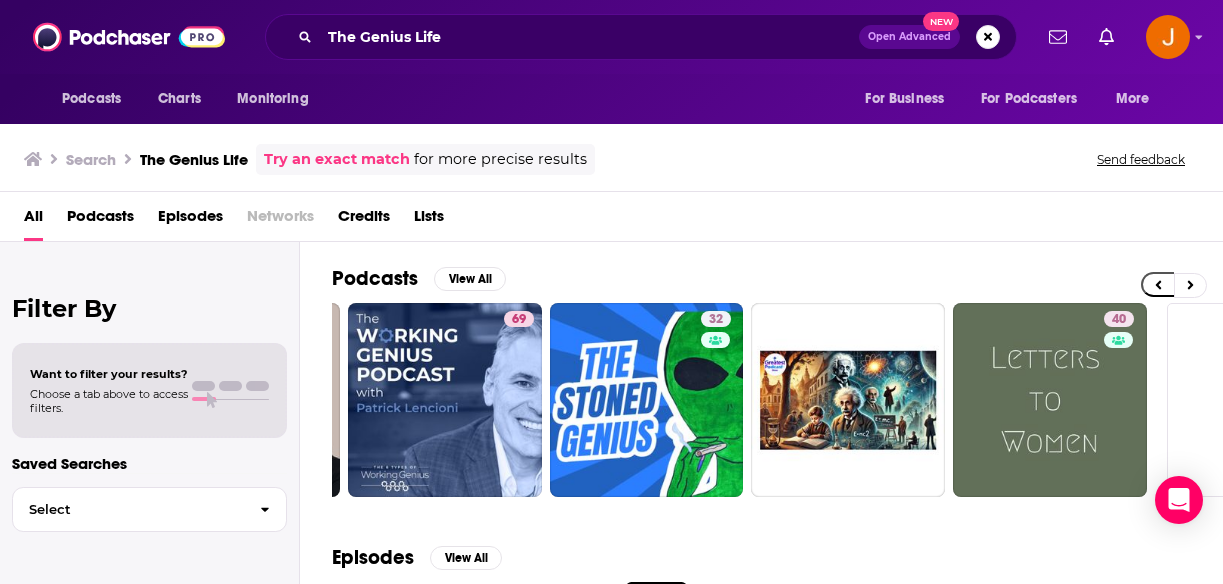 scroll, scrollTop: 0, scrollLeft: 946, axis: horizontal 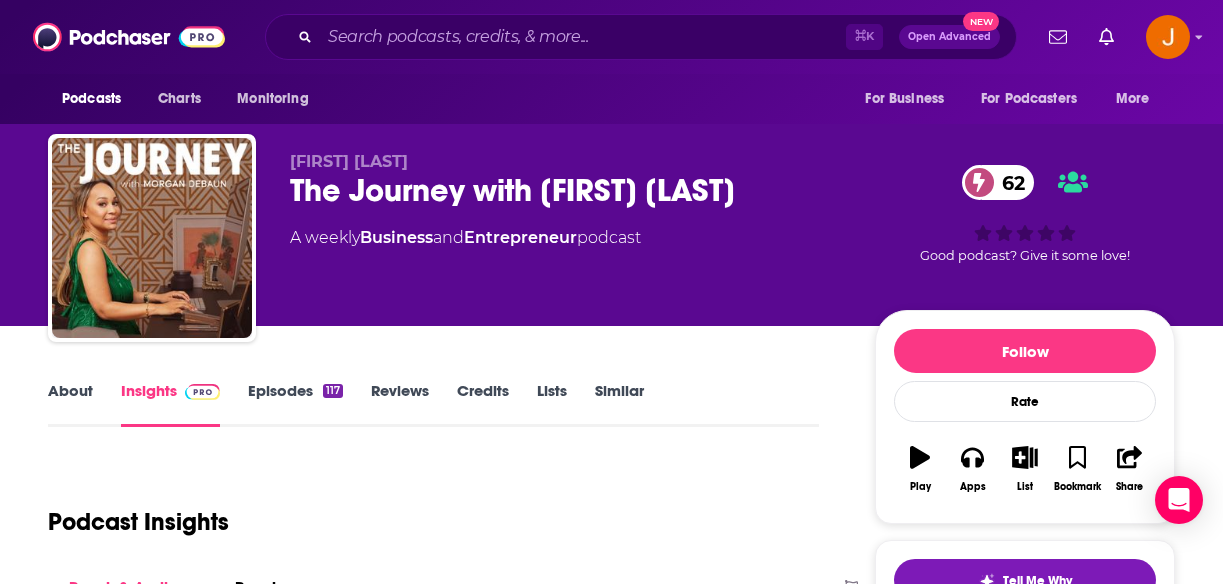click on "Episodes 117" at bounding box center [295, 404] 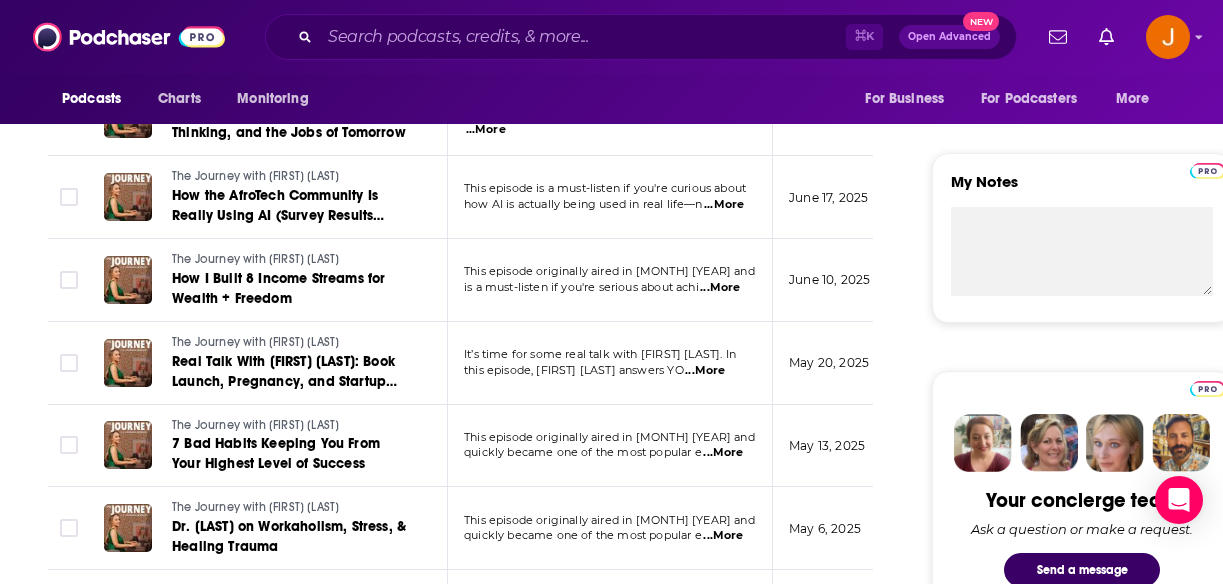 scroll, scrollTop: 0, scrollLeft: 0, axis: both 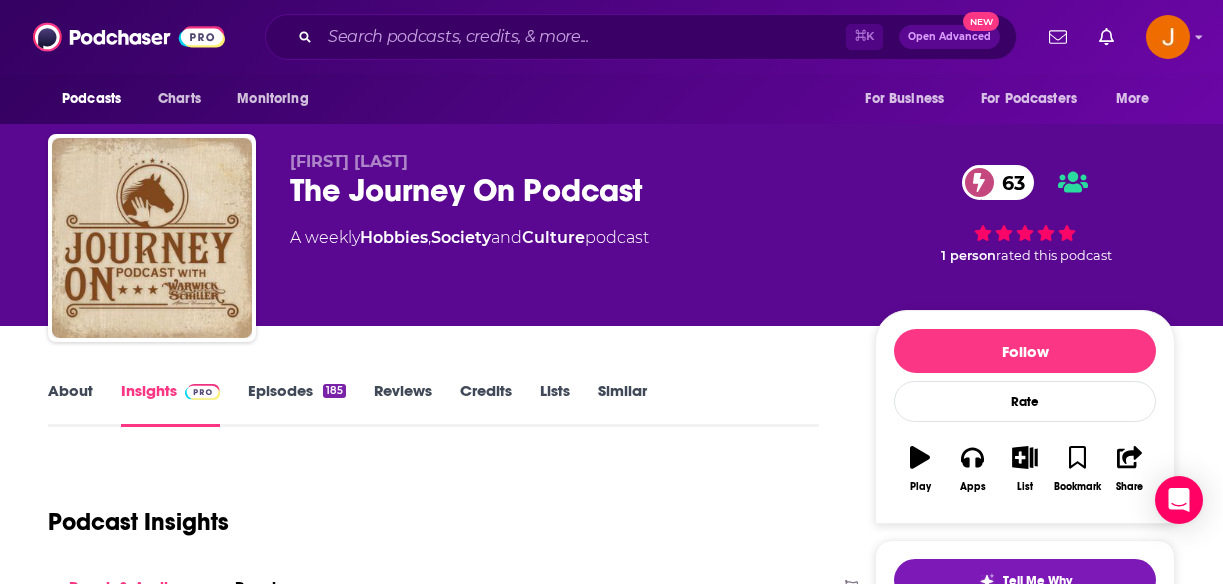 click on "Episodes 185" at bounding box center (297, 404) 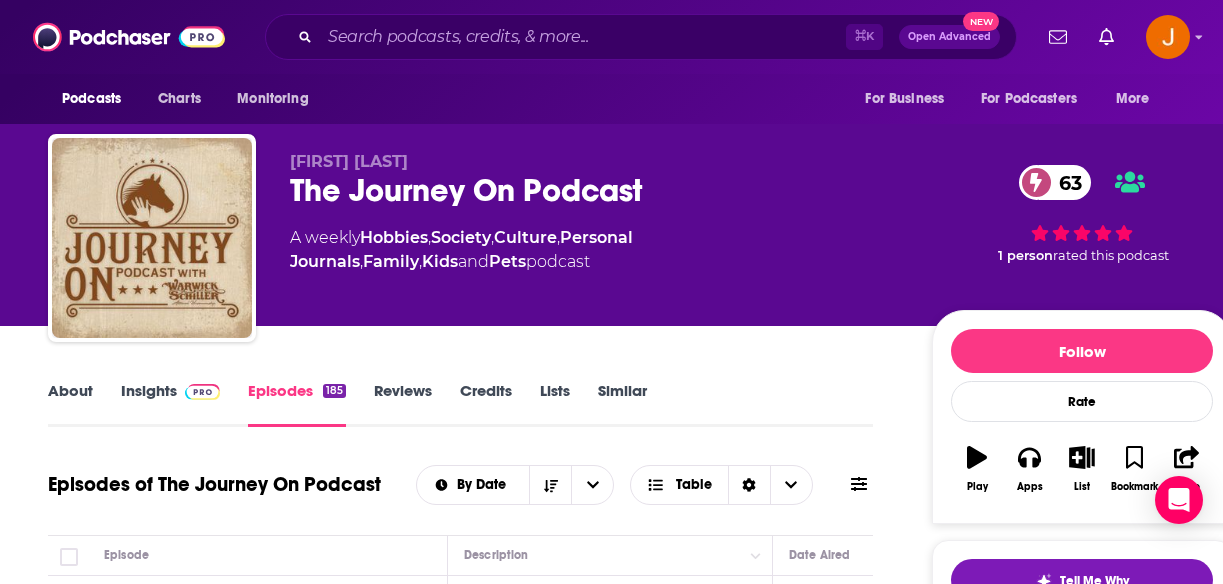 click on "Insights" at bounding box center [170, 404] 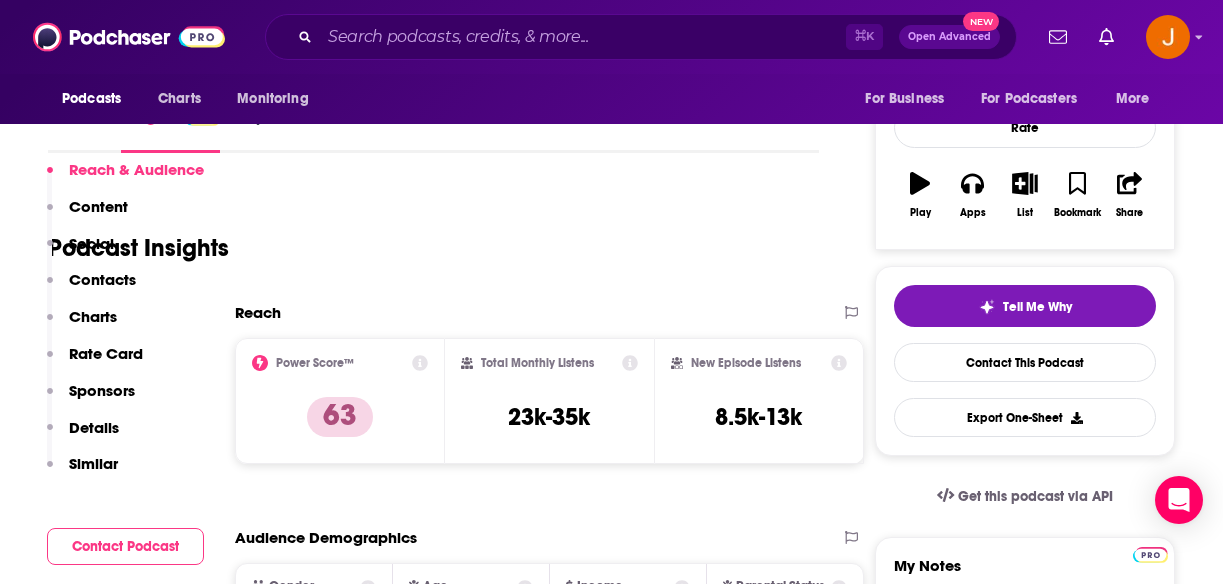 scroll, scrollTop: 156, scrollLeft: 0, axis: vertical 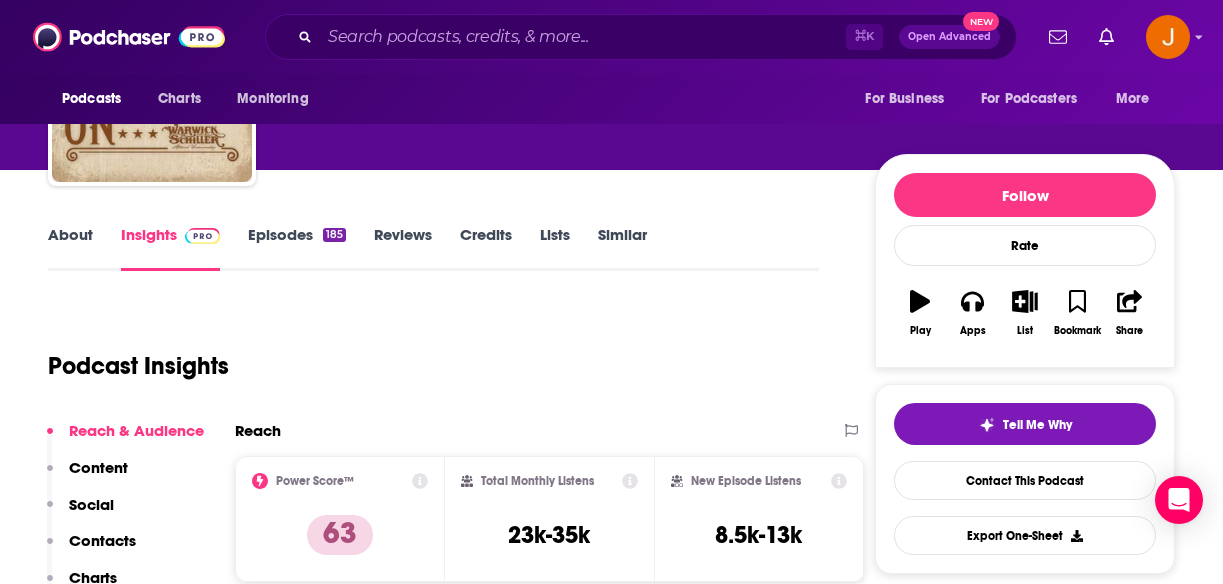 click on "Episodes 185" at bounding box center (297, 248) 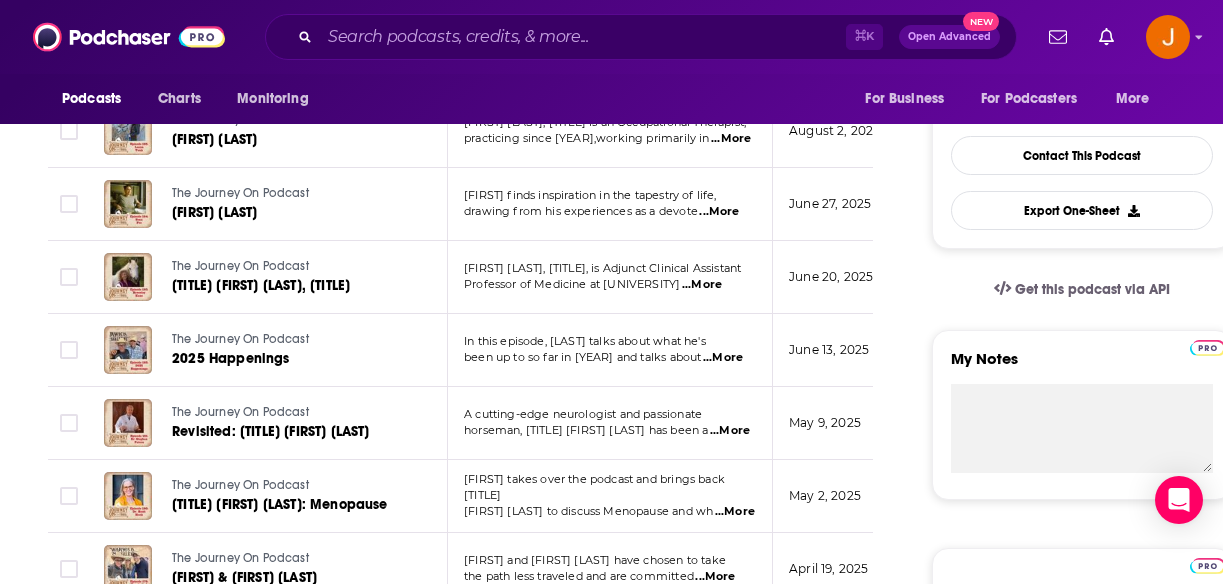 scroll, scrollTop: 0, scrollLeft: 0, axis: both 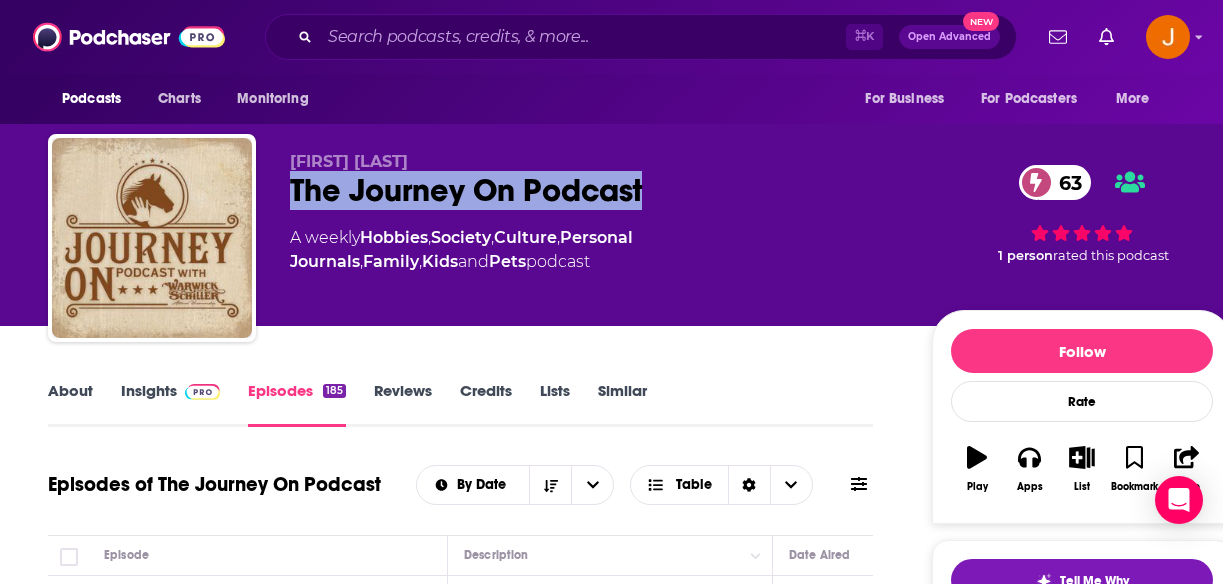 drag, startPoint x: 285, startPoint y: 190, endPoint x: 651, endPoint y: 197, distance: 366.06693 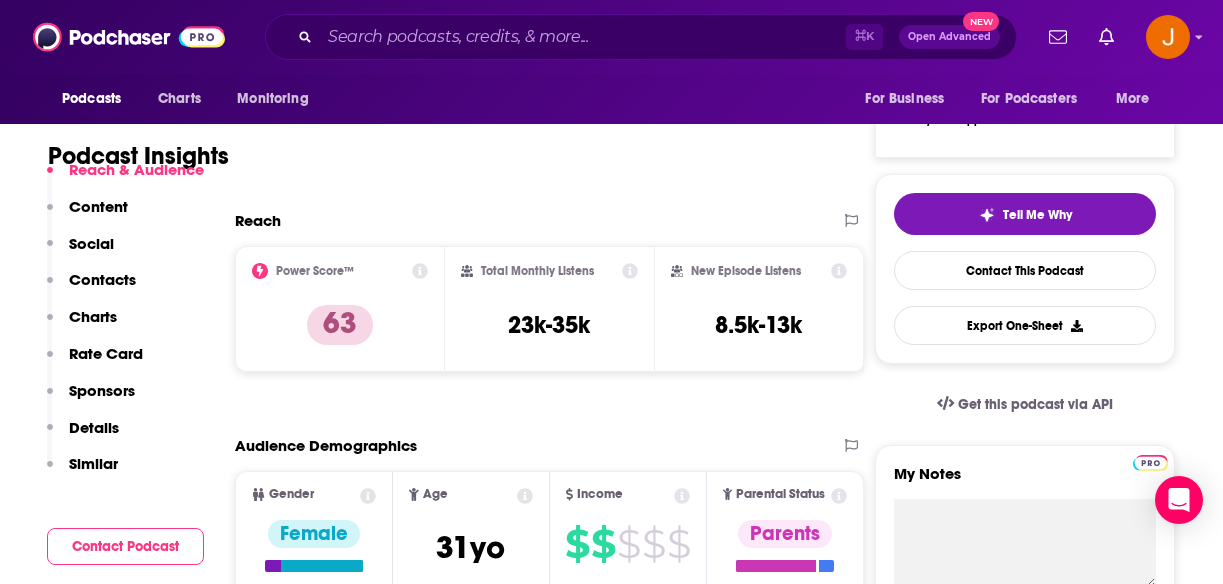 scroll, scrollTop: 398, scrollLeft: 0, axis: vertical 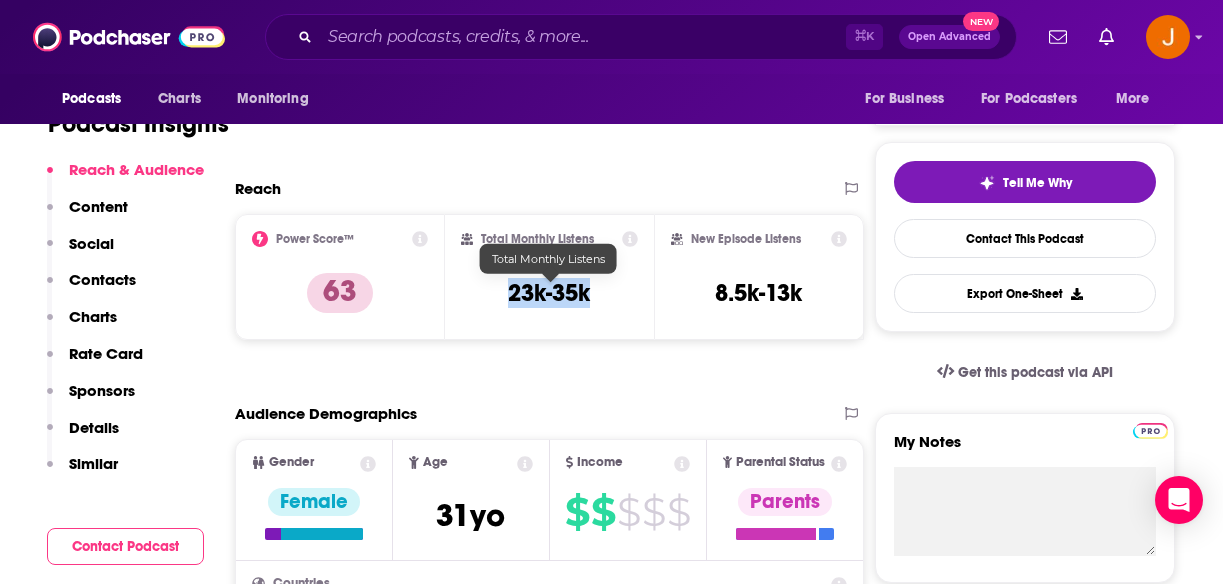 drag, startPoint x: 504, startPoint y: 298, endPoint x: 588, endPoint y: 301, distance: 84.05355 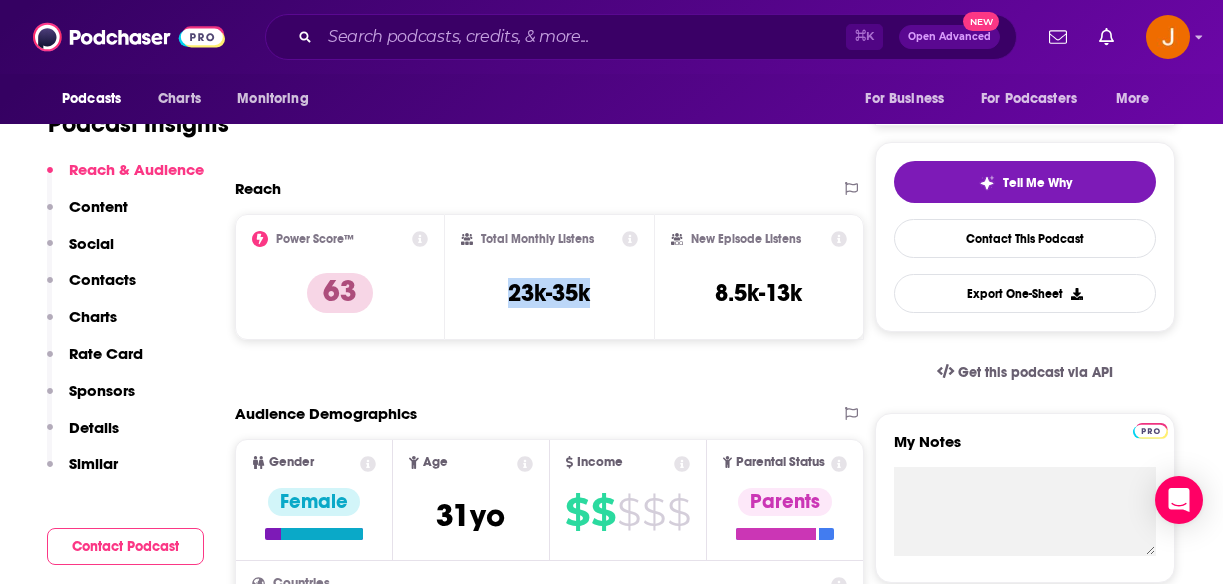 click on "Contacts" at bounding box center (102, 279) 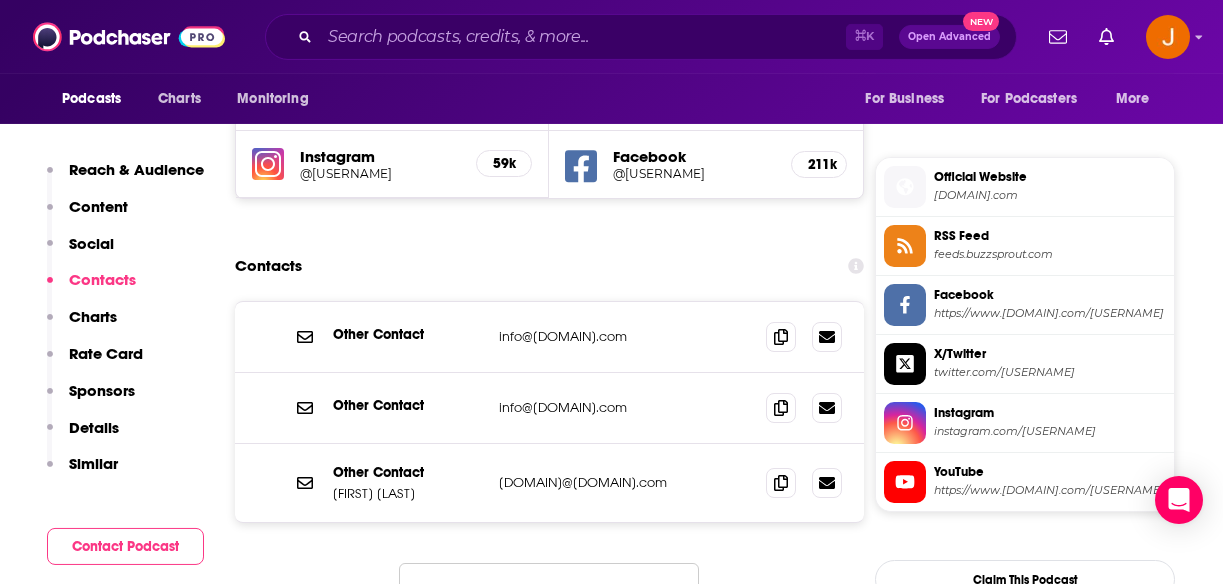 scroll, scrollTop: 1724, scrollLeft: 0, axis: vertical 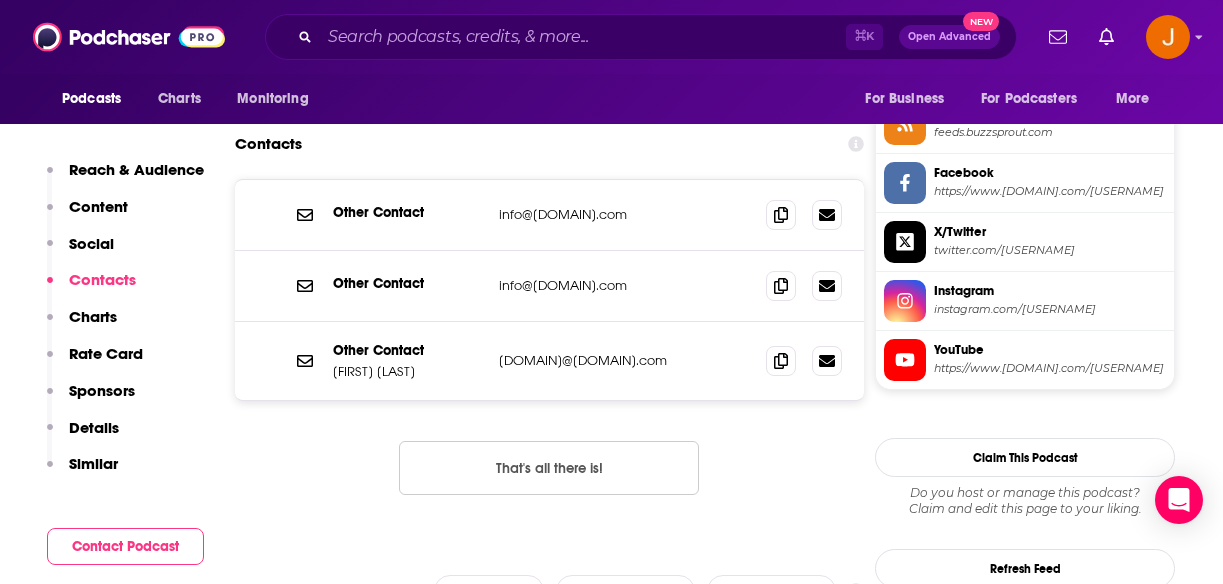 drag, startPoint x: 667, startPoint y: 261, endPoint x: 492, endPoint y: 243, distance: 175.92328 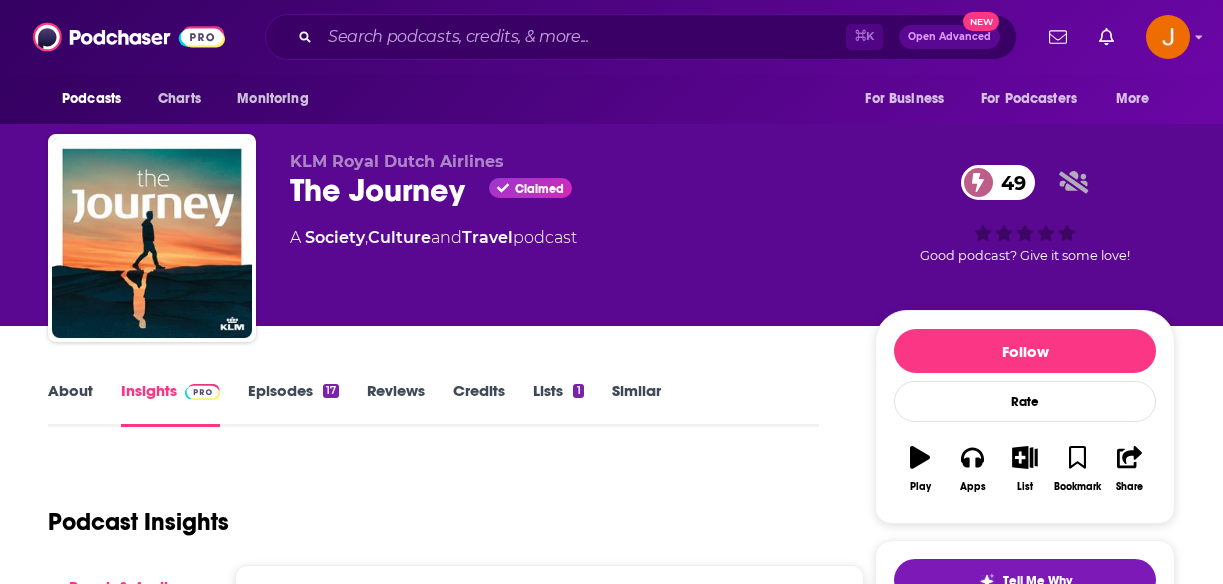 scroll, scrollTop: 0, scrollLeft: 0, axis: both 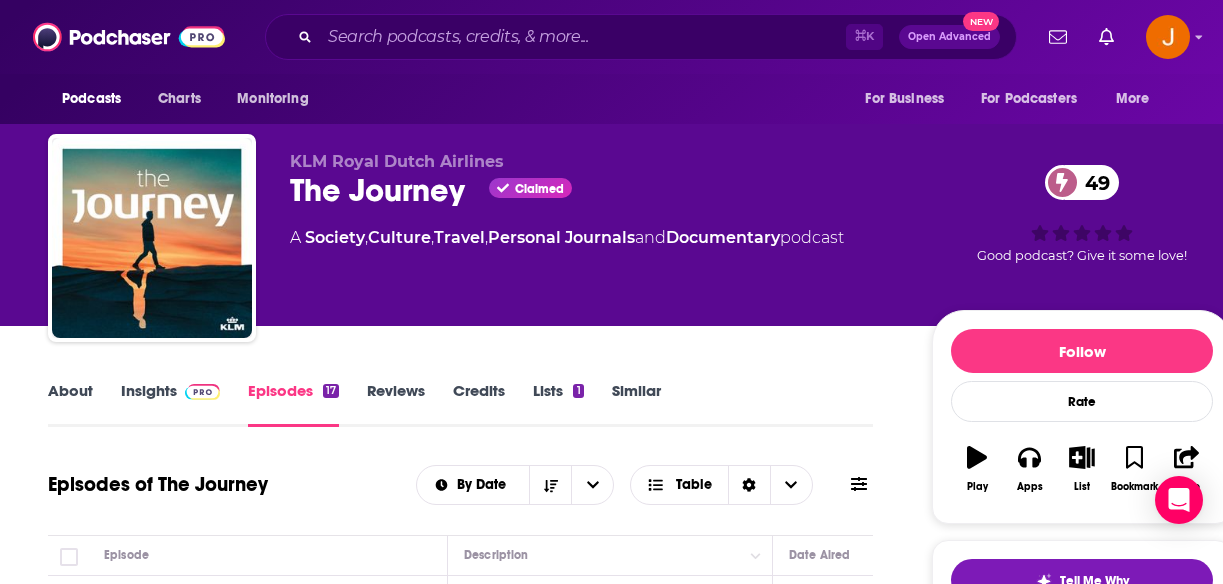 click on "Insights" at bounding box center [170, 404] 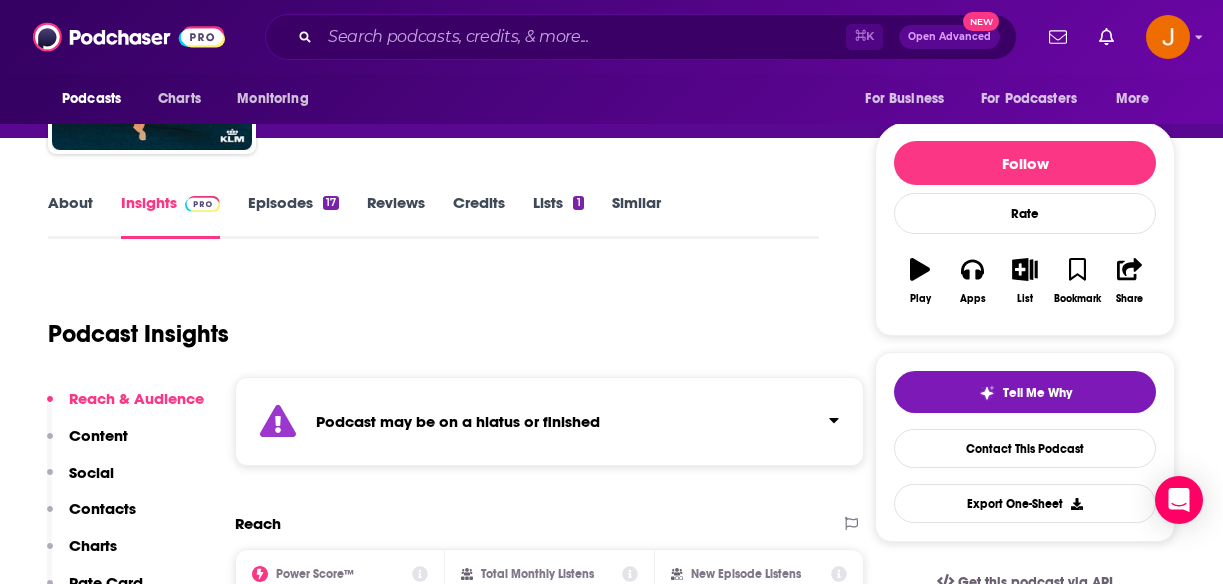 scroll, scrollTop: 161, scrollLeft: 0, axis: vertical 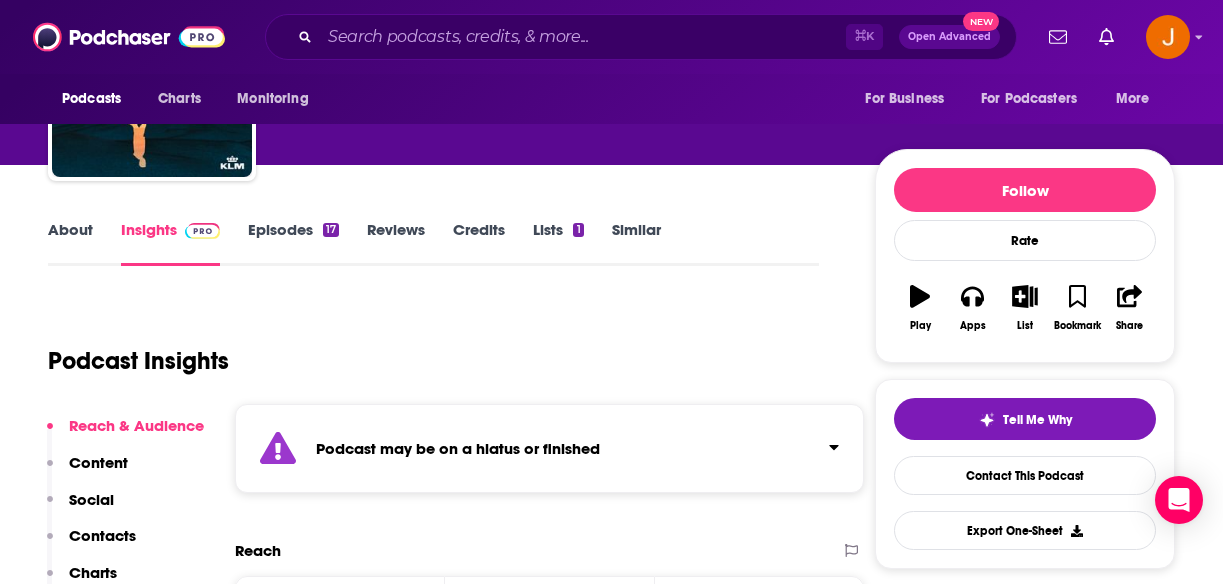 click on "Episodes 17" at bounding box center (293, 243) 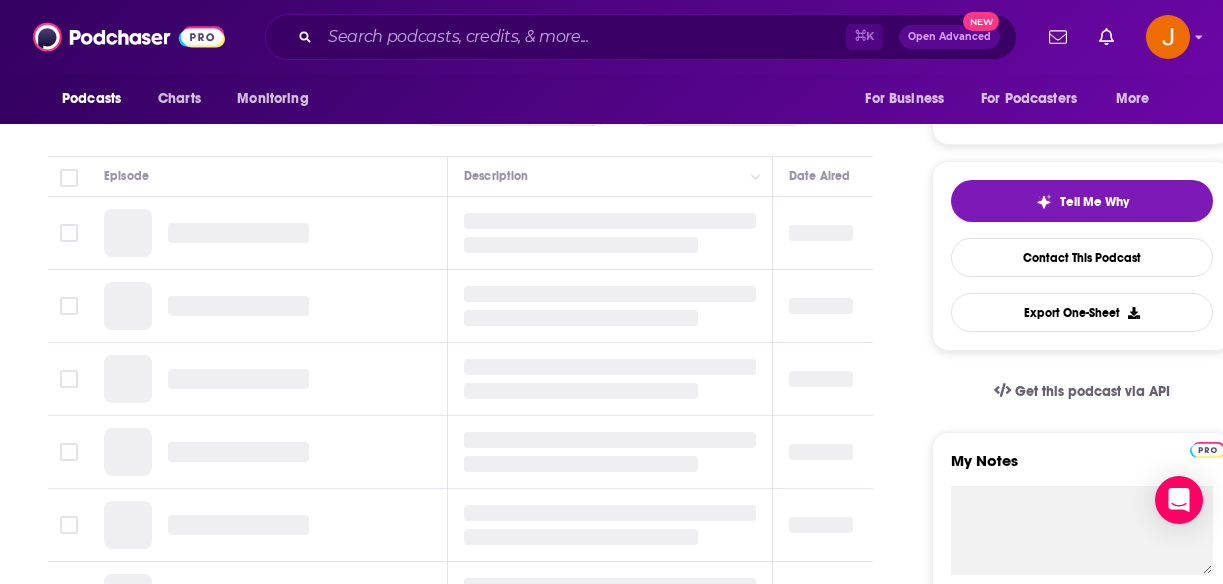 scroll, scrollTop: 389, scrollLeft: 0, axis: vertical 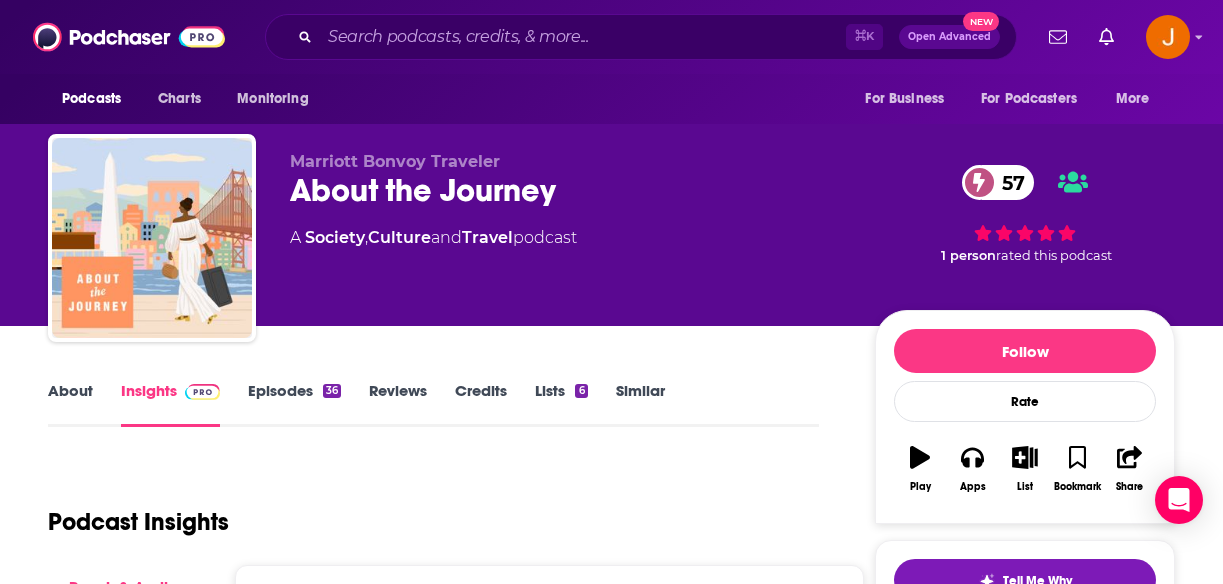 click on "Episodes 36" at bounding box center [294, 404] 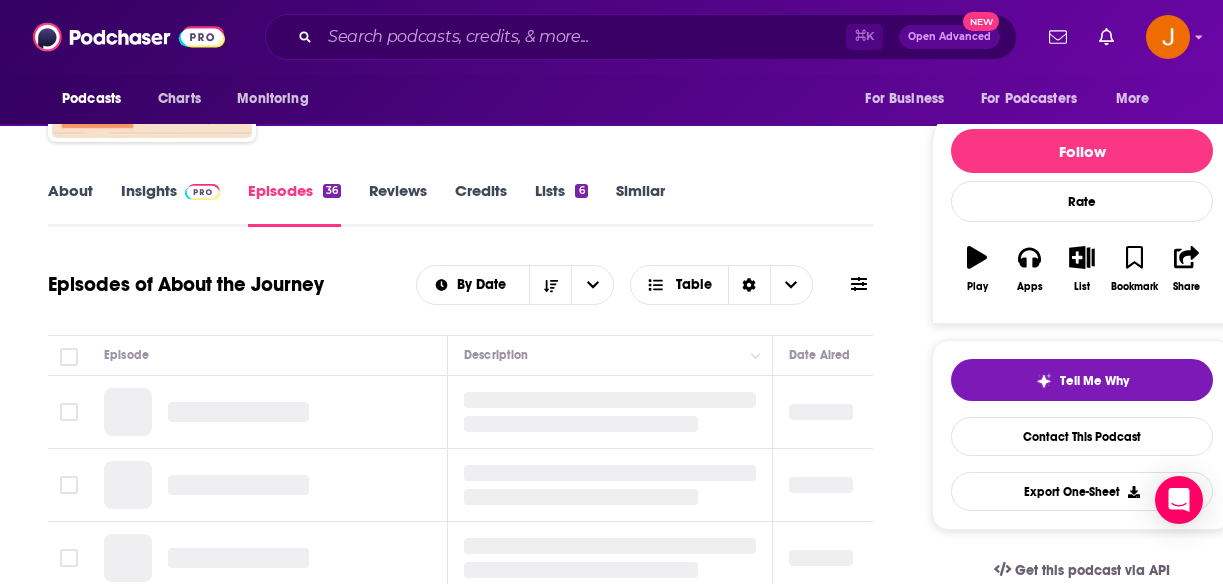 scroll, scrollTop: 356, scrollLeft: 0, axis: vertical 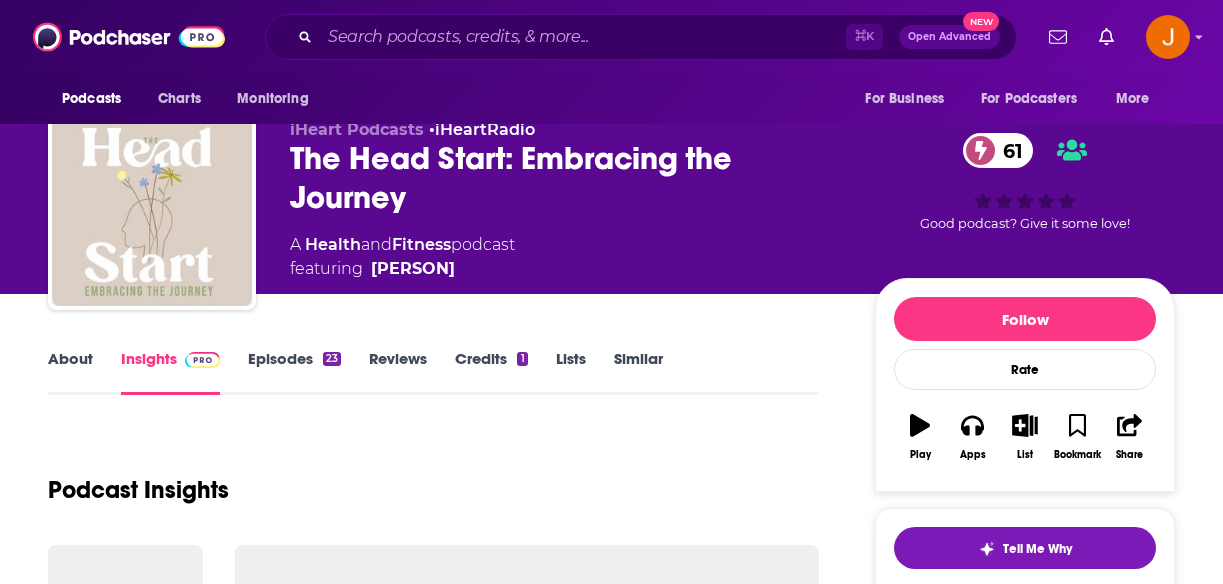 click on "Episodes 23" at bounding box center [294, 372] 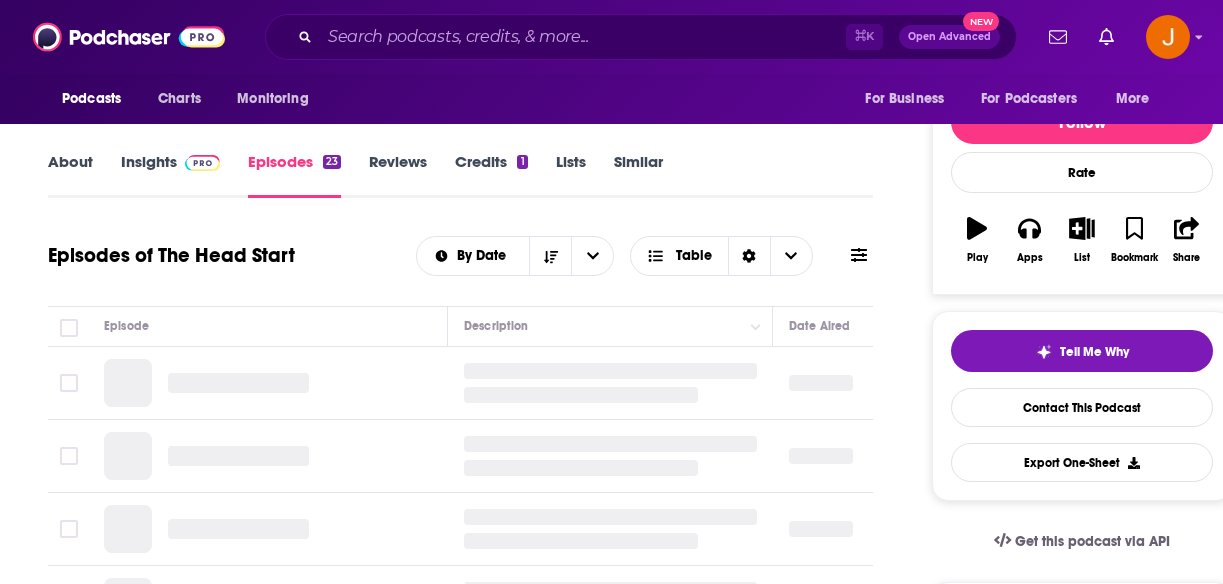 scroll, scrollTop: 315, scrollLeft: 0, axis: vertical 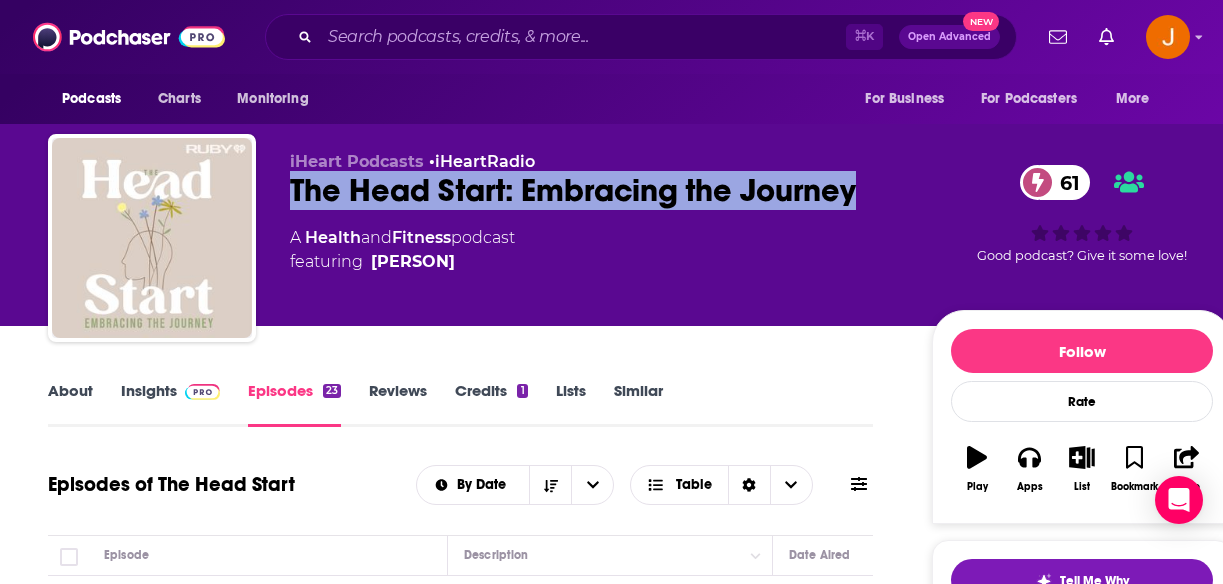 drag, startPoint x: 291, startPoint y: 194, endPoint x: 854, endPoint y: 194, distance: 563 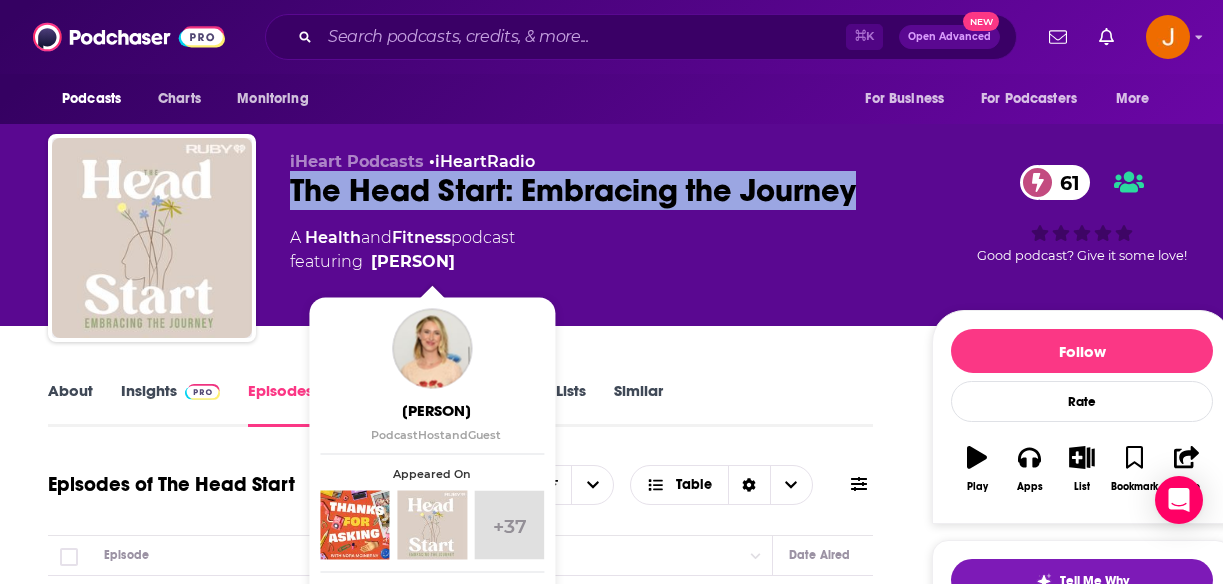 drag, startPoint x: 538, startPoint y: 268, endPoint x: 377, endPoint y: 270, distance: 161.01242 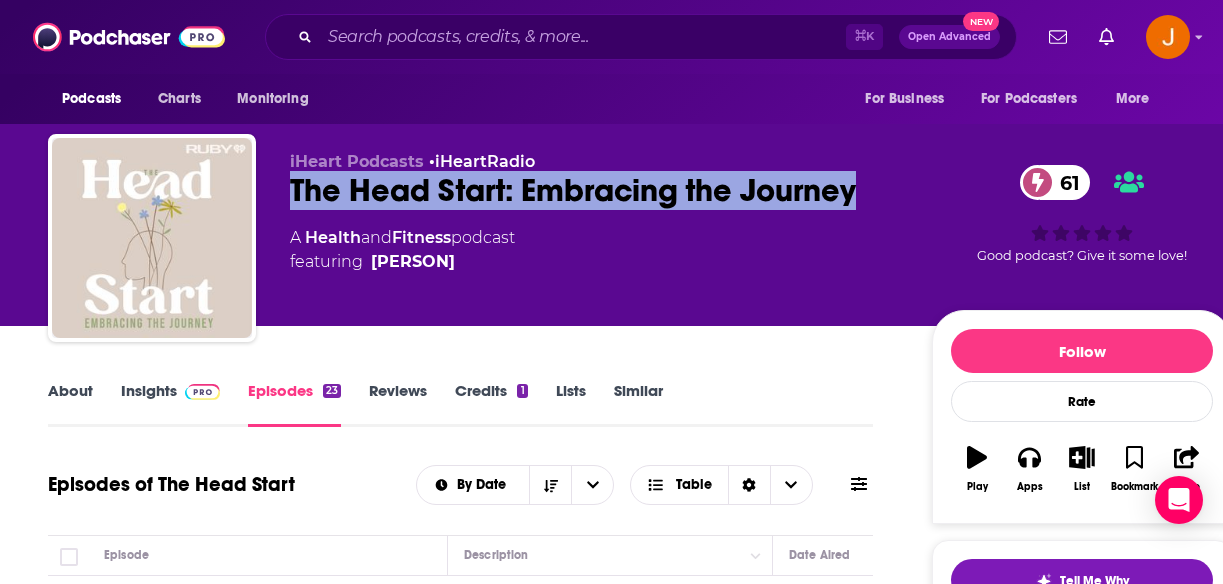 click on "Insights" at bounding box center (170, 404) 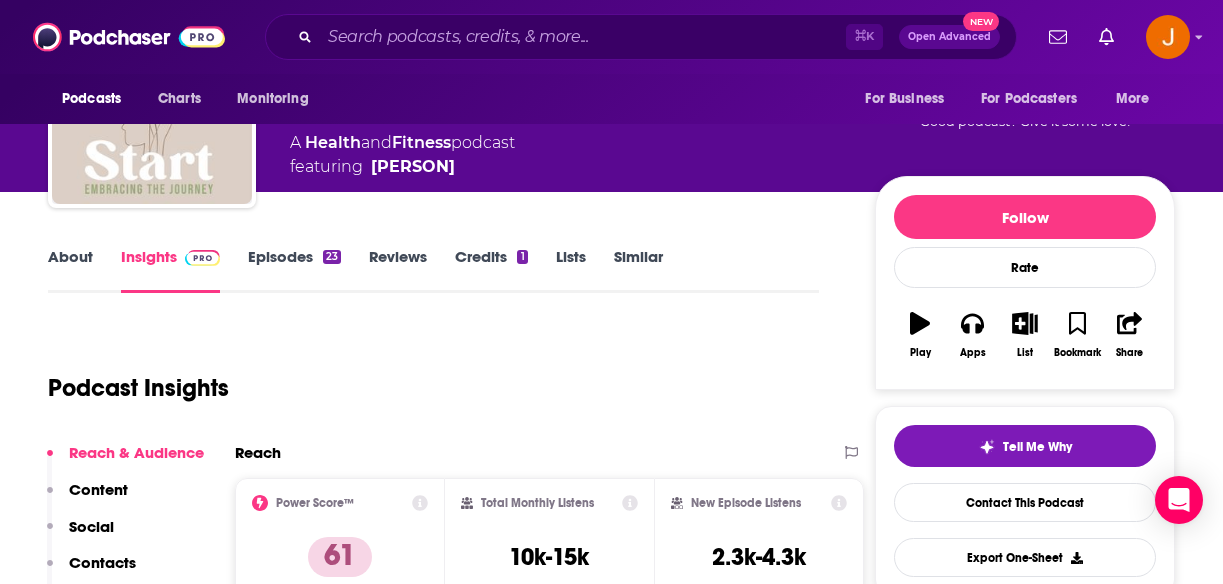 scroll, scrollTop: 199, scrollLeft: 0, axis: vertical 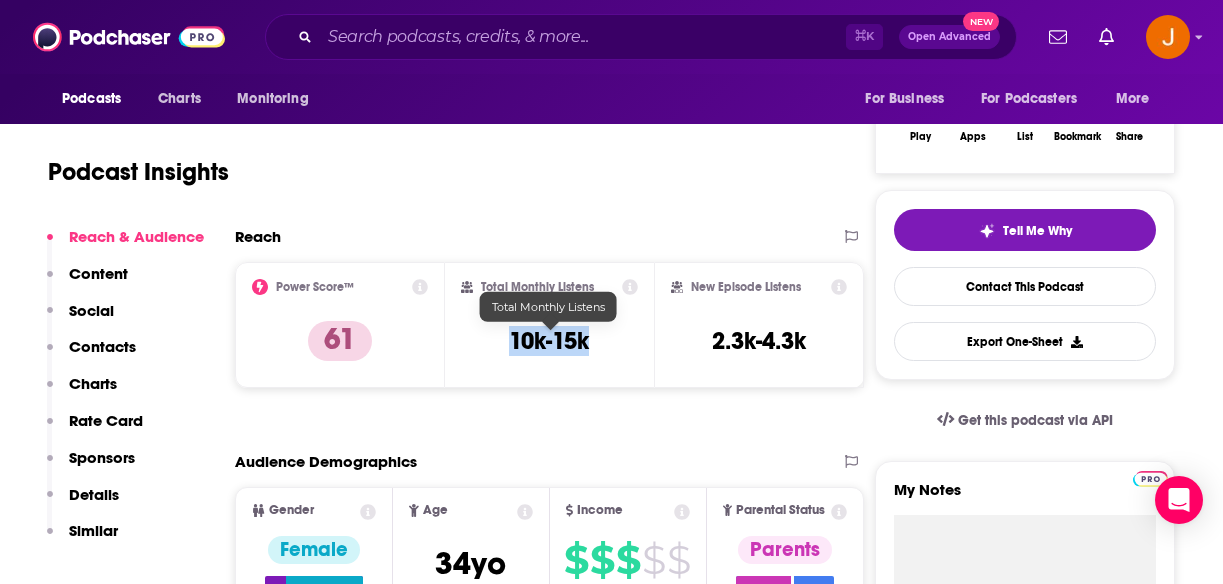 drag, startPoint x: 508, startPoint y: 347, endPoint x: 590, endPoint y: 349, distance: 82.02438 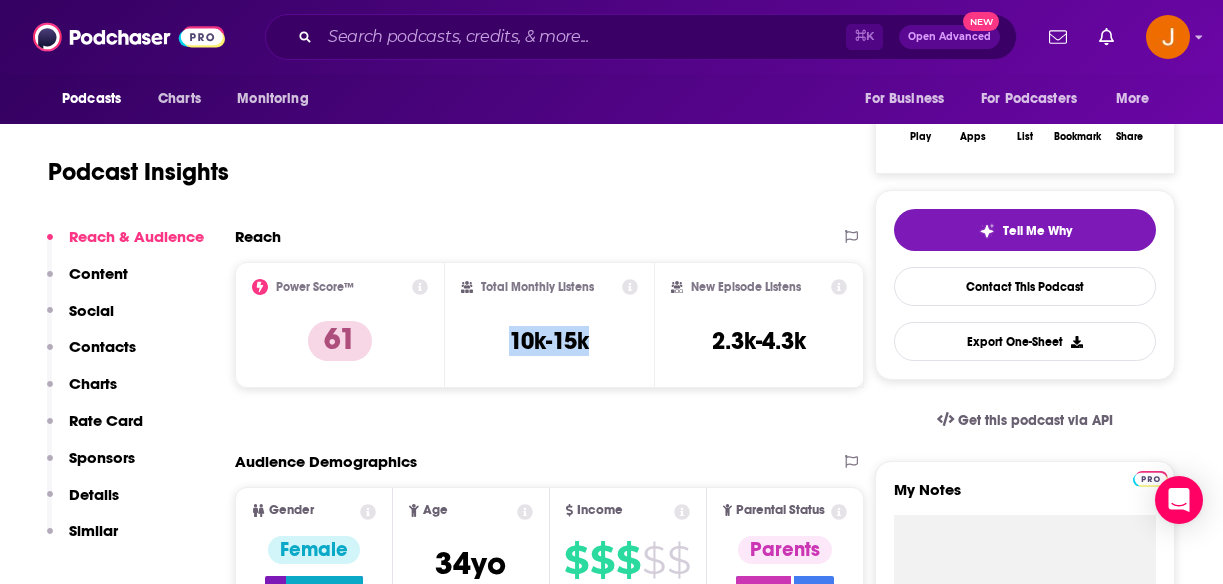 click on "Contacts" at bounding box center [102, 346] 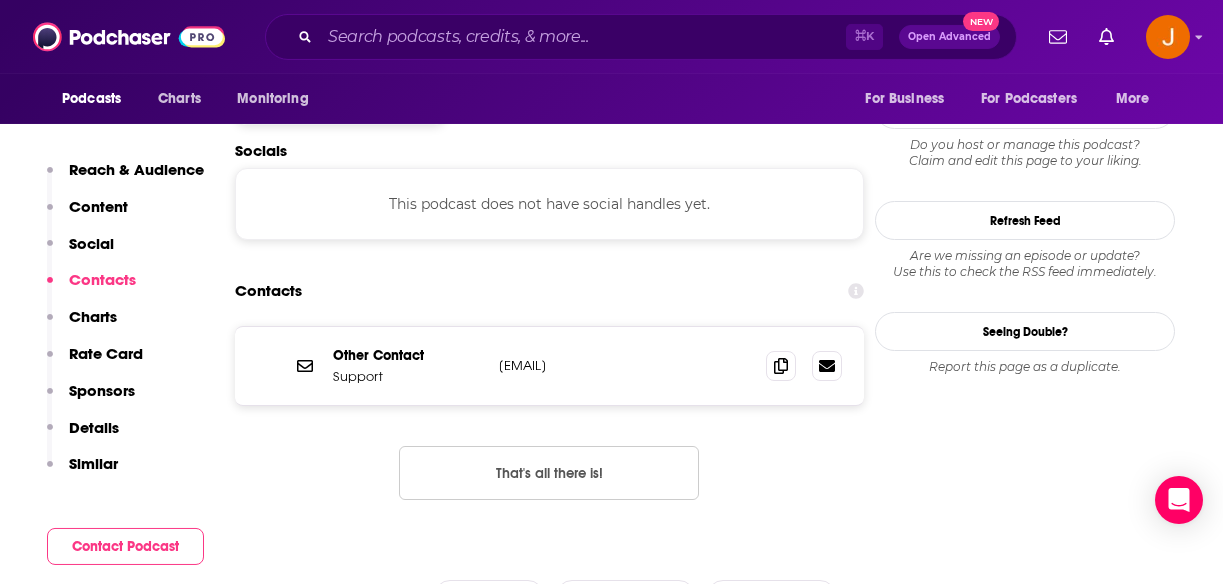scroll, scrollTop: 1615, scrollLeft: 0, axis: vertical 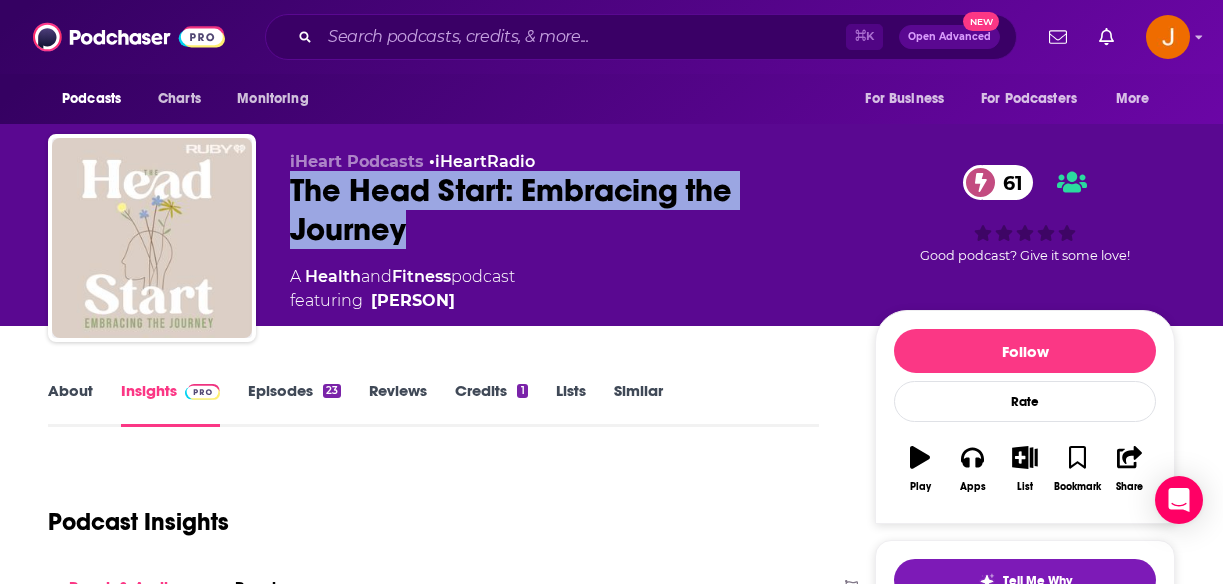 drag, startPoint x: 421, startPoint y: 218, endPoint x: 294, endPoint y: 190, distance: 130.04999 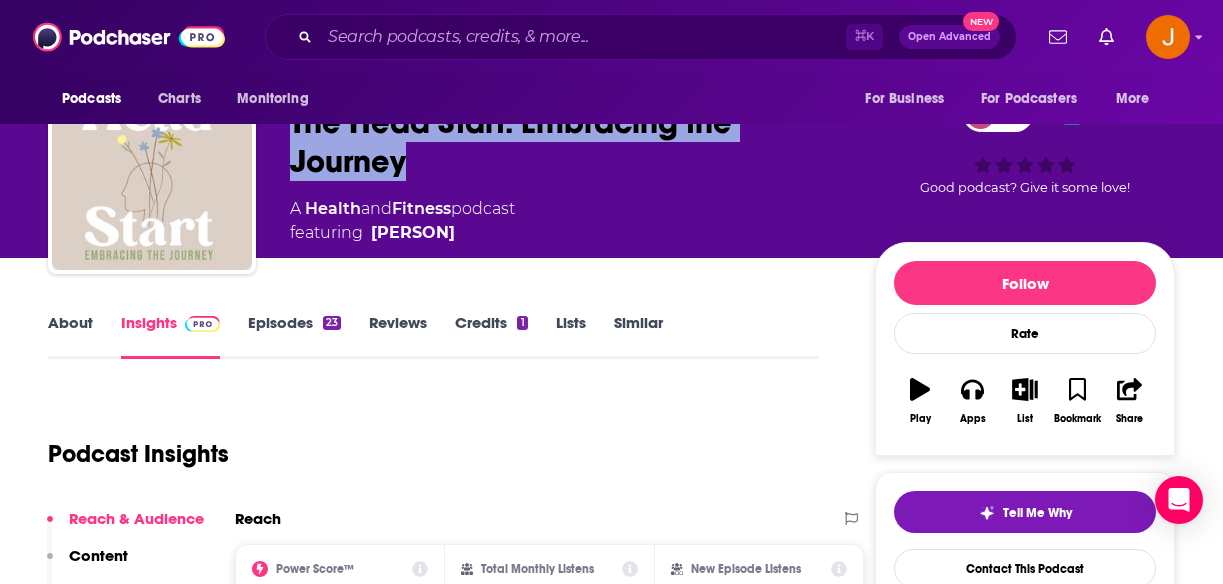 scroll, scrollTop: 71, scrollLeft: 0, axis: vertical 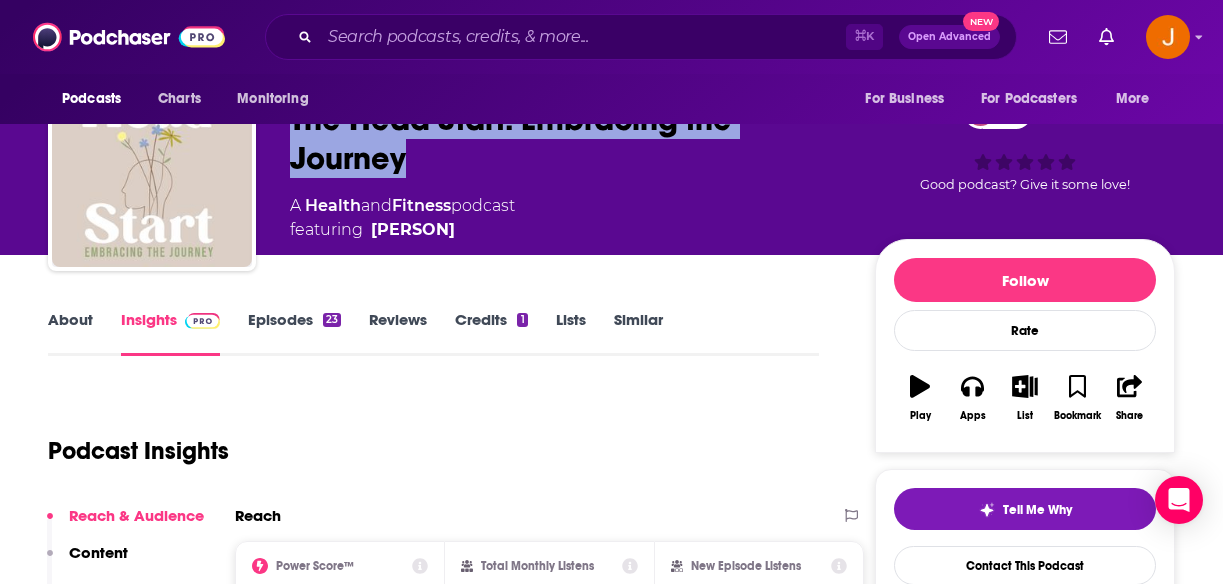 click on "About" at bounding box center (70, 333) 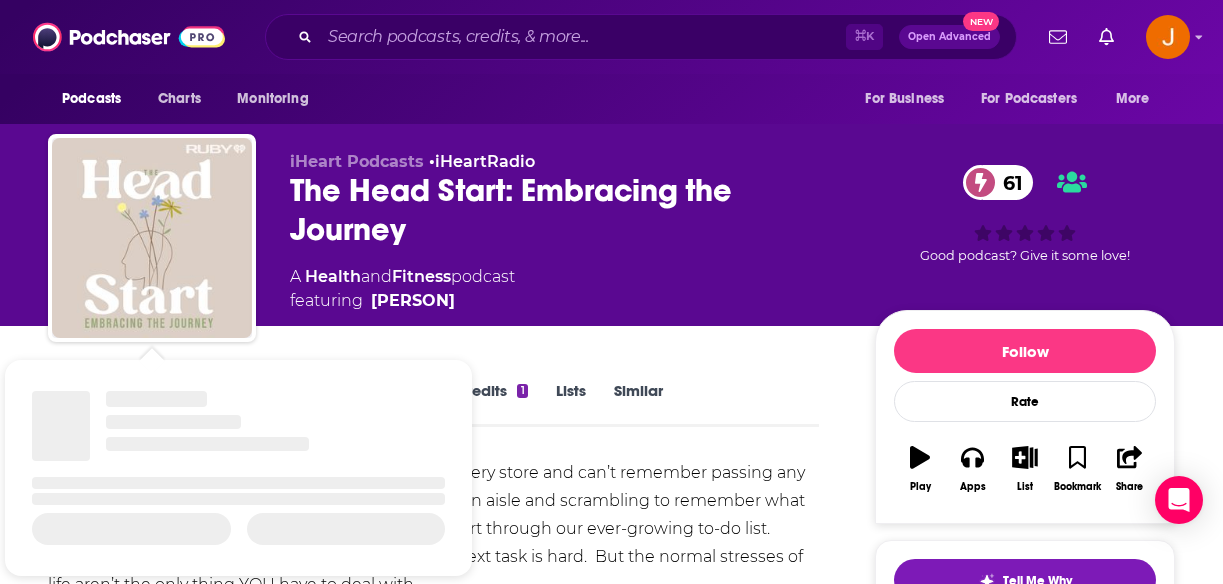 scroll, scrollTop: 190, scrollLeft: 0, axis: vertical 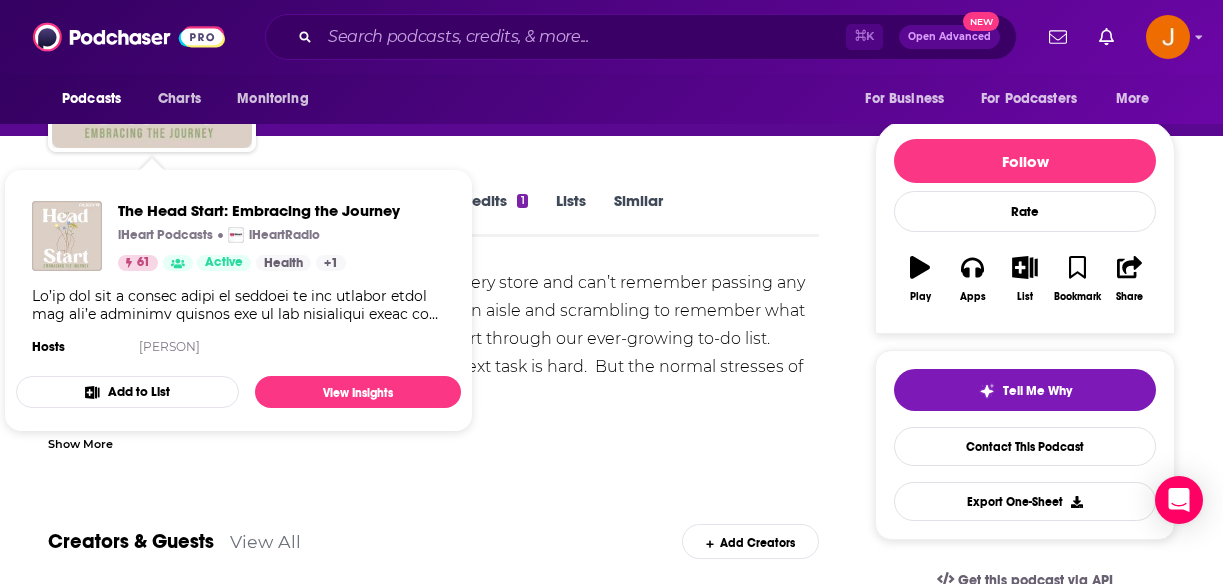 click on "Show More" at bounding box center (80, 442) 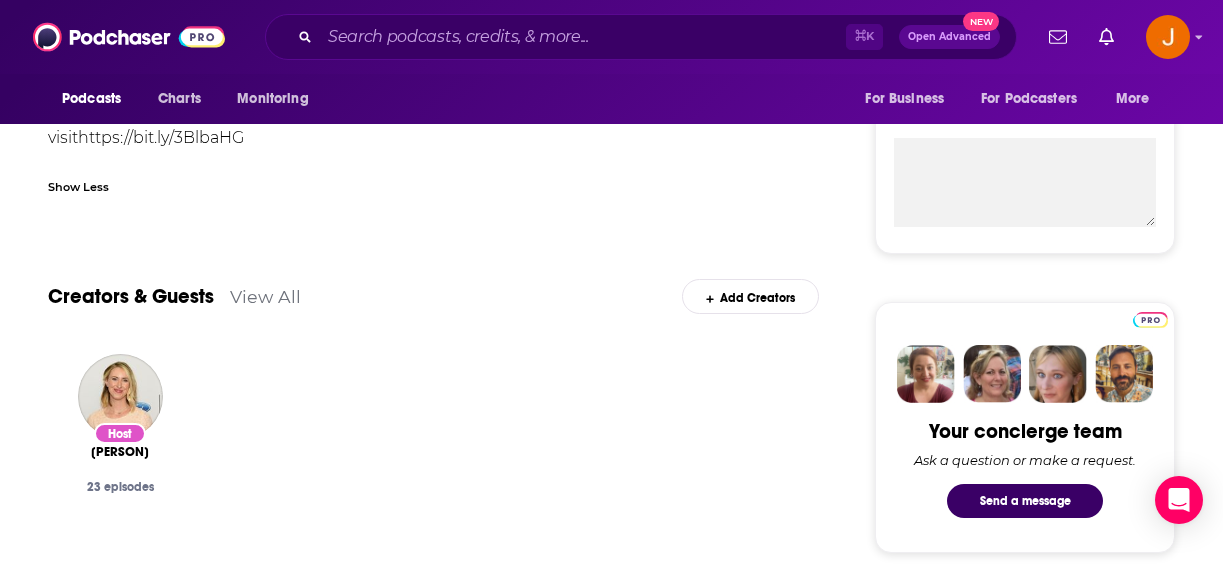 scroll, scrollTop: 742, scrollLeft: 0, axis: vertical 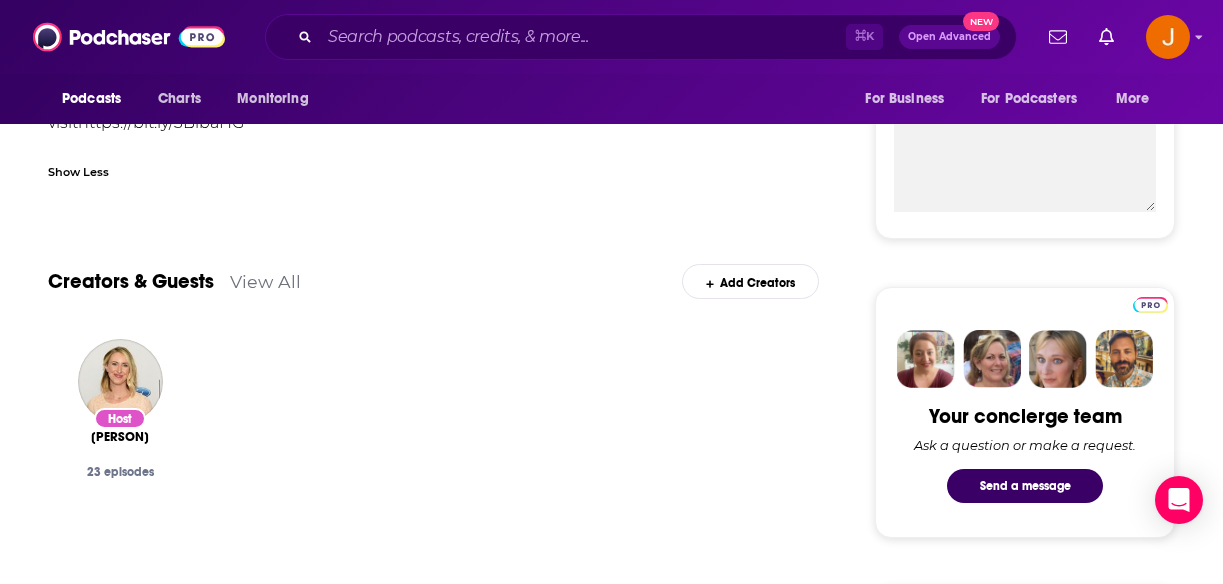 click on "Nora McInerny" at bounding box center [120, 437] 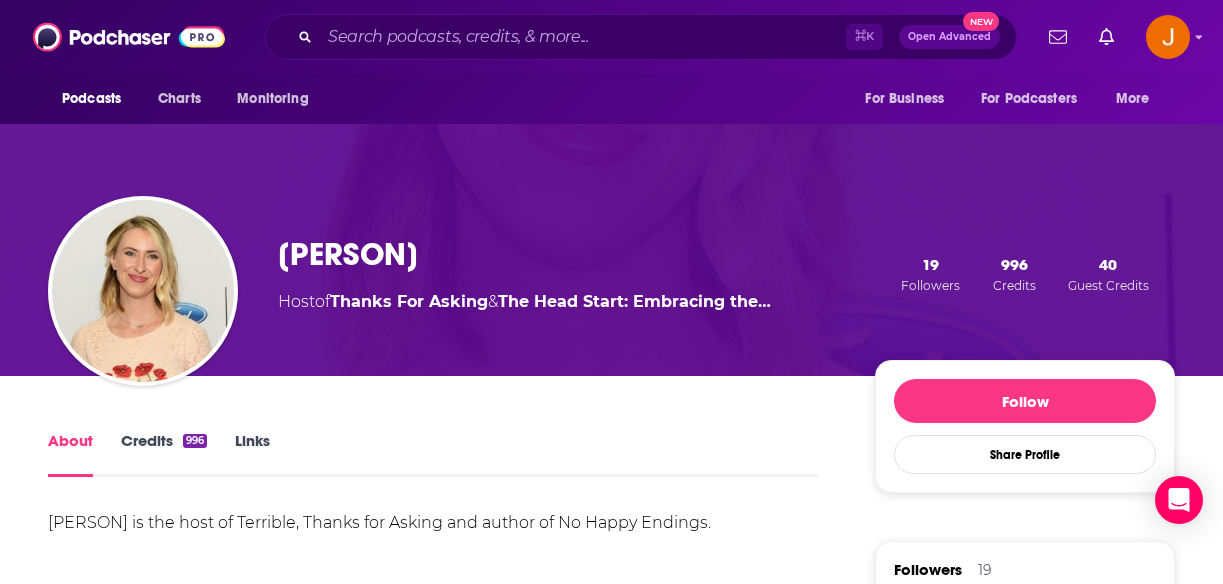 scroll, scrollTop: 0, scrollLeft: 0, axis: both 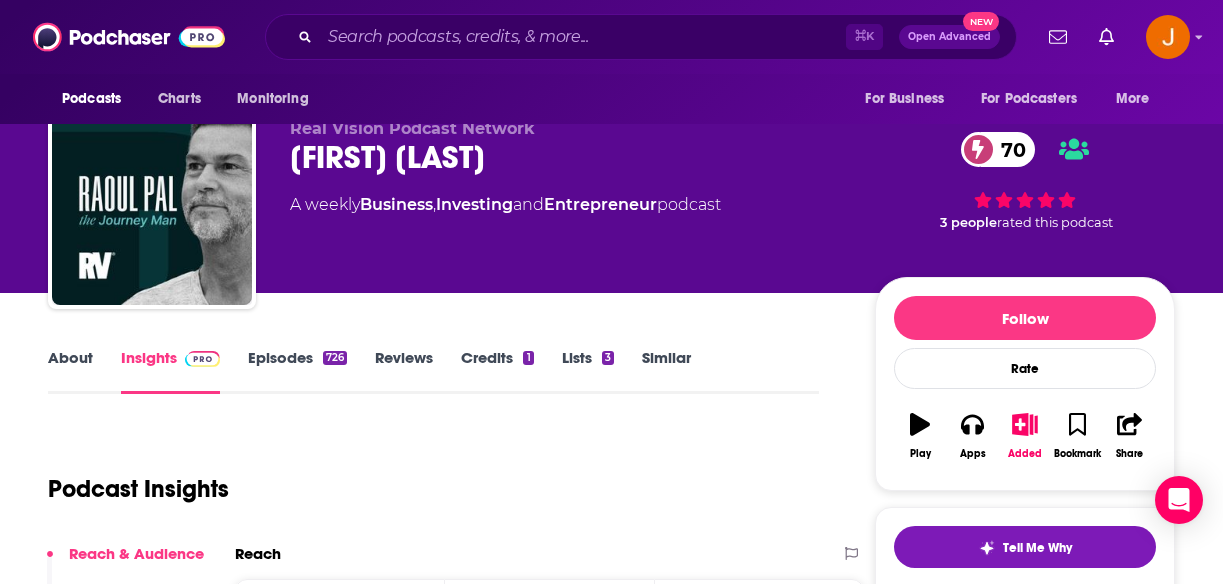click on "Episodes 726" at bounding box center (297, 371) 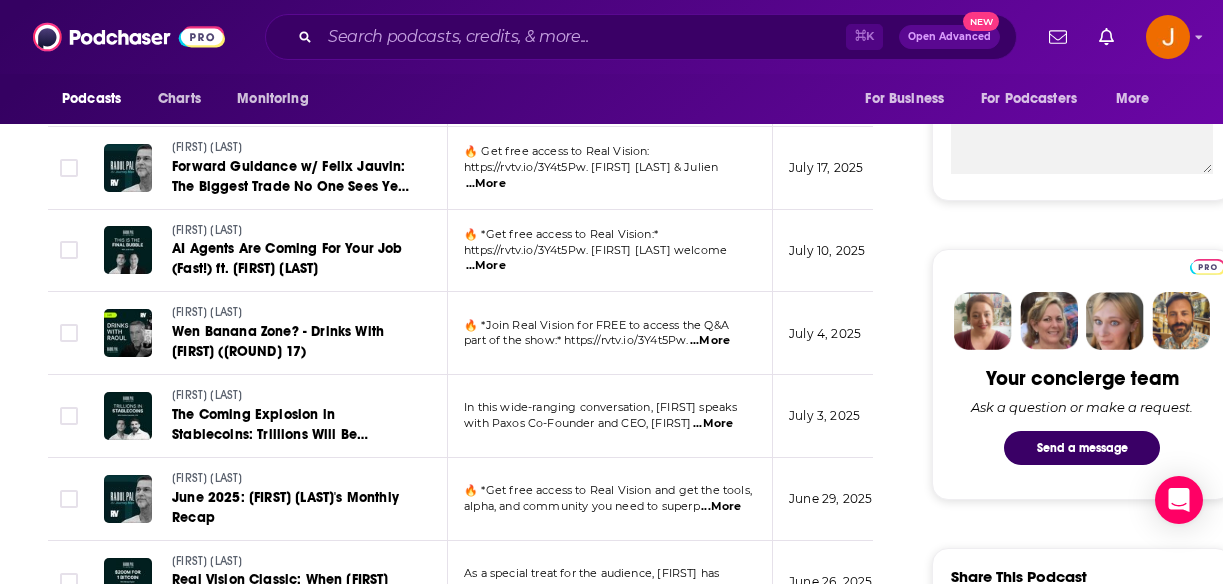scroll, scrollTop: 786, scrollLeft: 0, axis: vertical 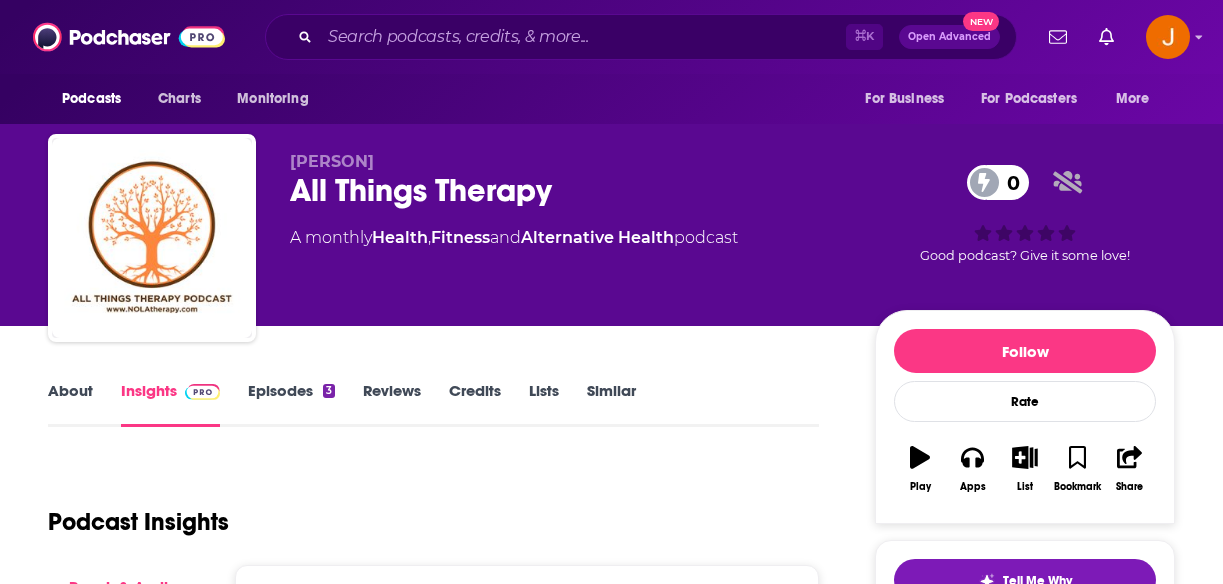 click on "Episodes 3" at bounding box center [291, 404] 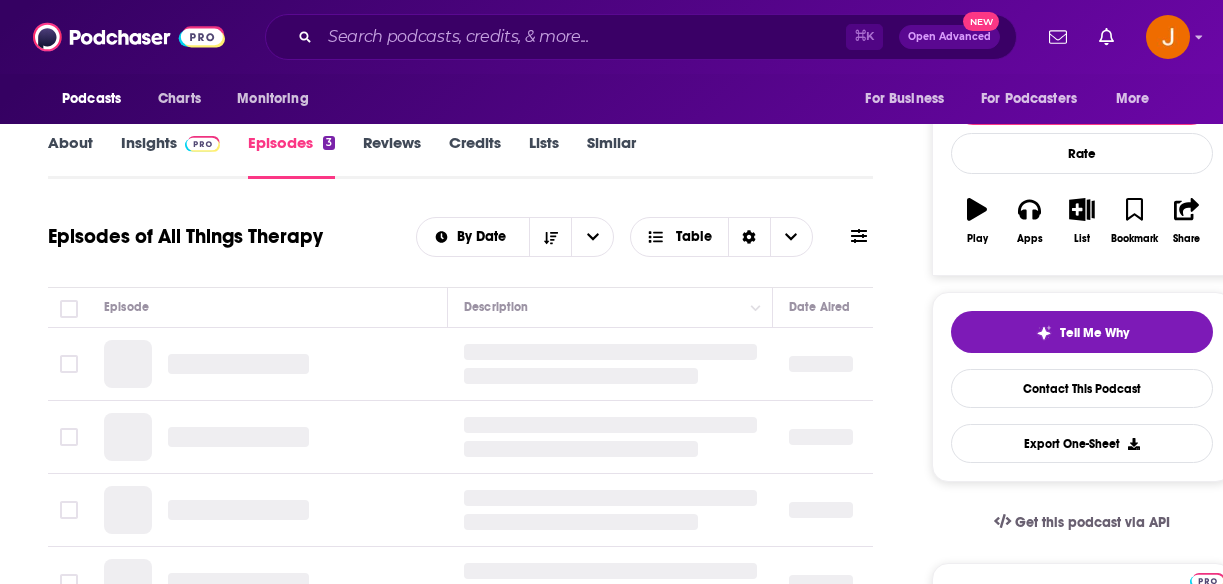 scroll, scrollTop: 249, scrollLeft: 0, axis: vertical 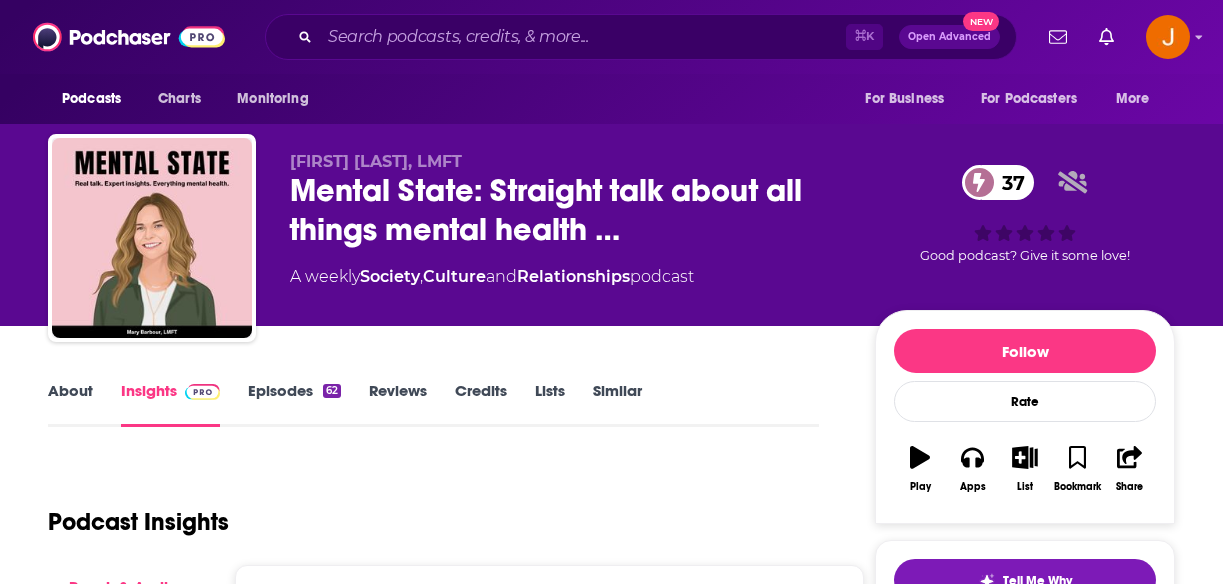 click on "Episodes 62" at bounding box center [294, 404] 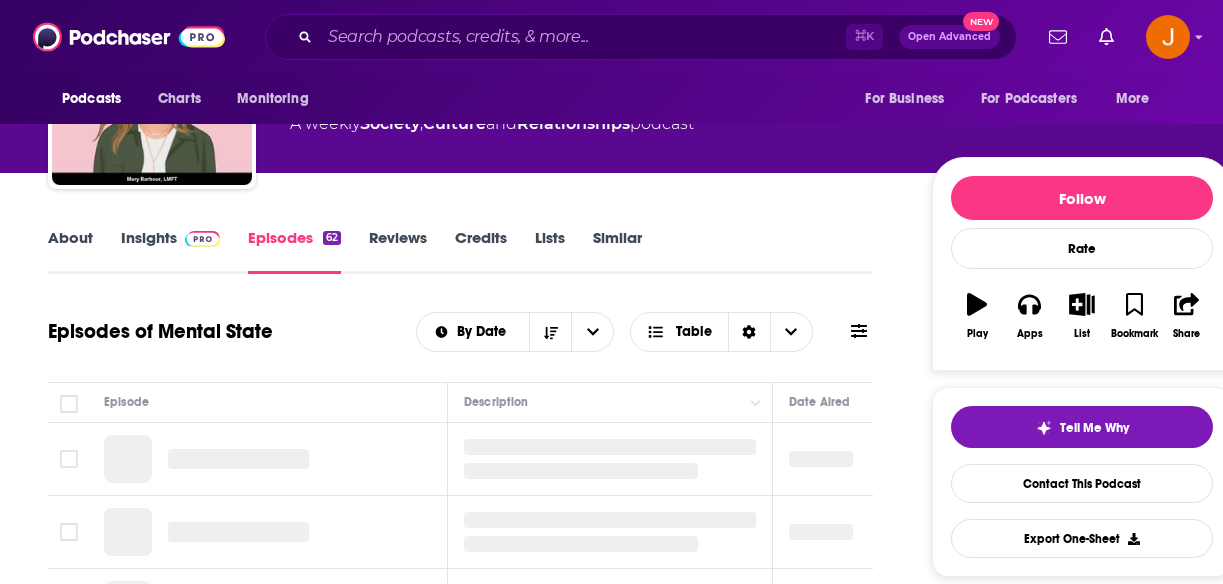 scroll, scrollTop: 235, scrollLeft: 0, axis: vertical 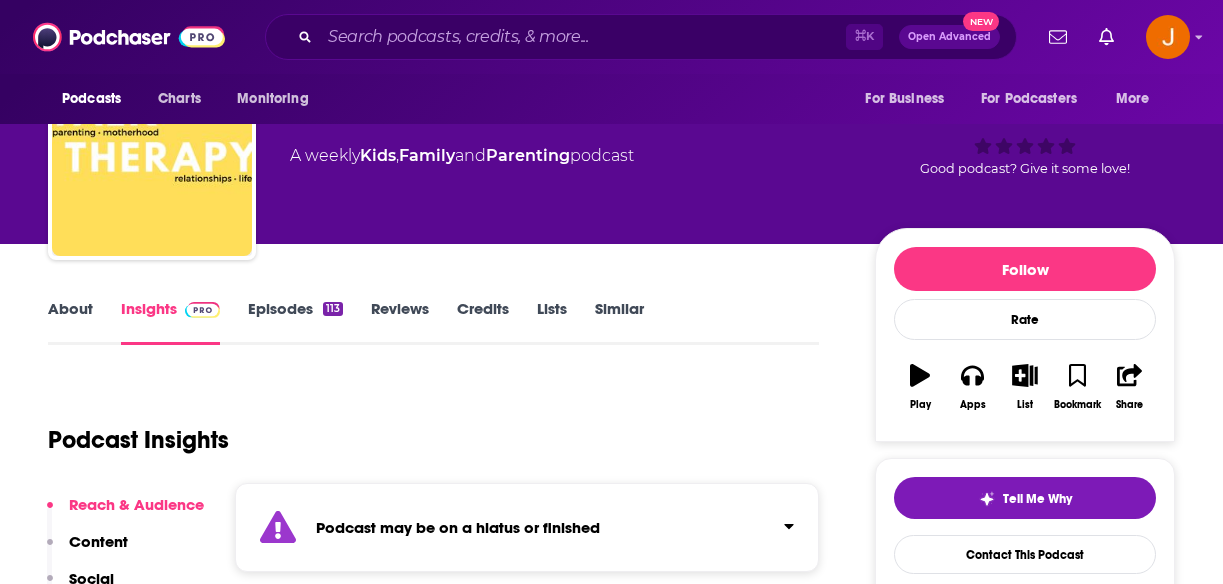 click on "Episodes 113" at bounding box center [295, 322] 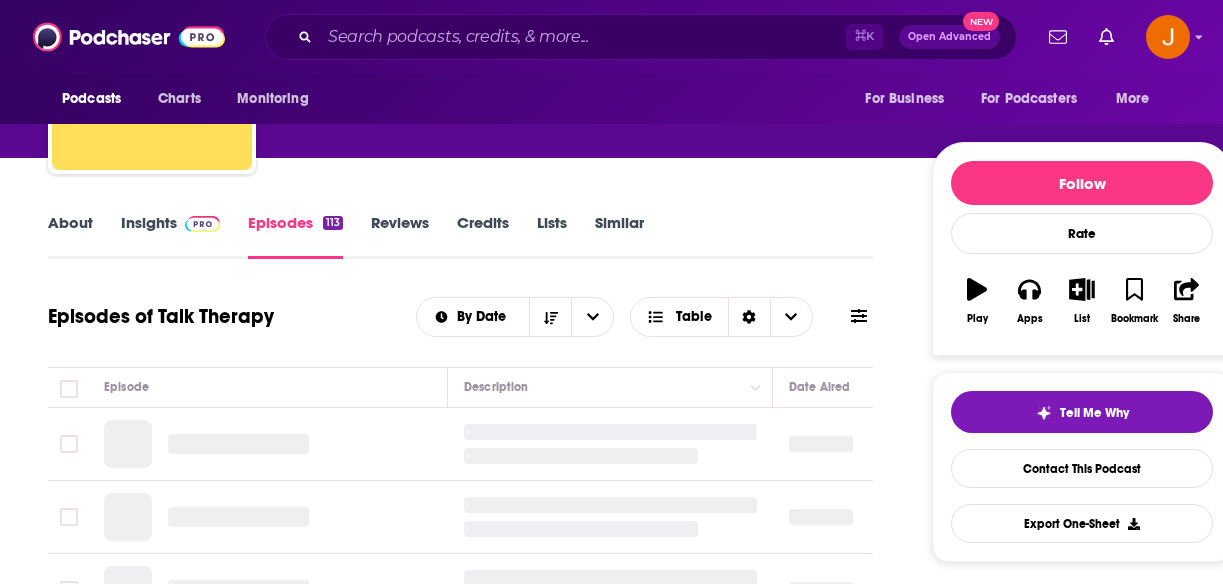 scroll, scrollTop: 212, scrollLeft: 0, axis: vertical 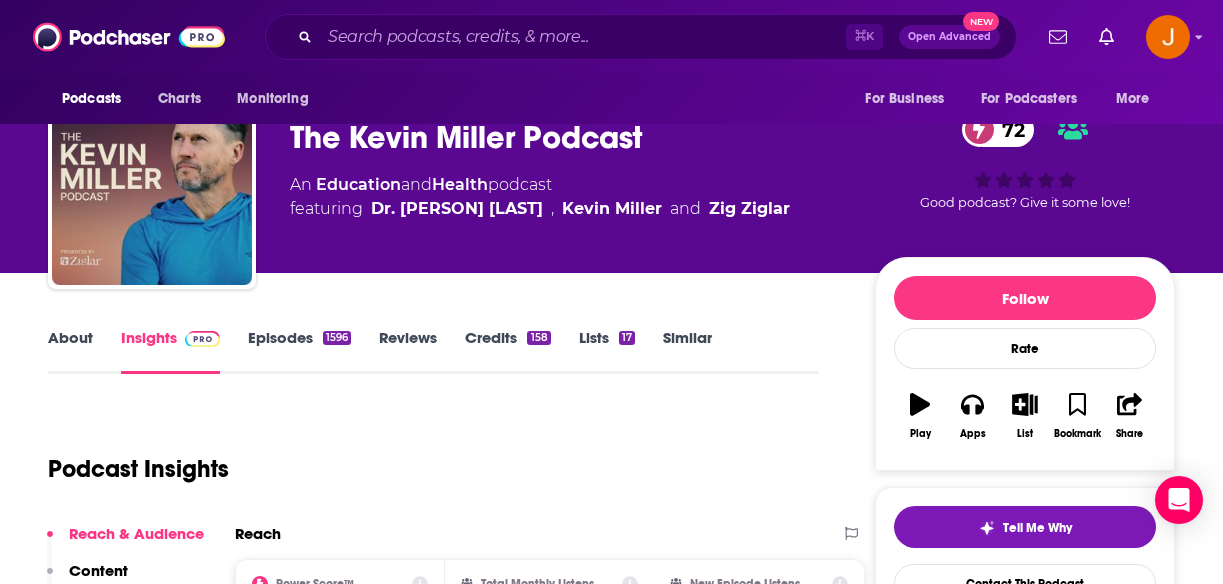 click on "Episodes 1596" at bounding box center (299, 351) 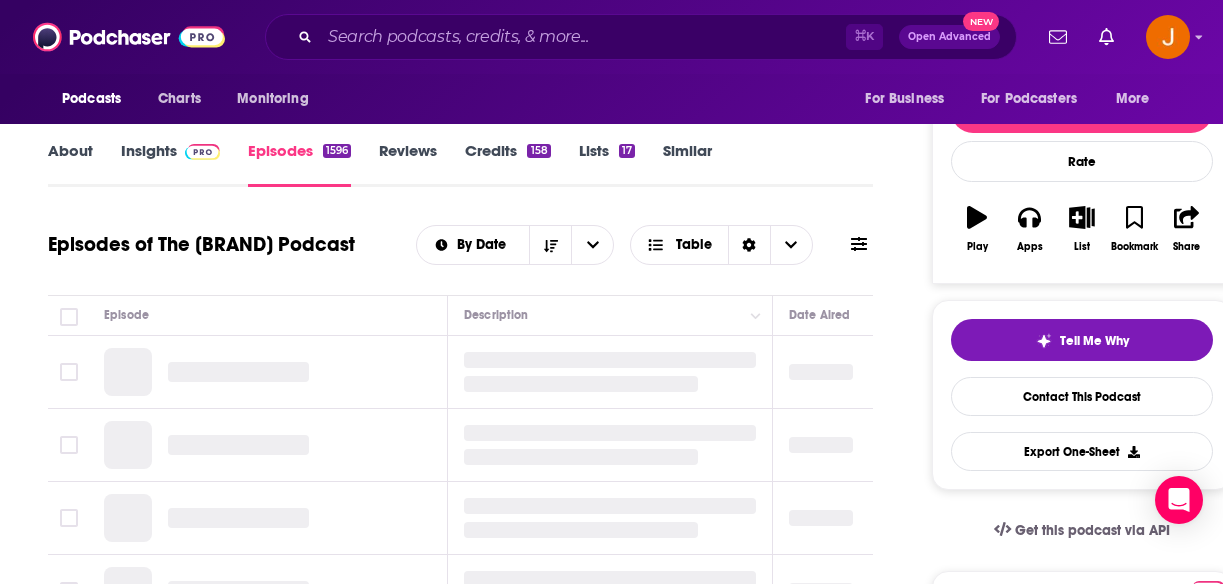 scroll, scrollTop: 282, scrollLeft: 0, axis: vertical 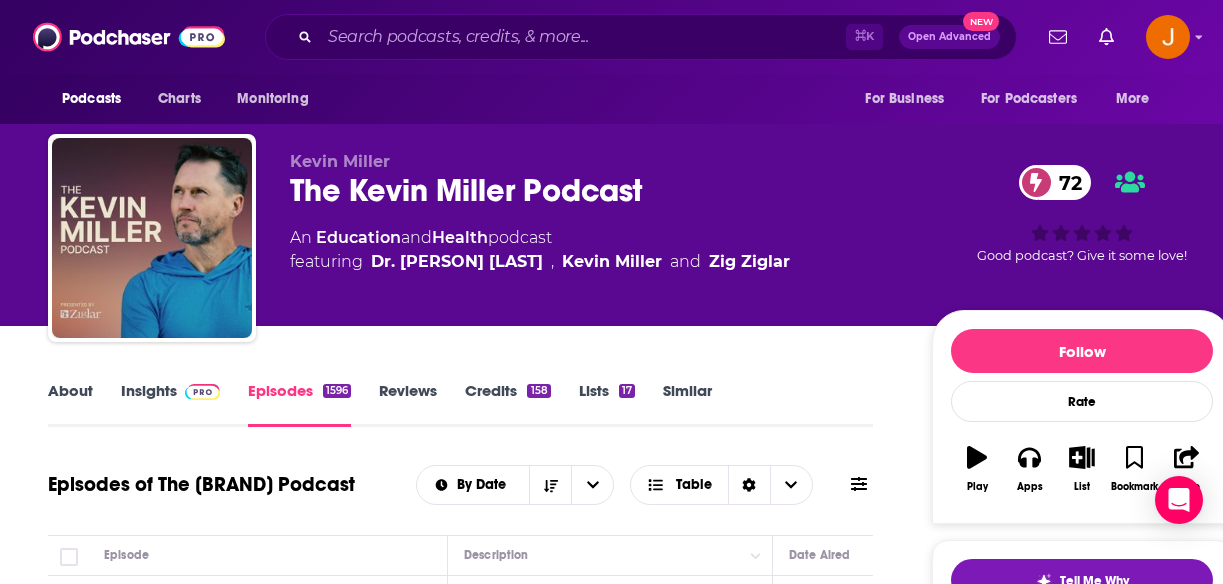click on "Insights" at bounding box center (170, 404) 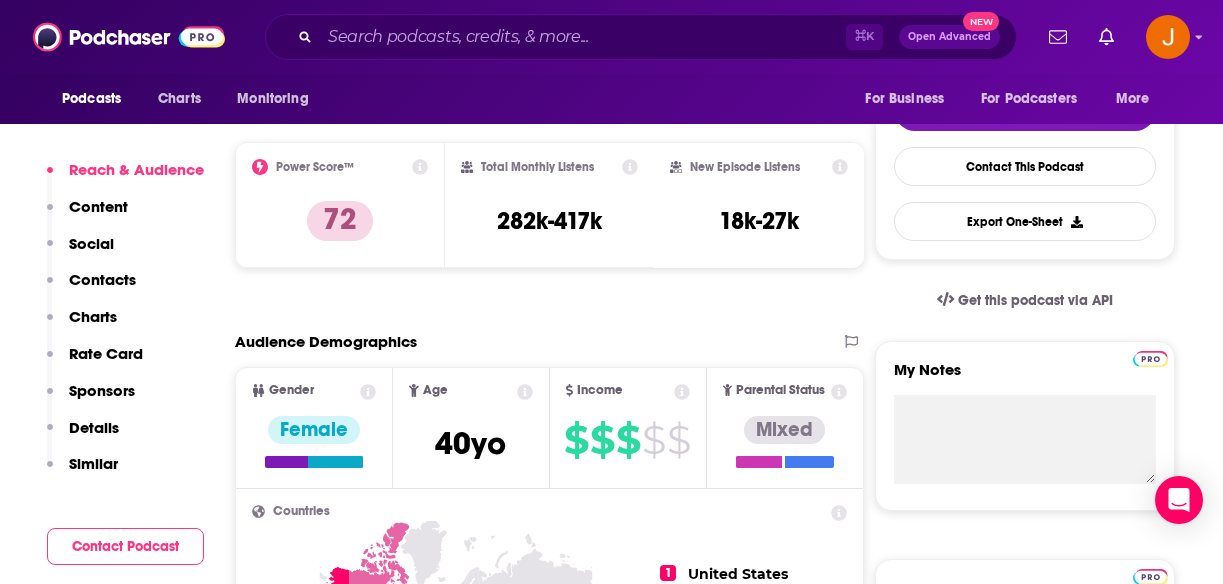 scroll, scrollTop: 502, scrollLeft: 0, axis: vertical 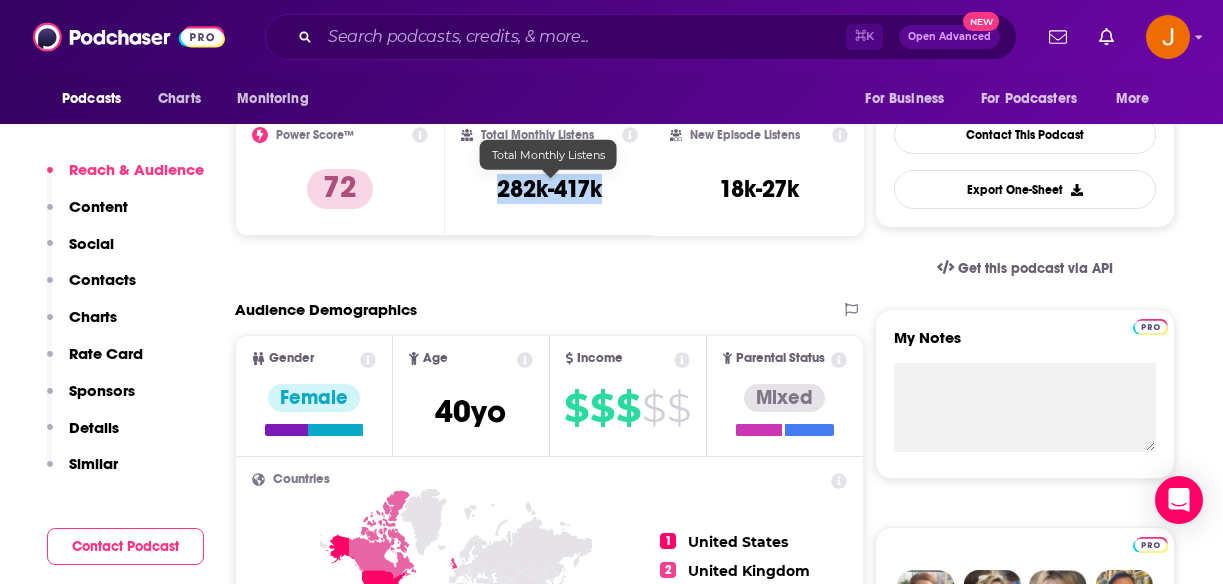 drag, startPoint x: 496, startPoint y: 190, endPoint x: 601, endPoint y: 193, distance: 105.04285 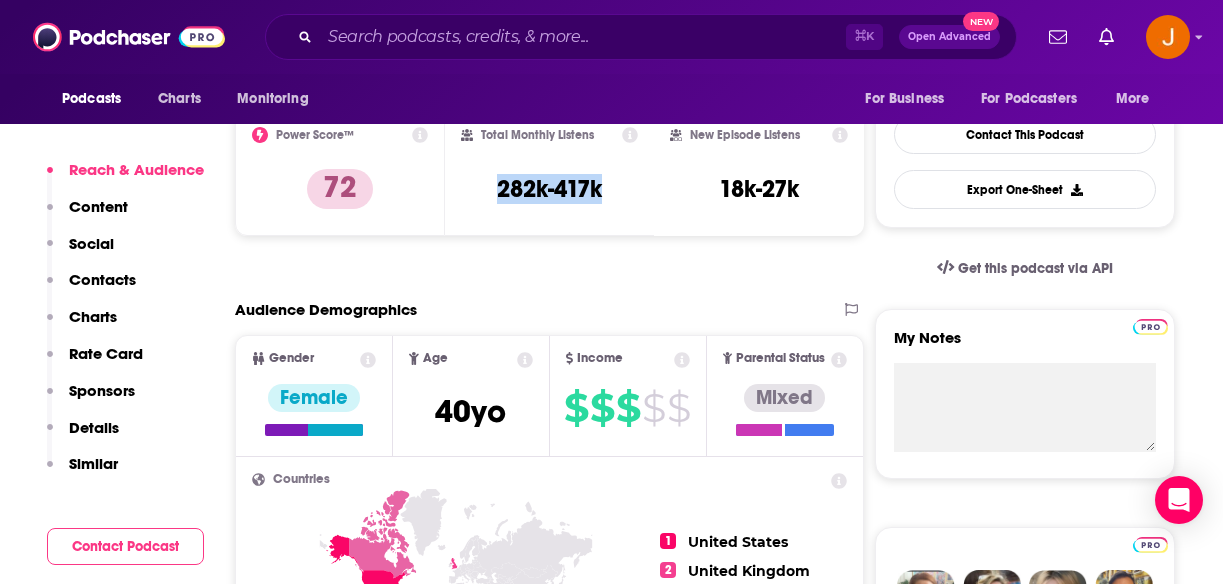 click on "Social" at bounding box center (91, 243) 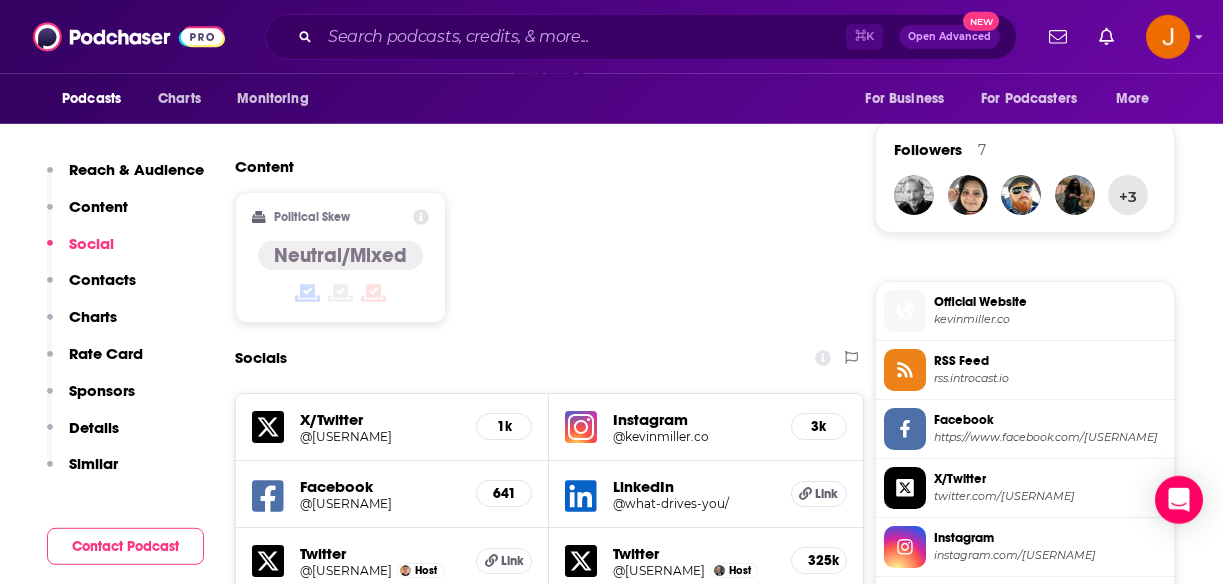 click on "Contacts" at bounding box center (102, 279) 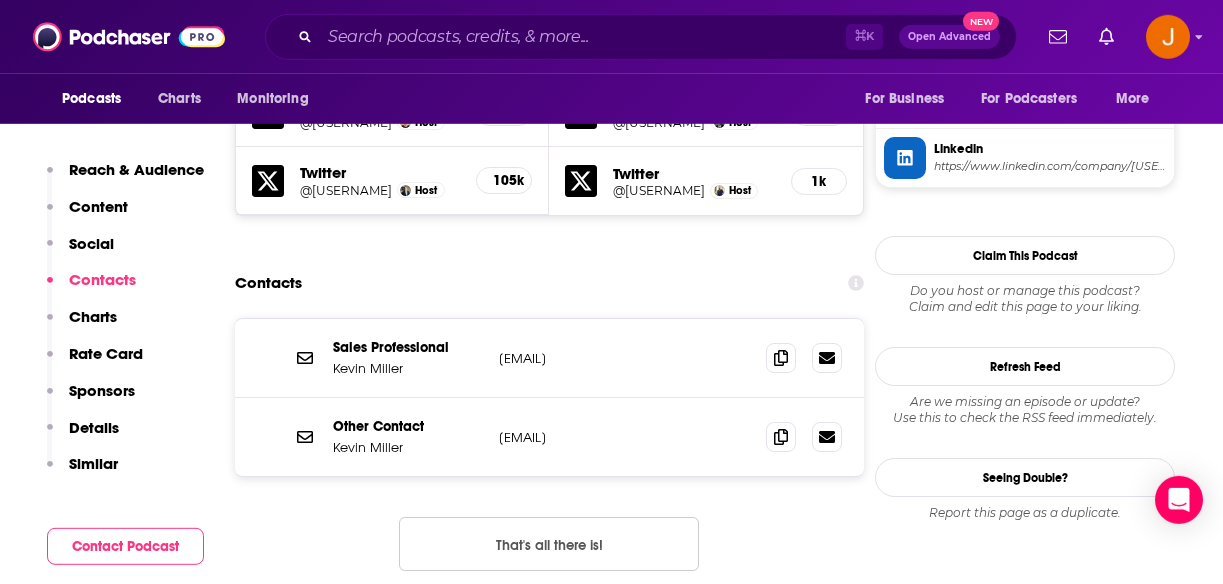 scroll, scrollTop: 1865, scrollLeft: 0, axis: vertical 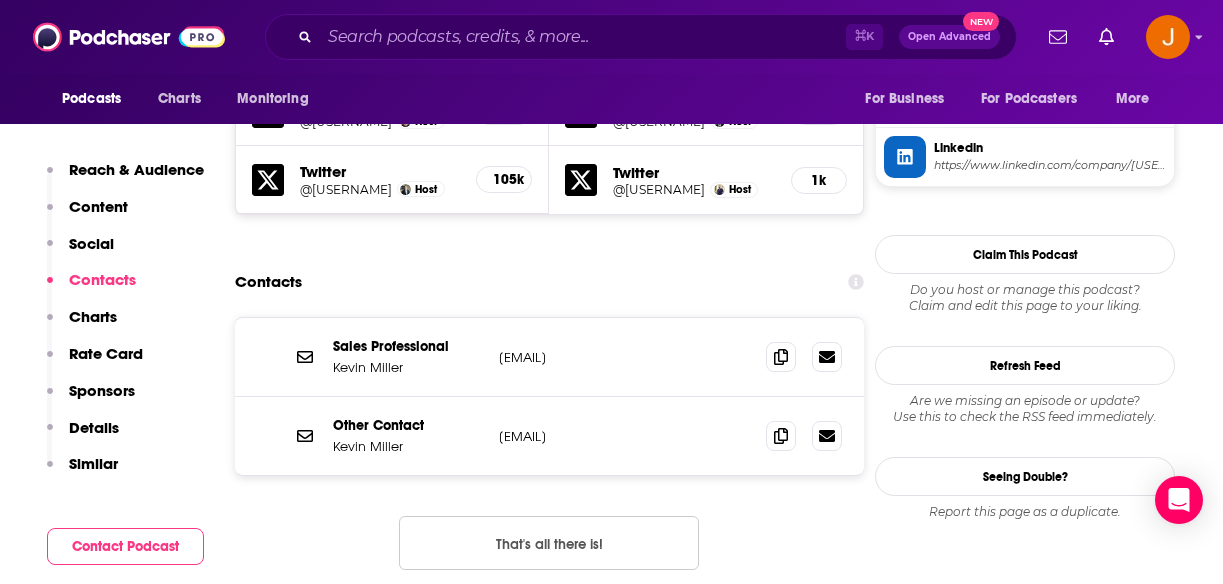 drag, startPoint x: 656, startPoint y: 383, endPoint x: 496, endPoint y: 378, distance: 160.07811 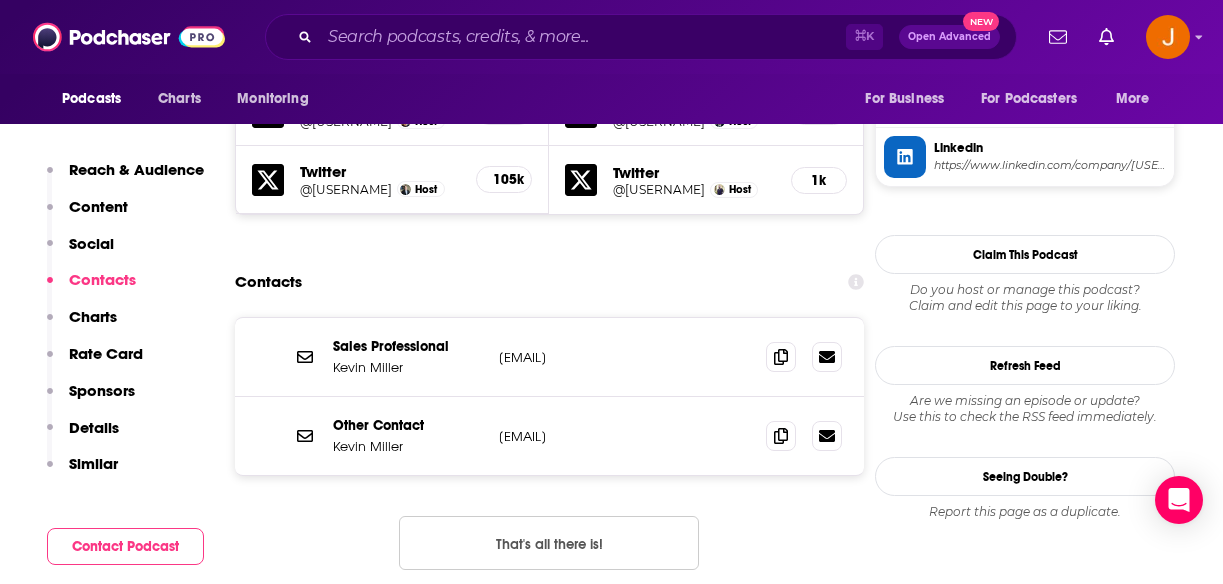 drag, startPoint x: 629, startPoint y: 462, endPoint x: 496, endPoint y: 455, distance: 133.18408 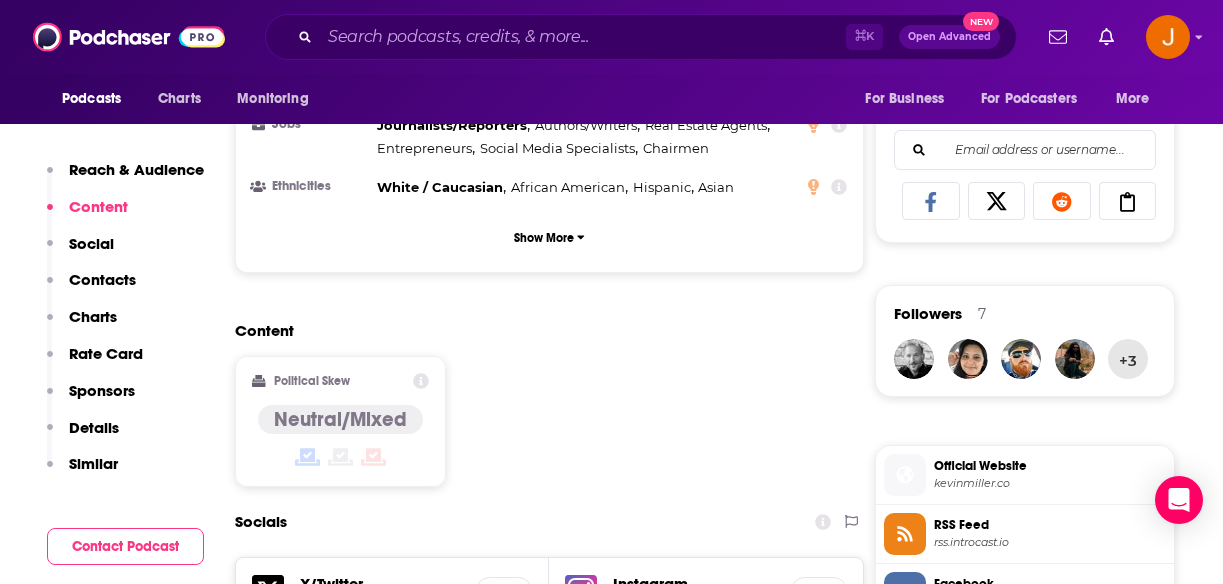 scroll, scrollTop: 1197, scrollLeft: 0, axis: vertical 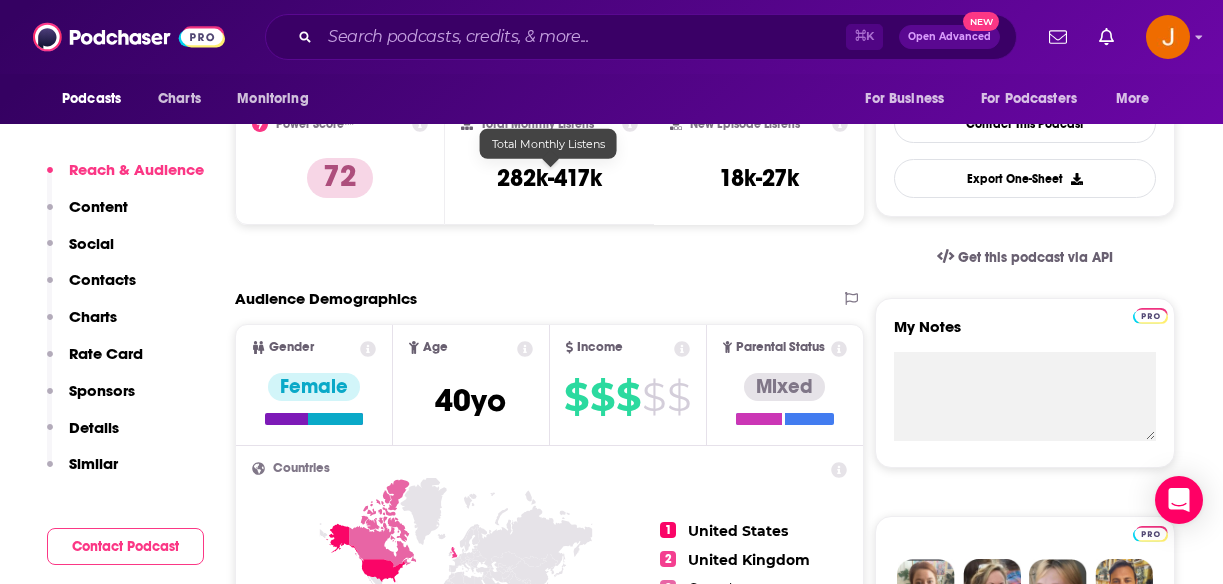 drag, startPoint x: 491, startPoint y: 180, endPoint x: 605, endPoint y: 182, distance: 114.01754 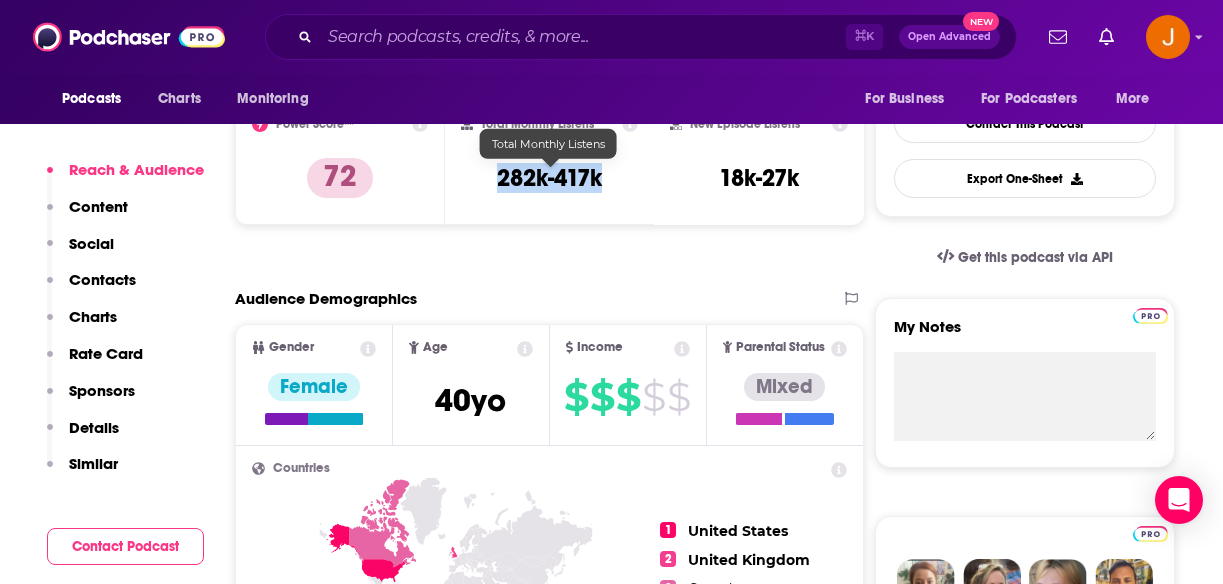 drag, startPoint x: 496, startPoint y: 191, endPoint x: 602, endPoint y: 187, distance: 106.07545 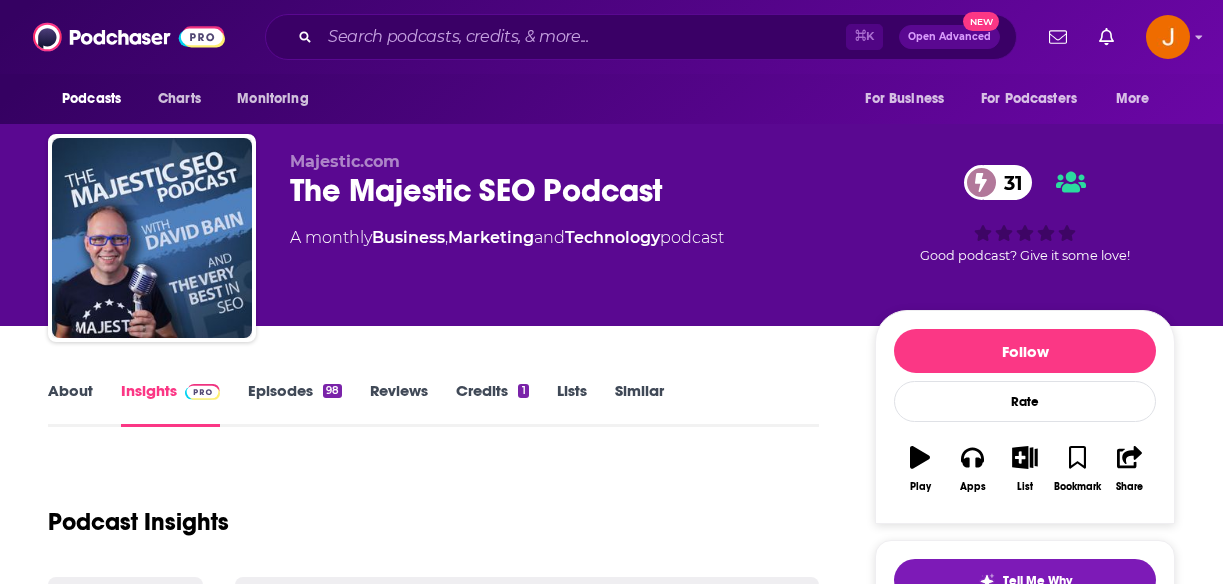 scroll, scrollTop: 0, scrollLeft: 0, axis: both 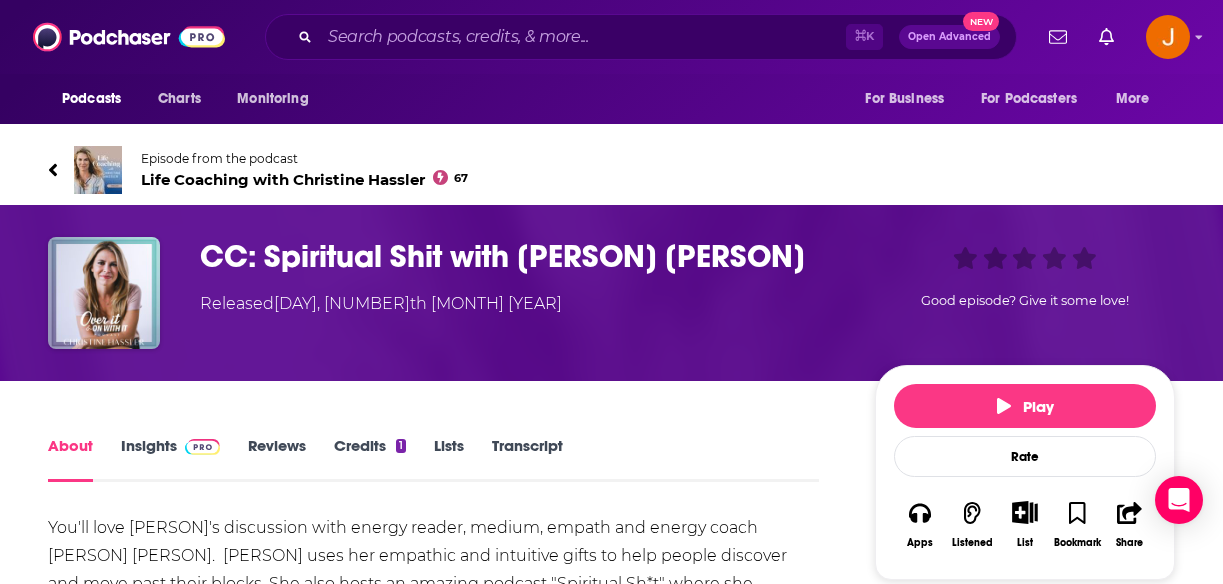 click on "Life Coaching with [PERSON] [NUMBER]" at bounding box center [304, 179] 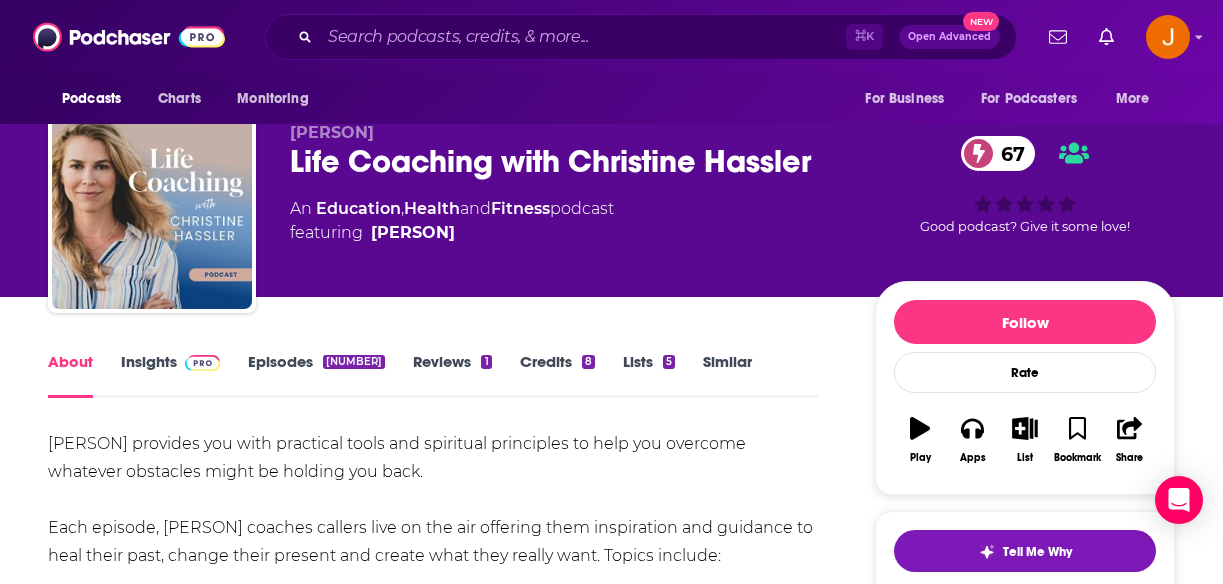 scroll, scrollTop: 31, scrollLeft: 0, axis: vertical 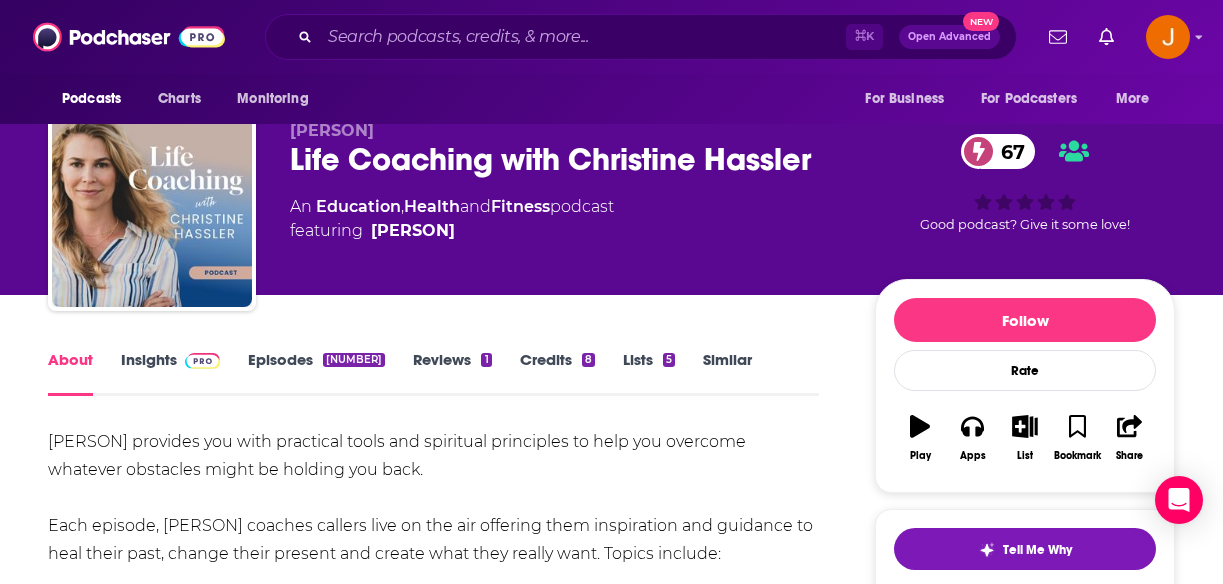 click on "Episodes 988" at bounding box center (316, 373) 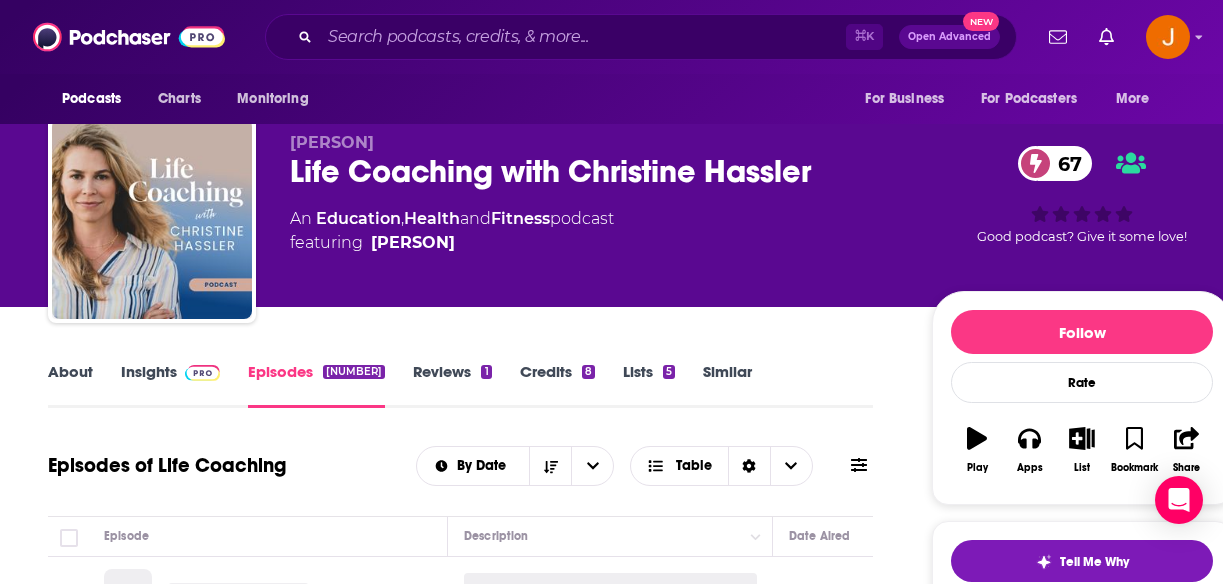 scroll, scrollTop: 0, scrollLeft: 0, axis: both 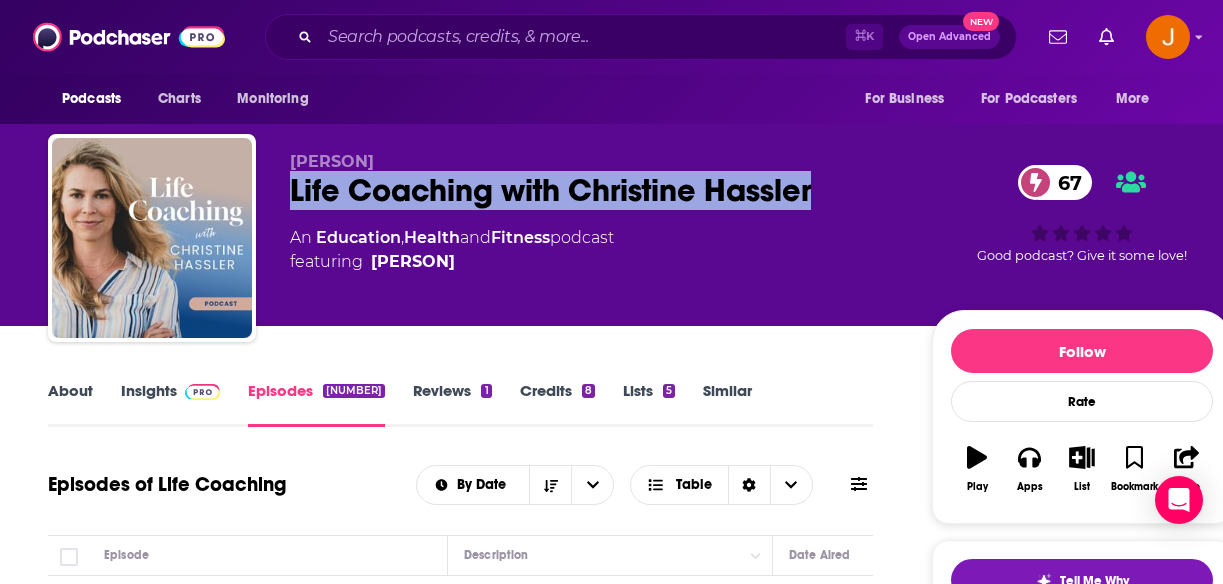 drag, startPoint x: 320, startPoint y: 184, endPoint x: 836, endPoint y: 213, distance: 516.8143 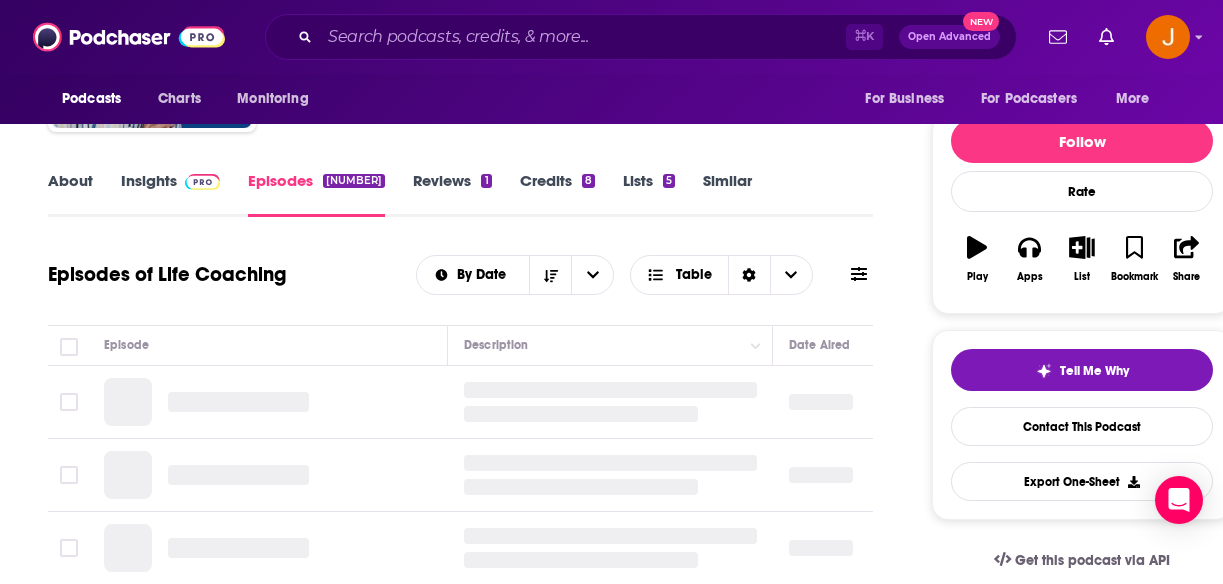 scroll, scrollTop: 272, scrollLeft: 0, axis: vertical 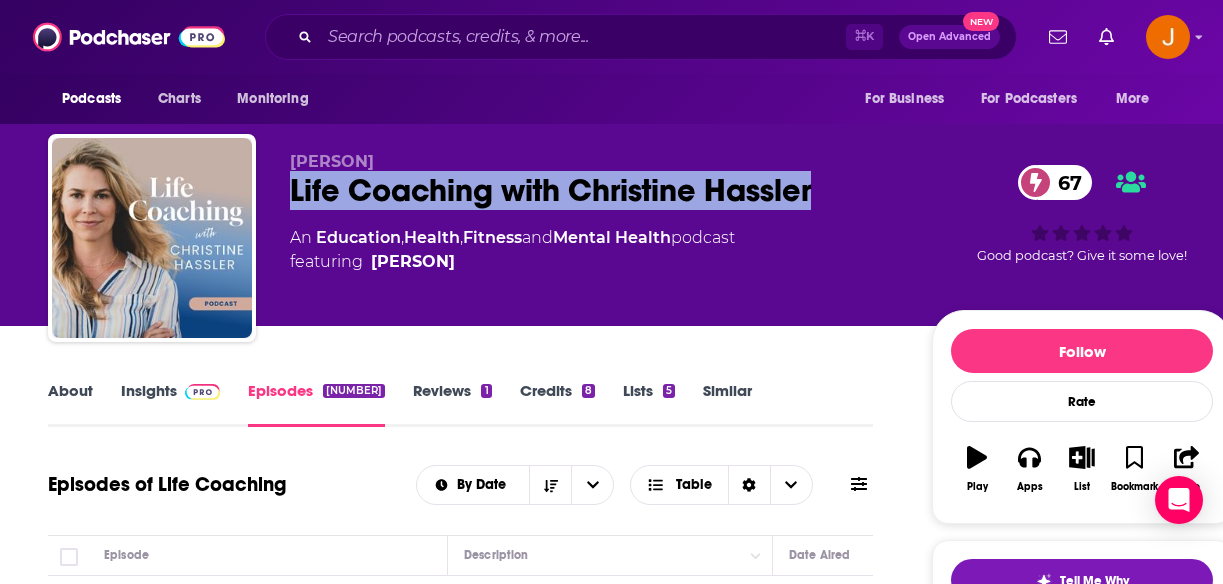 click on "Insights" at bounding box center (170, 404) 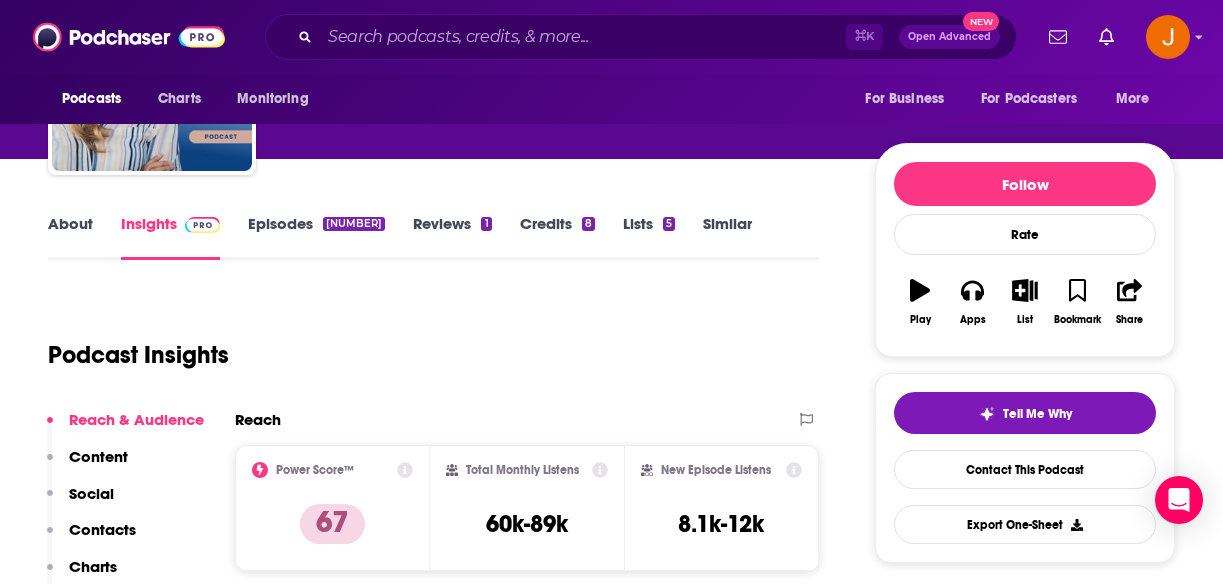 scroll, scrollTop: 288, scrollLeft: 0, axis: vertical 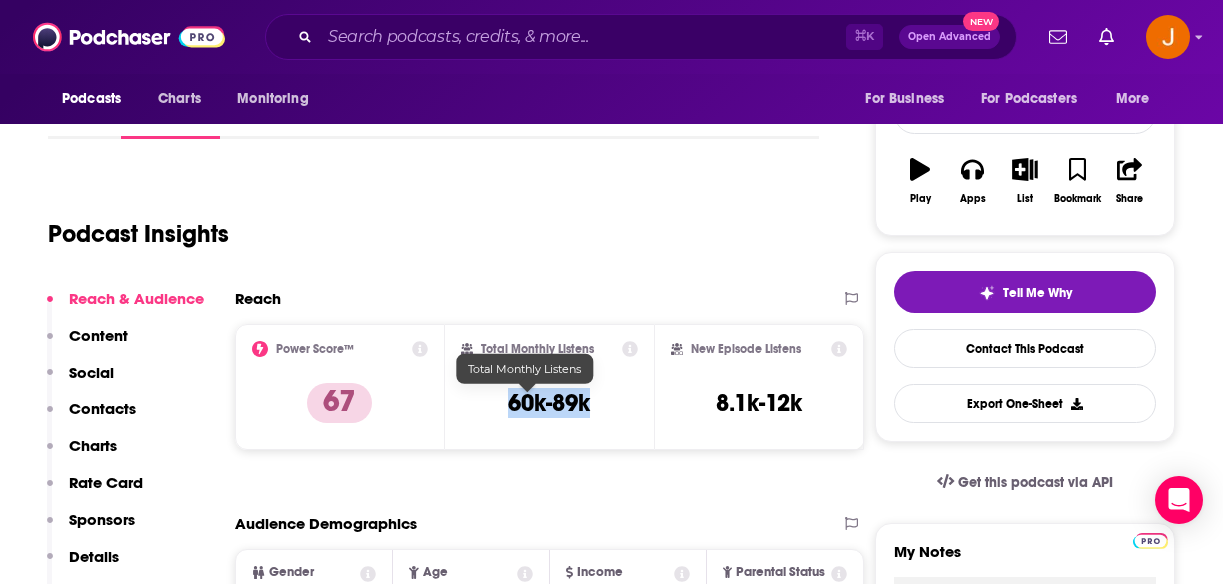 drag, startPoint x: 511, startPoint y: 407, endPoint x: 587, endPoint y: 408, distance: 76.00658 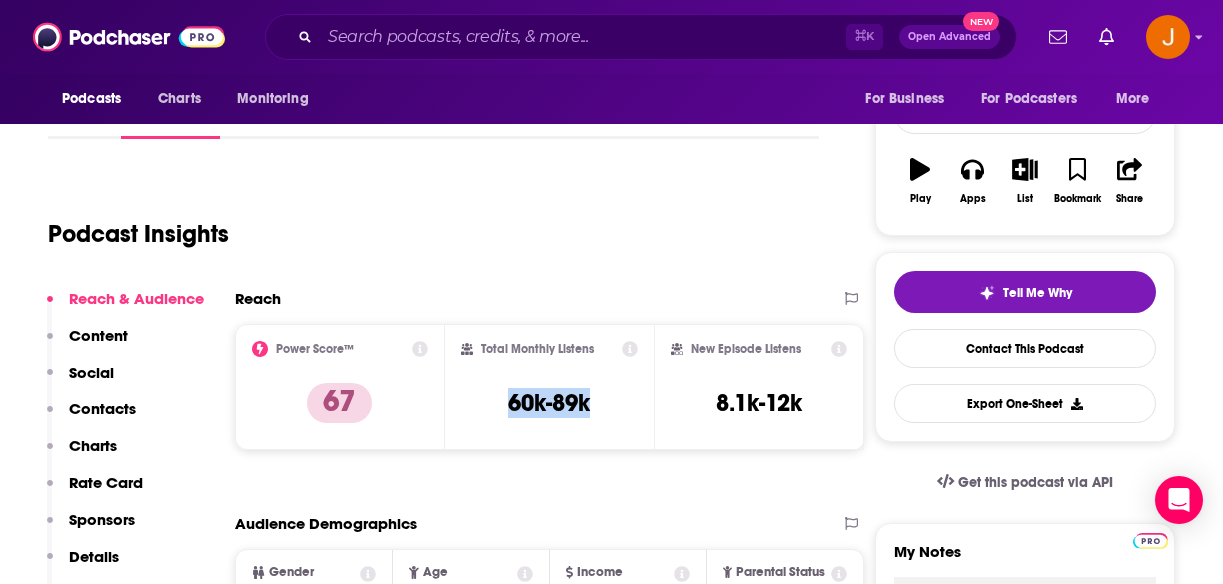 click on "Contacts" at bounding box center (102, 408) 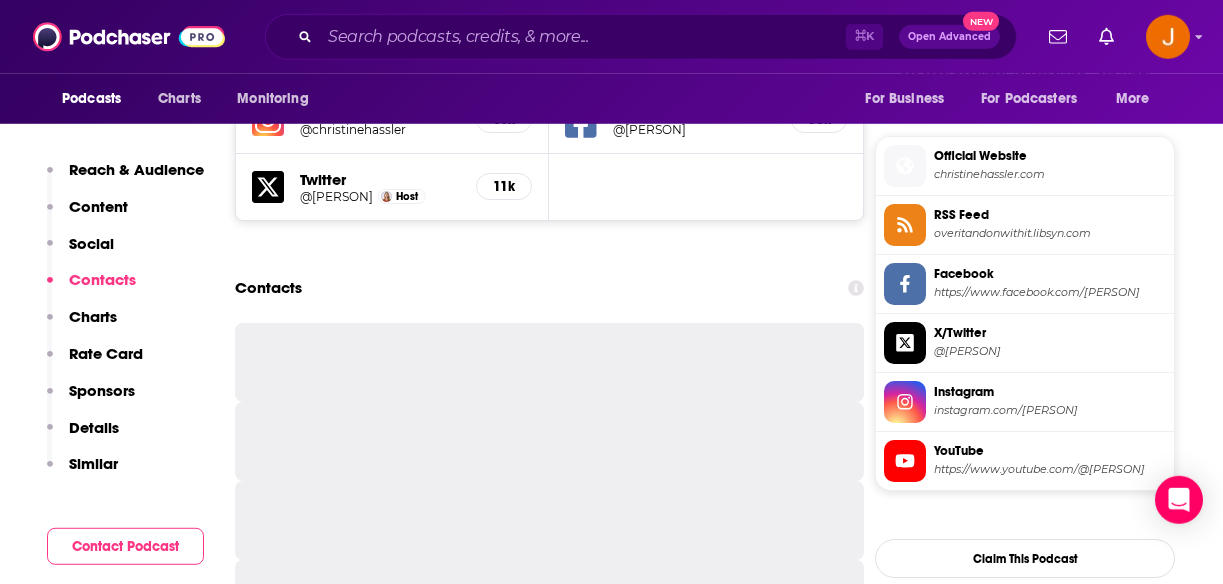 scroll, scrollTop: 1747, scrollLeft: 0, axis: vertical 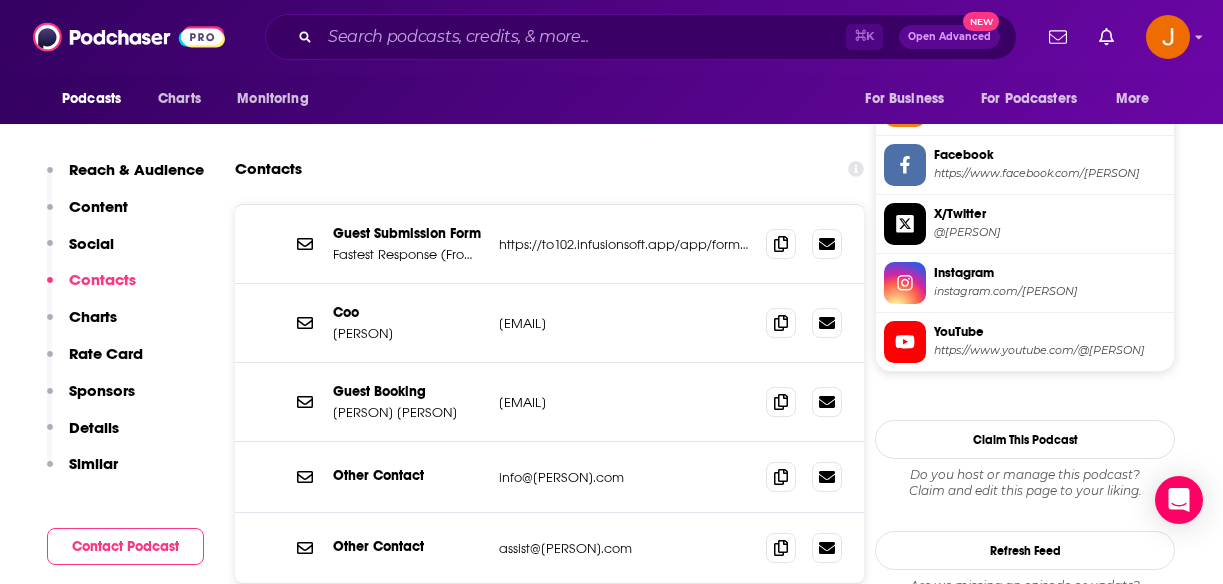 drag, startPoint x: 670, startPoint y: 337, endPoint x: 493, endPoint y: 338, distance: 177.00282 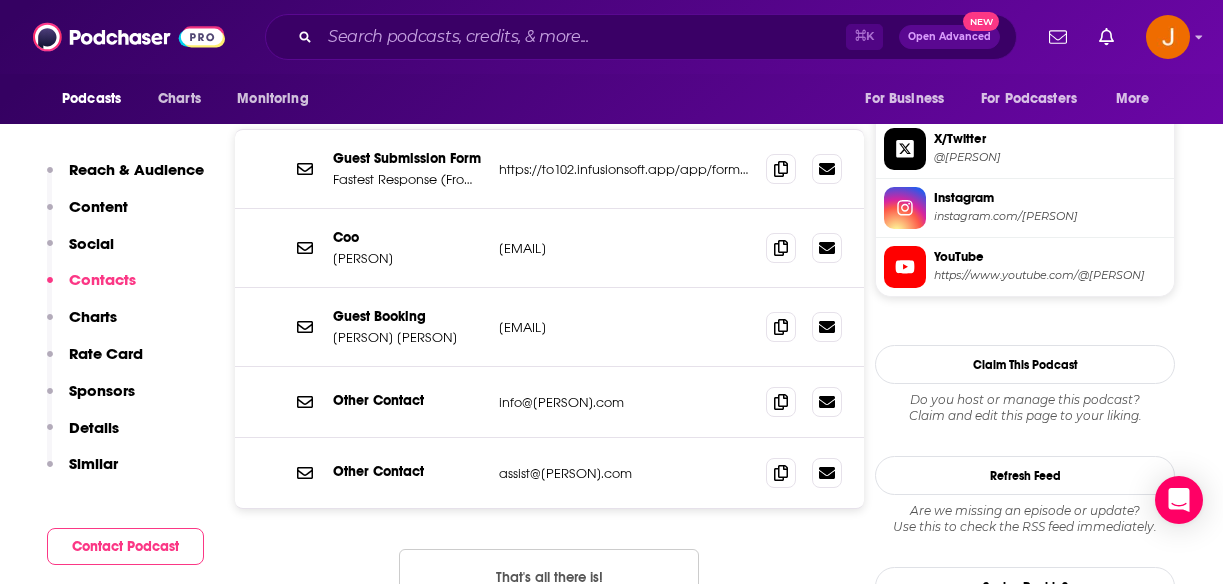 scroll, scrollTop: 1937, scrollLeft: 0, axis: vertical 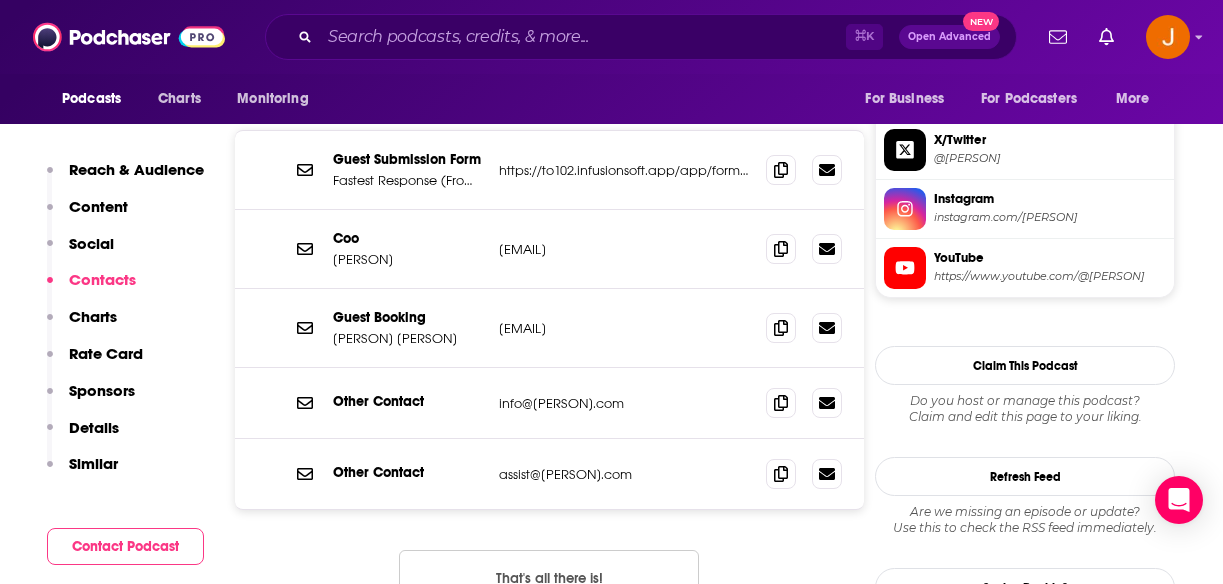 drag, startPoint x: 676, startPoint y: 415, endPoint x: 491, endPoint y: 415, distance: 185 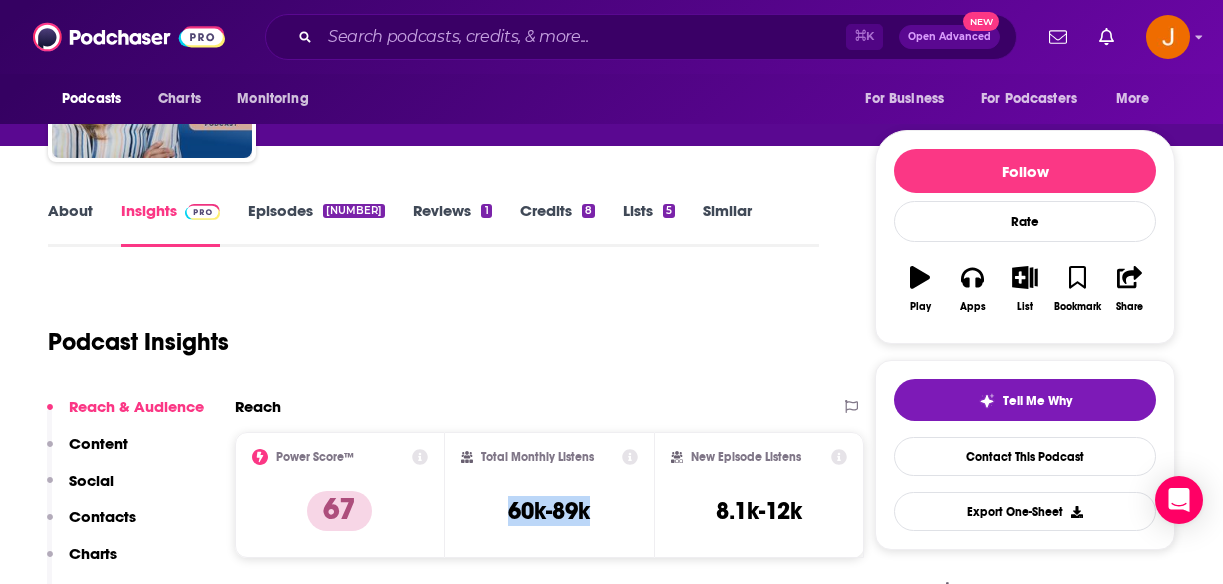 scroll, scrollTop: 0, scrollLeft: 0, axis: both 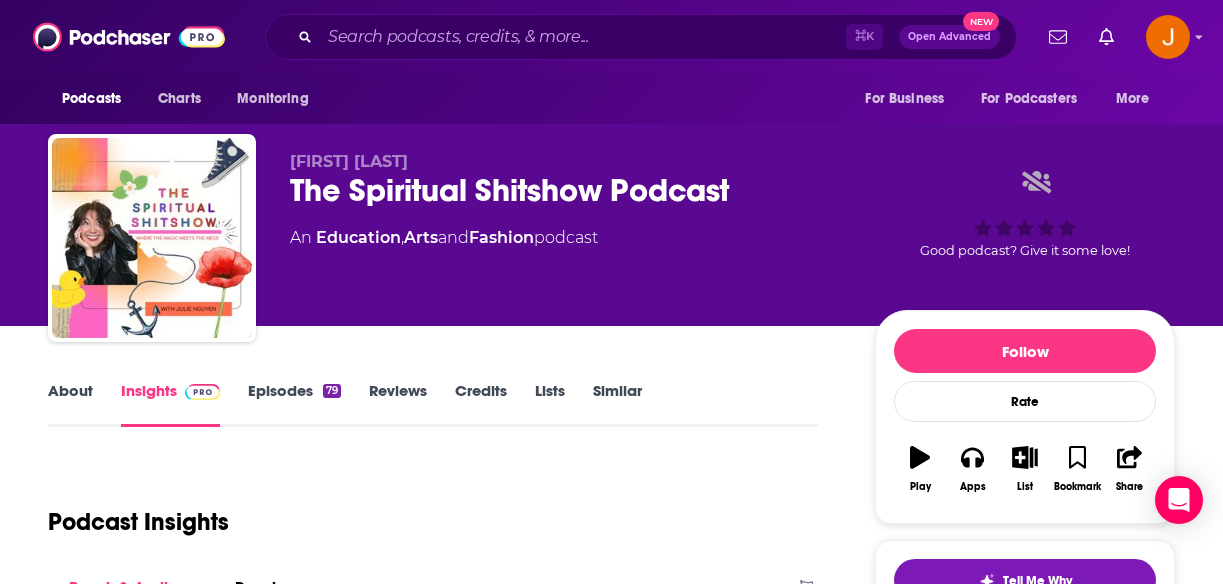 click on "Episodes 79" at bounding box center [294, 404] 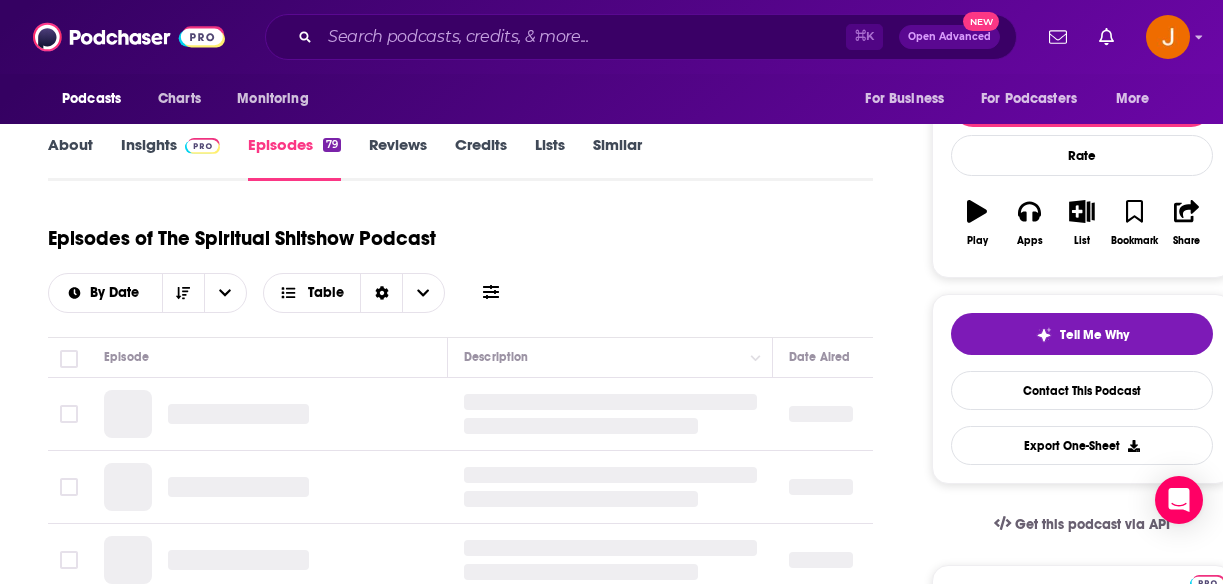 scroll, scrollTop: 285, scrollLeft: 0, axis: vertical 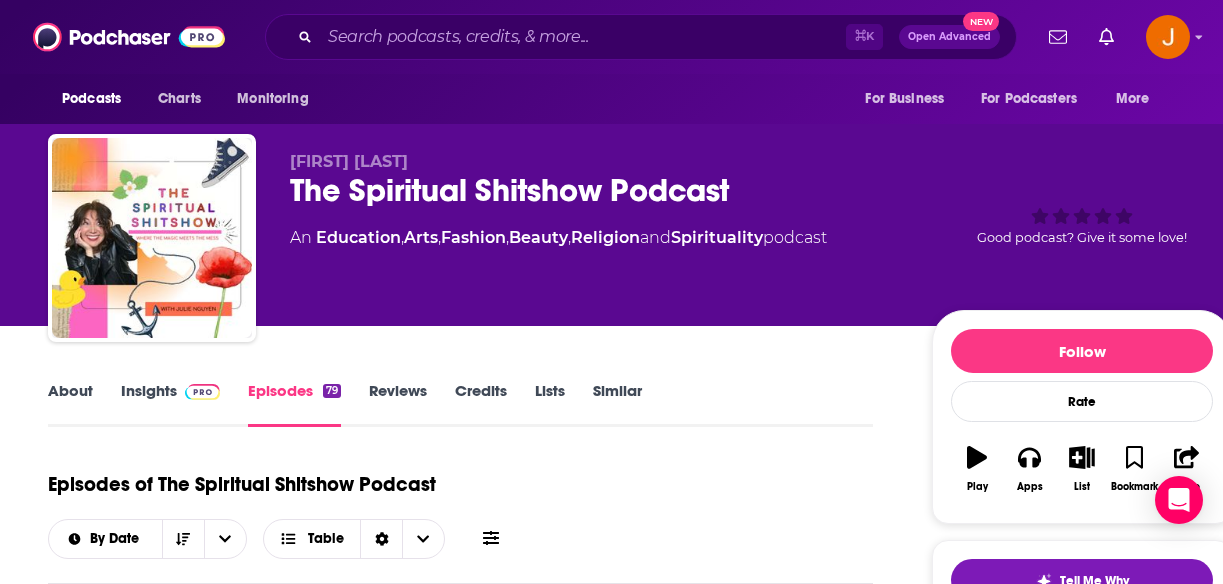 click on "About" at bounding box center [70, 404] 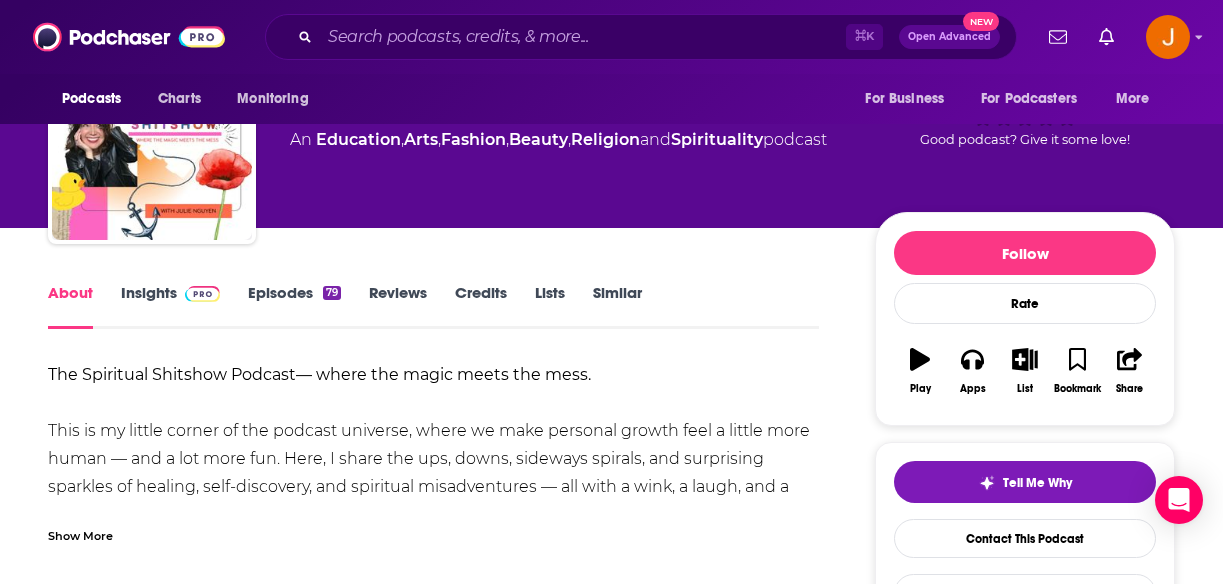 scroll, scrollTop: 264, scrollLeft: 0, axis: vertical 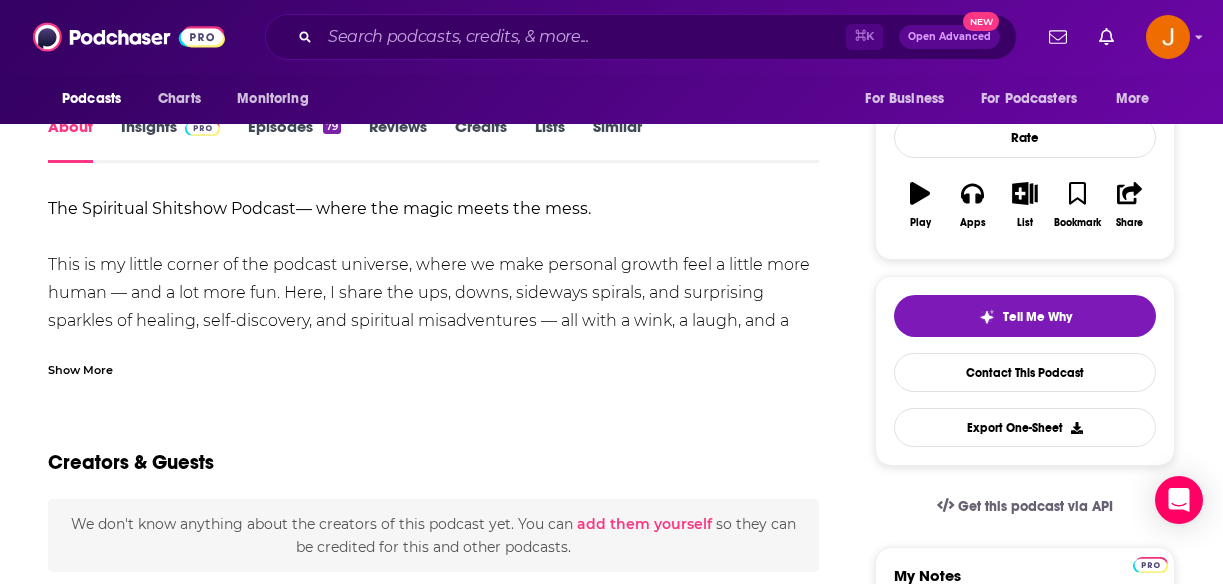 click on "Show More" at bounding box center [80, 368] 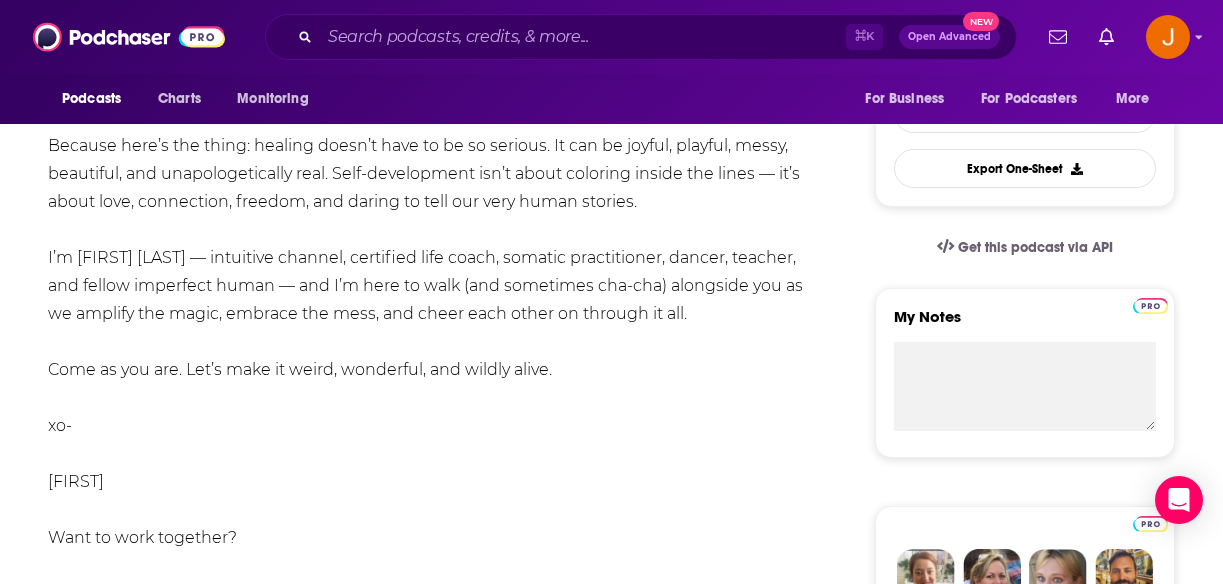 scroll, scrollTop: 0, scrollLeft: 0, axis: both 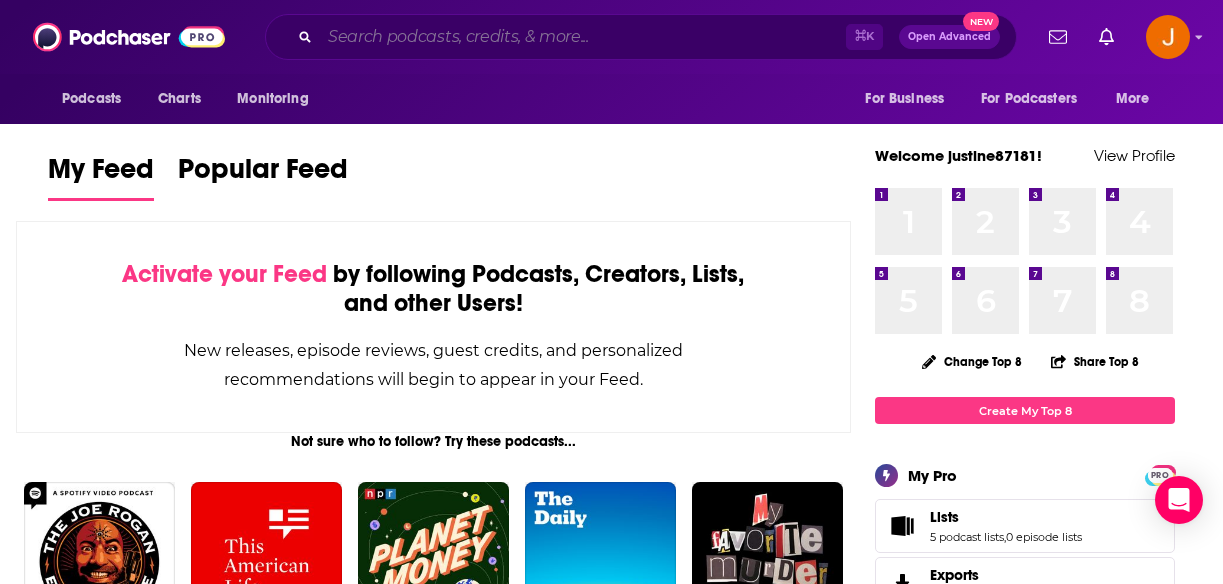 click at bounding box center [583, 37] 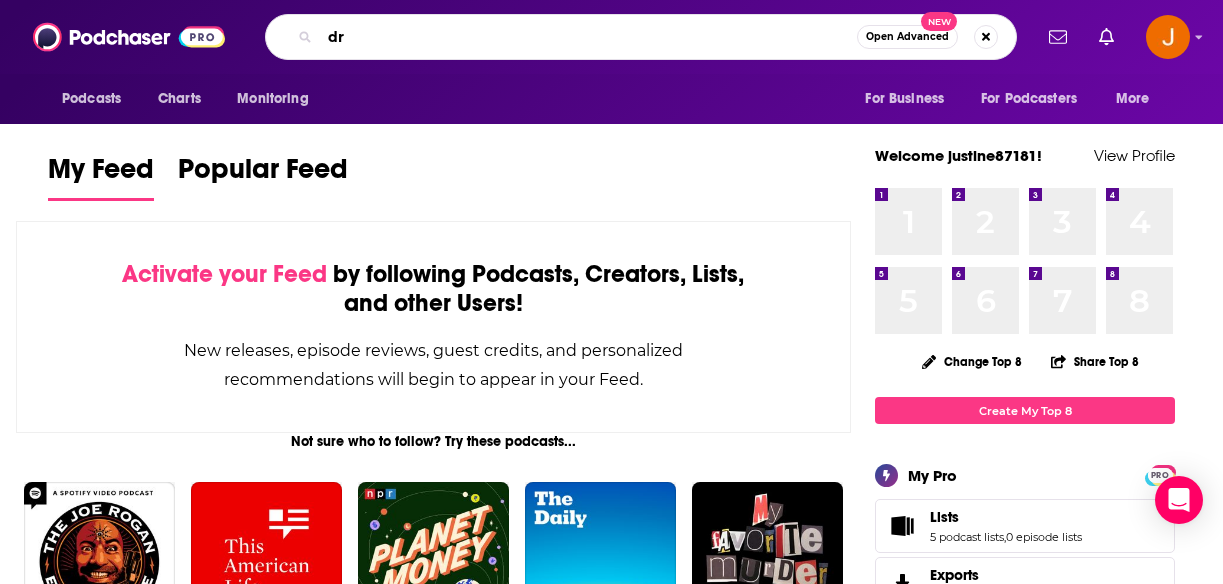 type on "d" 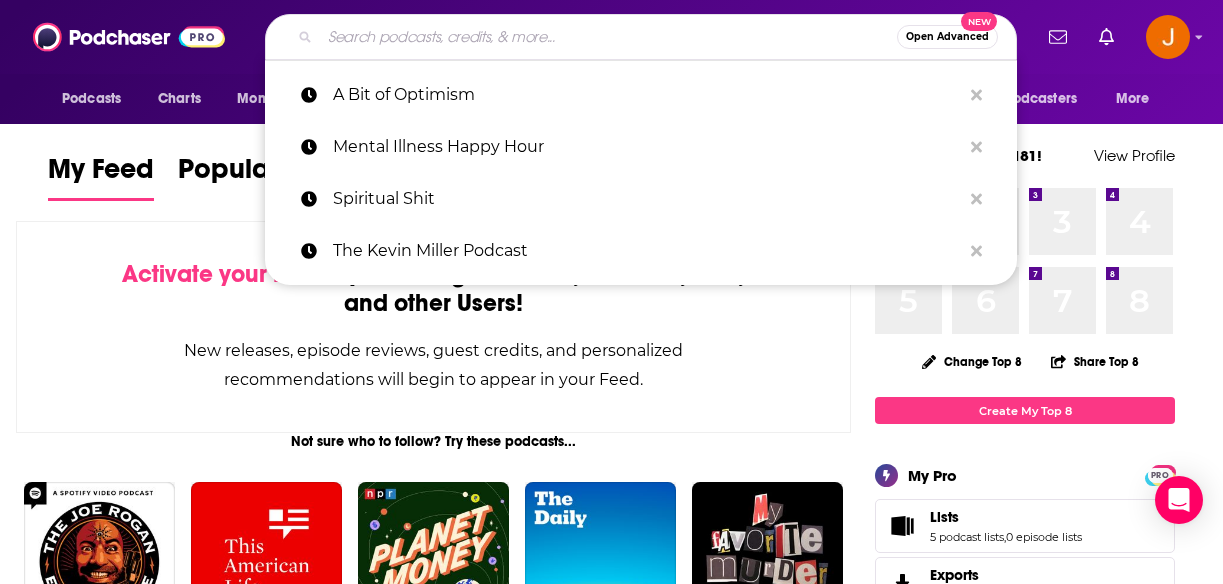 paste on "Learn True Health with [FIRST] [LAST]" 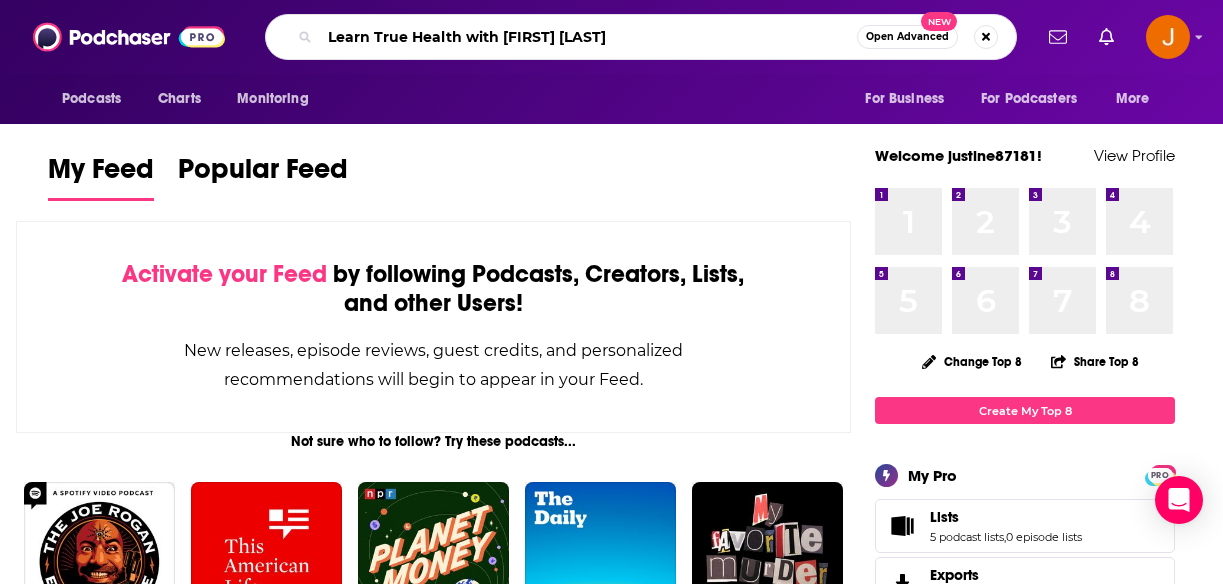 type on "Learn True Health with [FIRST] [LAST]" 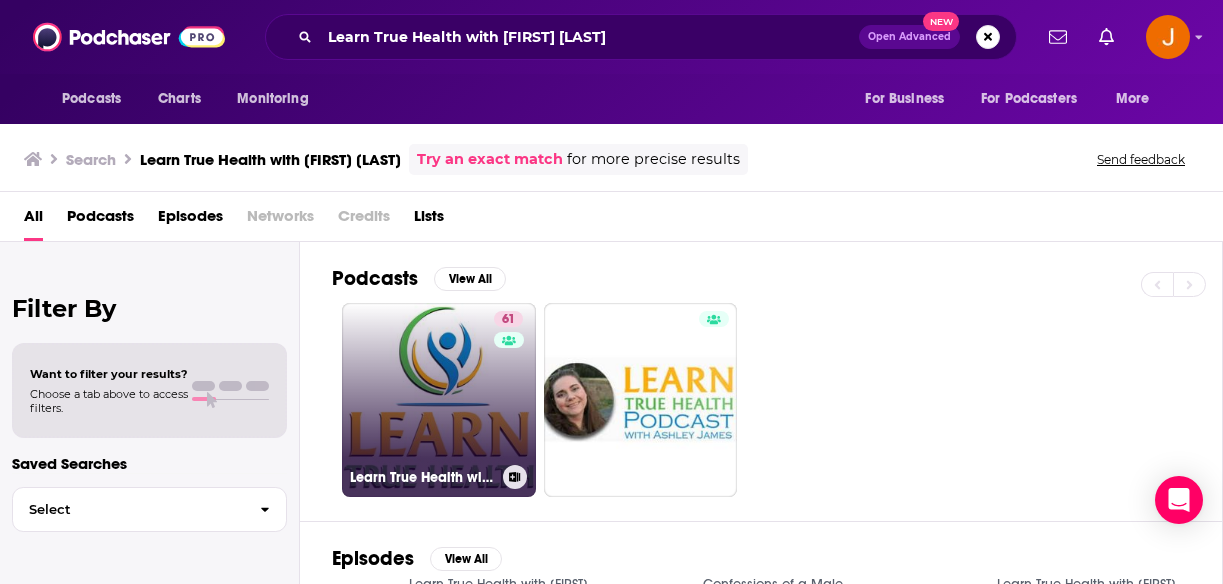 click on "[NUMBER] Learn True Health with [FIRST] [LAST]" at bounding box center (439, 400) 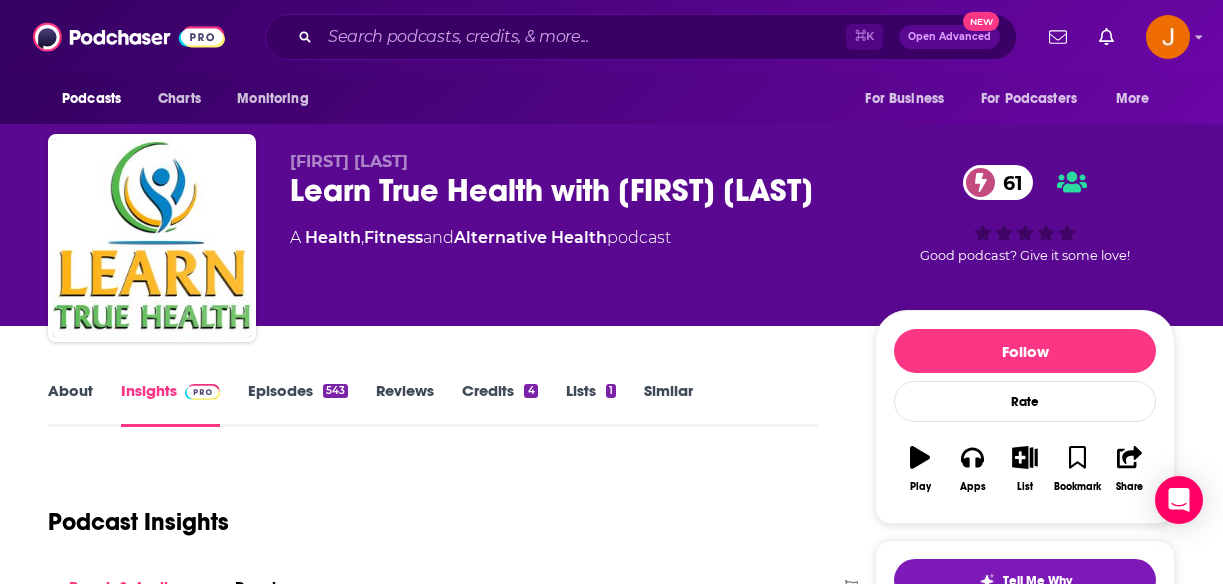 scroll, scrollTop: 38, scrollLeft: 0, axis: vertical 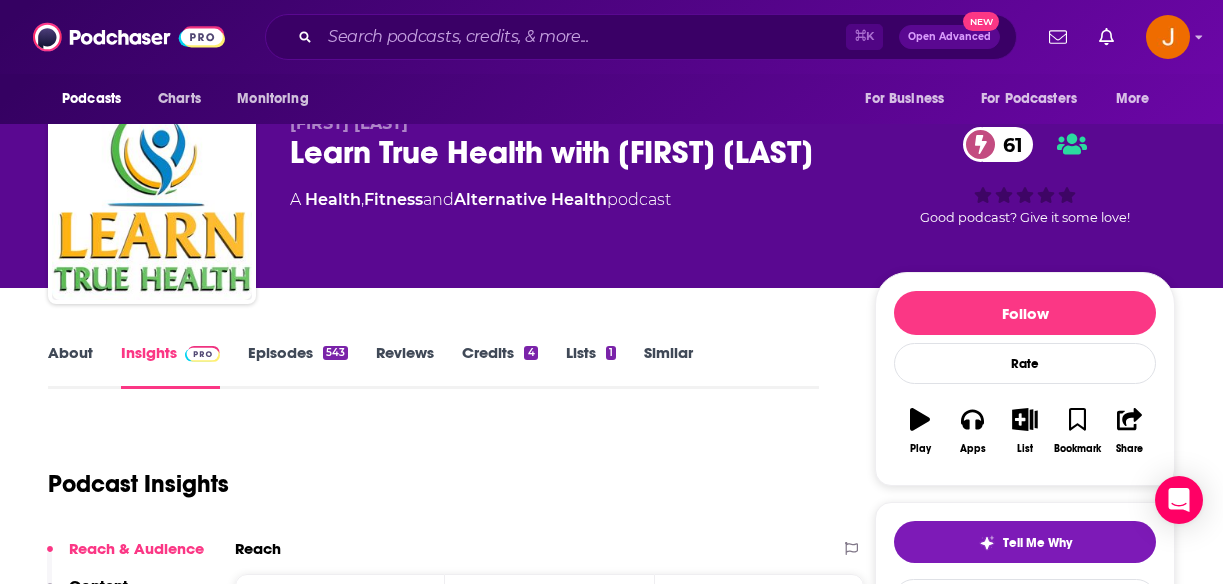 click on "Episodes 543" at bounding box center [298, 366] 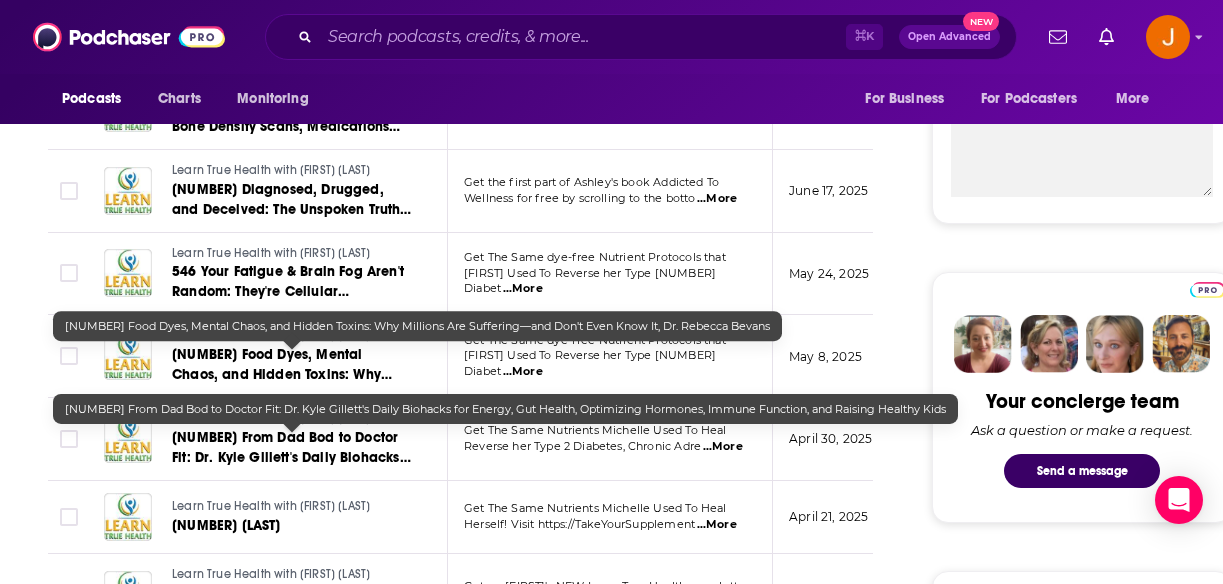 scroll, scrollTop: 822, scrollLeft: 0, axis: vertical 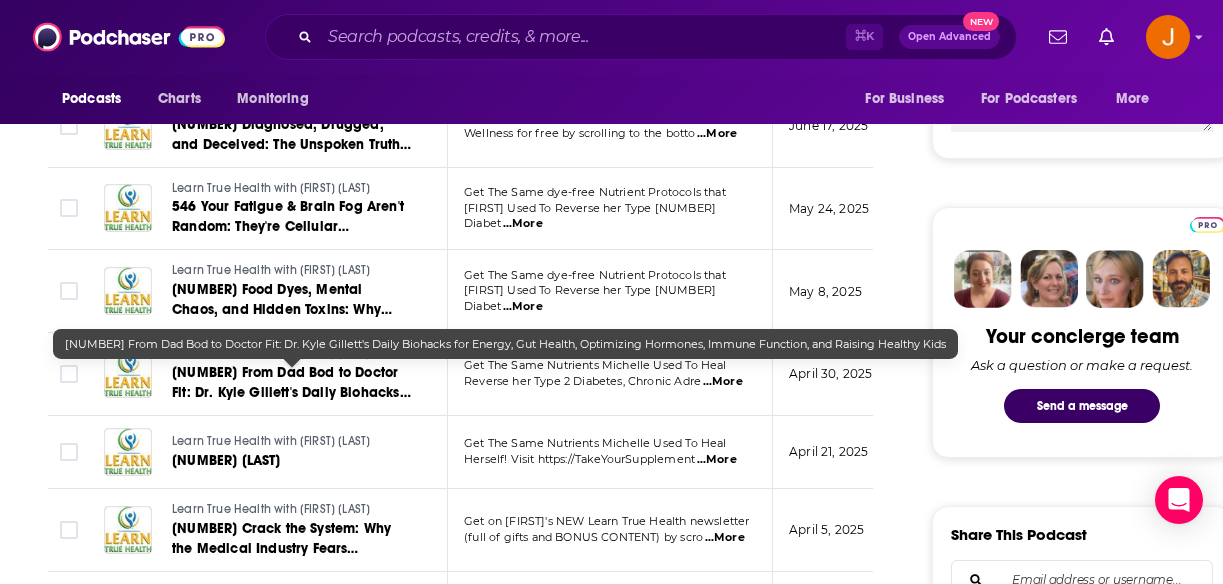 click on "[NUMBER] From Dad Bod to Doctor Fit: Dr. Kyle Gillett's Daily Biohacks for Energy, Gut Health, Optimizing Hormones, Immune Function, and Raising Healthy Kids" at bounding box center (291, 412) 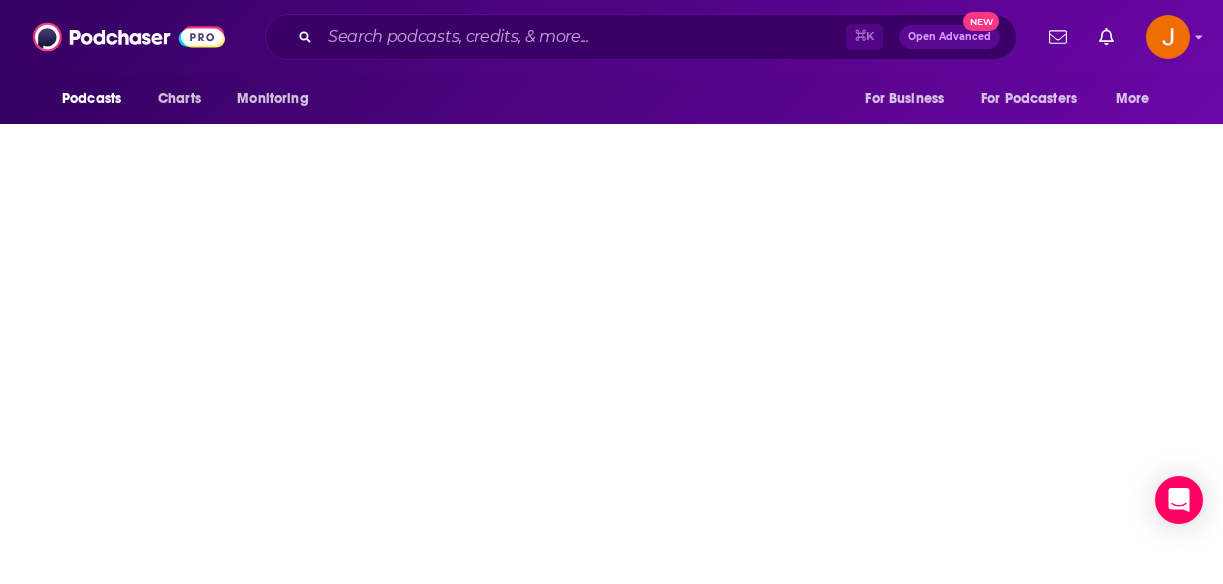 scroll, scrollTop: 0, scrollLeft: 0, axis: both 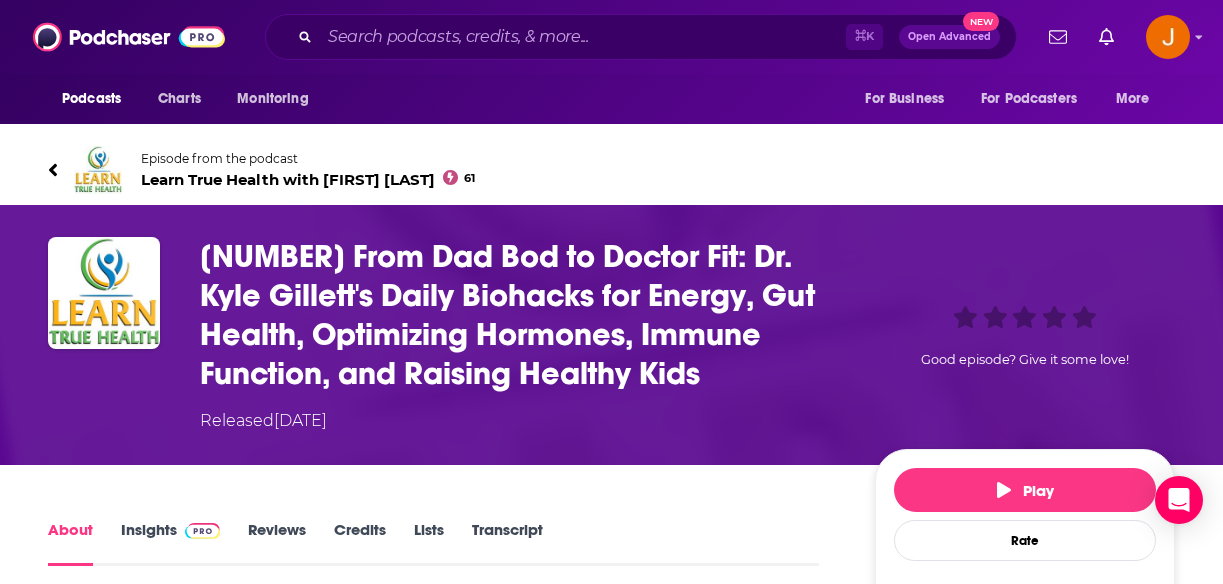 click on "Episode from the podcast Learn True Health with [FIRST] [LAST] [NUMBER]" at bounding box center (611, 170) 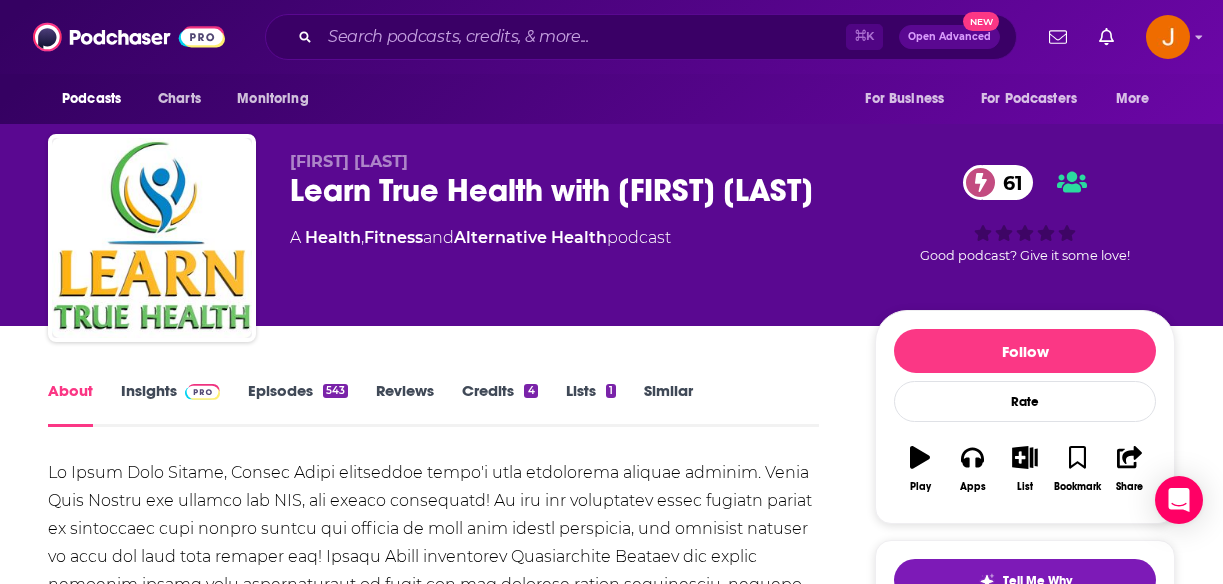 click on "Episodes 543" at bounding box center [298, 404] 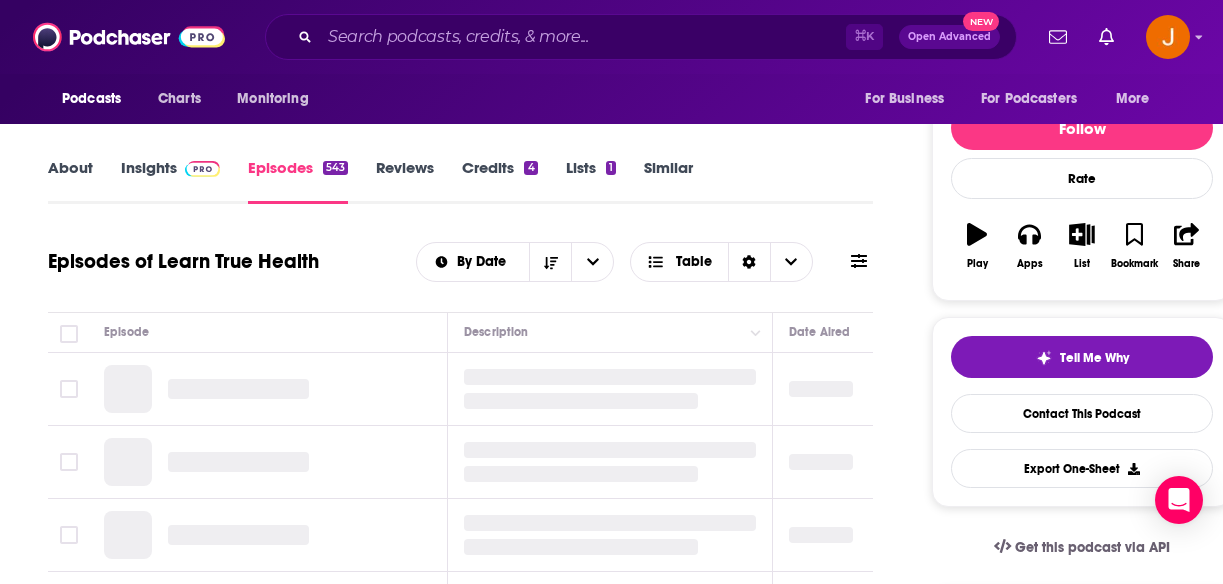 scroll, scrollTop: 0, scrollLeft: 0, axis: both 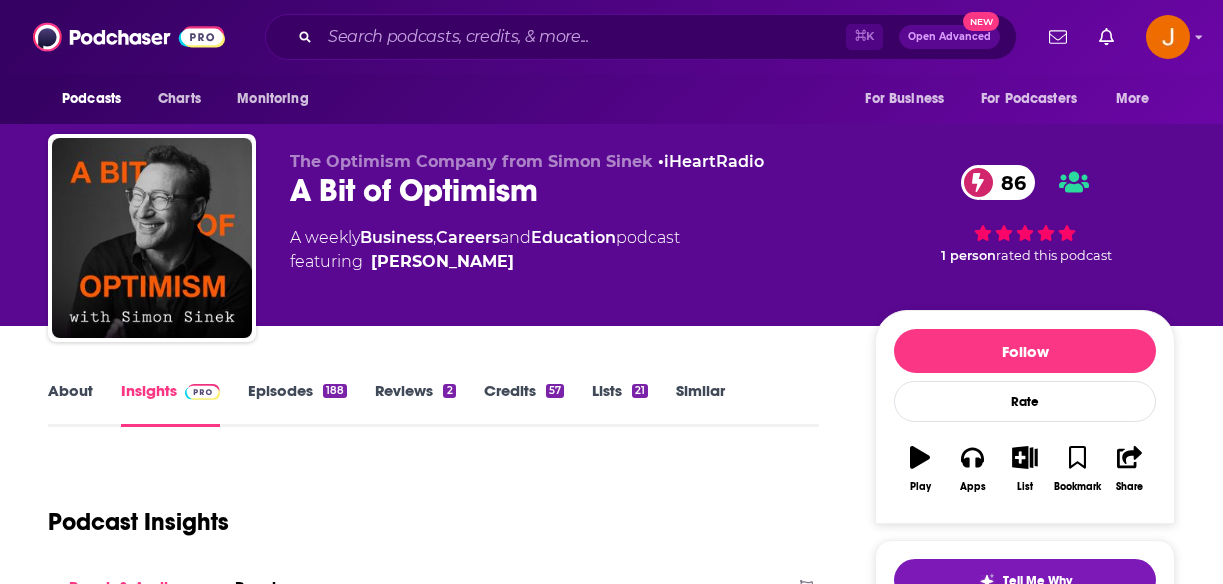 click on "Episodes 188" at bounding box center (297, 404) 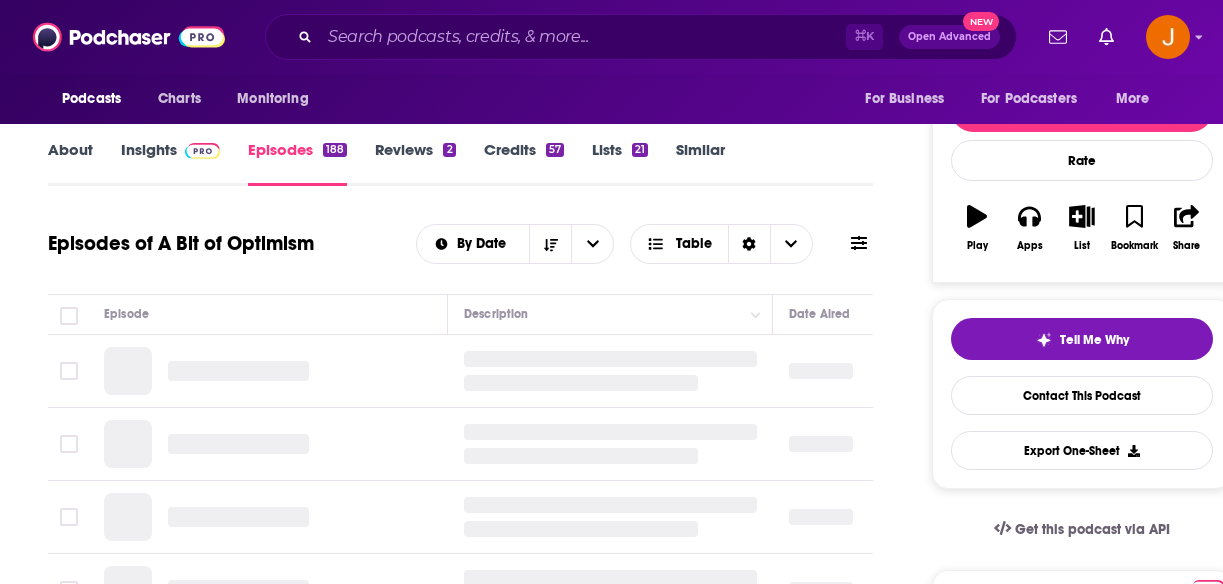 scroll, scrollTop: 59, scrollLeft: 0, axis: vertical 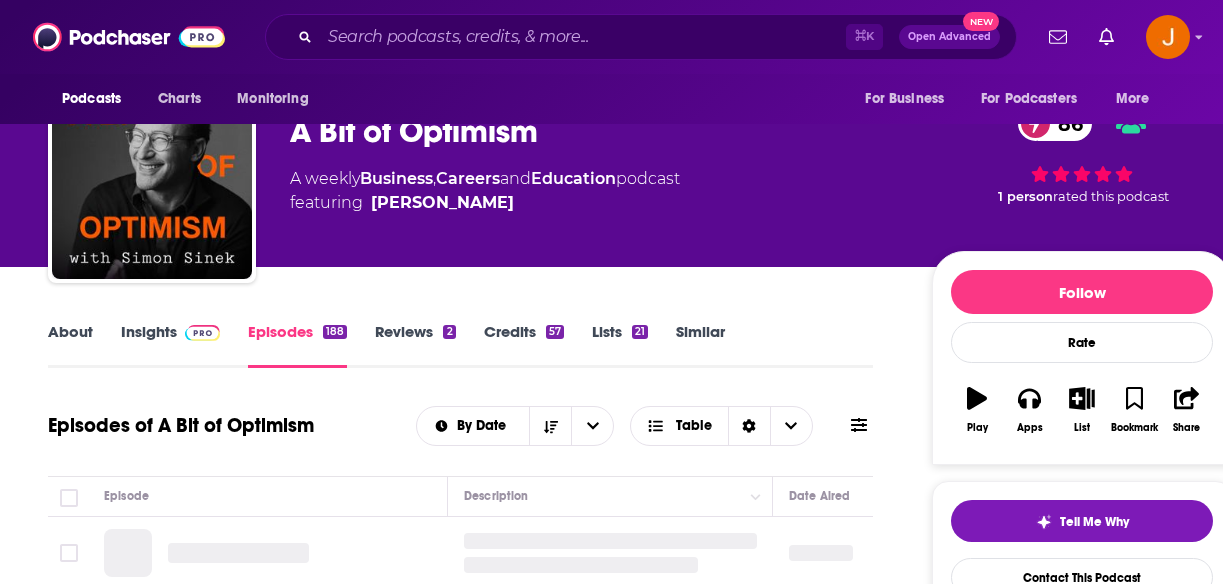 click on "Insights" at bounding box center [170, 345] 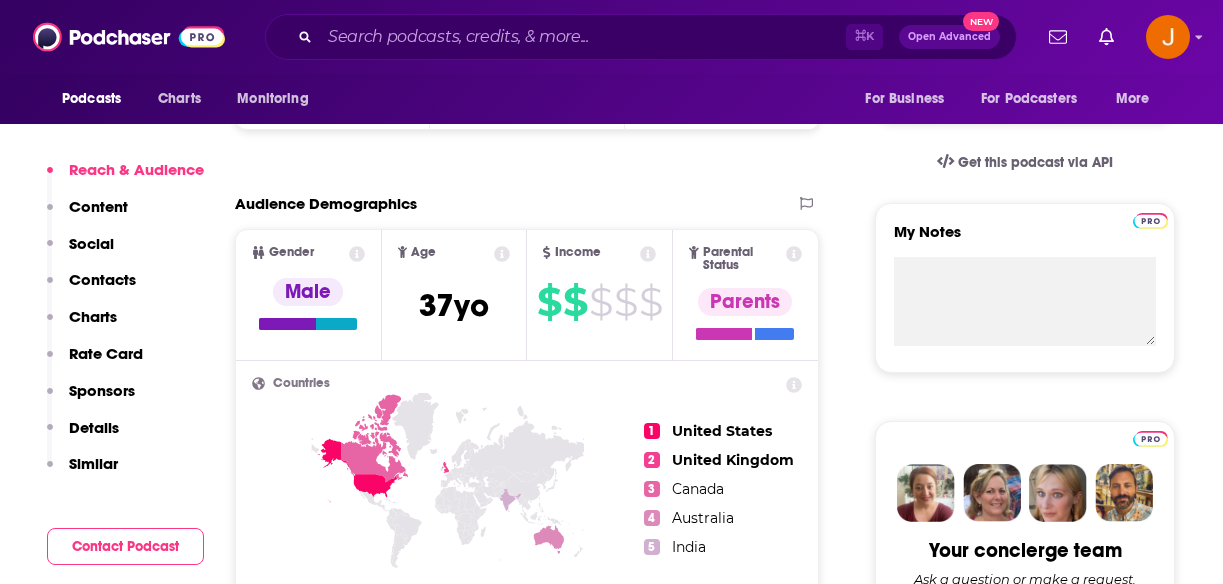 click on "Contacts" at bounding box center [102, 279] 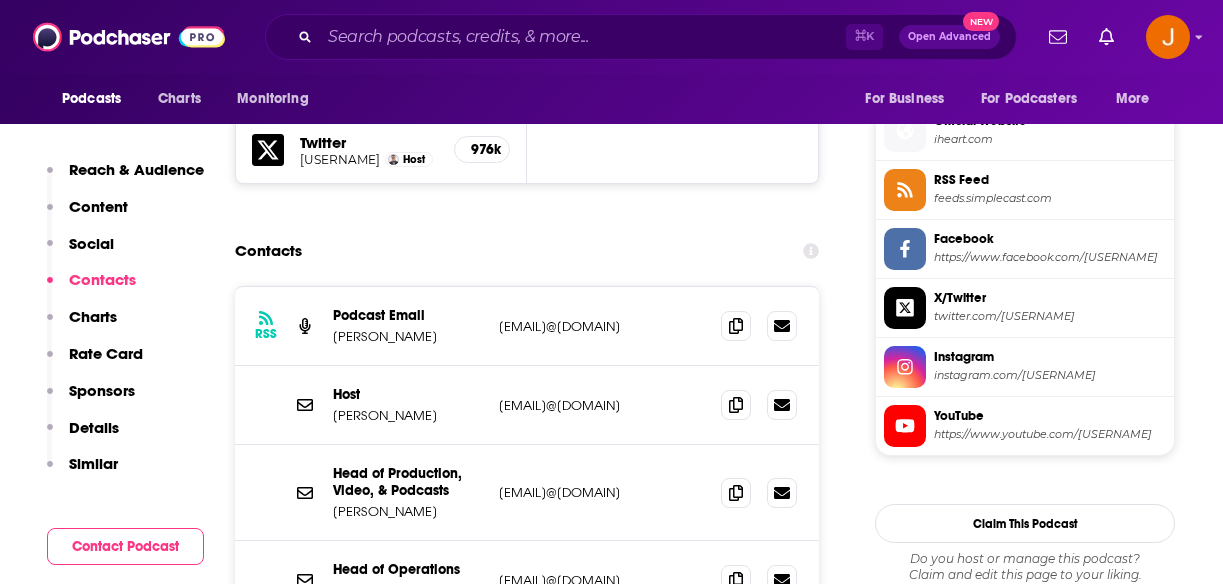 scroll, scrollTop: 1811, scrollLeft: 0, axis: vertical 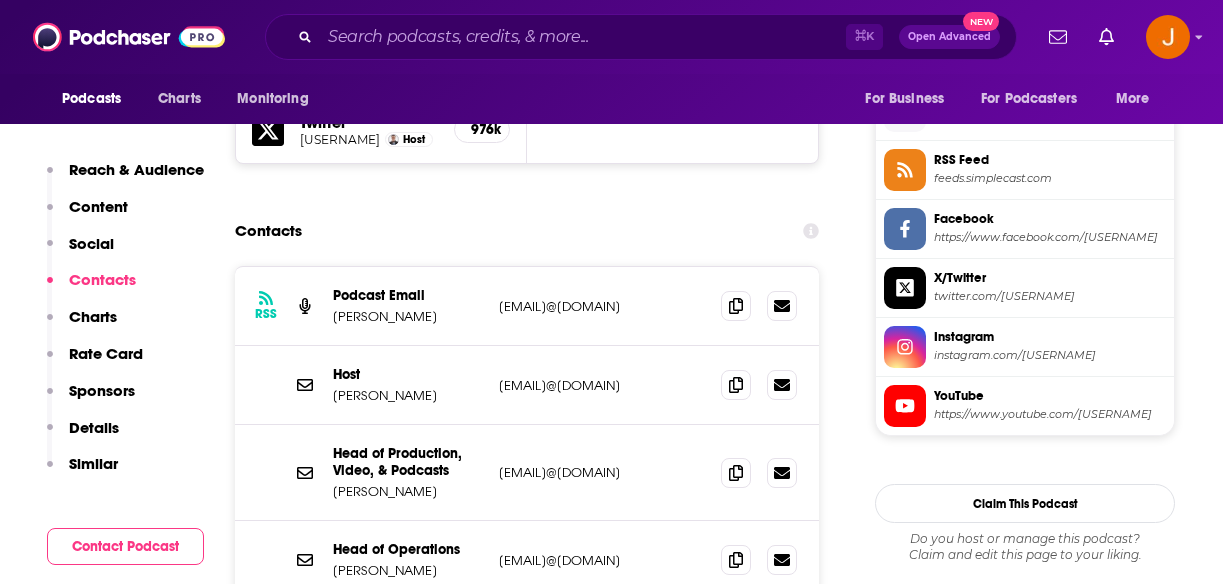 drag, startPoint x: 673, startPoint y: 319, endPoint x: 482, endPoint y: 326, distance: 191.12823 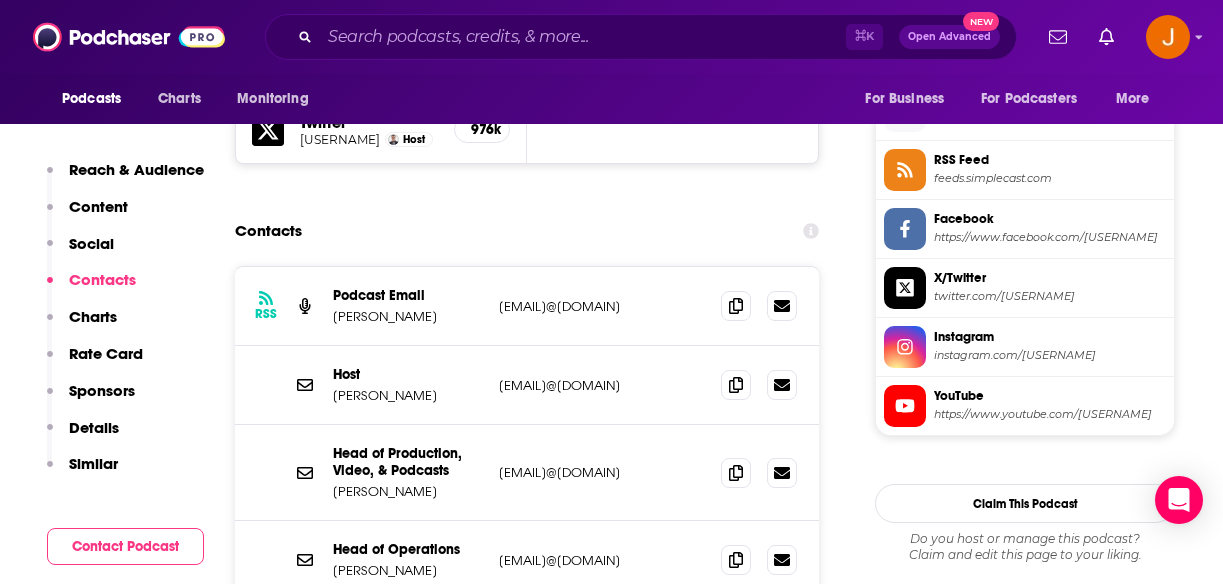 drag, startPoint x: 667, startPoint y: 489, endPoint x: 491, endPoint y: 489, distance: 176 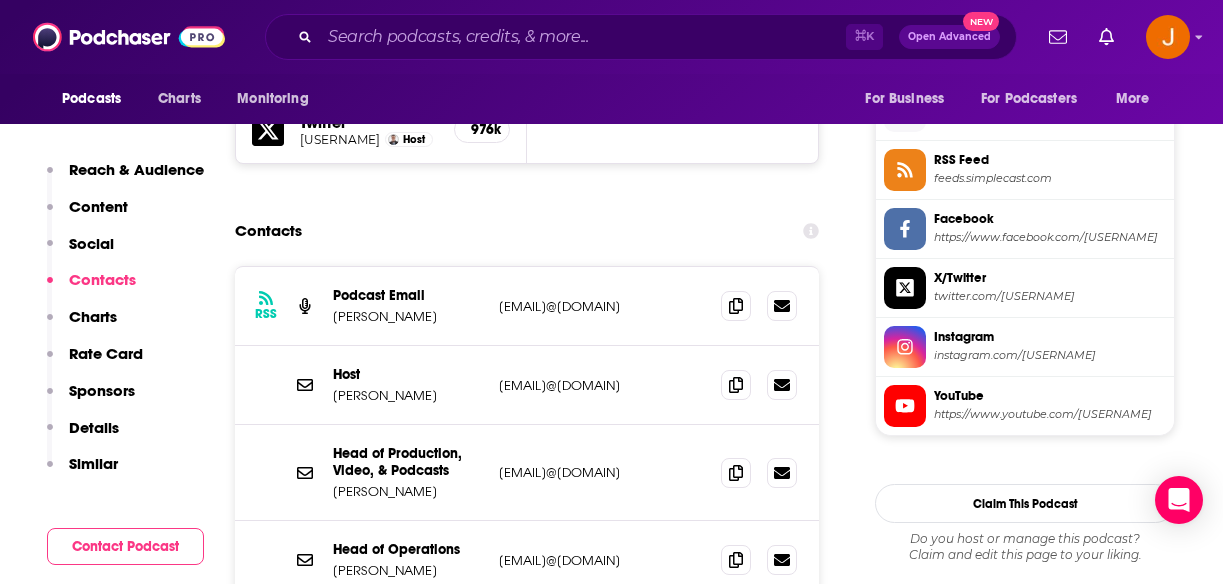 drag, startPoint x: 495, startPoint y: 488, endPoint x: 648, endPoint y: 488, distance: 153 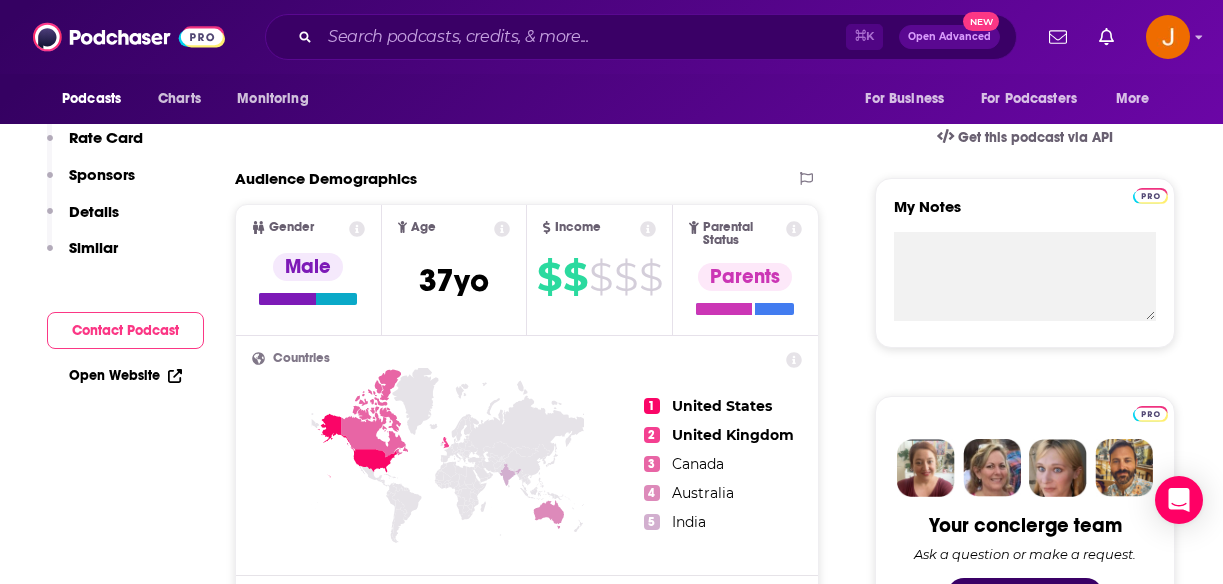 scroll, scrollTop: 0, scrollLeft: 0, axis: both 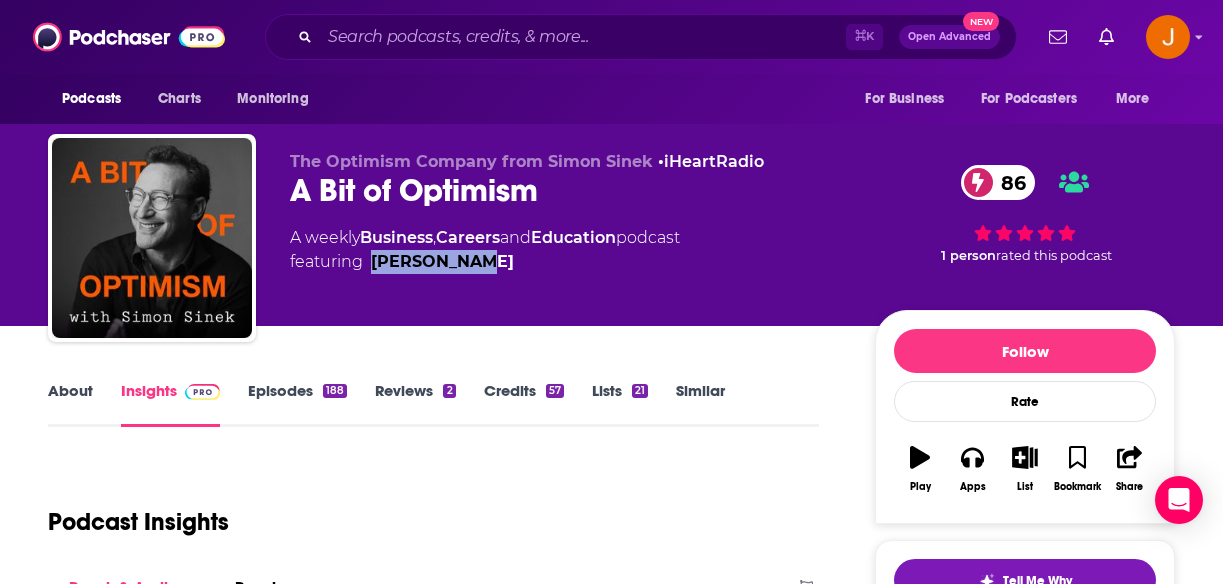 drag, startPoint x: 552, startPoint y: 262, endPoint x: 371, endPoint y: 270, distance: 181.17671 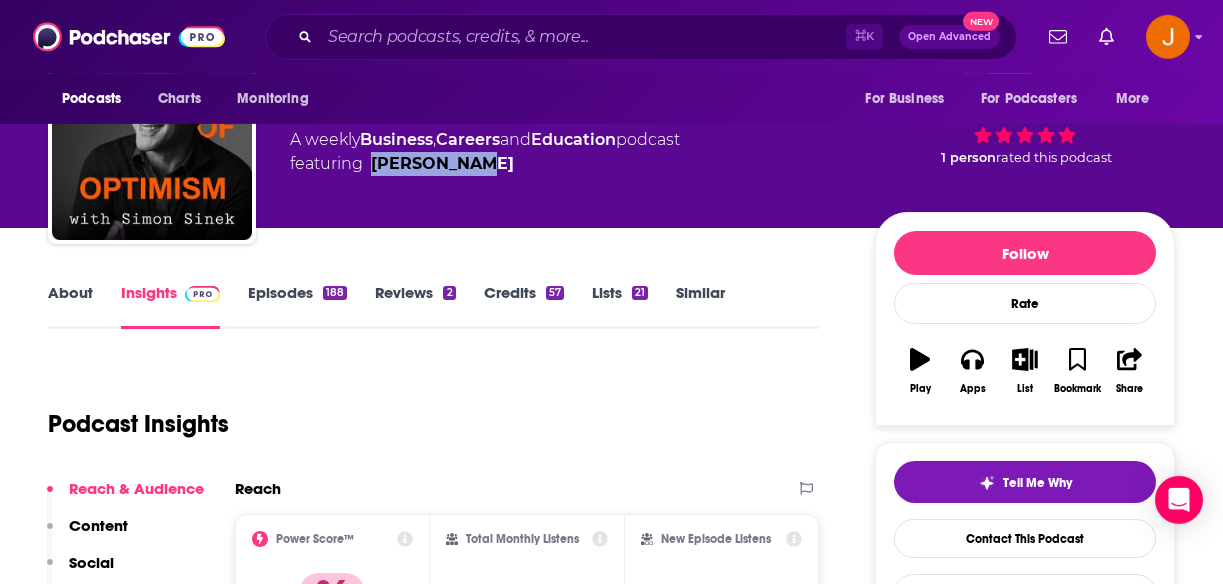 scroll, scrollTop: 318, scrollLeft: 0, axis: vertical 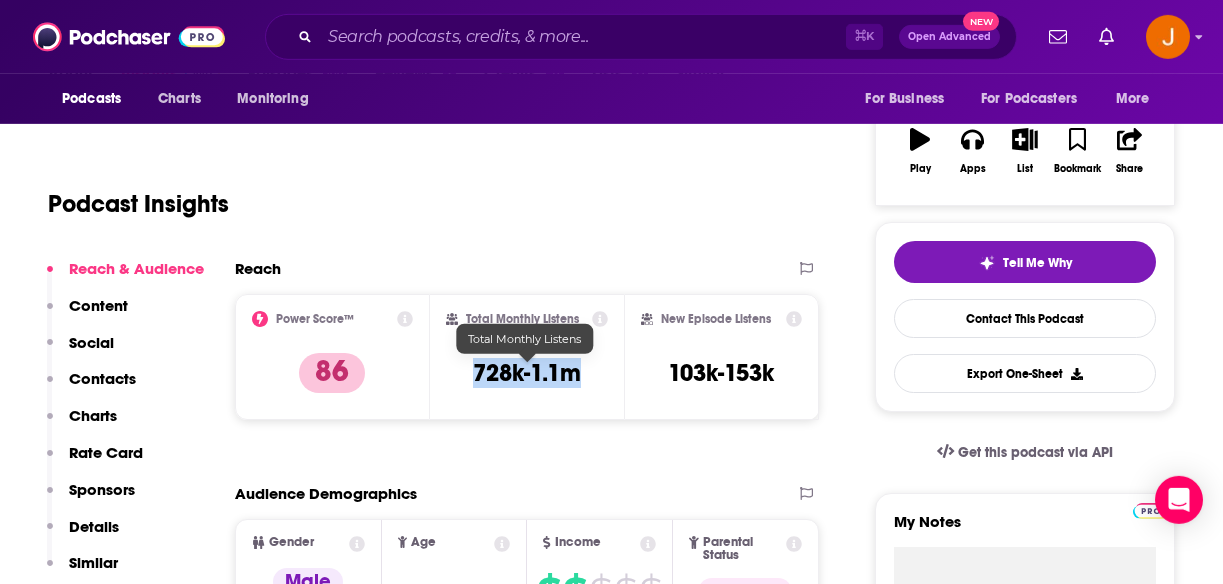 drag, startPoint x: 470, startPoint y: 368, endPoint x: 582, endPoint y: 378, distance: 112.44554 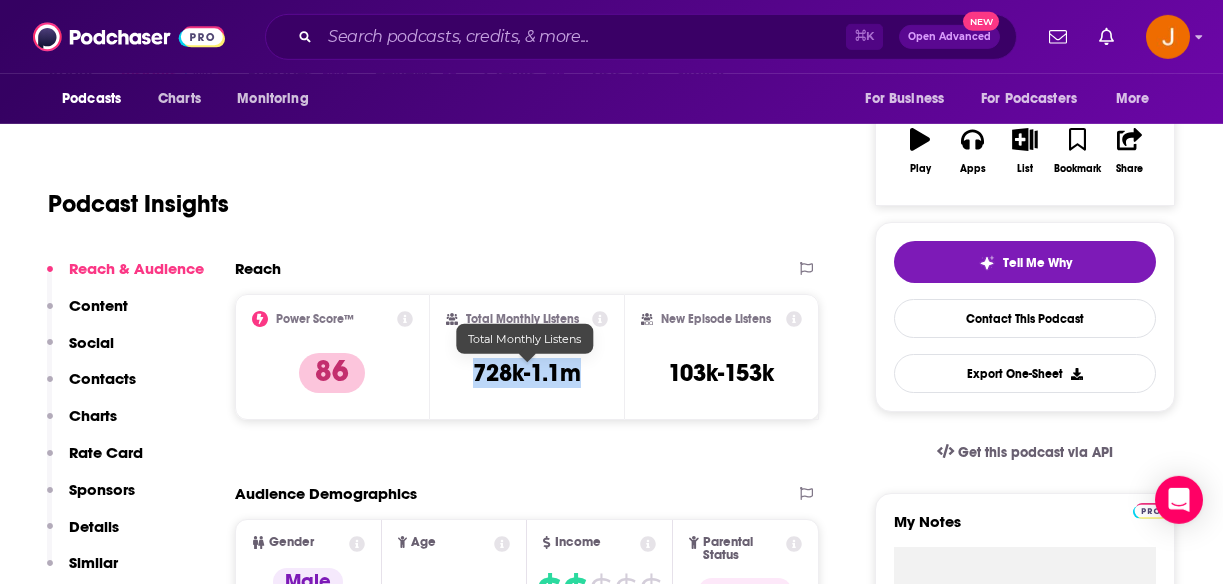 click on "Total Monthly Listens 728k-1.1m" at bounding box center [527, 357] 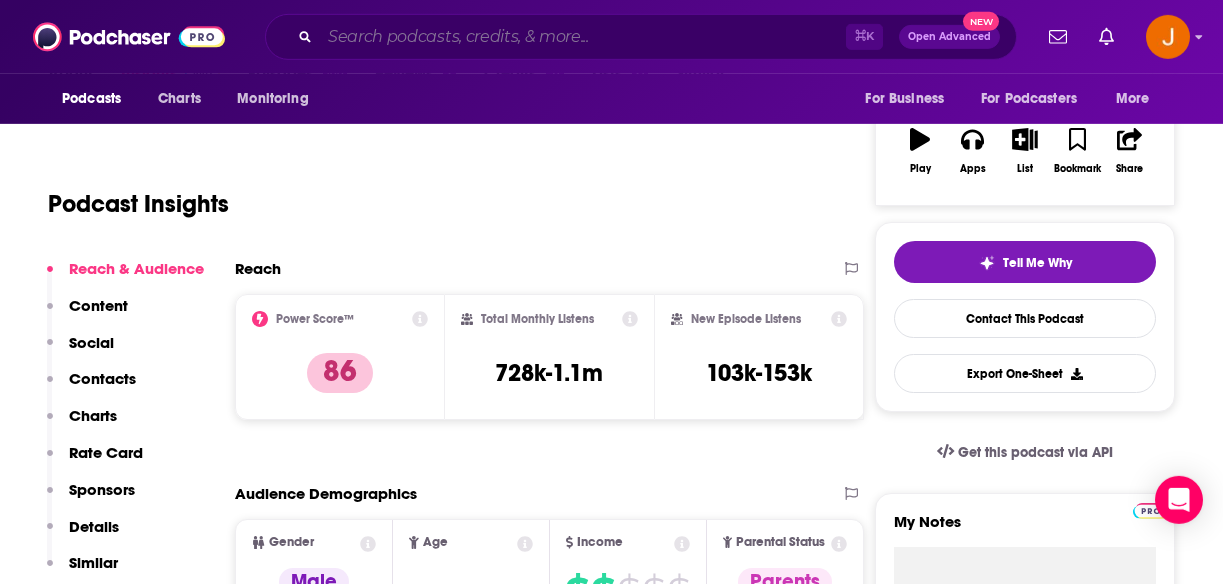click at bounding box center (583, 37) 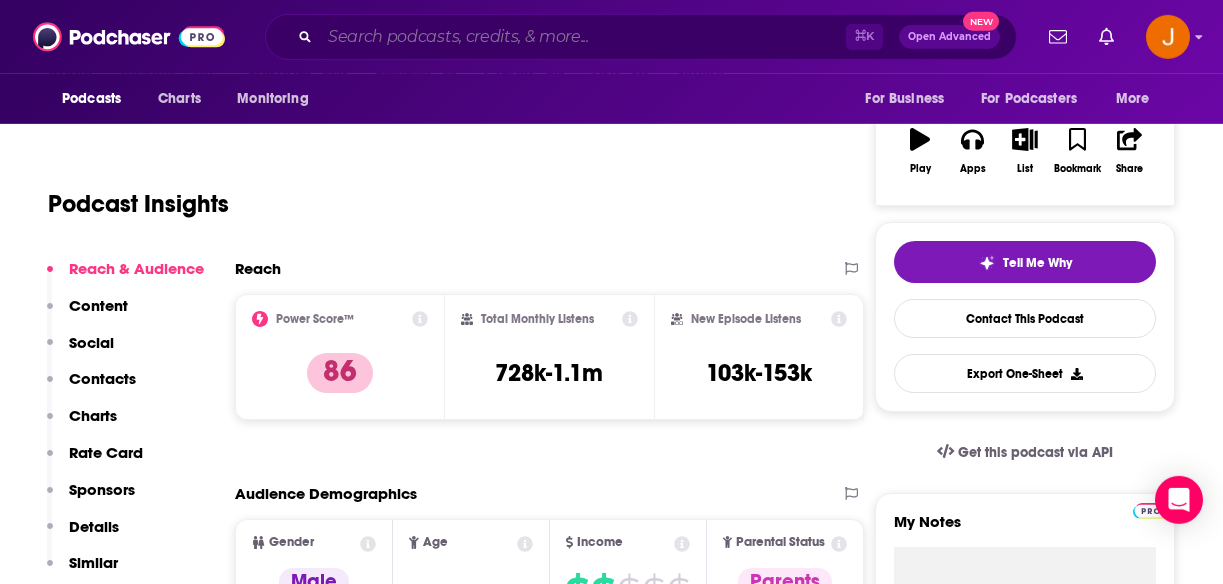type on "The Dr. Hyman Show" 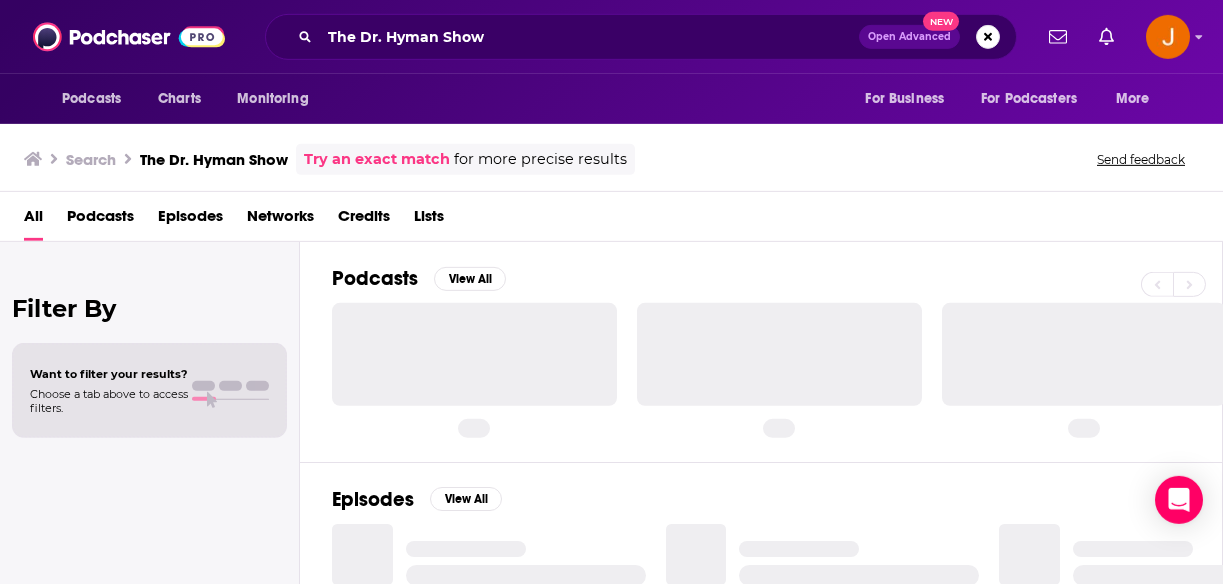 scroll, scrollTop: 0, scrollLeft: 0, axis: both 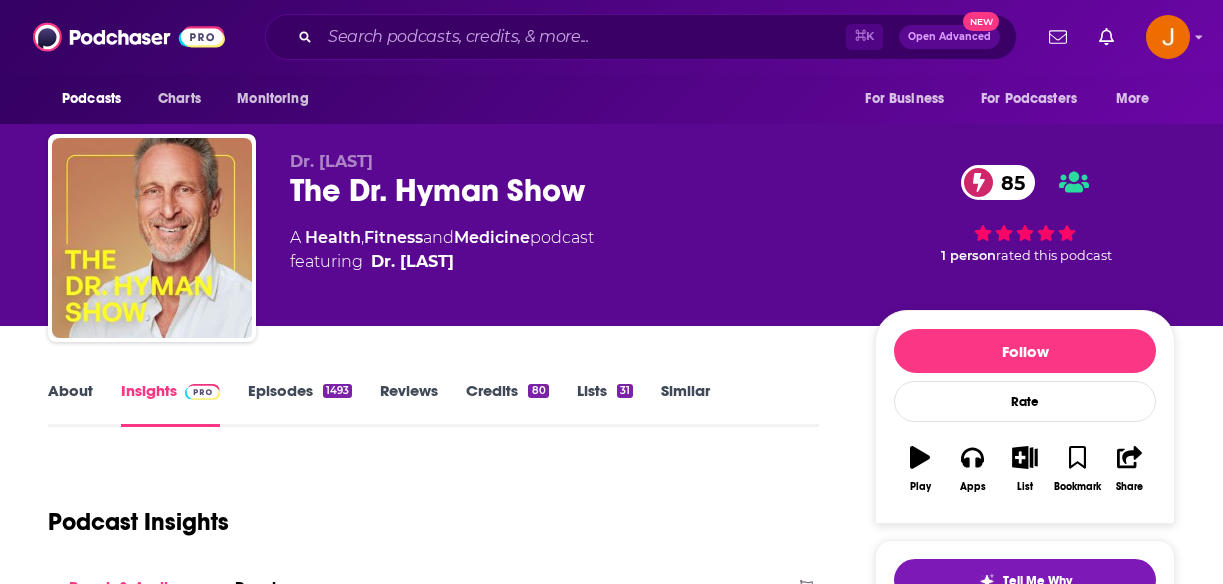 click on "Episodes 1493" at bounding box center (300, 404) 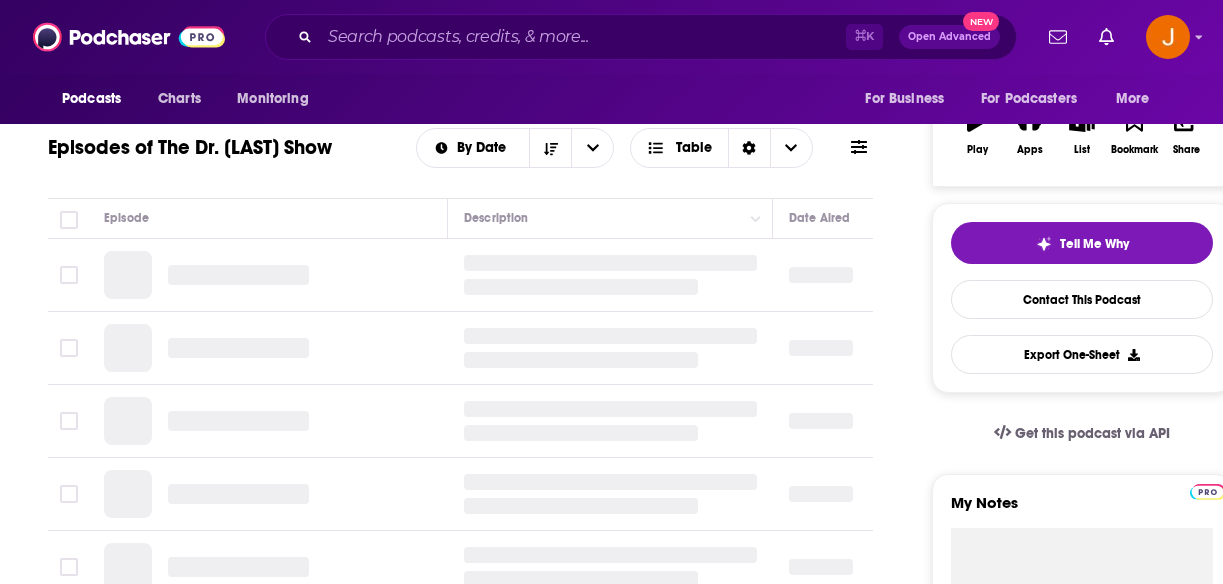 scroll, scrollTop: 345, scrollLeft: 0, axis: vertical 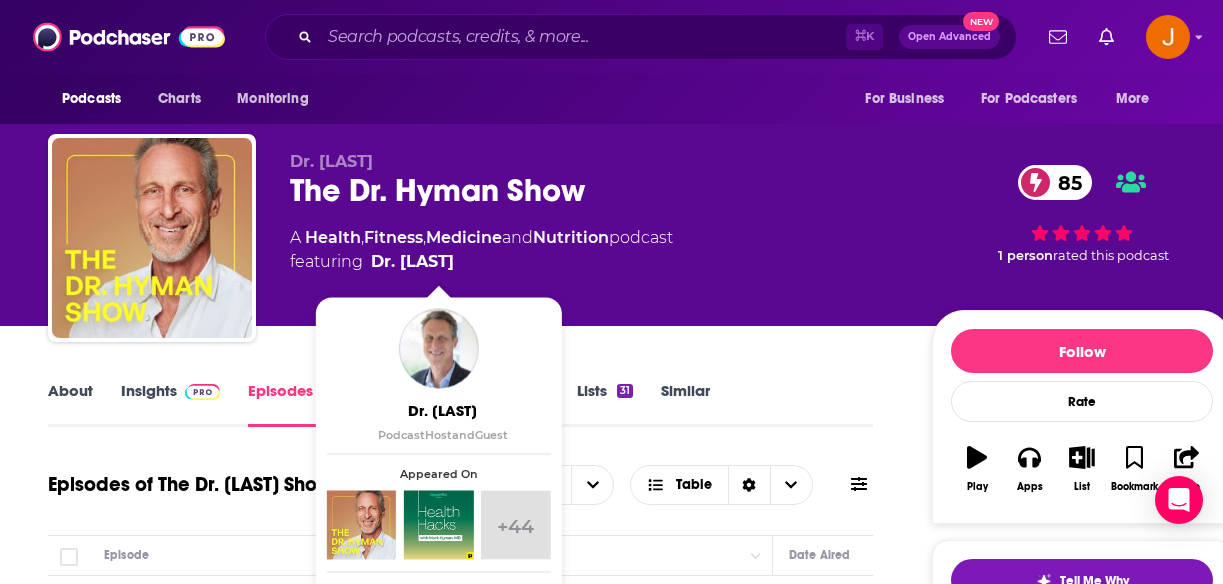 drag, startPoint x: 526, startPoint y: 266, endPoint x: 375, endPoint y: 267, distance: 151.00331 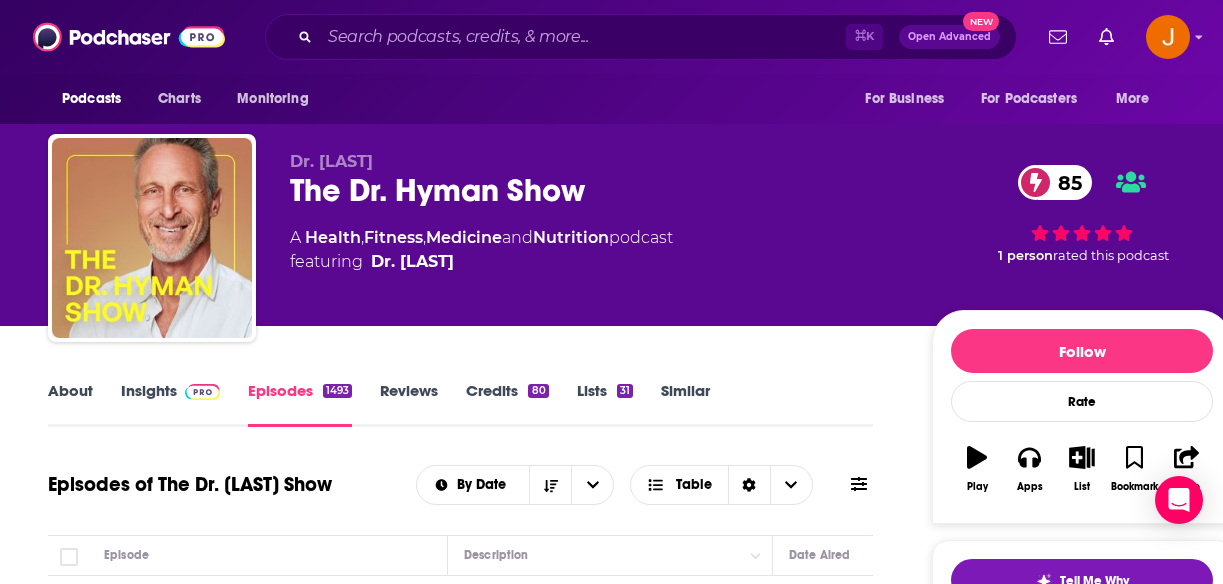 copy on "Dr. [LAST]" 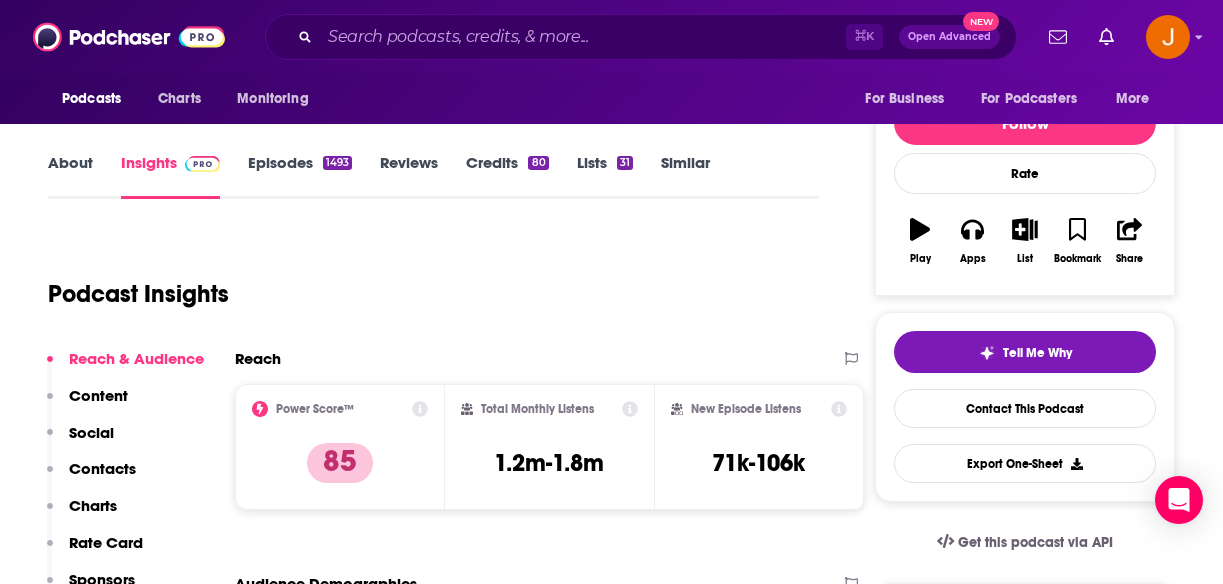 scroll, scrollTop: 241, scrollLeft: 0, axis: vertical 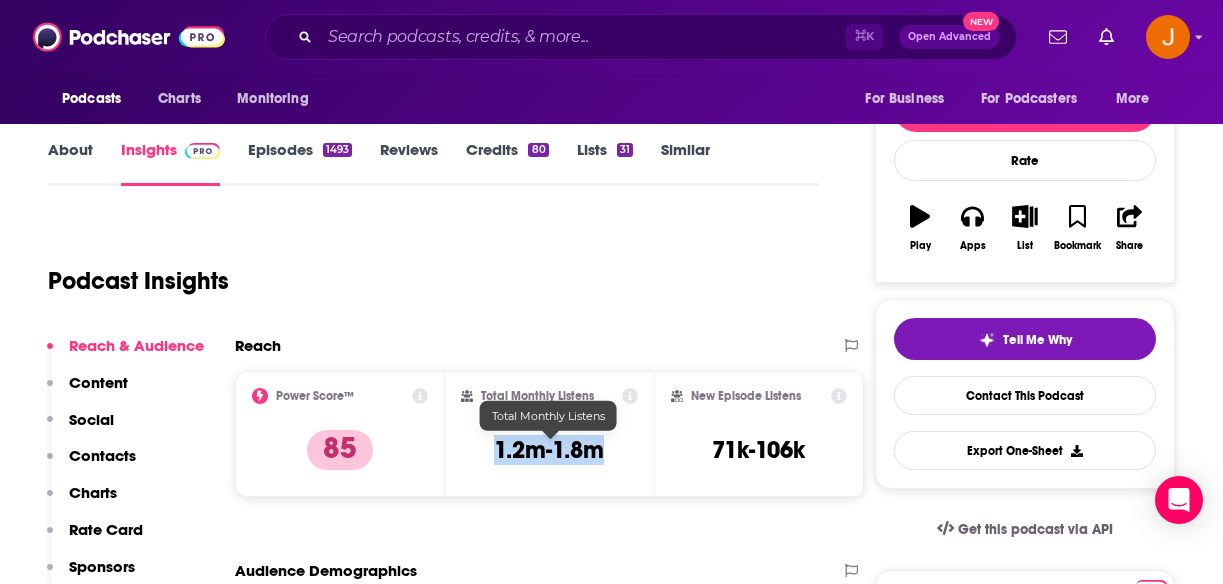 drag, startPoint x: 489, startPoint y: 461, endPoint x: 600, endPoint y: 457, distance: 111.07205 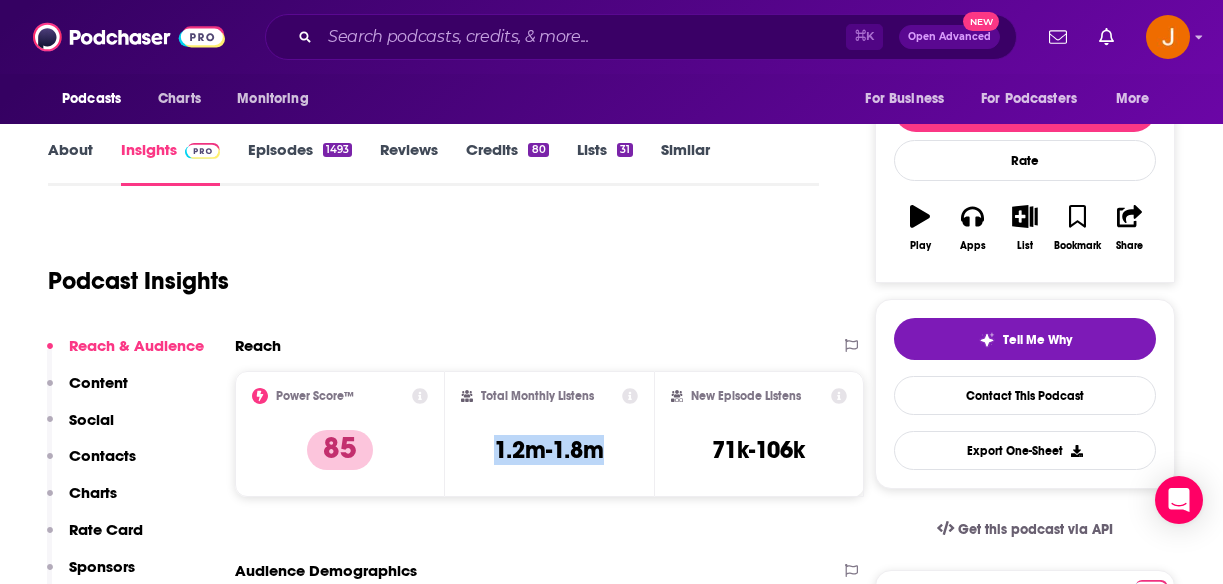 click on "Contacts" at bounding box center (102, 455) 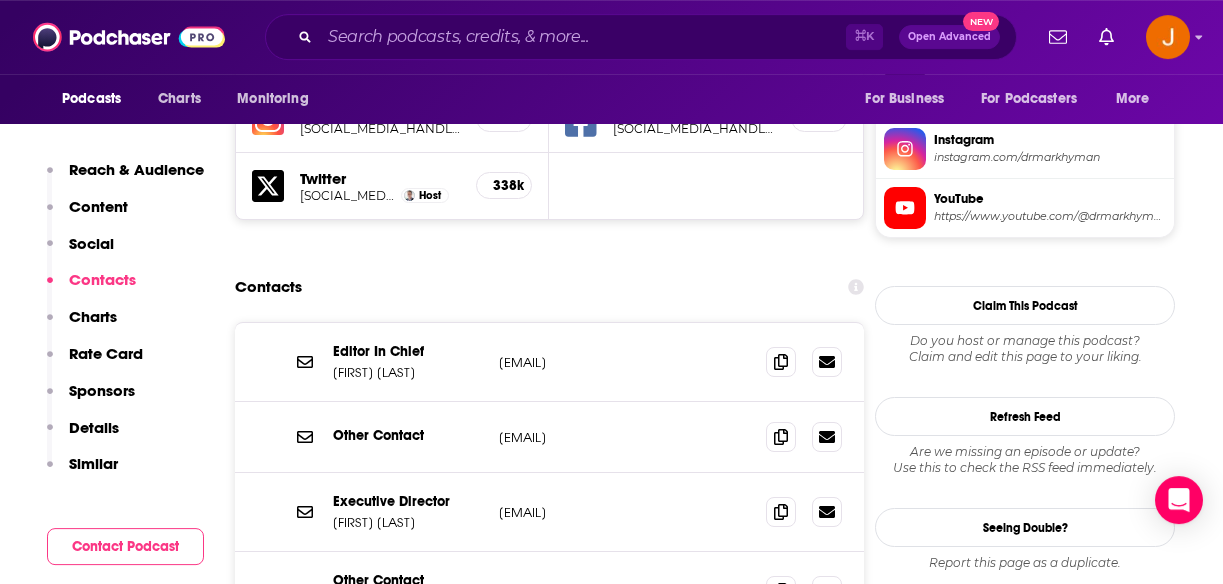scroll, scrollTop: 1816, scrollLeft: 0, axis: vertical 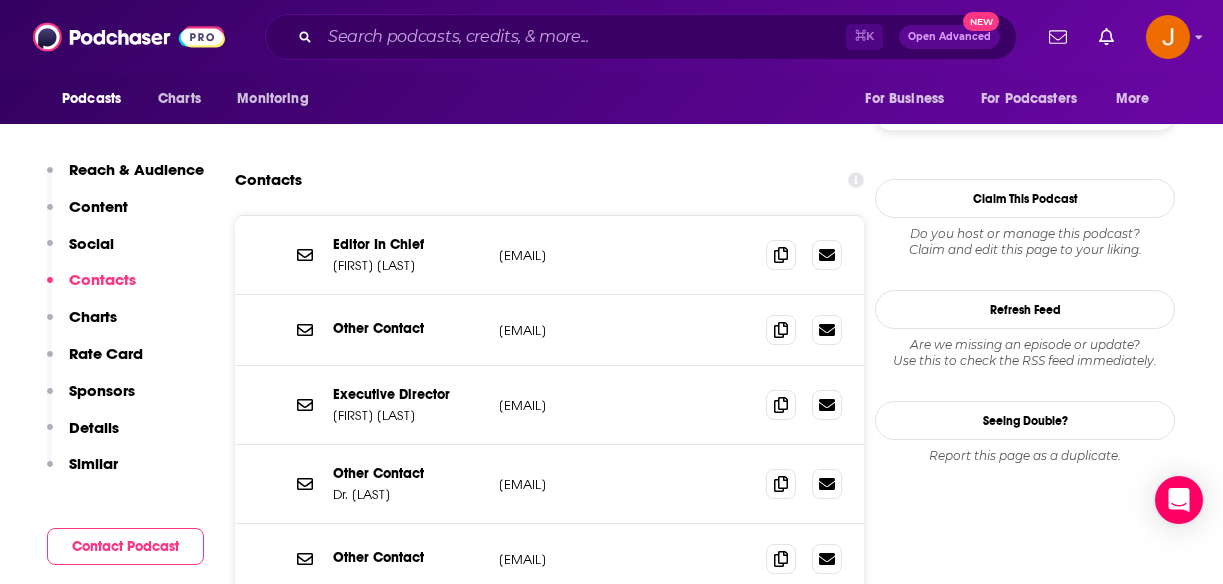 drag, startPoint x: 642, startPoint y: 272, endPoint x: 488, endPoint y: 271, distance: 154.00325 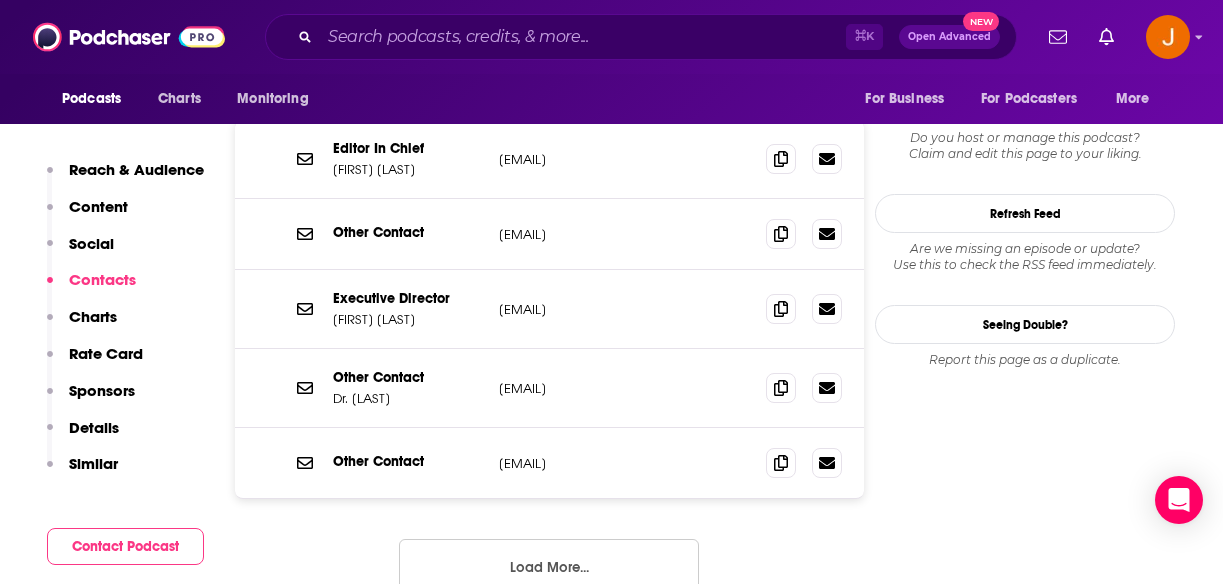 scroll, scrollTop: 2032, scrollLeft: 0, axis: vertical 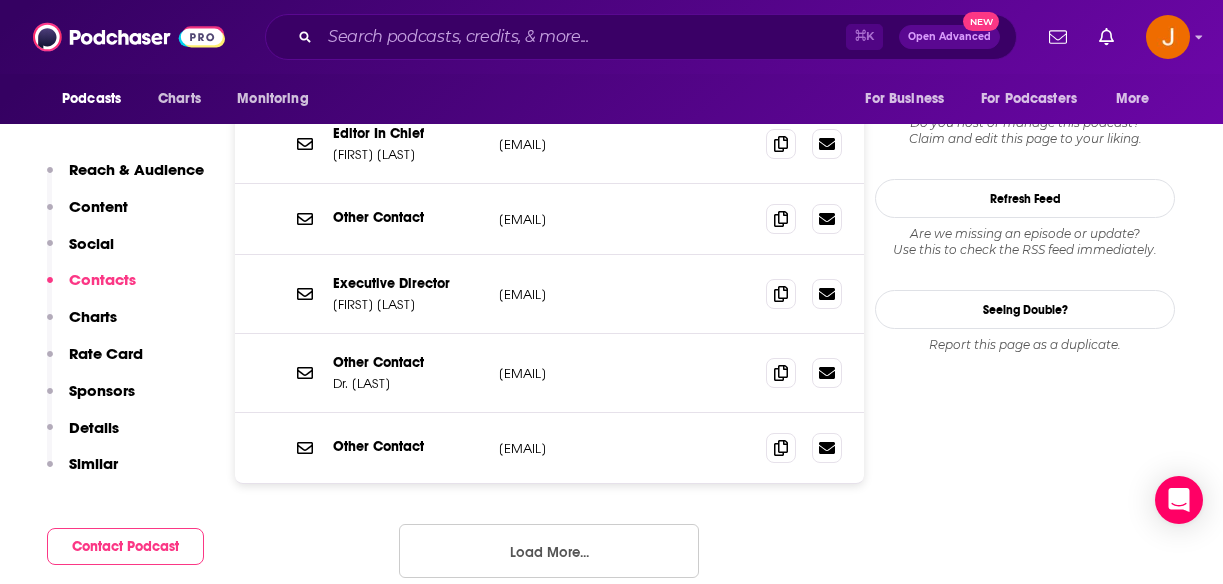 drag, startPoint x: 676, startPoint y: 382, endPoint x: 497, endPoint y: 386, distance: 179.0447 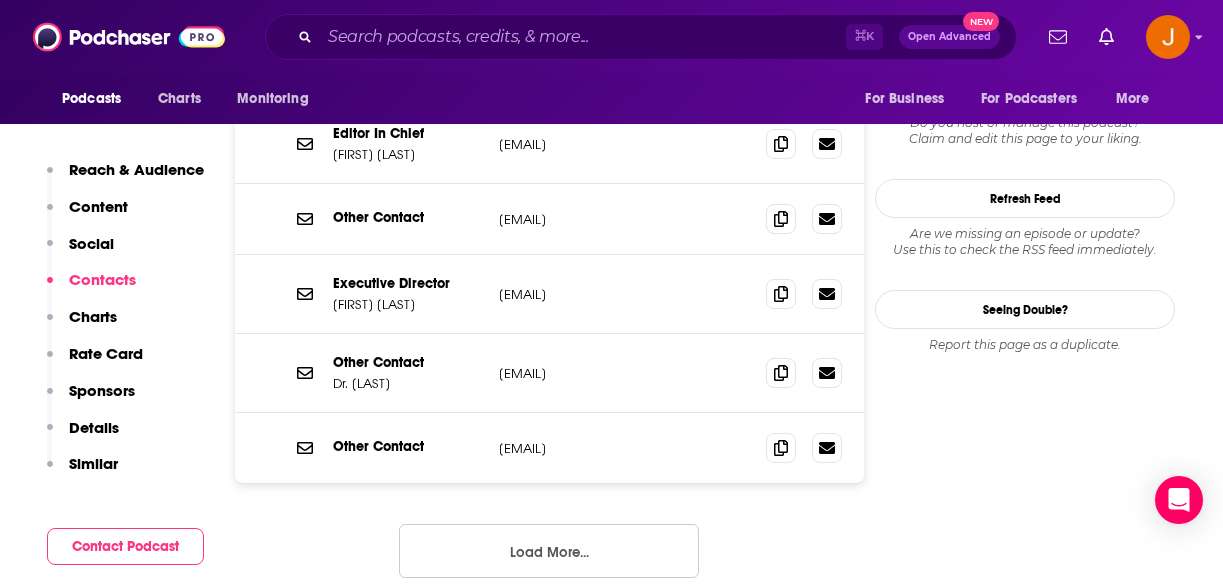 drag, startPoint x: 676, startPoint y: 305, endPoint x: 500, endPoint y: 308, distance: 176.02557 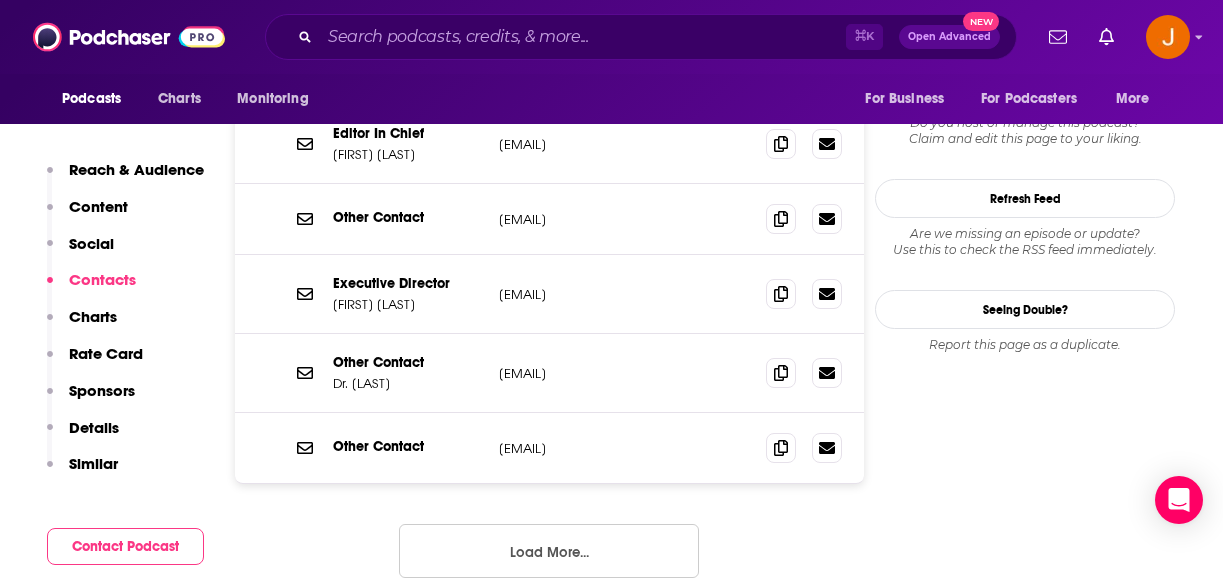 drag, startPoint x: 556, startPoint y: 341, endPoint x: 330, endPoint y: 319, distance: 227.06827 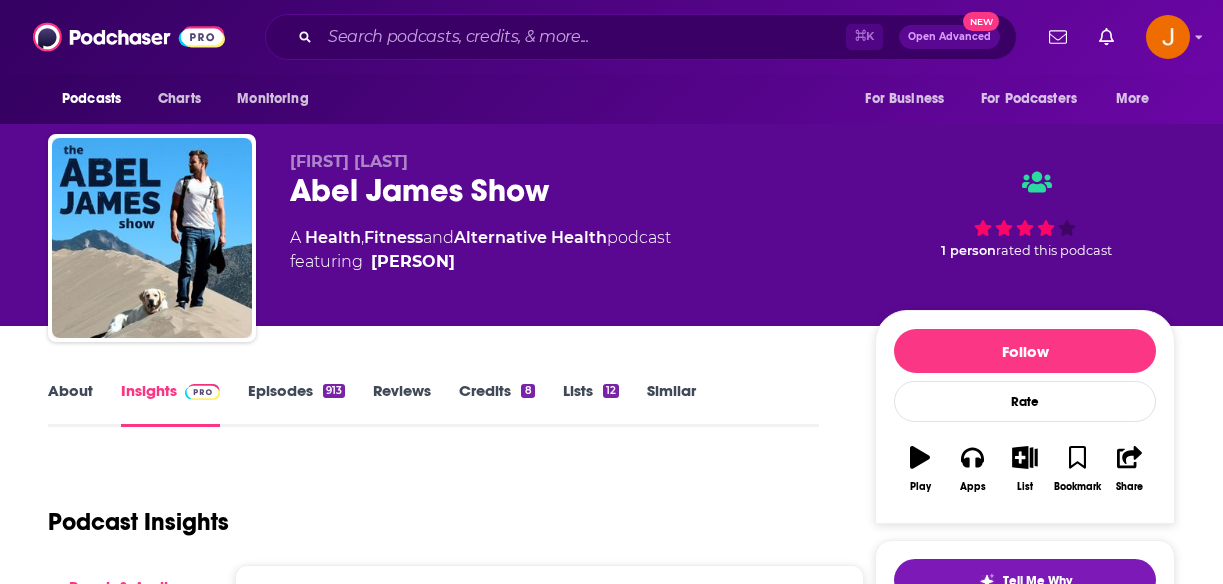 scroll, scrollTop: 0, scrollLeft: 0, axis: both 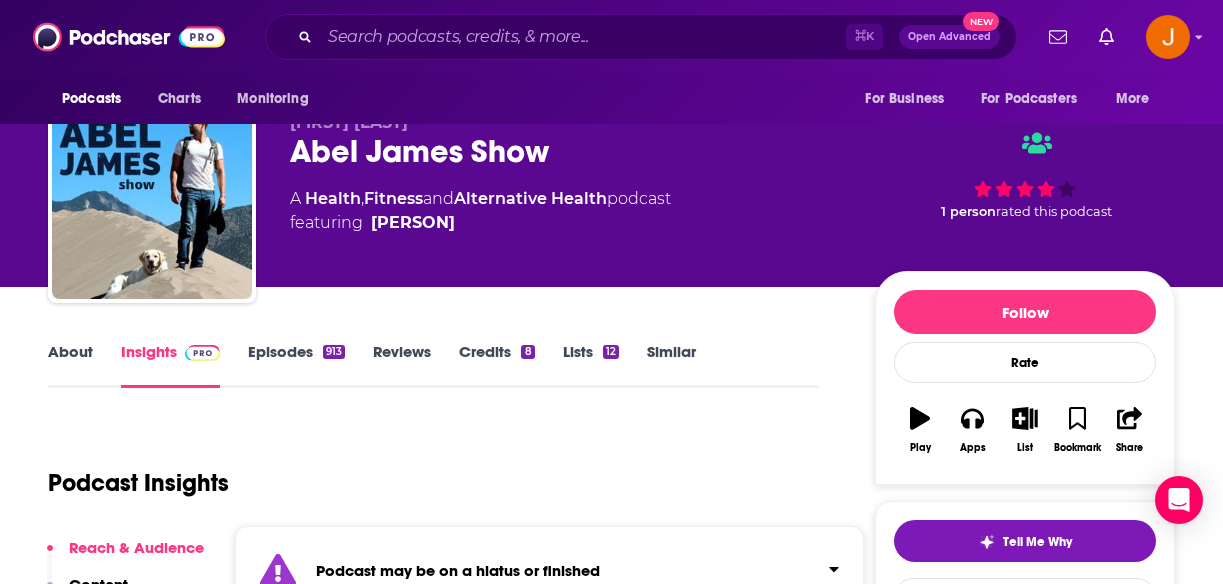 click on "Episodes 913" at bounding box center (296, 365) 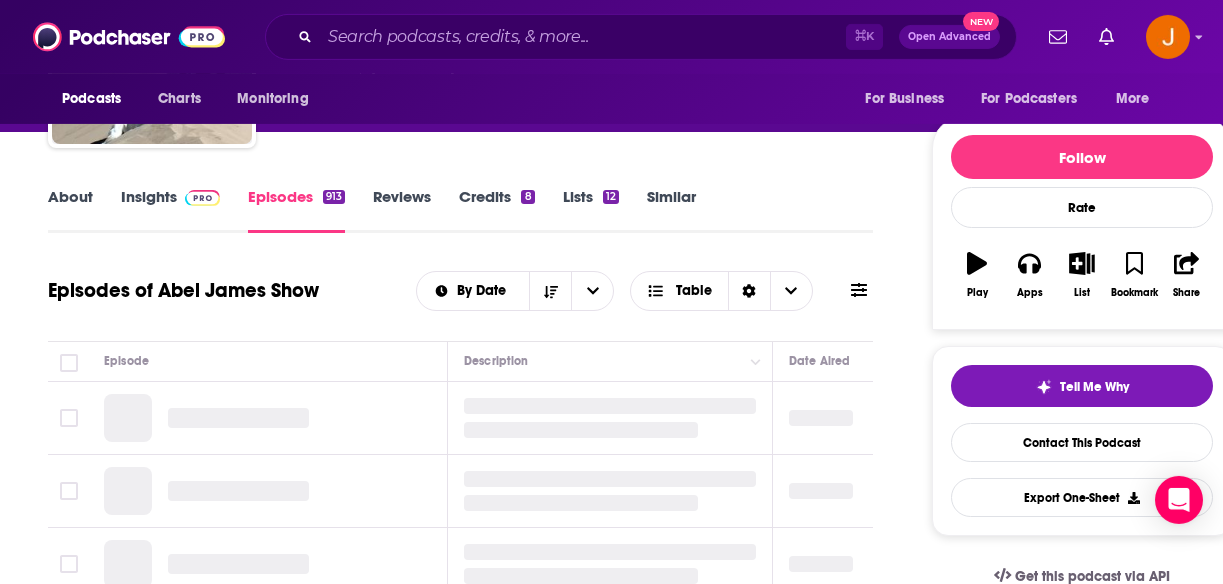 scroll, scrollTop: 336, scrollLeft: 0, axis: vertical 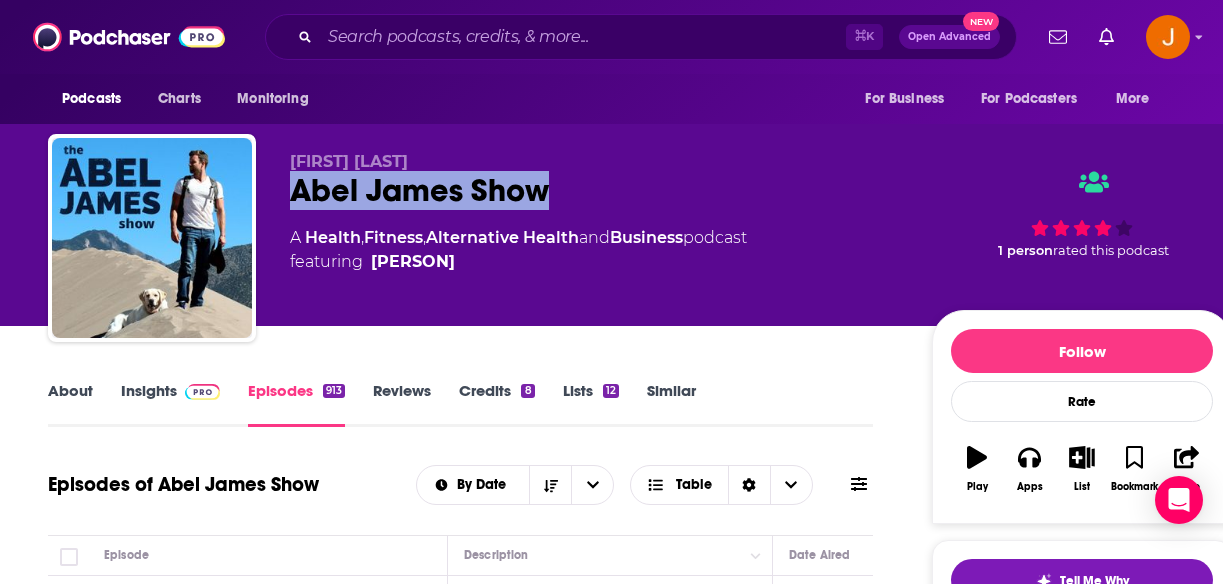 drag, startPoint x: 294, startPoint y: 189, endPoint x: 565, endPoint y: 194, distance: 271.0461 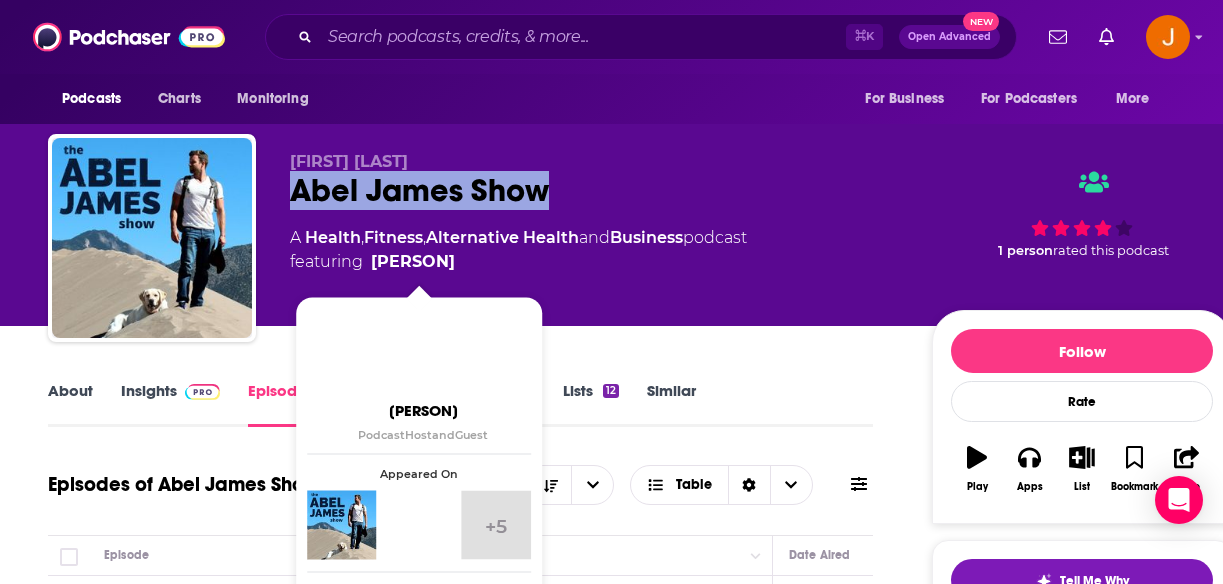 drag, startPoint x: 502, startPoint y: 274, endPoint x: 375, endPoint y: 274, distance: 127 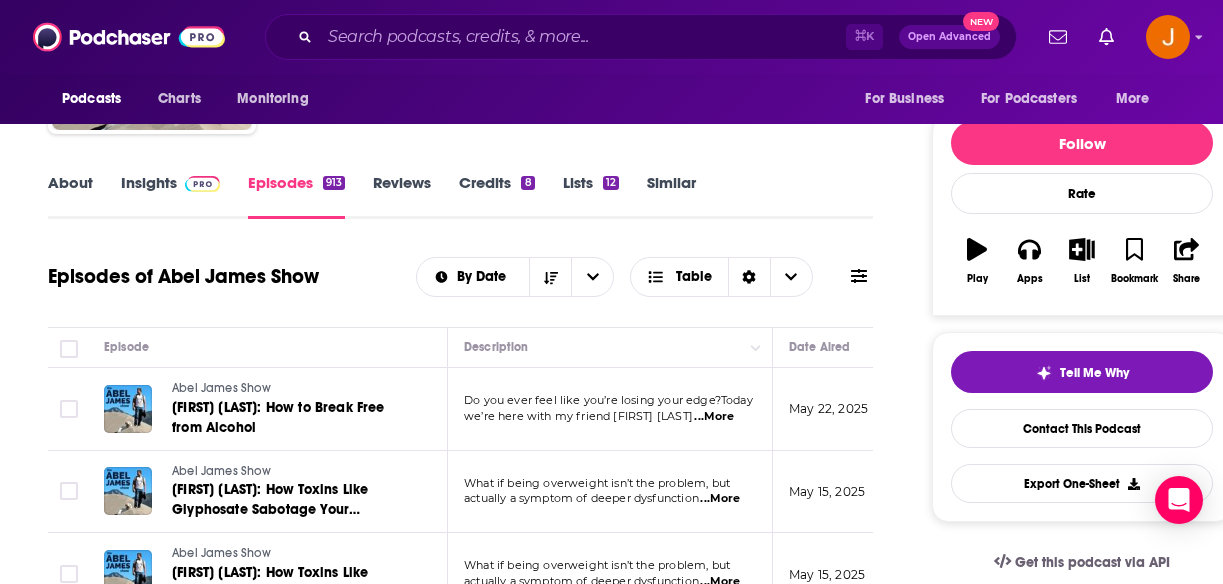 scroll, scrollTop: 230, scrollLeft: 0, axis: vertical 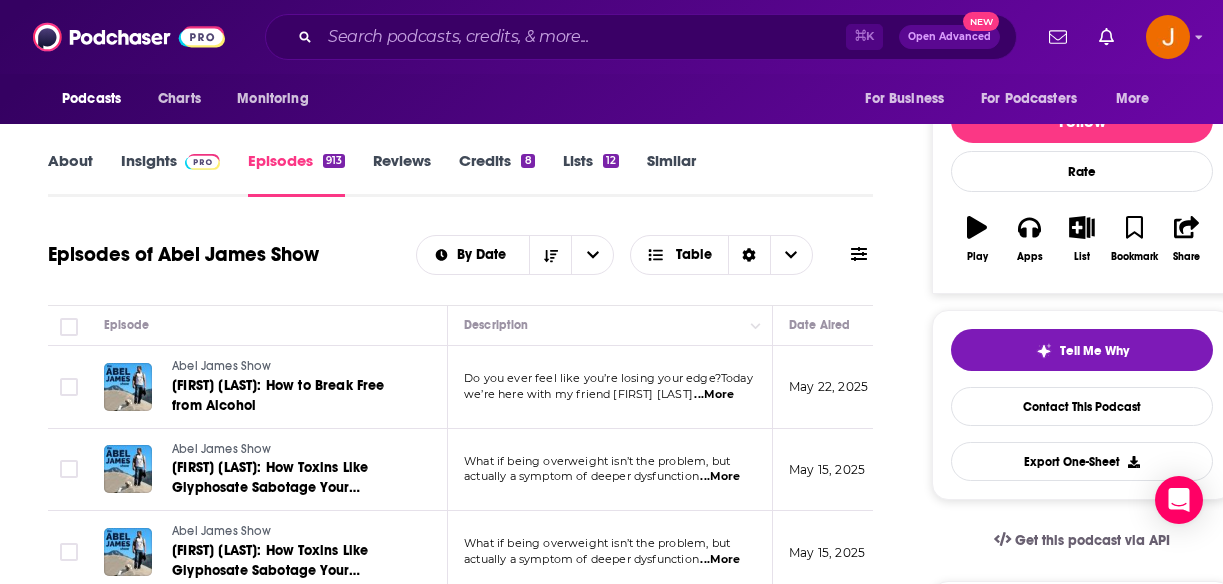 click on "Insights" at bounding box center (170, 174) 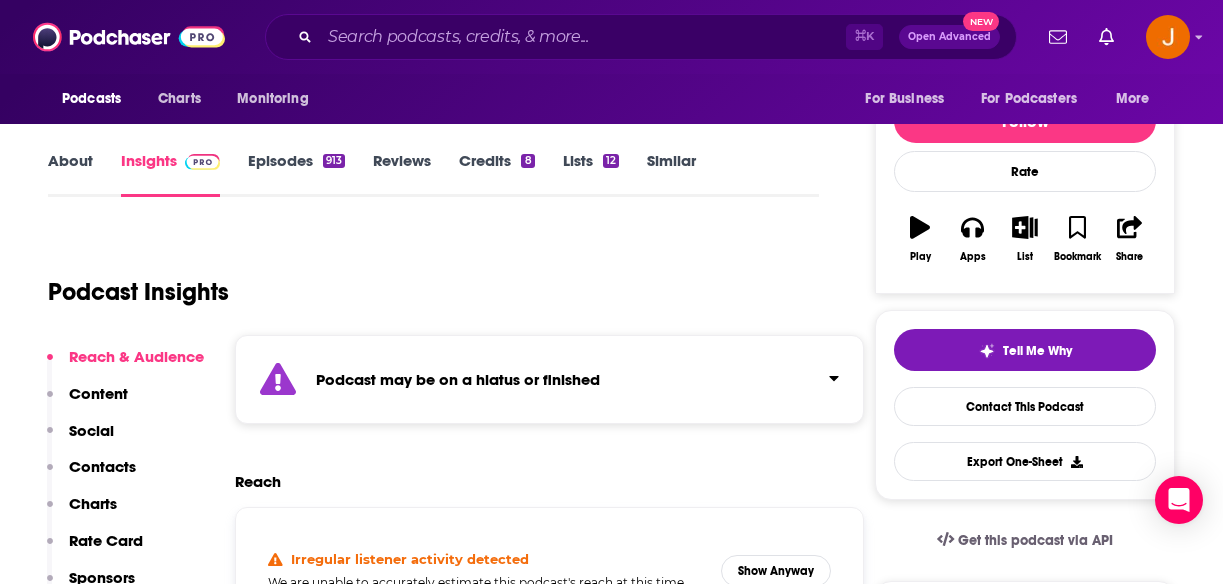scroll, scrollTop: 0, scrollLeft: 0, axis: both 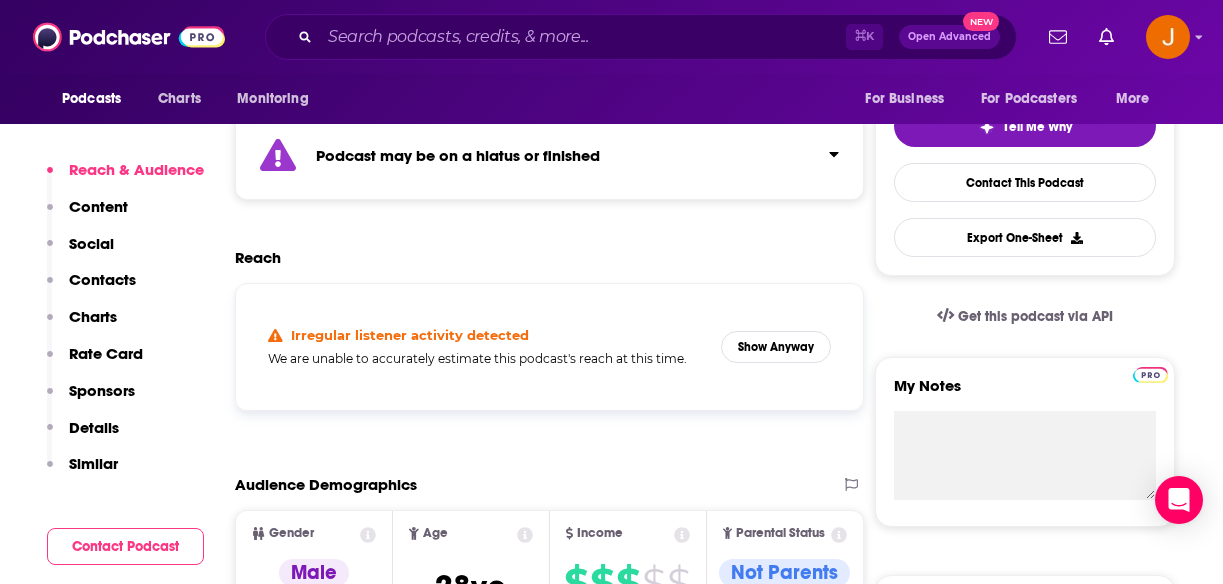 click on "Contacts" at bounding box center [102, 279] 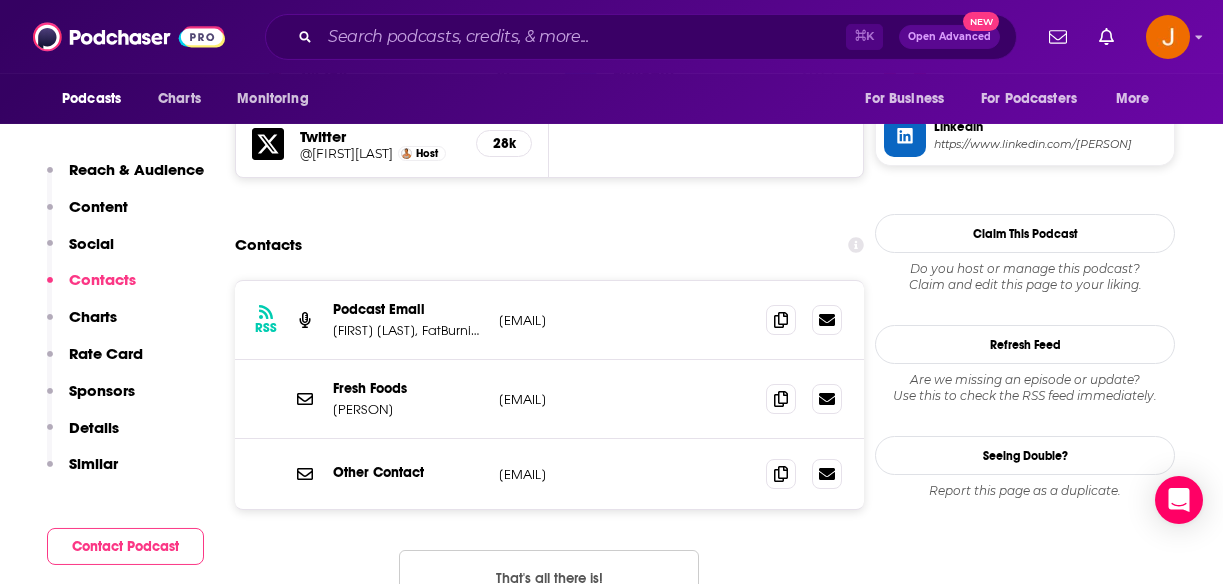 scroll, scrollTop: 2012, scrollLeft: 0, axis: vertical 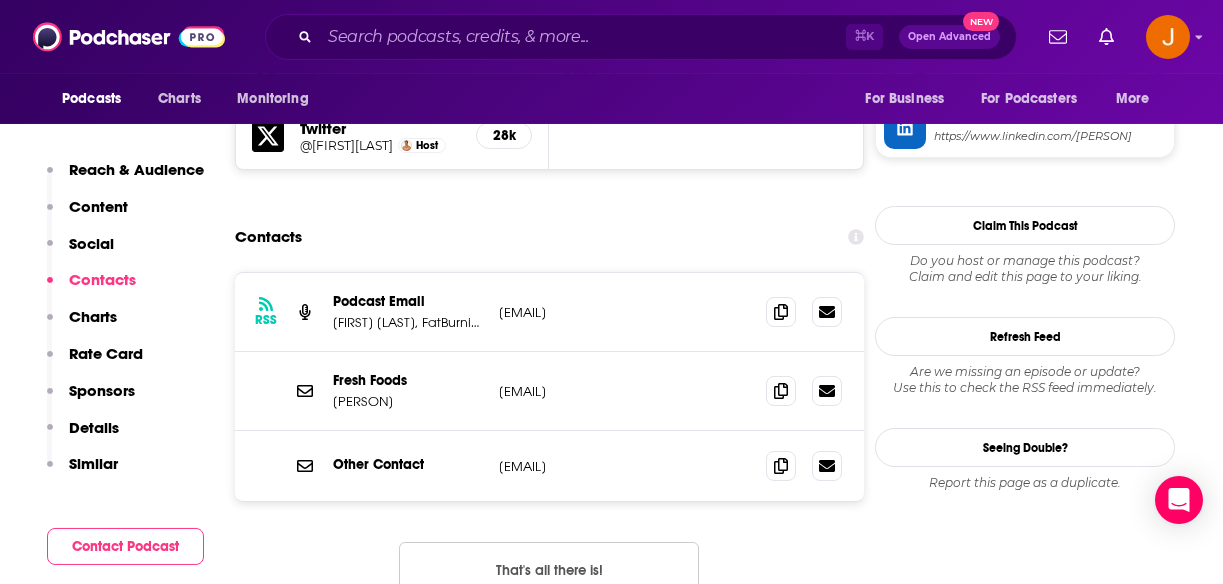 drag, startPoint x: 659, startPoint y: 326, endPoint x: 493, endPoint y: 326, distance: 166 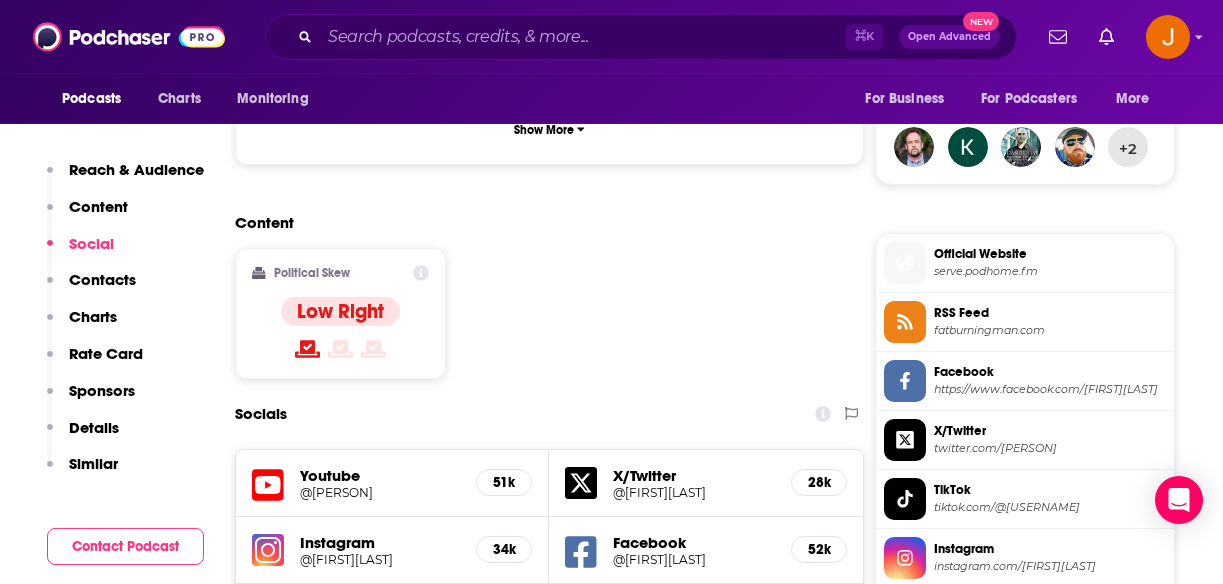 scroll, scrollTop: 1591, scrollLeft: 0, axis: vertical 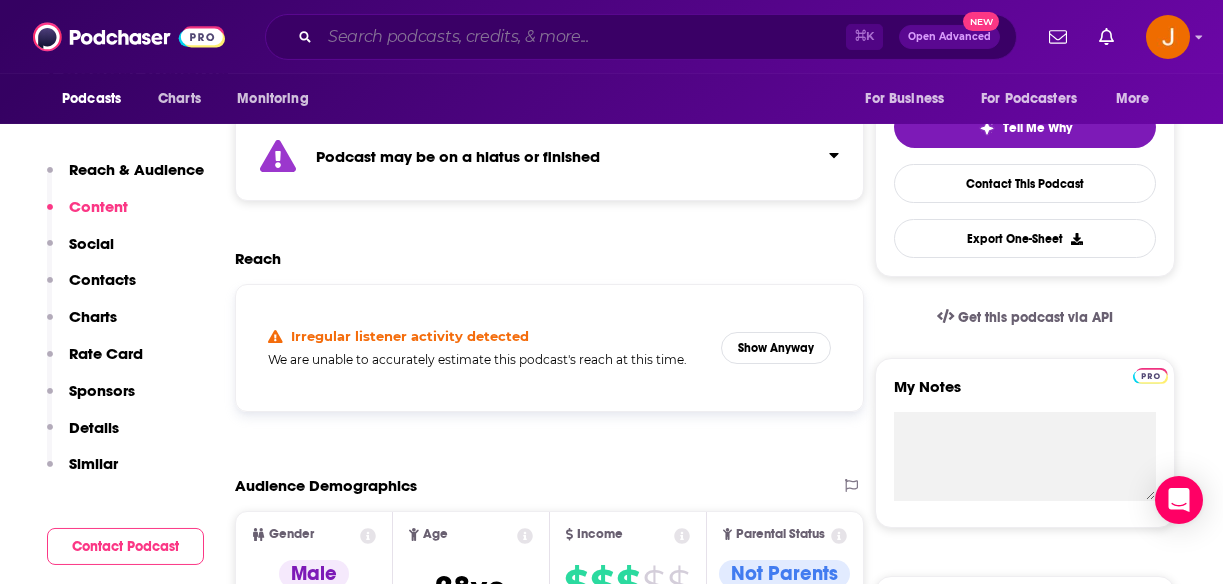 click at bounding box center [583, 37] 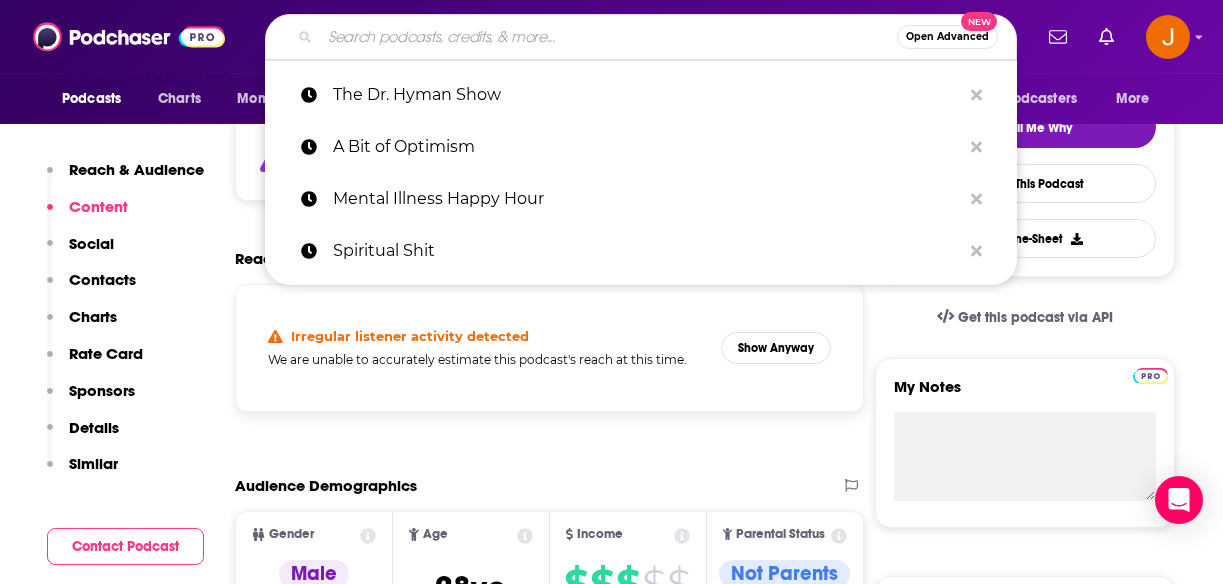 paste on "Extreme Health Radio" 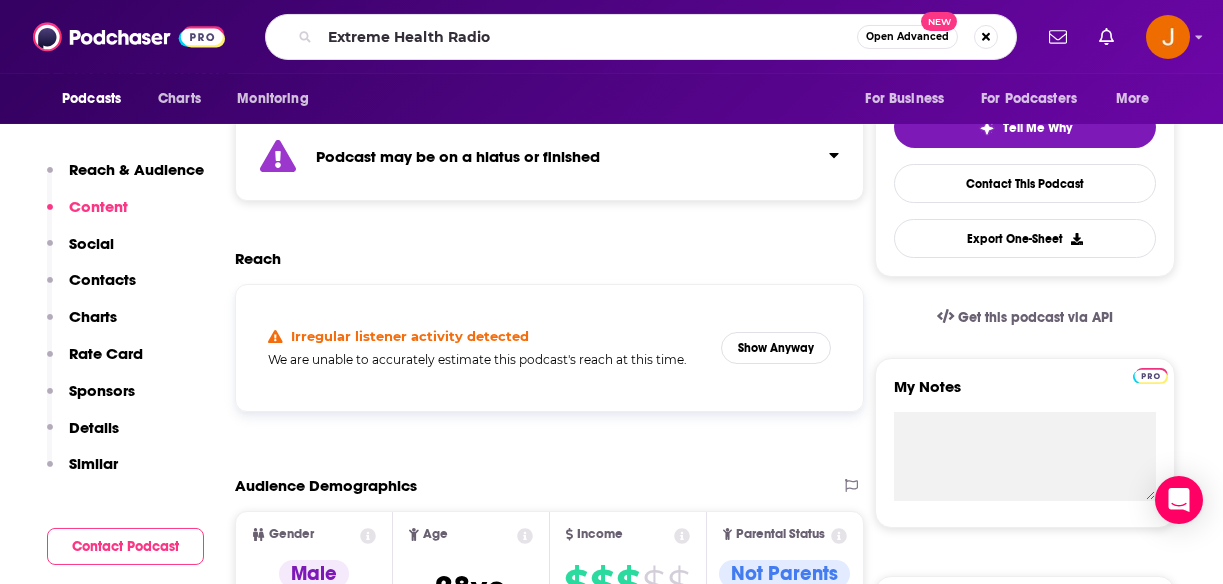 scroll, scrollTop: 0, scrollLeft: 0, axis: both 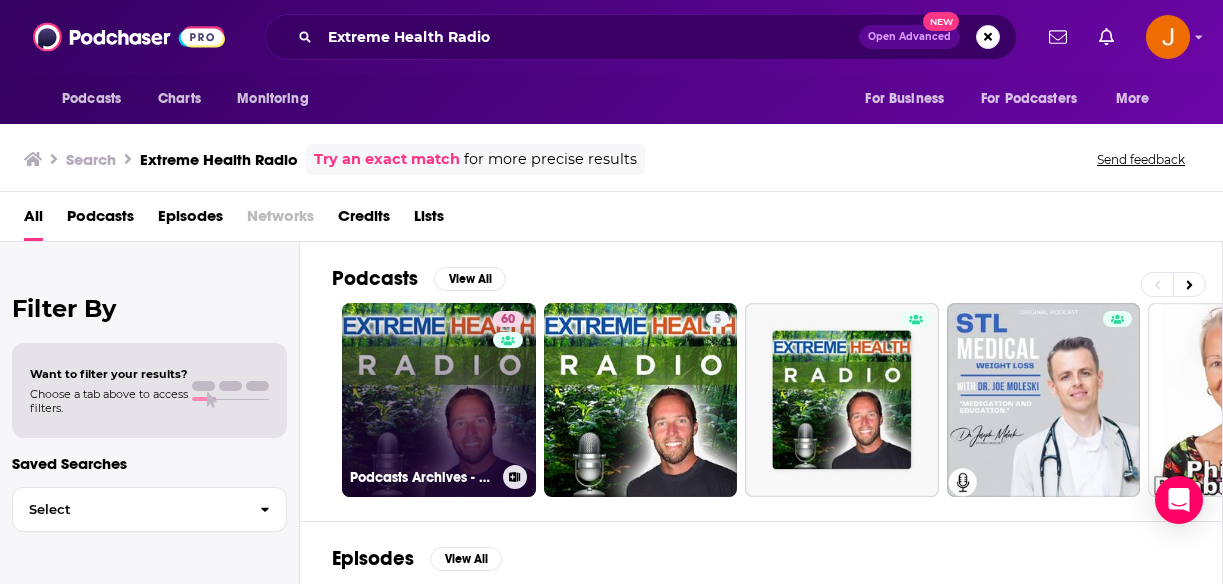 click on "60 Podcasts Archives - Extreme Health Radio" at bounding box center [439, 400] 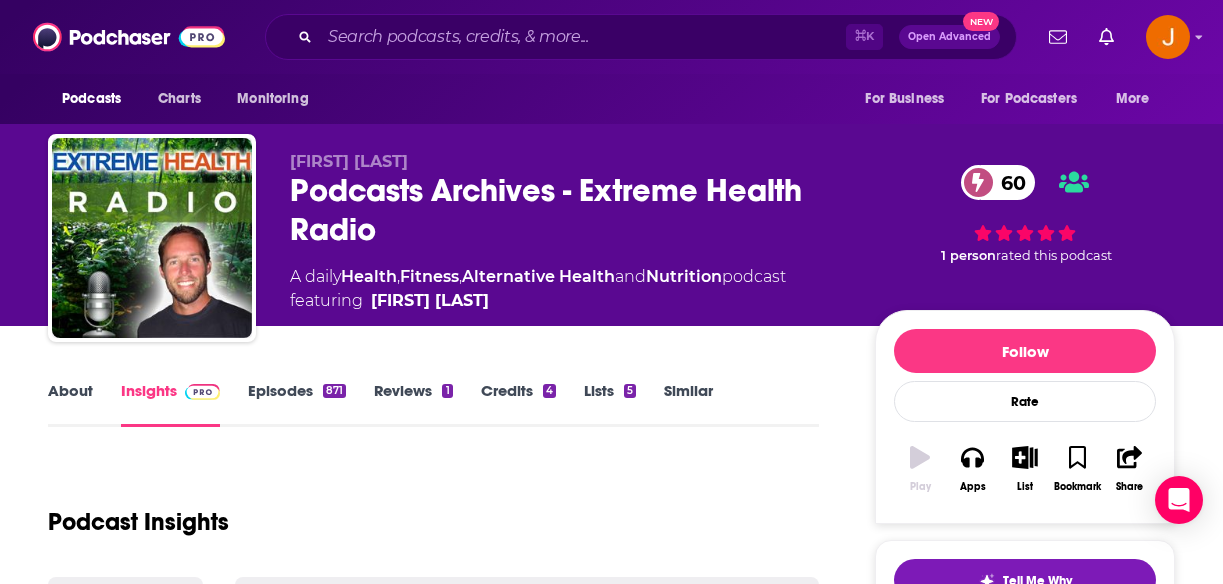 scroll, scrollTop: 13, scrollLeft: 0, axis: vertical 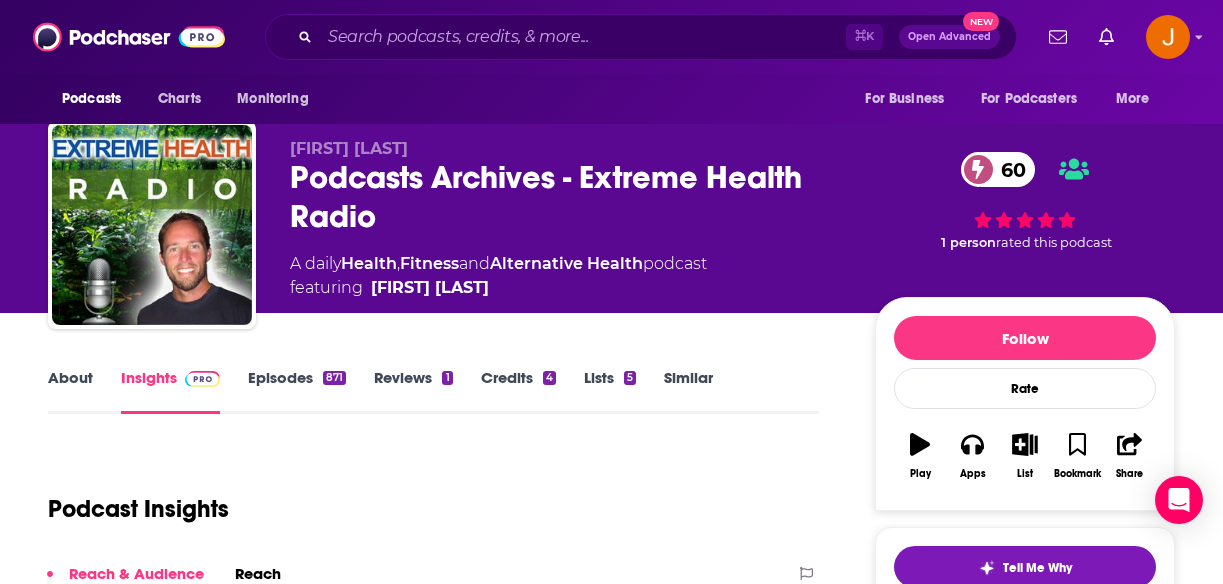 click on "Episodes 871" at bounding box center (297, 391) 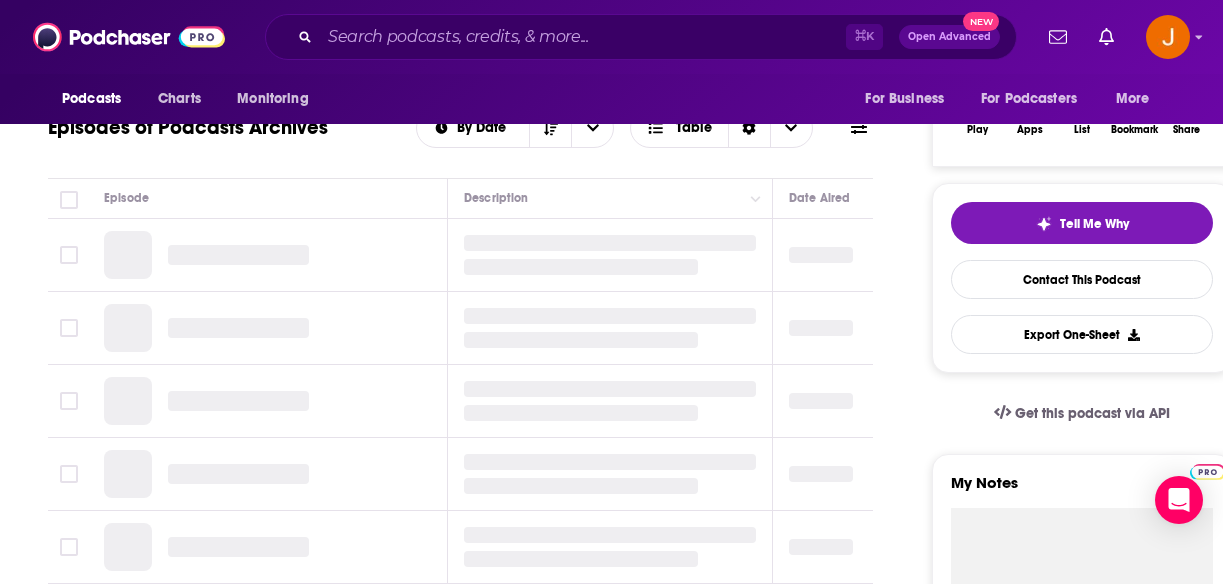 scroll, scrollTop: 359, scrollLeft: 0, axis: vertical 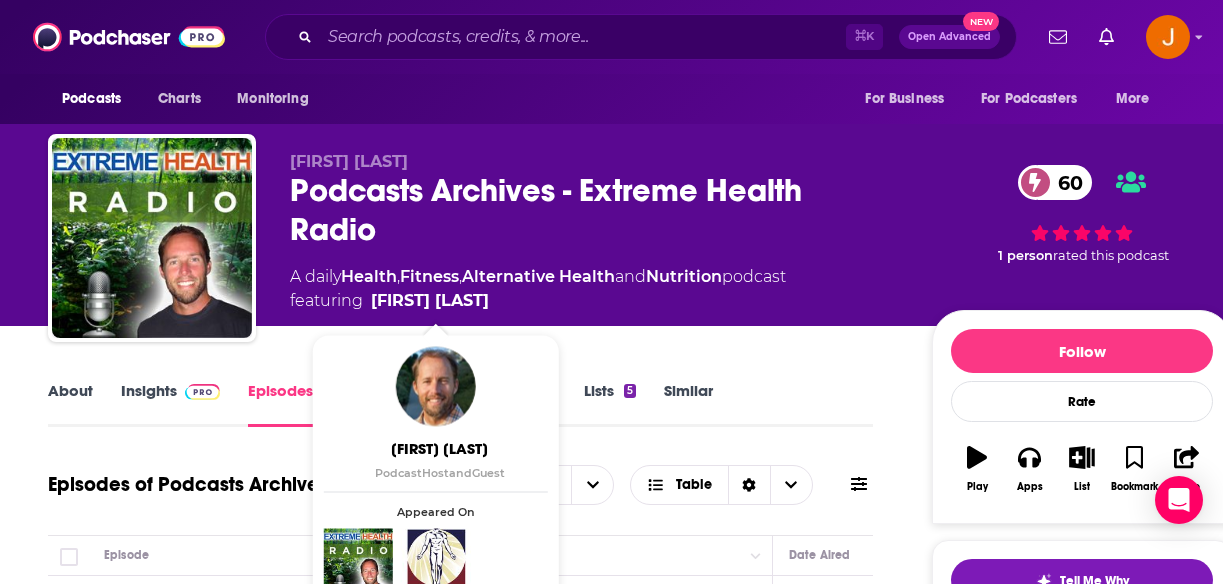 drag, startPoint x: 535, startPoint y: 307, endPoint x: 387, endPoint y: 321, distance: 148.66069 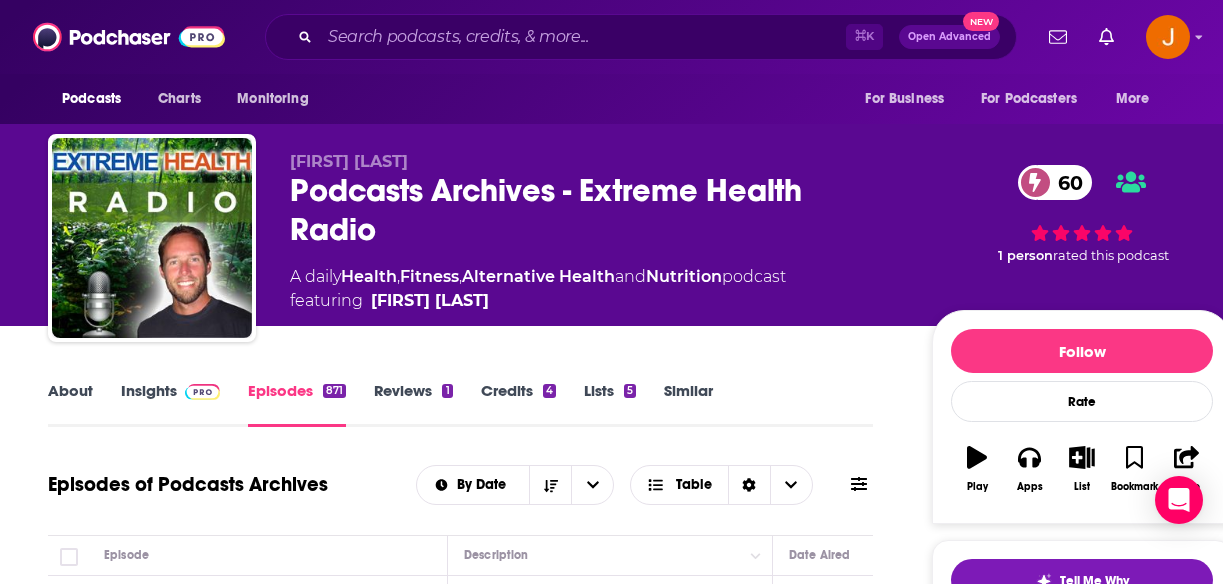 copy on "Justin Stellman" 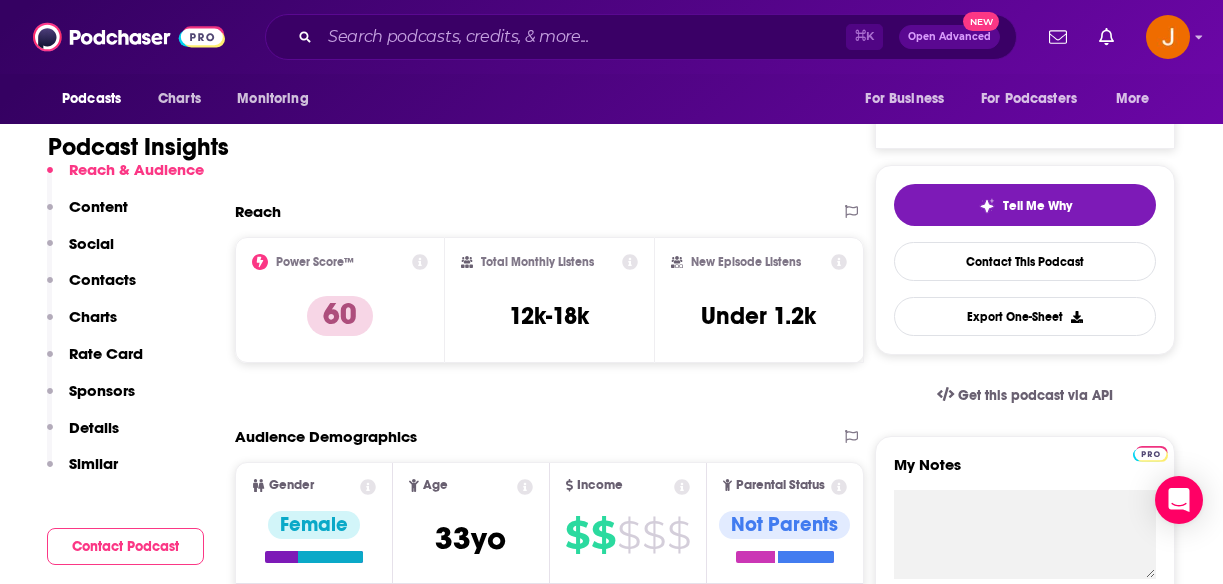 click on "Contacts" at bounding box center (102, 279) 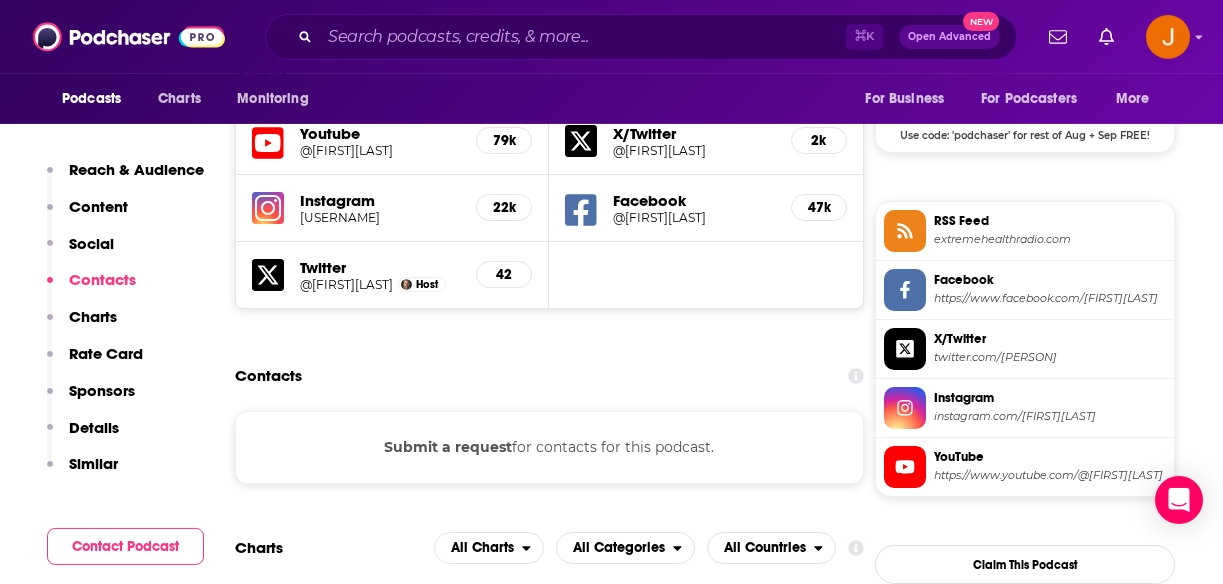 scroll, scrollTop: 1622, scrollLeft: 0, axis: vertical 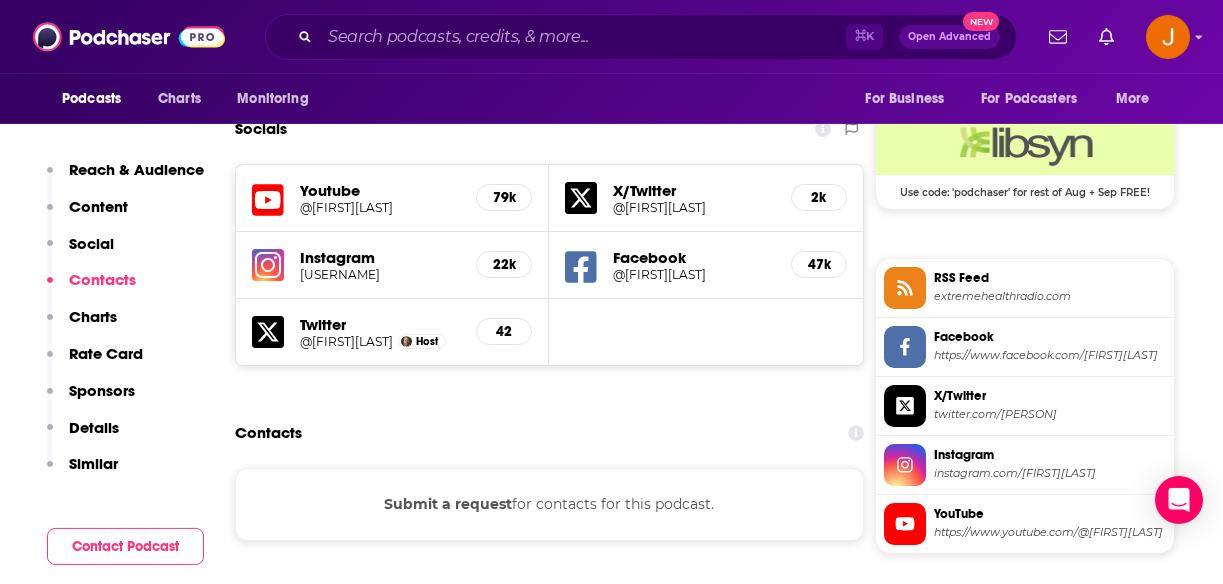 click 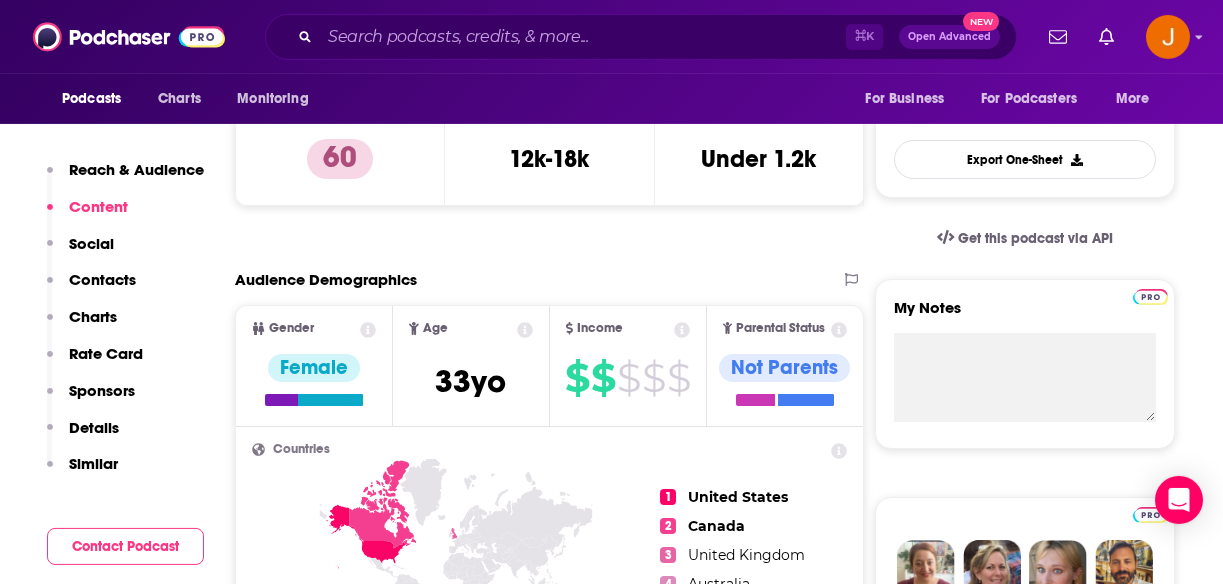 scroll, scrollTop: 400, scrollLeft: 0, axis: vertical 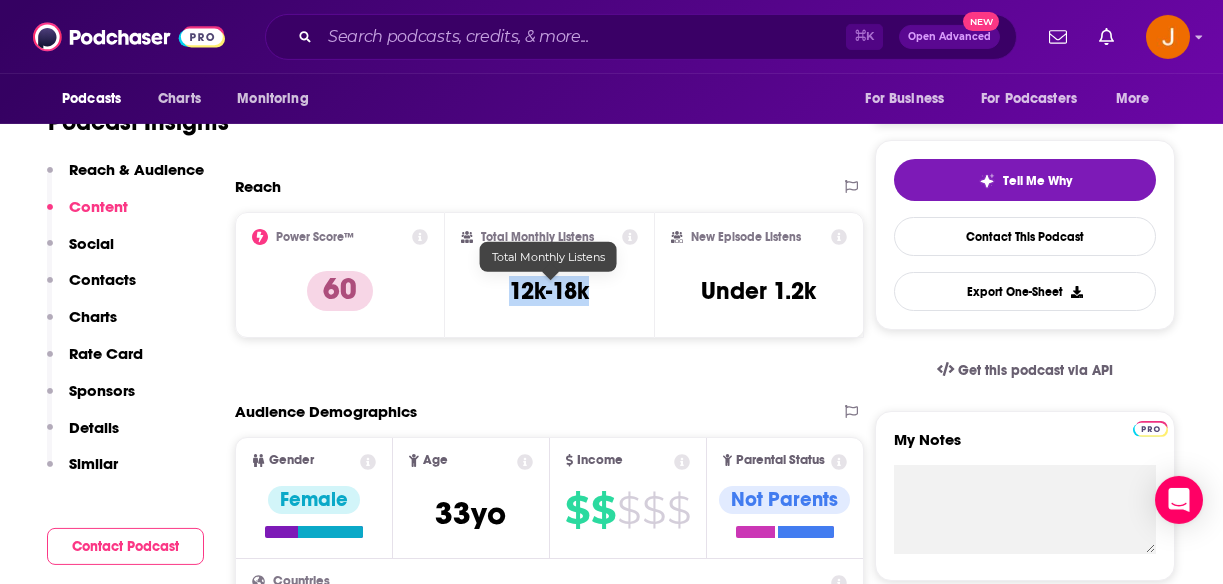 drag, startPoint x: 512, startPoint y: 295, endPoint x: 586, endPoint y: 298, distance: 74.06078 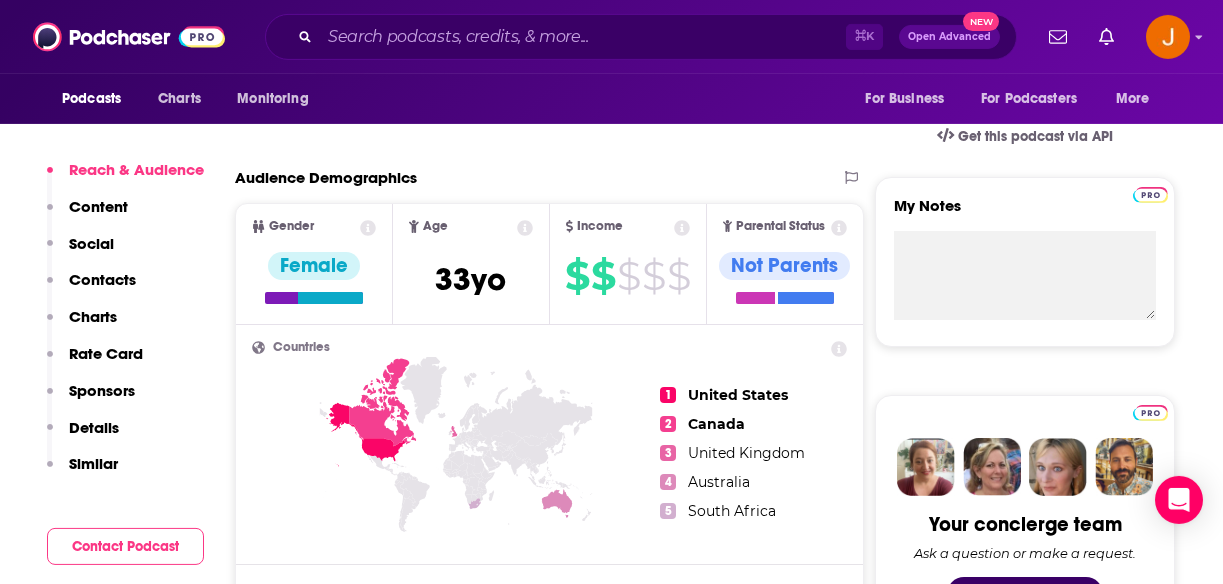 scroll, scrollTop: 667, scrollLeft: 0, axis: vertical 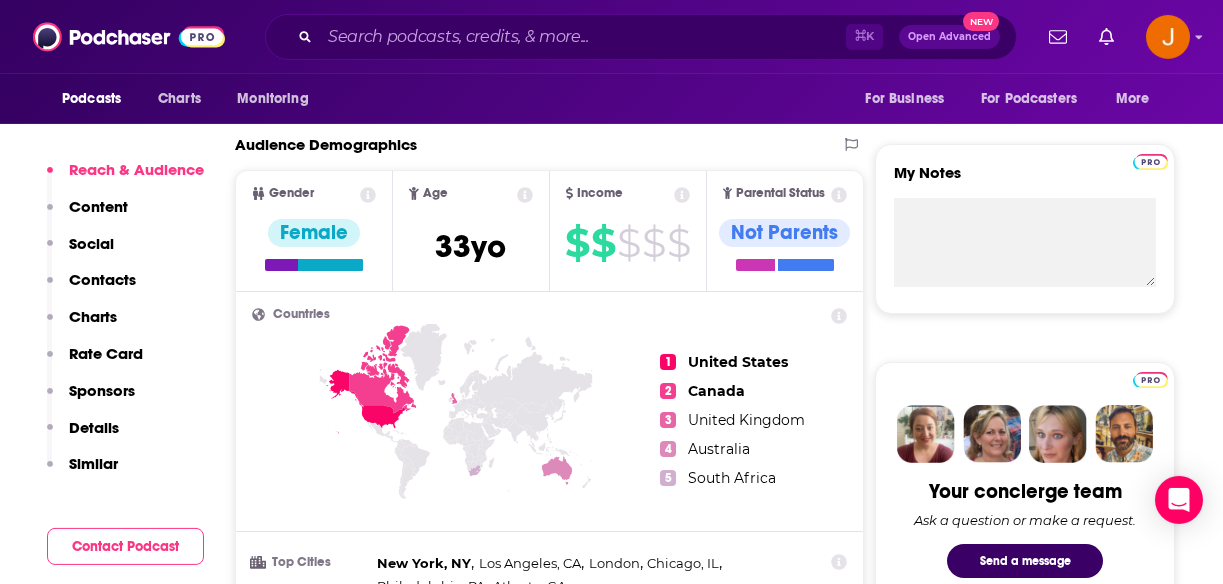 click on "Contacts" at bounding box center [102, 279] 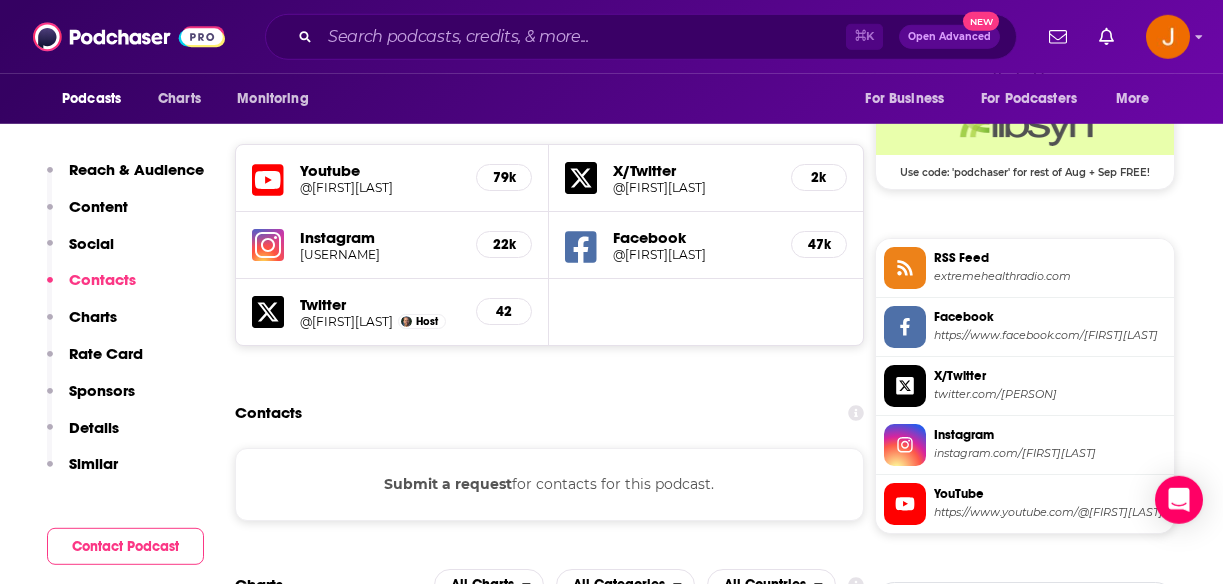 scroll, scrollTop: 1531, scrollLeft: 0, axis: vertical 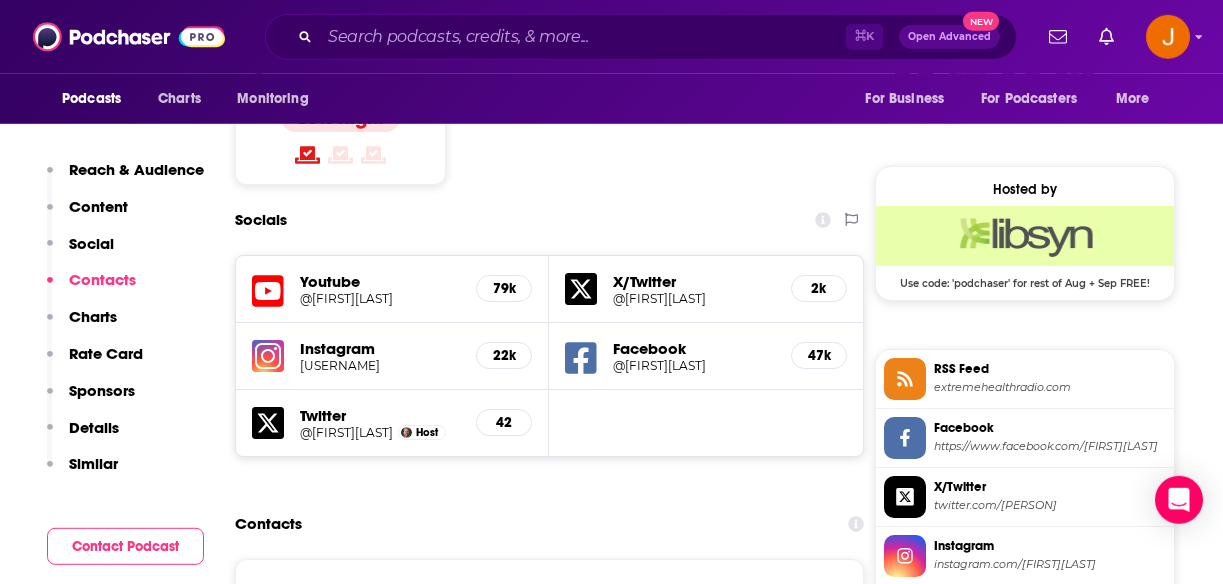 click 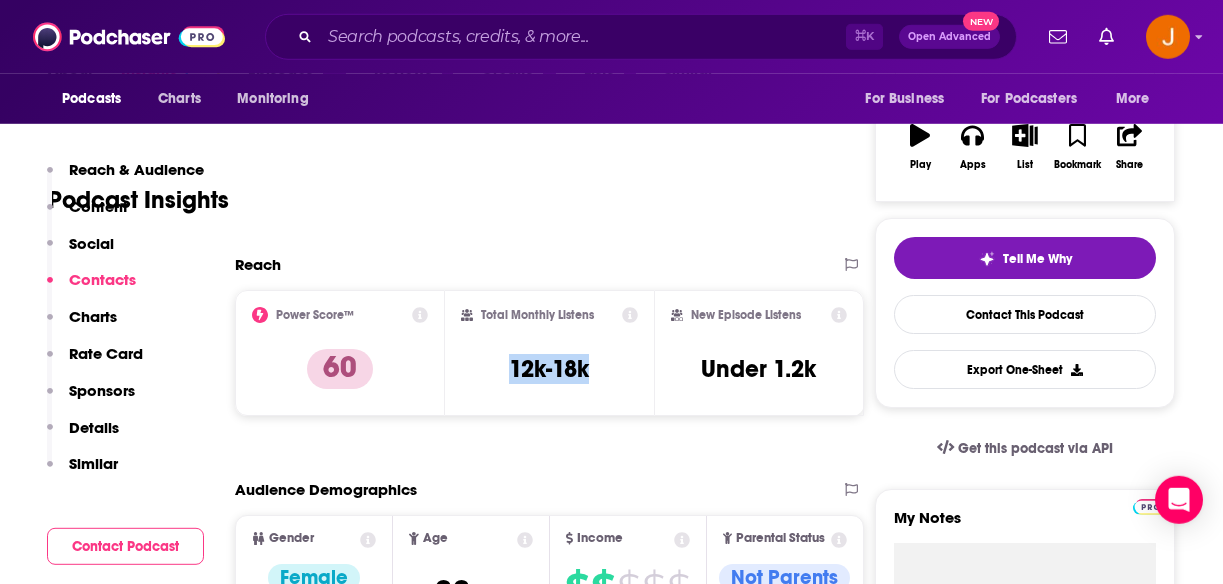 scroll, scrollTop: 0, scrollLeft: 0, axis: both 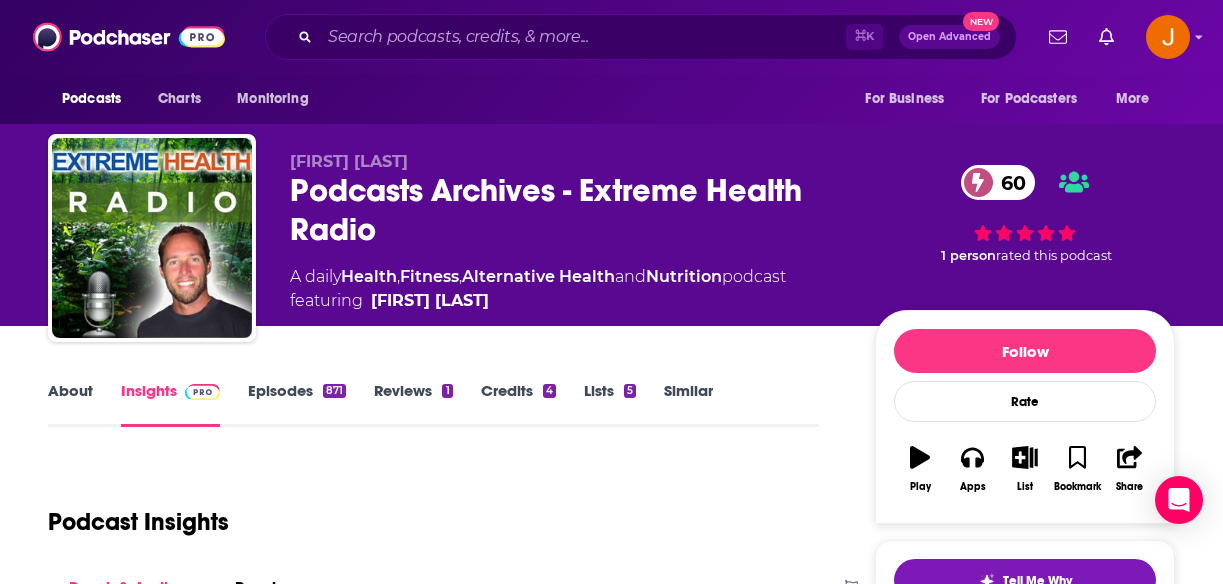 click on "About Insights Episodes 871 Reviews 1 Credits 4 Lists 5 Similar Podcast Insights Reach & Audience Content Social Contacts Charts Rate Card Sponsors Details Similar Contact Podcast Reach Power Score™ 60 Total Monthly Listens 12k-18k New Episode Listens Under 1.2k Export One-Sheet Audience Demographics Gender Female Age 33 yo Income $ $ $ $ $ Parental Status Not Parents Countries 1 United States 2 Canada 3 United Kingdom 4 Australia 5 South Africa Top Cities New York, NY , Los Angeles, CA , London , Chicago, IL , Philadelphia, PA , Atlanta, GA Interests News , Charity , Nutrition/Weight loss , Home & garden , Cooking , Science Jobs Principals/Owners , Managers , Directors , Waitresses/Servers , Nurses , Physical Therapists Ethnicities White / Caucasian , Hispanic , African American , Asian Show More Content Political Skew Low Right Socials Youtube @extremehealthradio 79k X/Twitter @ehrshow 2k Instagram @extremehealthradio2 22k Facebook @extremehealthradio 47k Twitter @JustinStellman Host 42 Contacts Charts 31" at bounding box center [611, 5887] 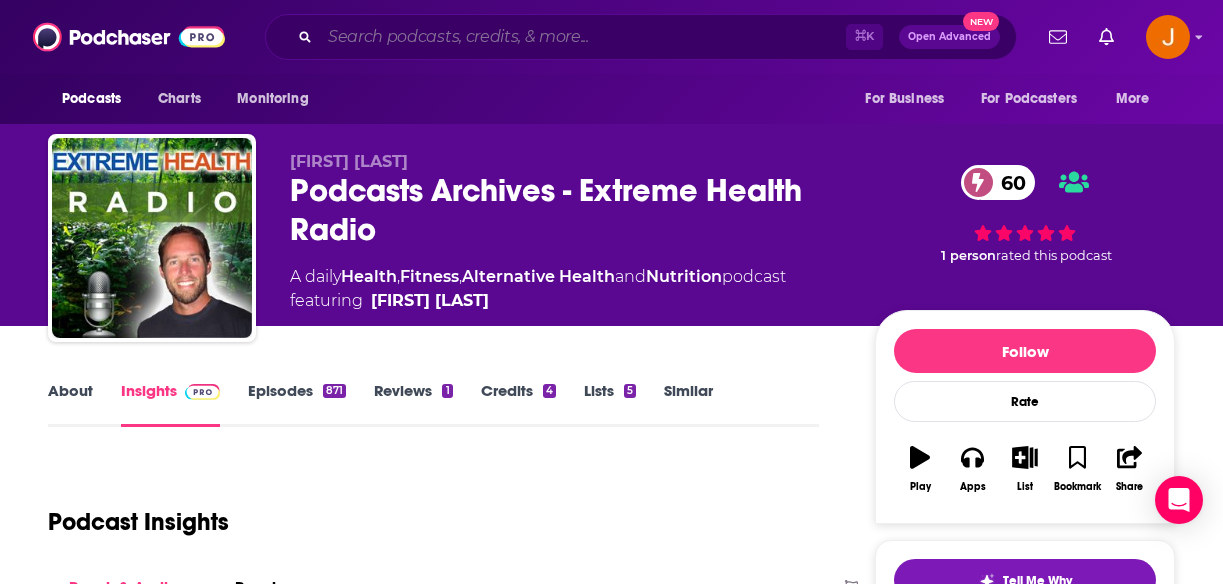 click at bounding box center [583, 37] 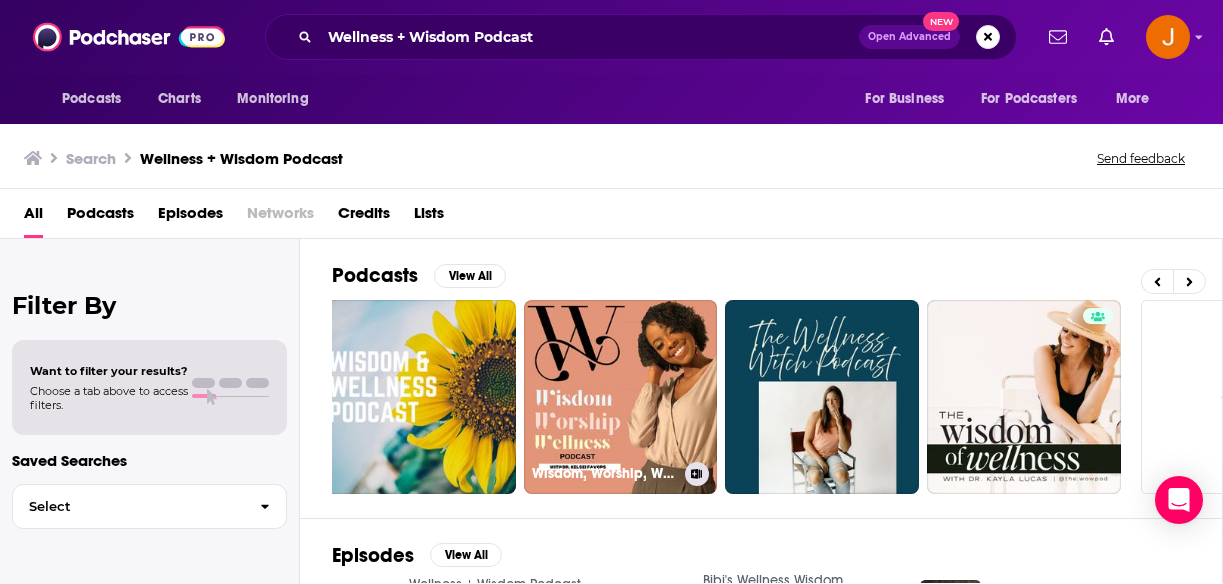 scroll, scrollTop: 0, scrollLeft: 848, axis: horizontal 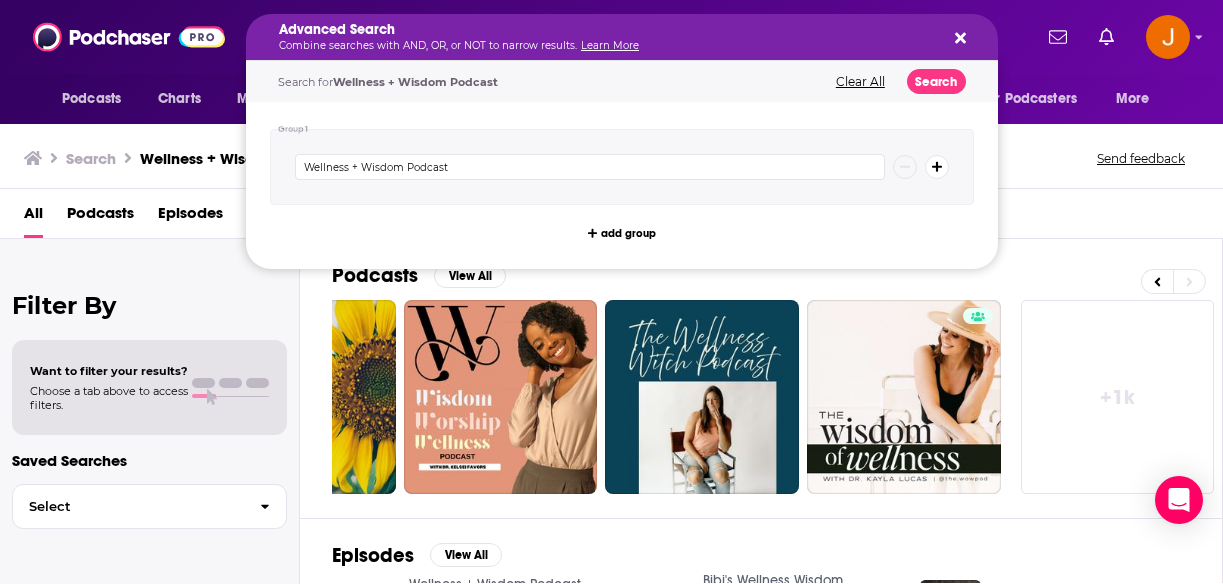 drag, startPoint x: 558, startPoint y: 32, endPoint x: 218, endPoint y: 32, distance: 340 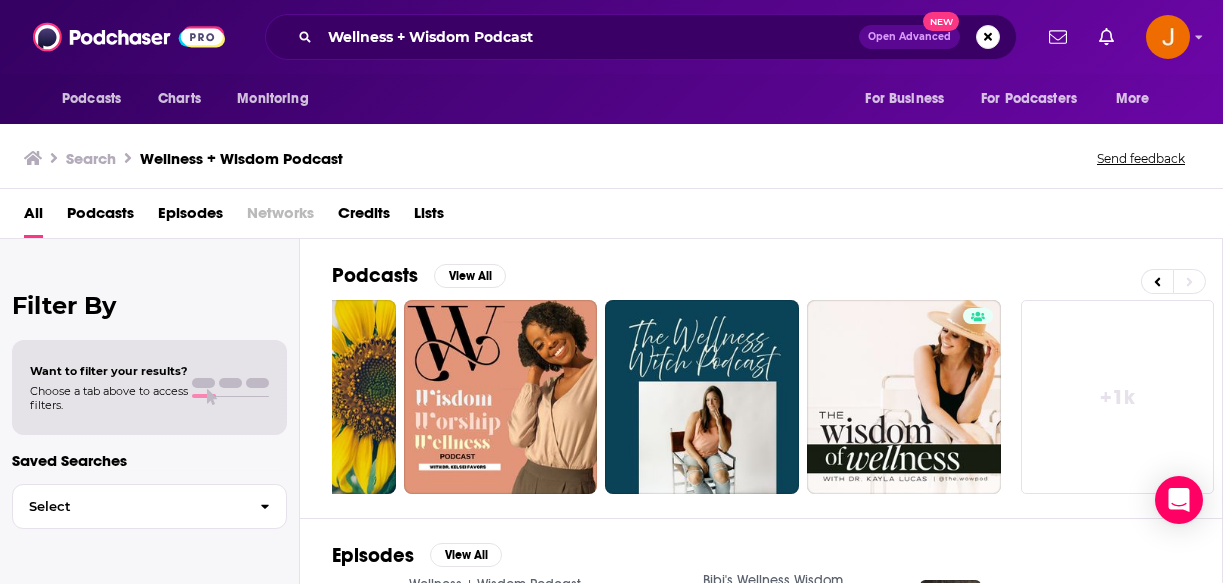 click on "Wellness + Wisdom Podcast Open Advanced New" at bounding box center [641, 37] 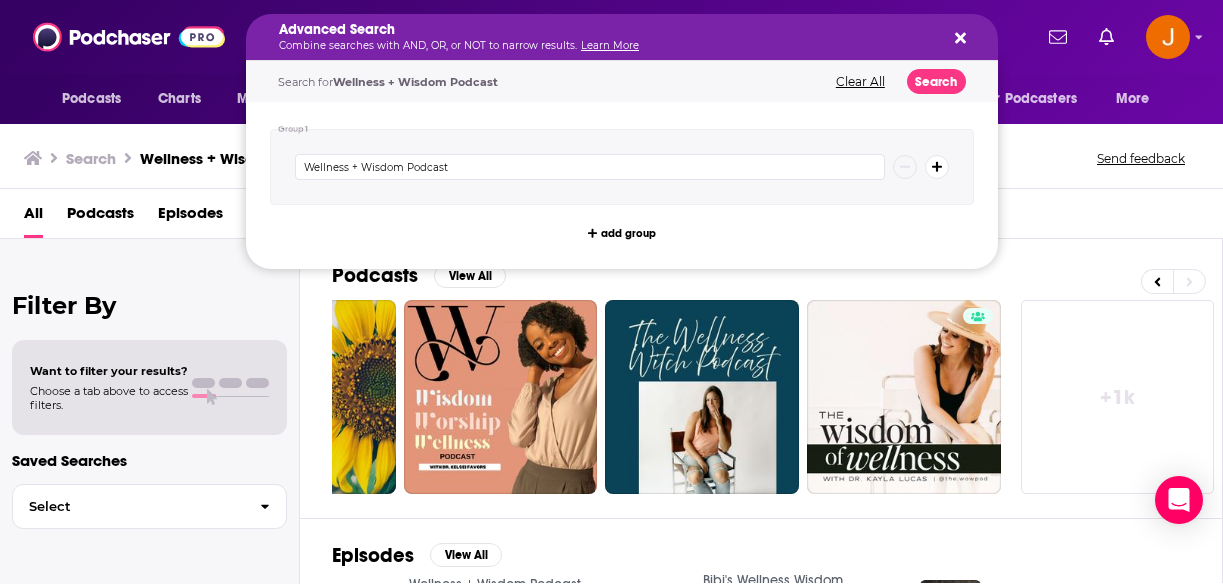 drag, startPoint x: 549, startPoint y: 48, endPoint x: 189, endPoint y: 42, distance: 360.05 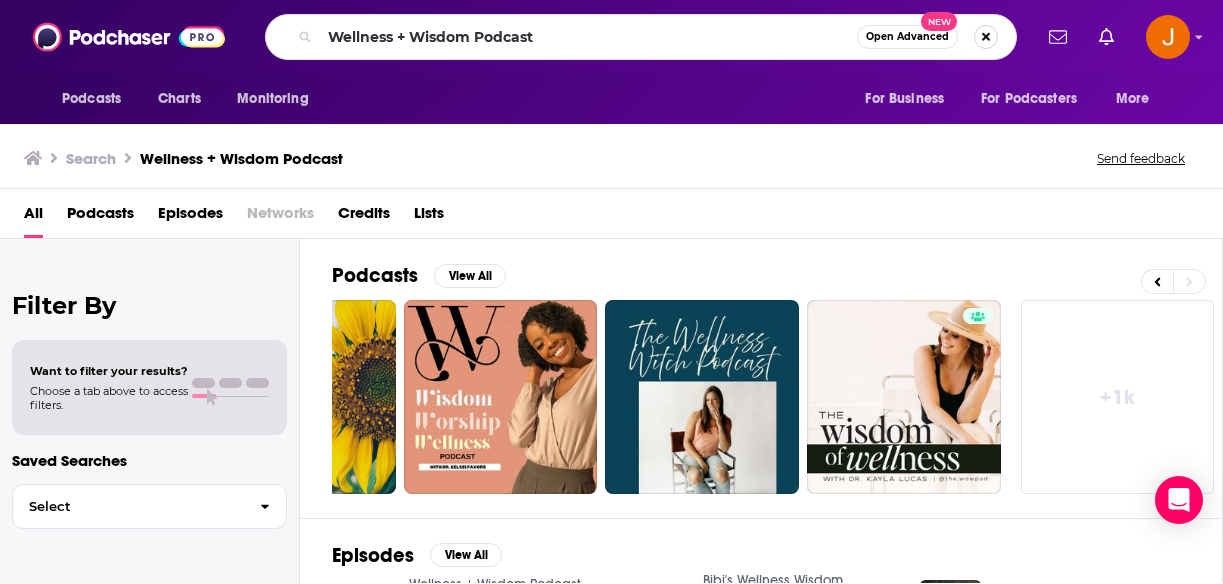 click at bounding box center [986, 37] 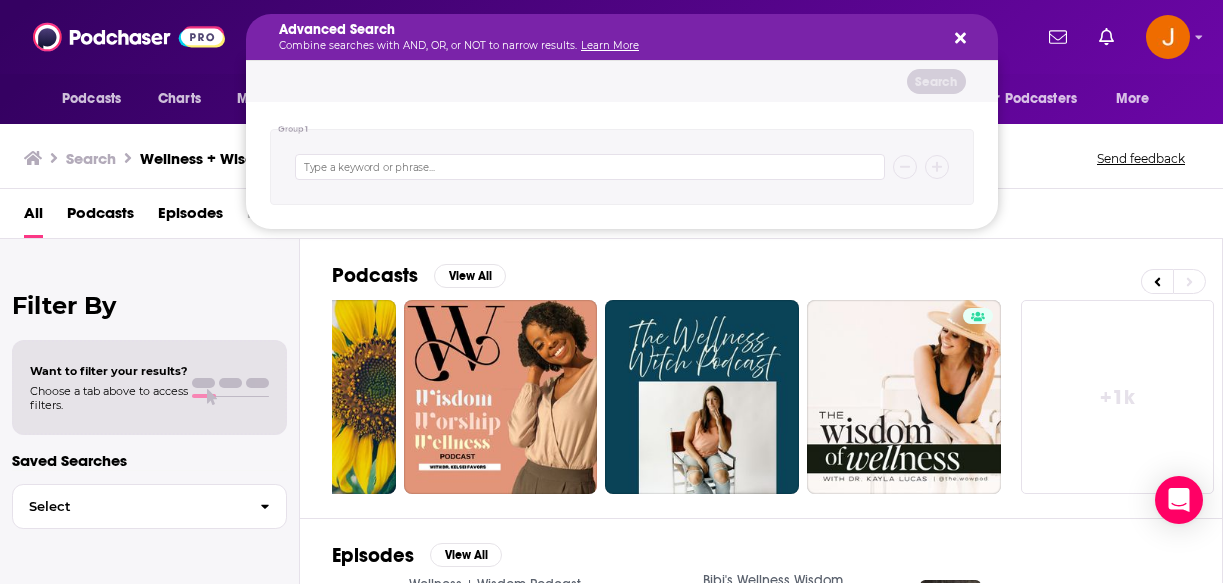 click on "Podcasts Charts Monitoring Advanced Search Combine searches with AND, OR, or NOT to narrow results. Learn More Search Group  1 For Business For Podcasters More" at bounding box center (611, 37) 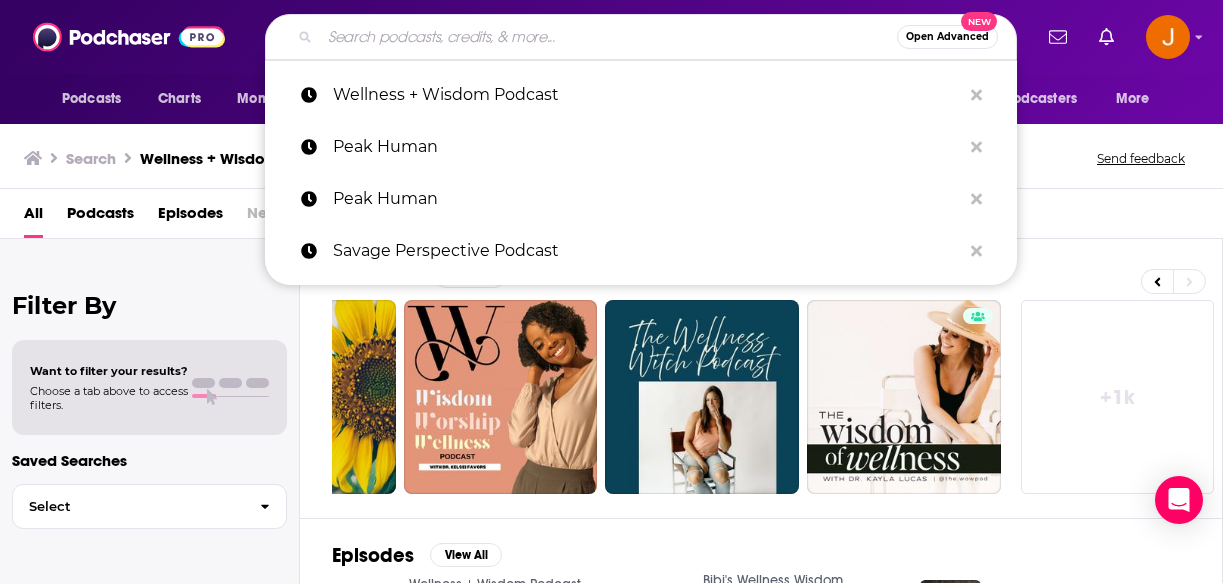 click at bounding box center (608, 37) 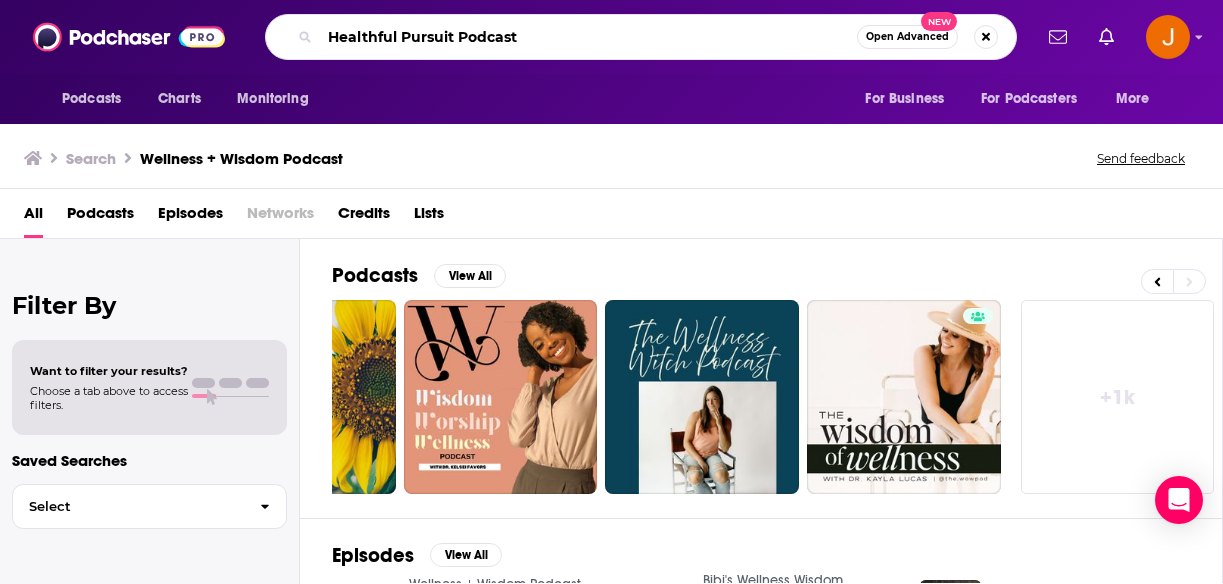 type on "Healthful Pursuit Podcast" 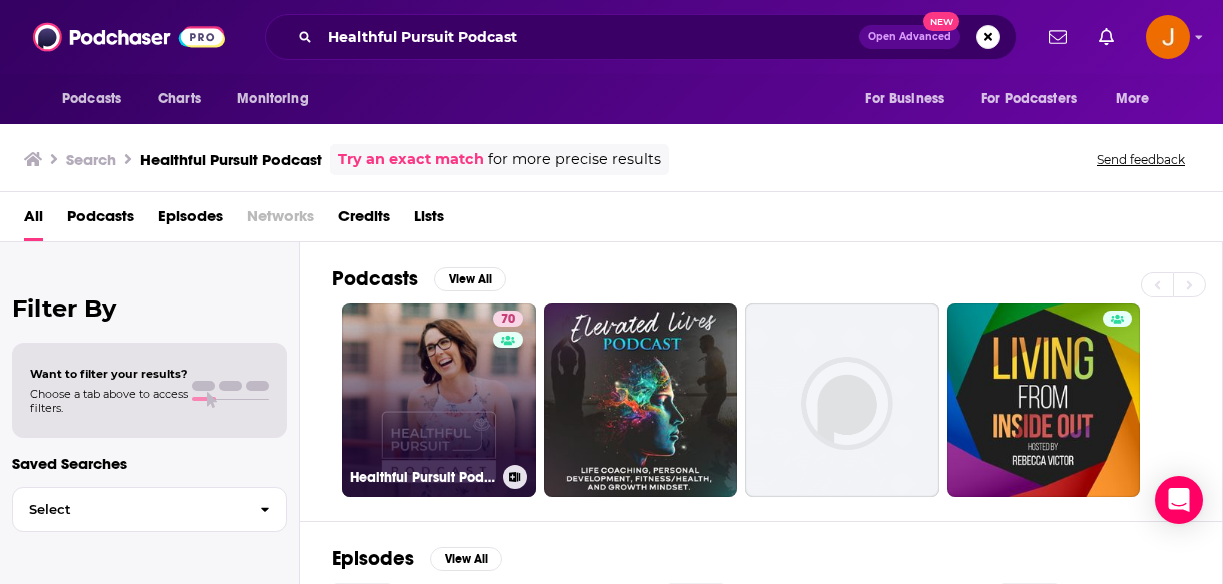 click on "70 Healthful Pursuit Podcast" at bounding box center [439, 400] 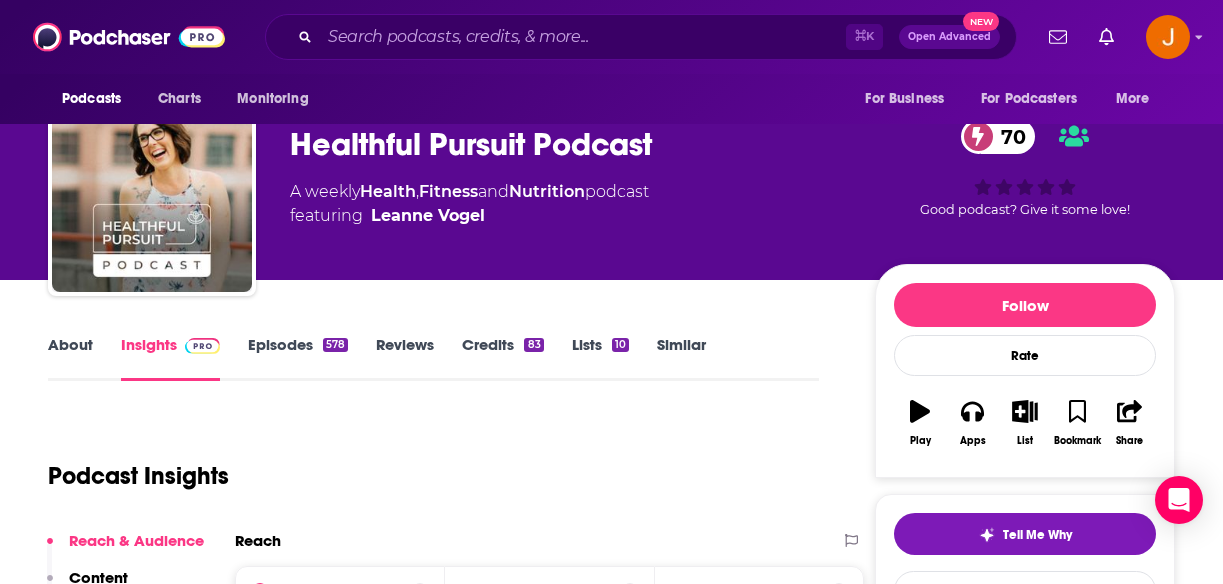 scroll, scrollTop: 95, scrollLeft: 0, axis: vertical 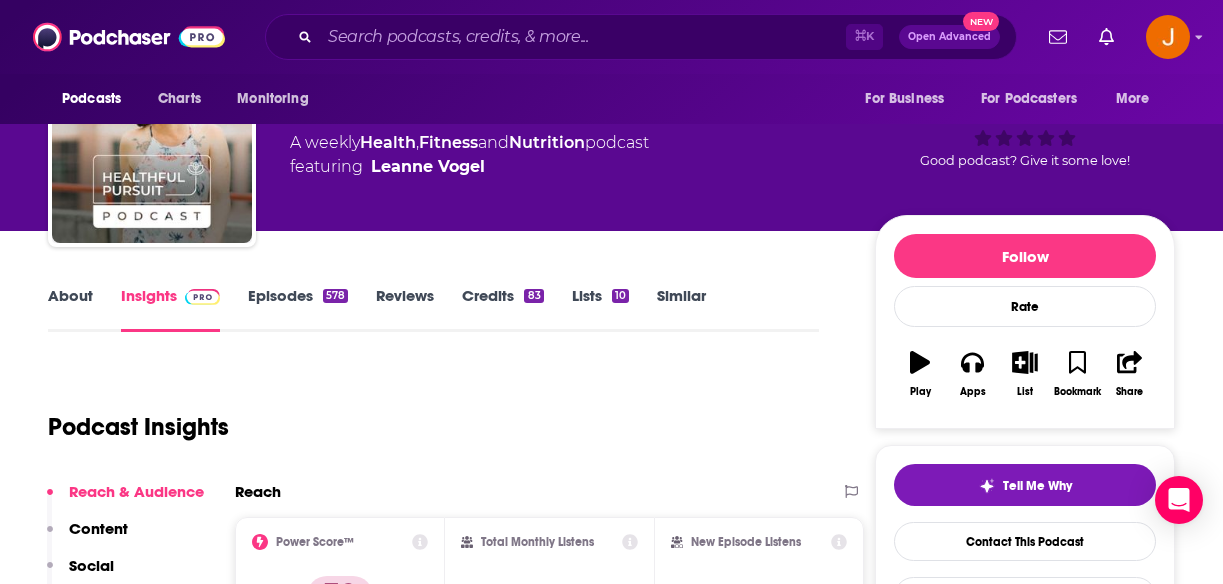click on "Episodes 578" at bounding box center [298, 309] 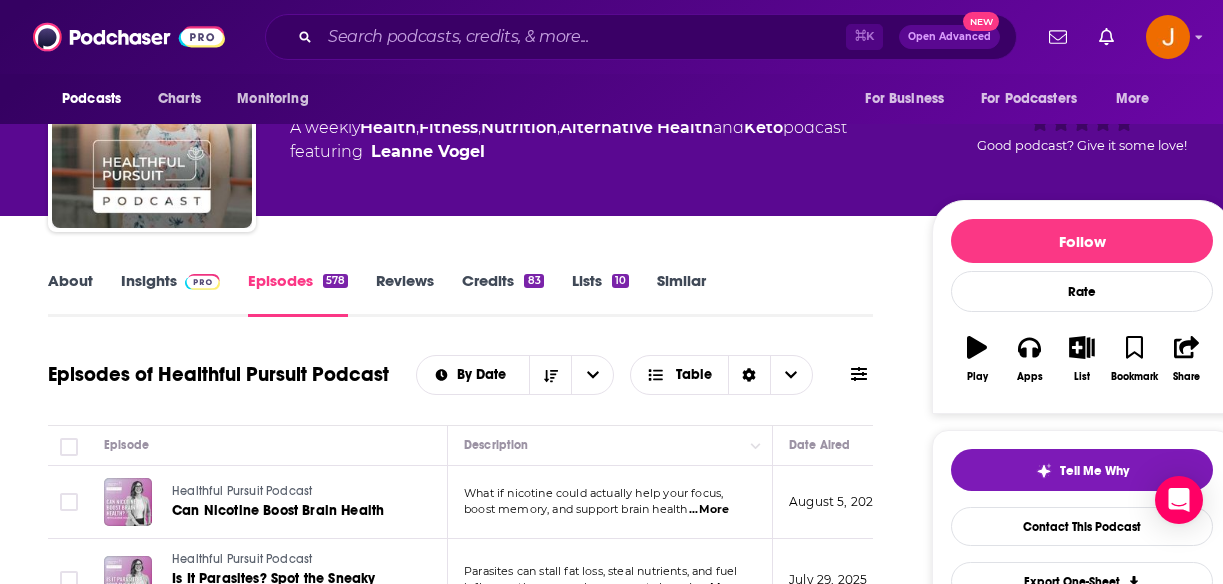 scroll, scrollTop: 87, scrollLeft: 0, axis: vertical 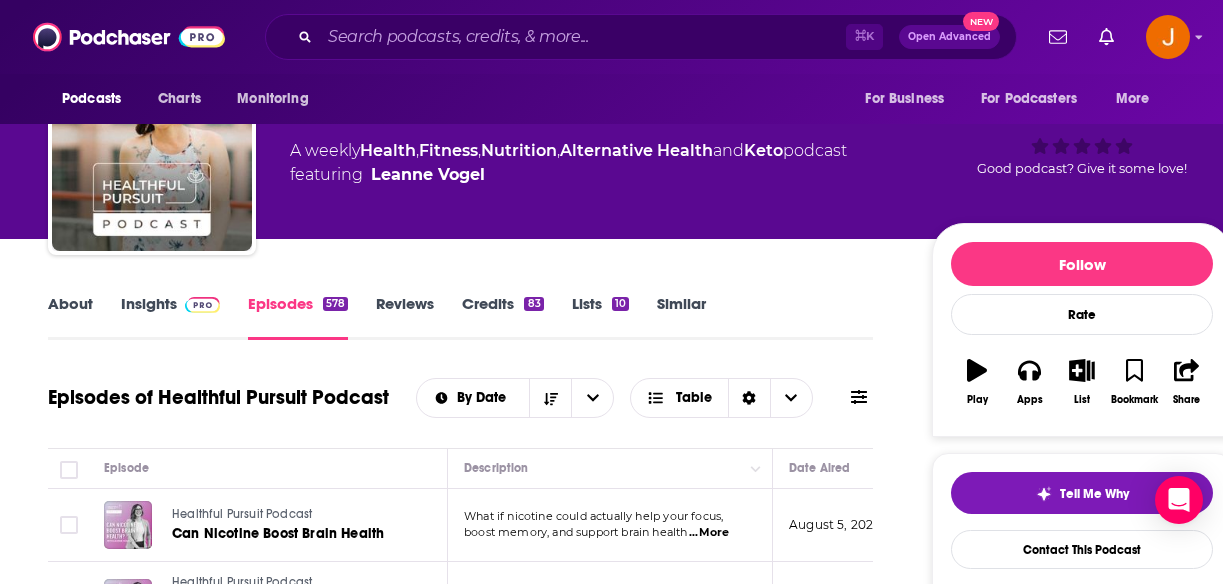 click on "Insights" at bounding box center [170, 317] 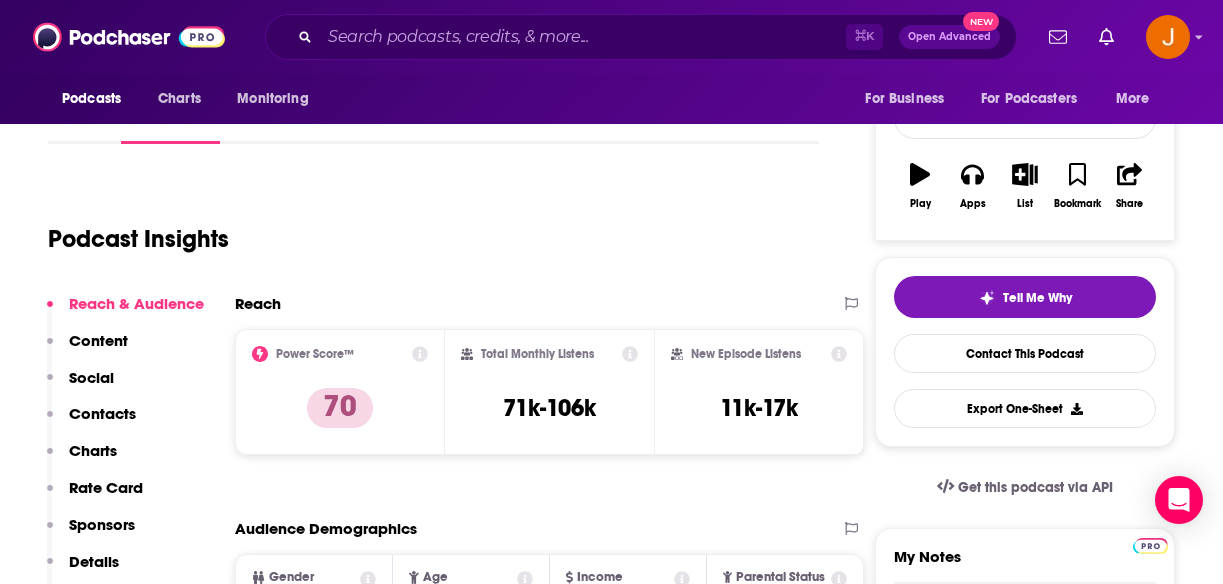 scroll, scrollTop: 318, scrollLeft: 0, axis: vertical 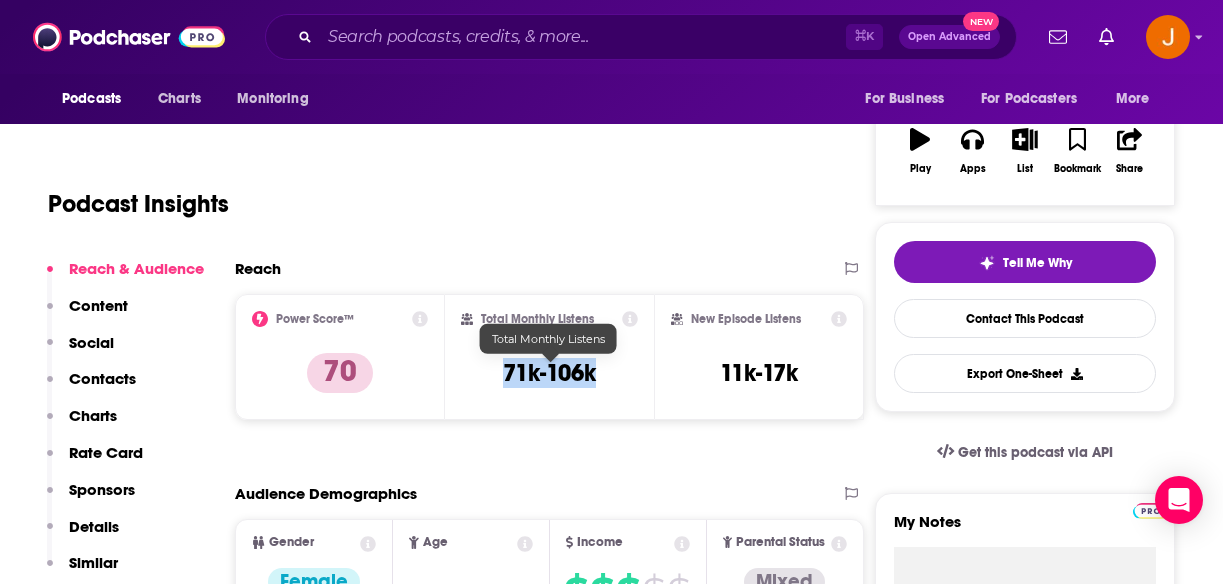 drag, startPoint x: 505, startPoint y: 375, endPoint x: 597, endPoint y: 380, distance: 92.13577 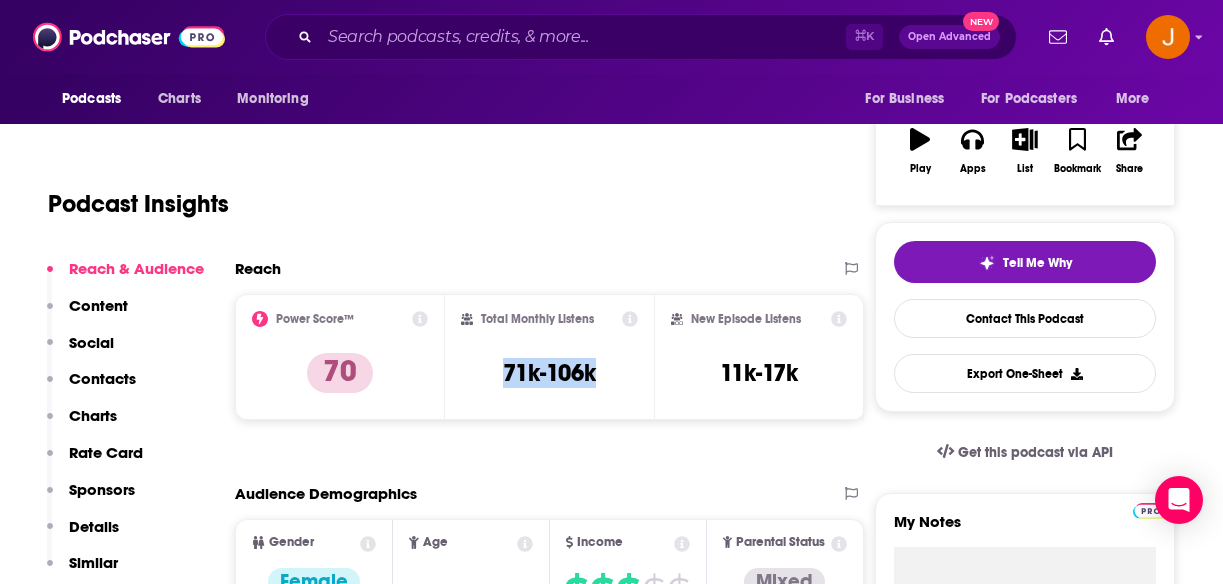 click on "Contacts" at bounding box center [102, 378] 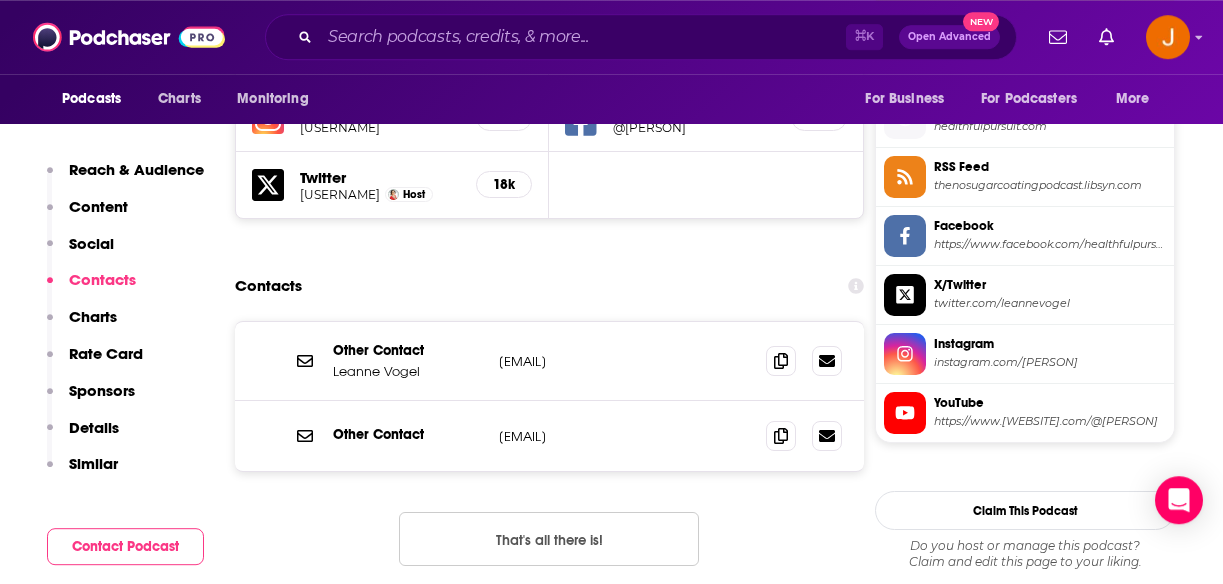 scroll, scrollTop: 1793, scrollLeft: 0, axis: vertical 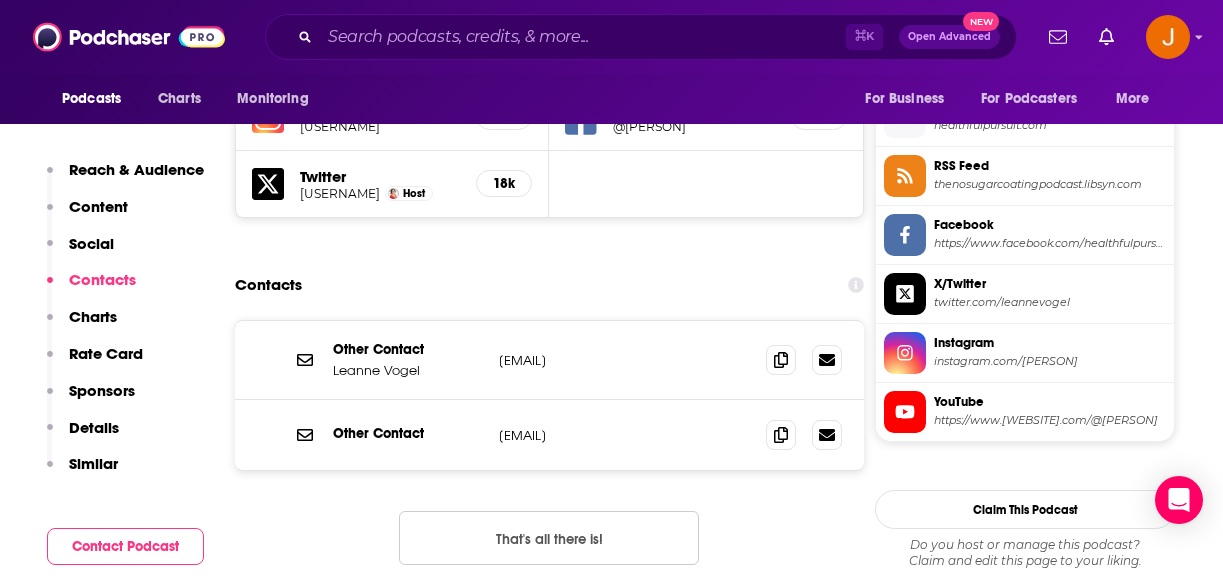 drag, startPoint x: 655, startPoint y: 369, endPoint x: 484, endPoint y: 376, distance: 171.14322 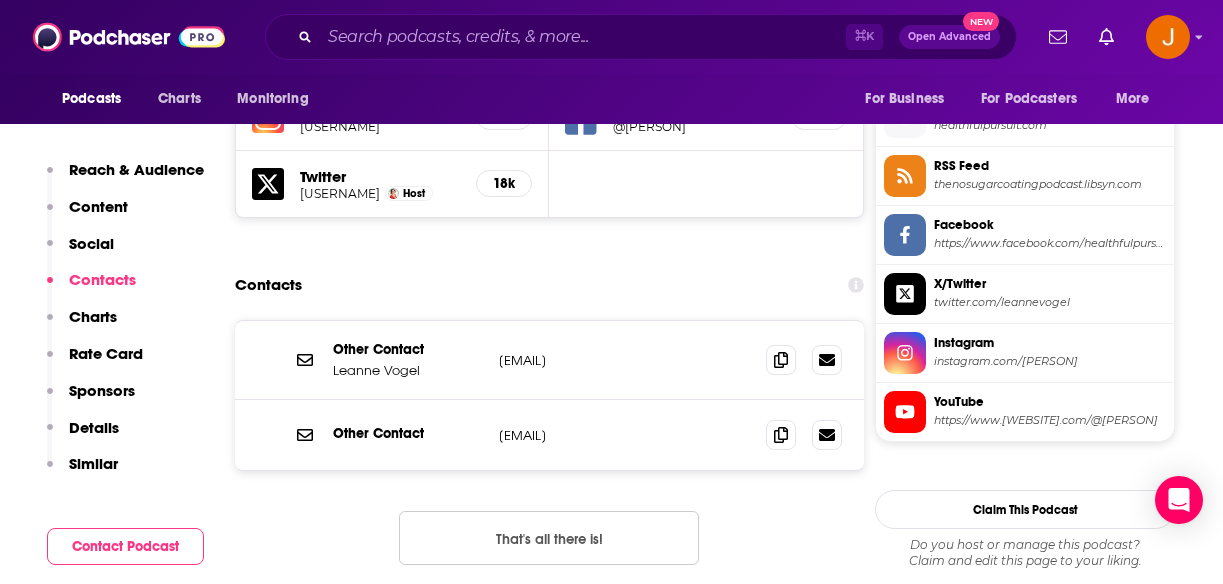 drag, startPoint x: 695, startPoint y: 459, endPoint x: 499, endPoint y: 452, distance: 196.12495 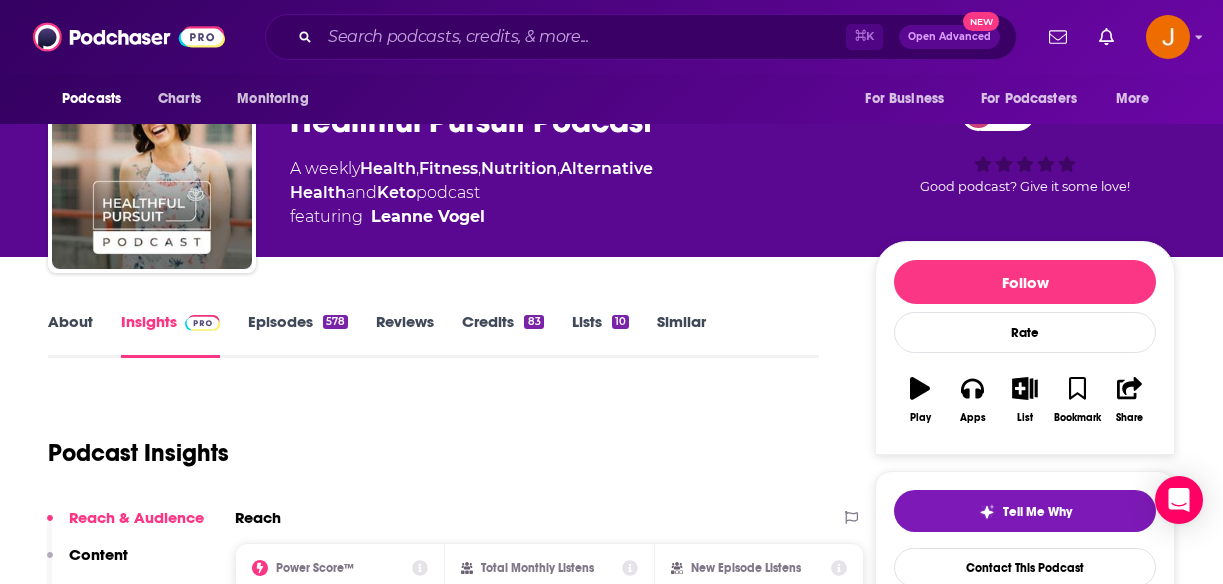 scroll, scrollTop: 0, scrollLeft: 0, axis: both 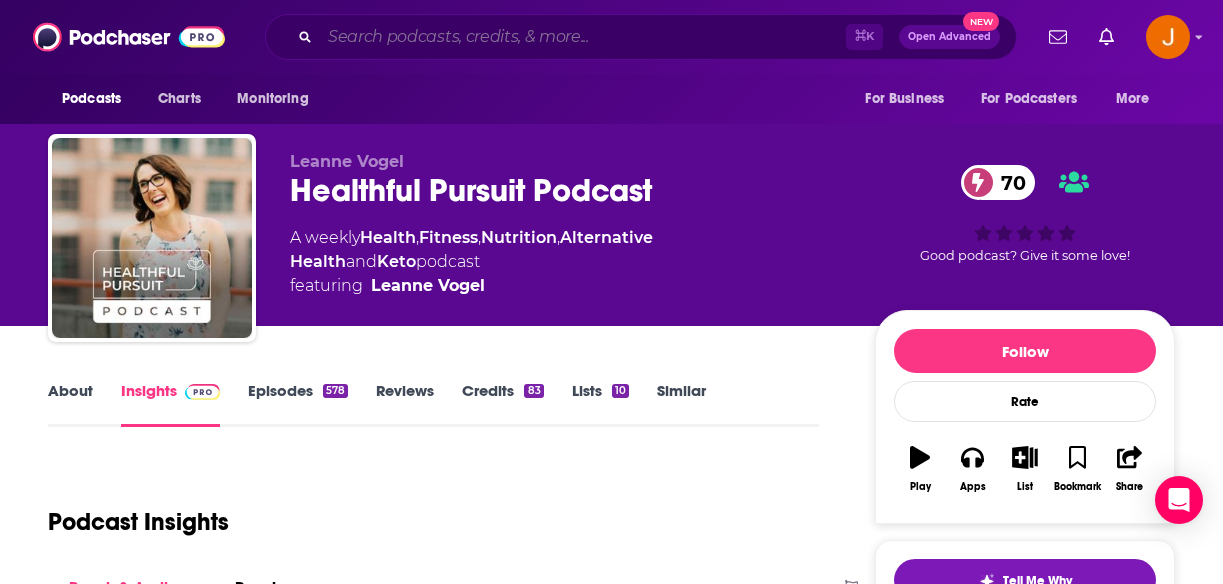 click at bounding box center (583, 37) 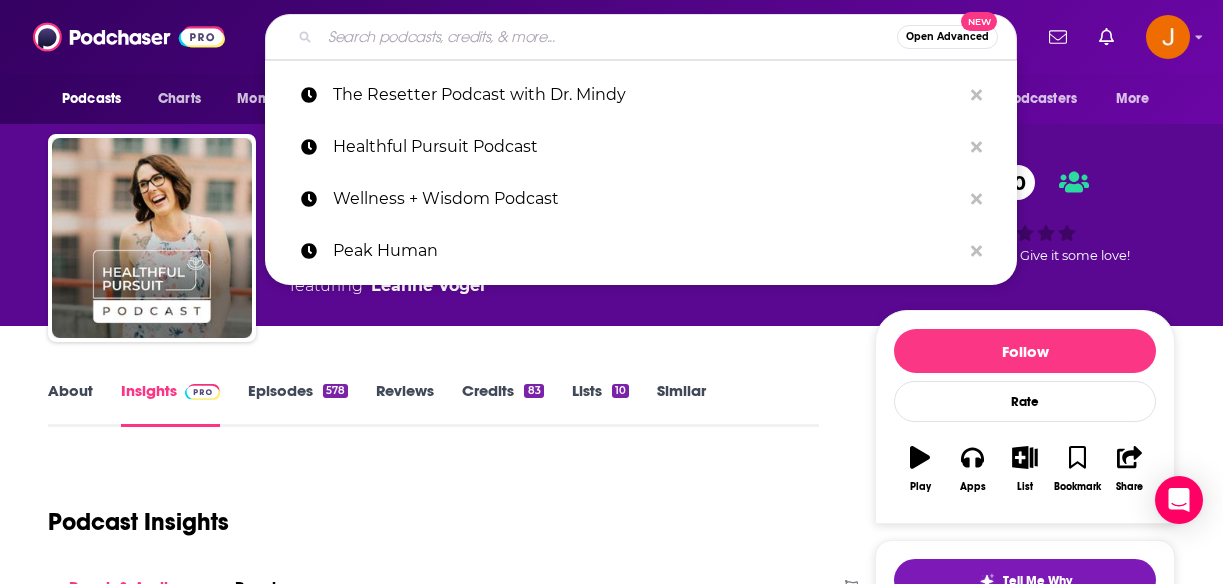 paste on "he Wellness Mama Podcast" 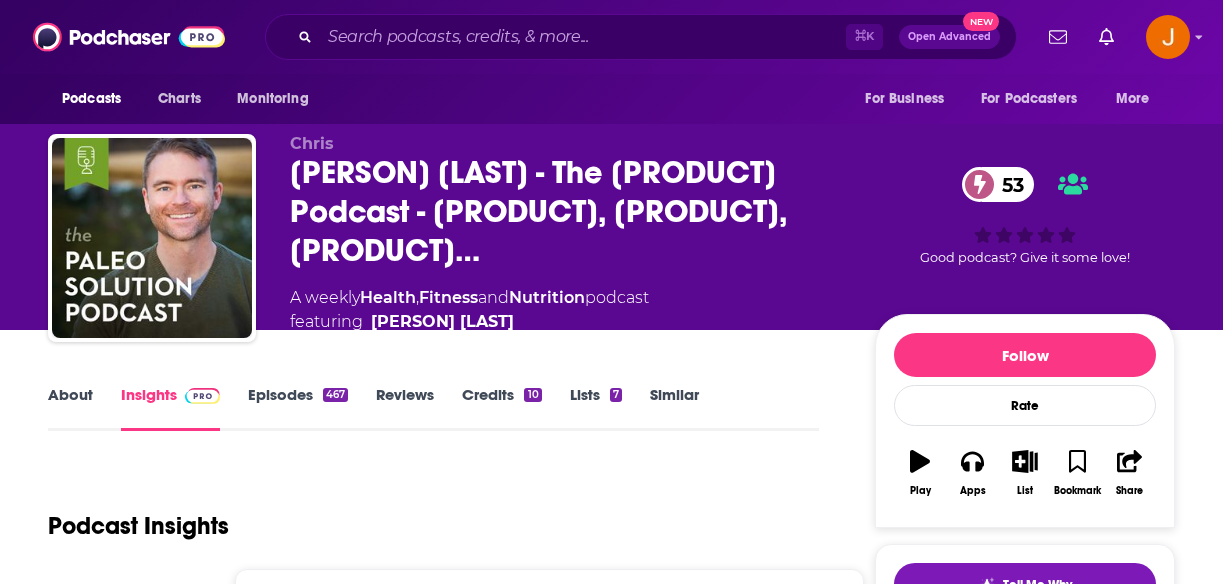 scroll, scrollTop: 0, scrollLeft: 0, axis: both 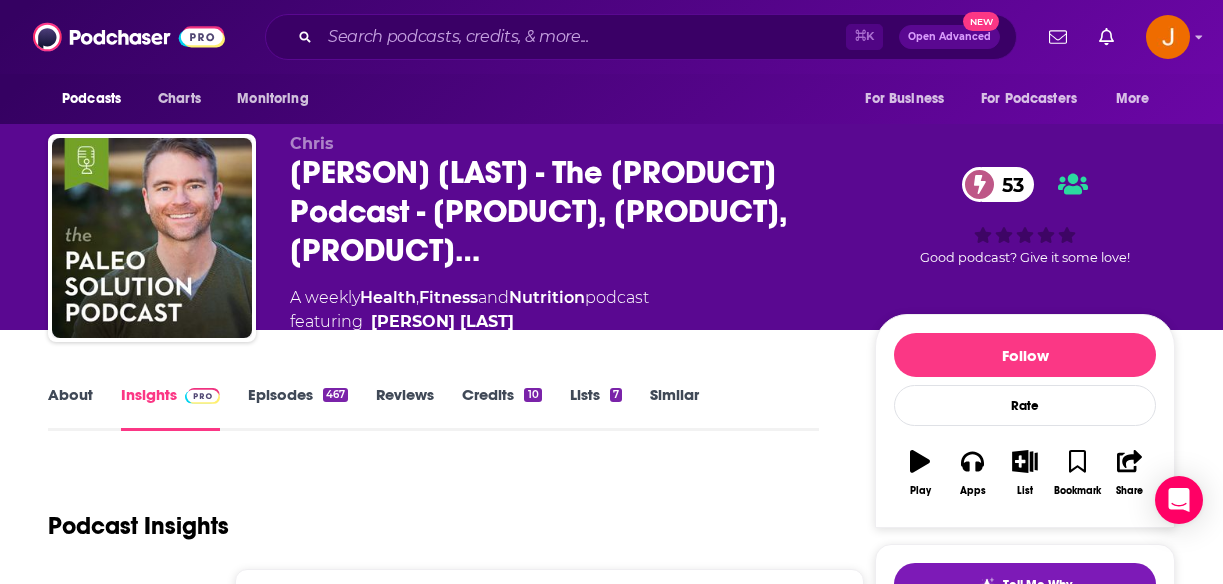 click on "Episodes 467" at bounding box center (298, 408) 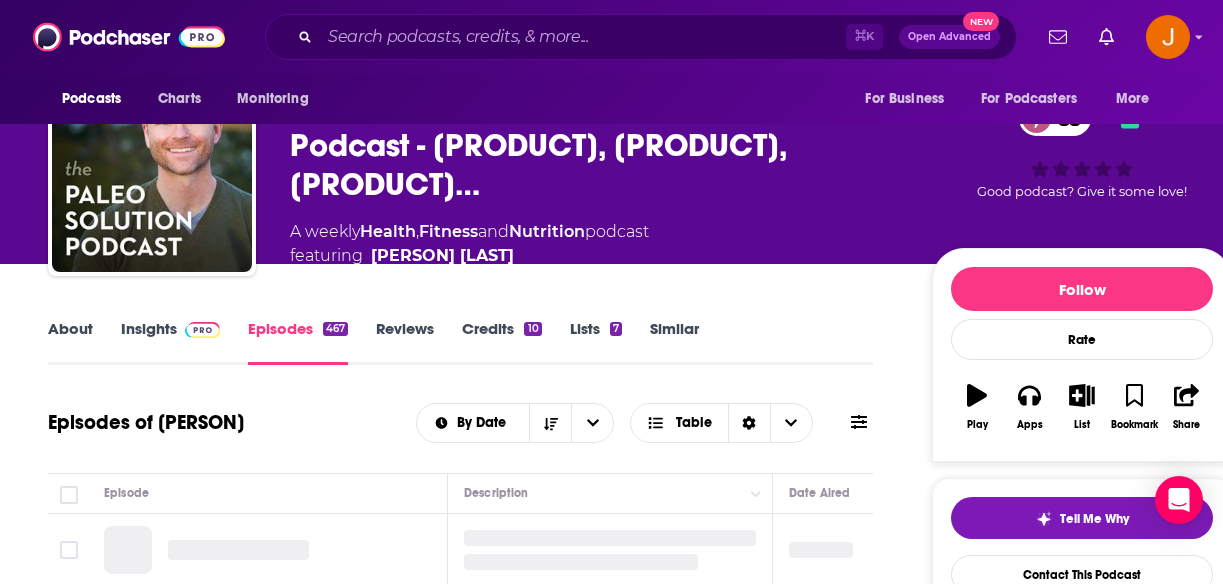 scroll, scrollTop: 320, scrollLeft: 0, axis: vertical 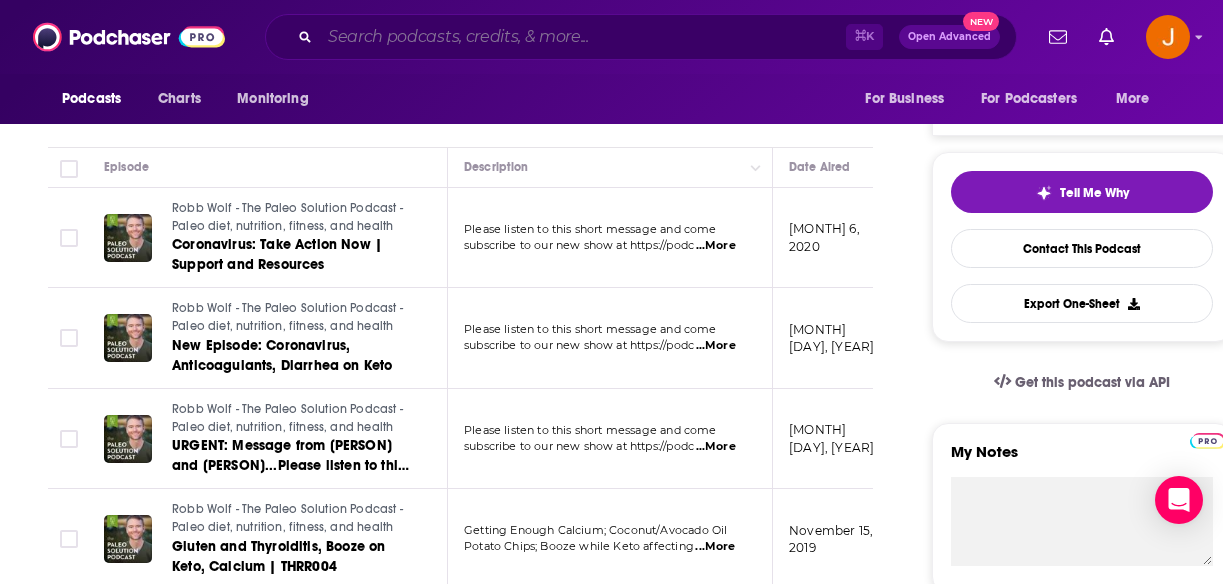 click at bounding box center [583, 37] 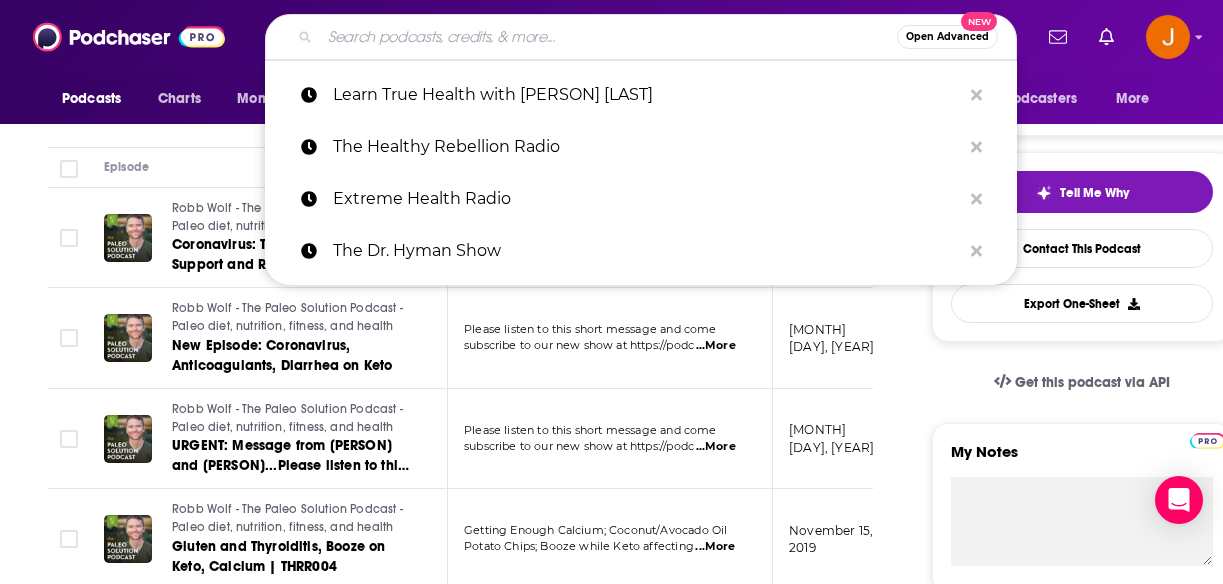paste on "Sparking Wholeness" 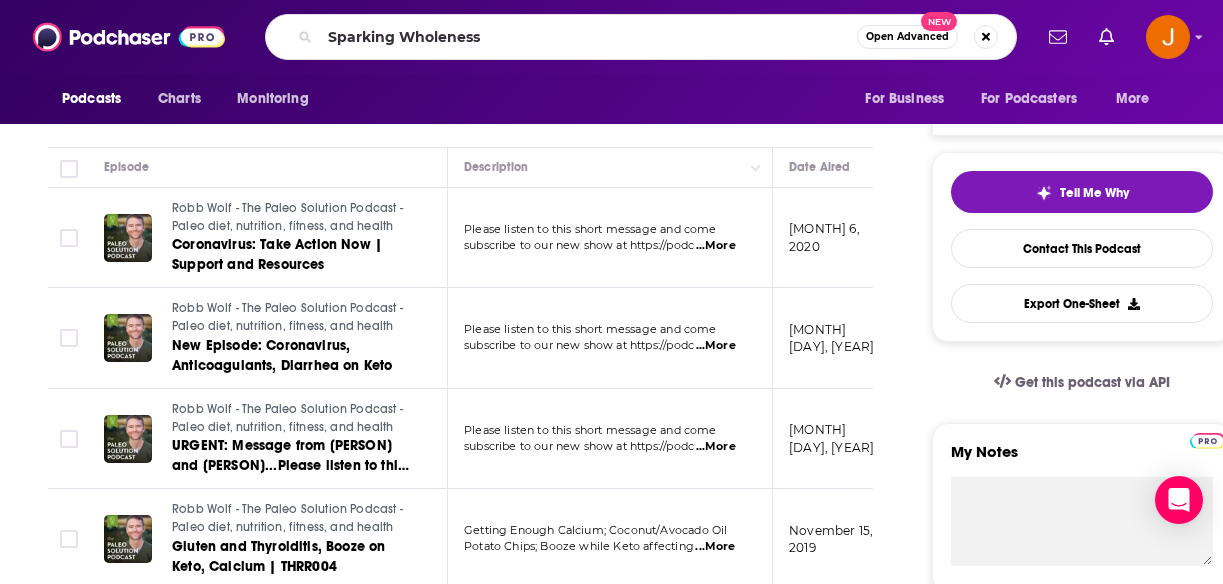 scroll, scrollTop: 0, scrollLeft: 0, axis: both 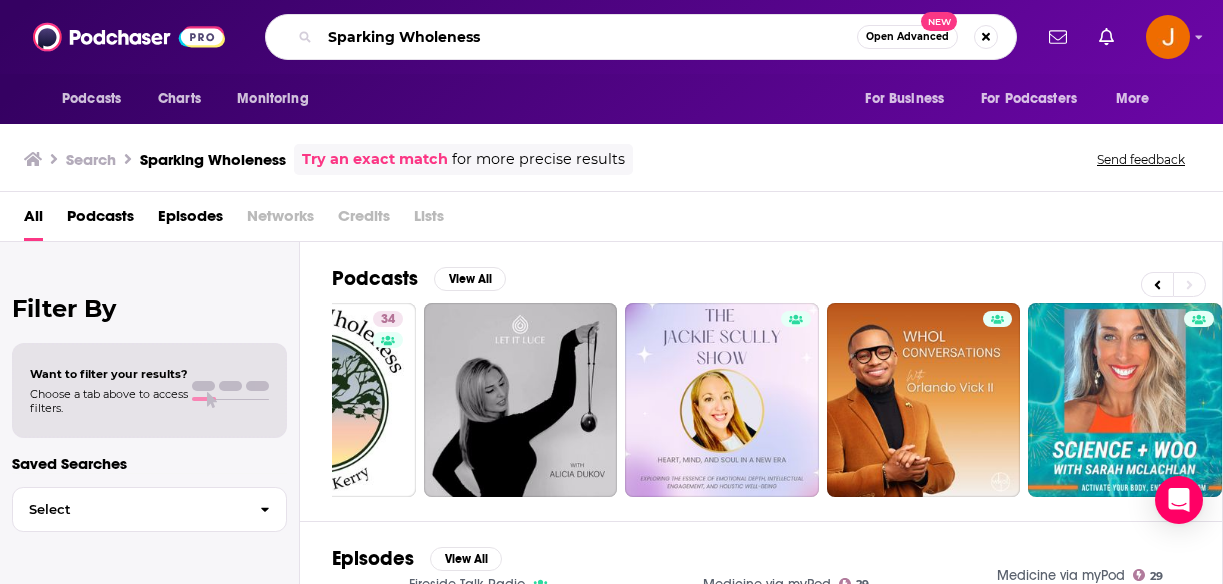 drag, startPoint x: 520, startPoint y: 48, endPoint x: 200, endPoint y: 21, distance: 321.13705 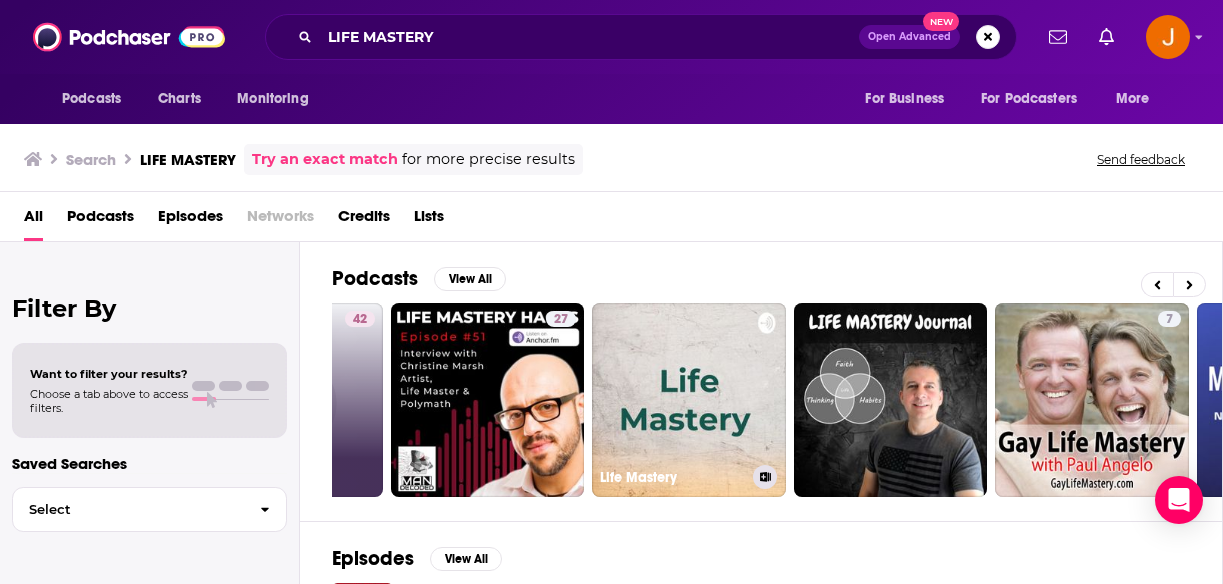scroll, scrollTop: 0, scrollLeft: 564, axis: horizontal 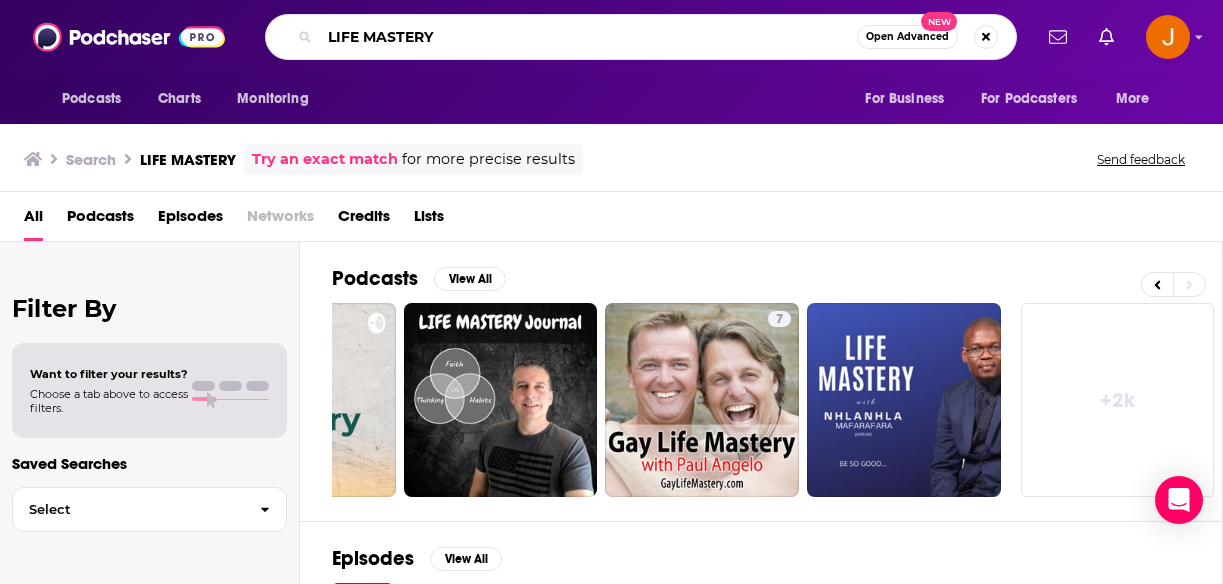 drag, startPoint x: 514, startPoint y: 24, endPoint x: 409, endPoint y: 45, distance: 107.07941 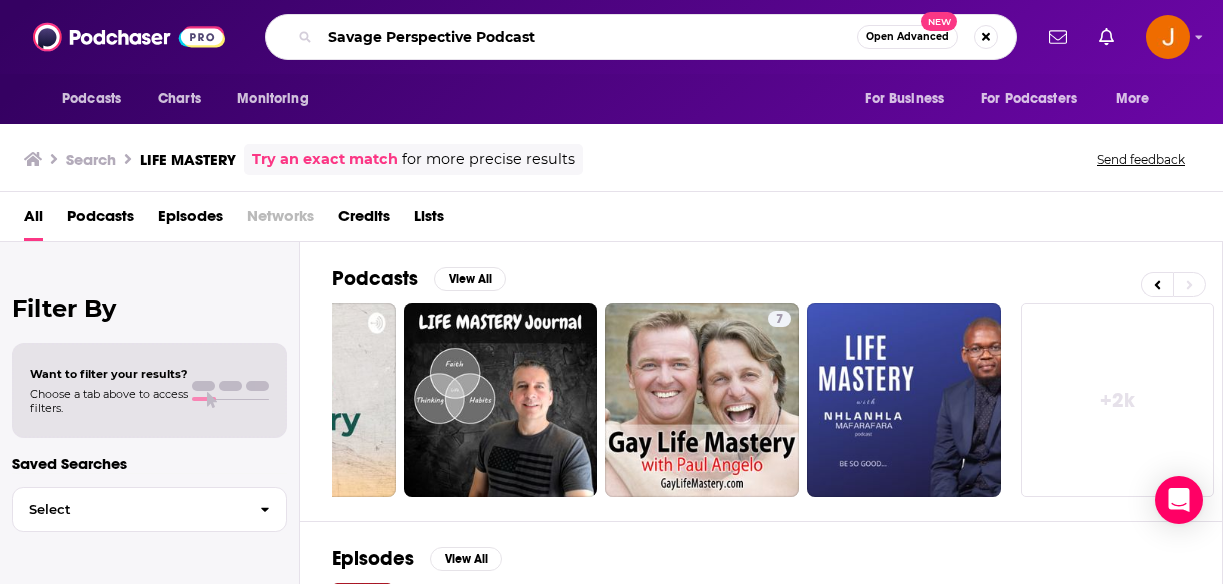 type on "Savage Perspective Podcast" 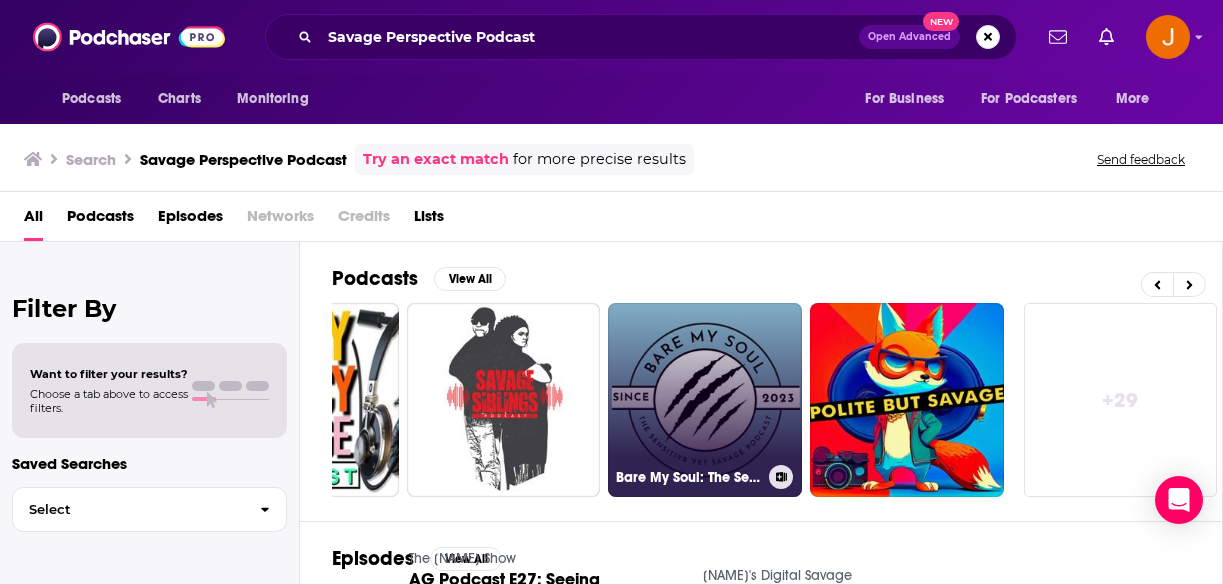scroll, scrollTop: 0, scrollLeft: 946, axis: horizontal 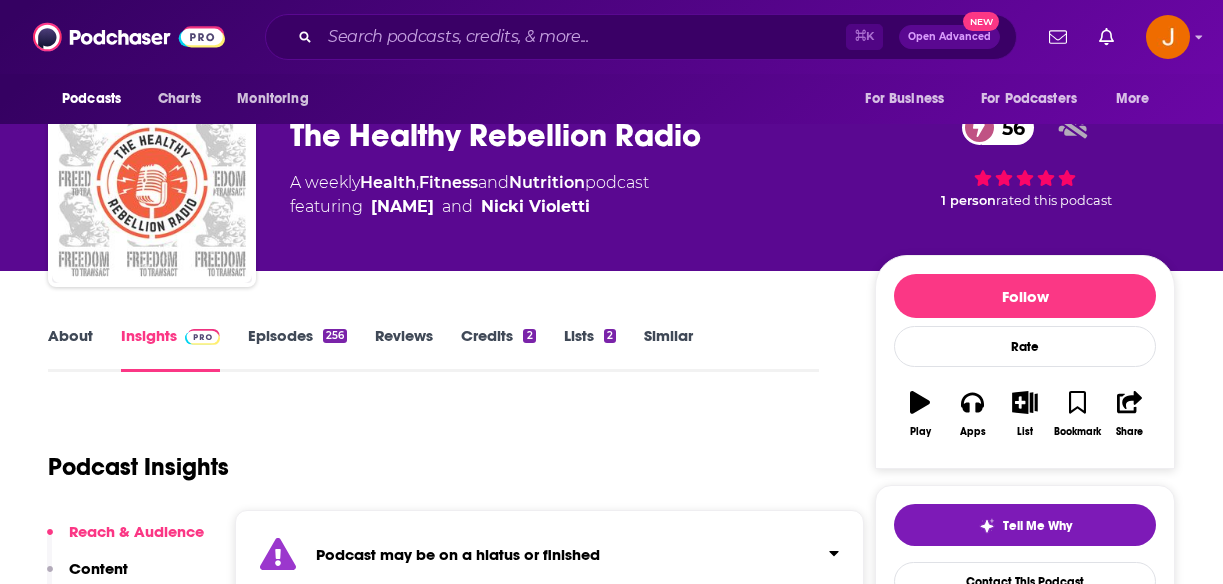 click on "Episodes 256" at bounding box center [297, 349] 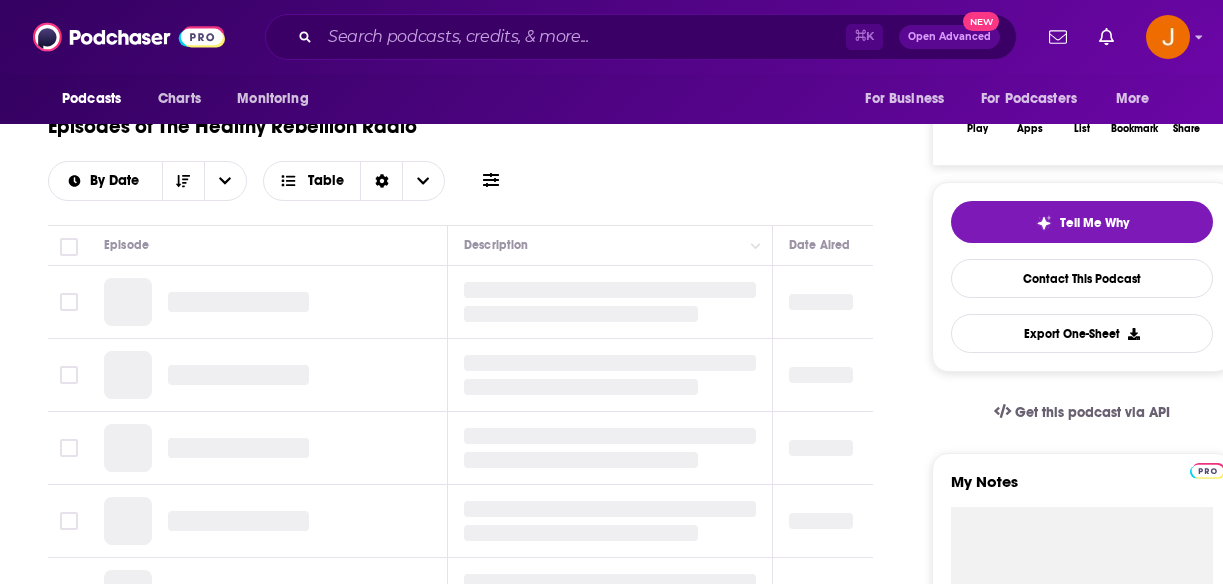 scroll, scrollTop: 404, scrollLeft: 0, axis: vertical 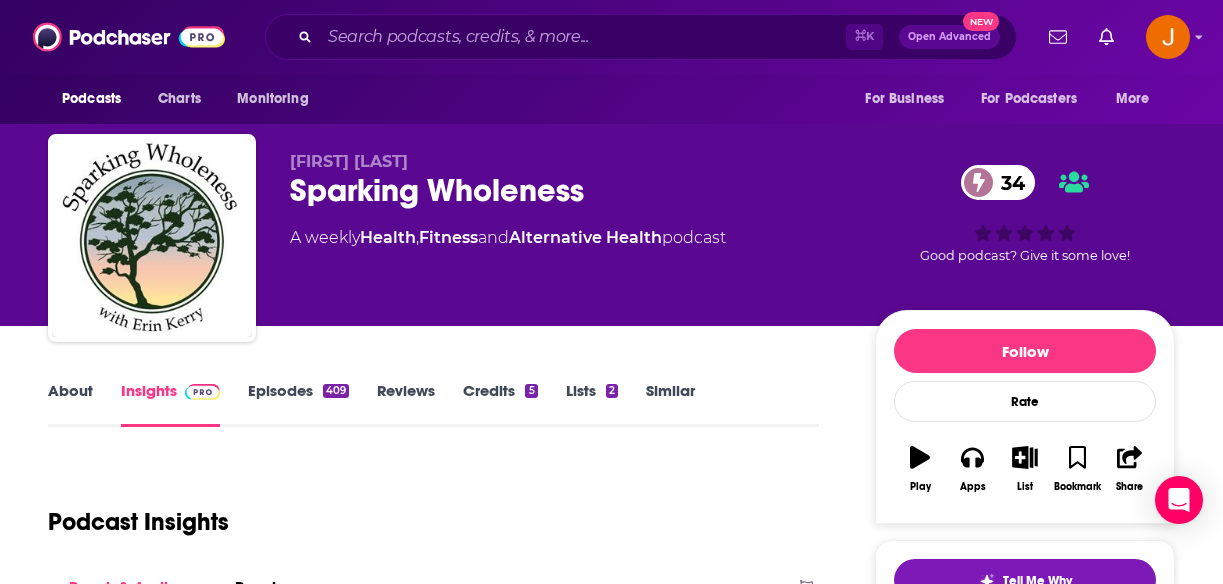 click on "Episodes 409" at bounding box center [298, 404] 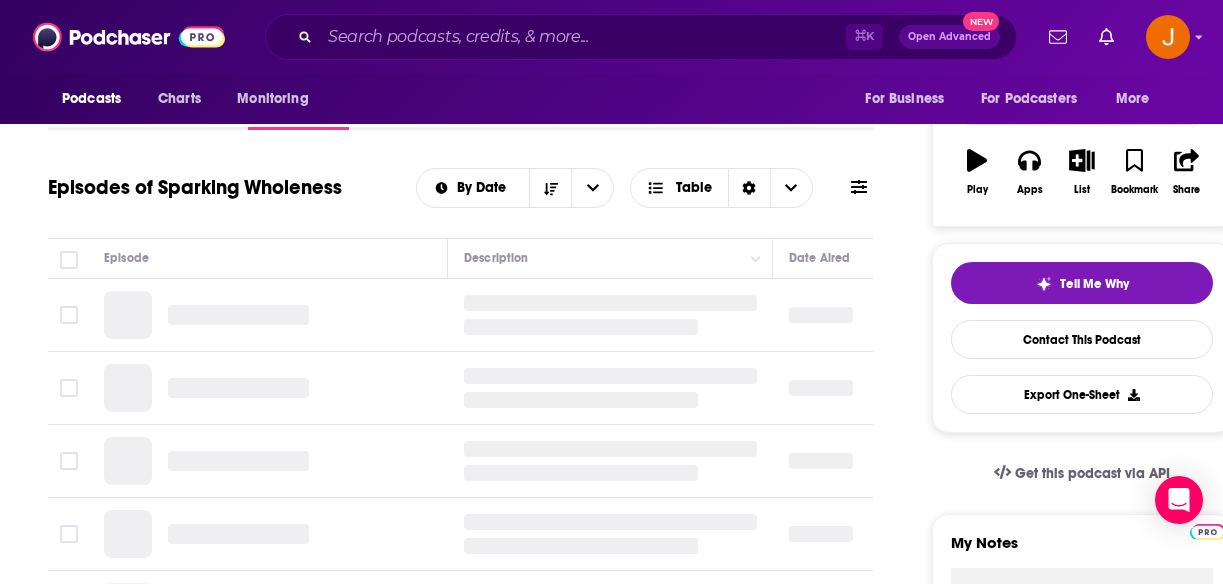 scroll, scrollTop: 319, scrollLeft: 0, axis: vertical 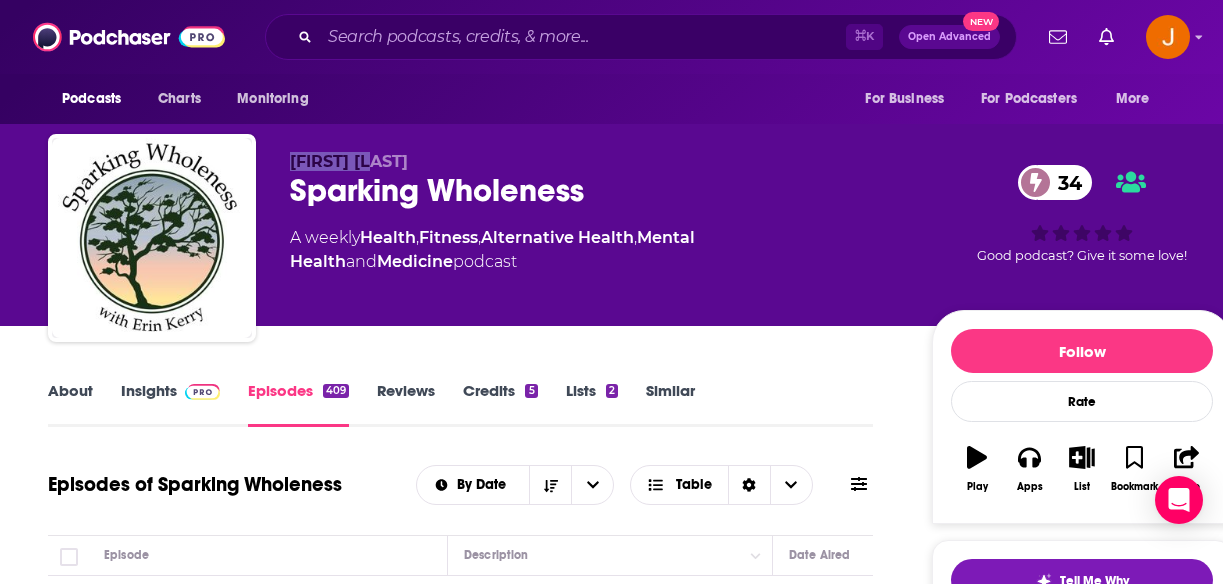 drag, startPoint x: 385, startPoint y: 162, endPoint x: 289, endPoint y: 162, distance: 96 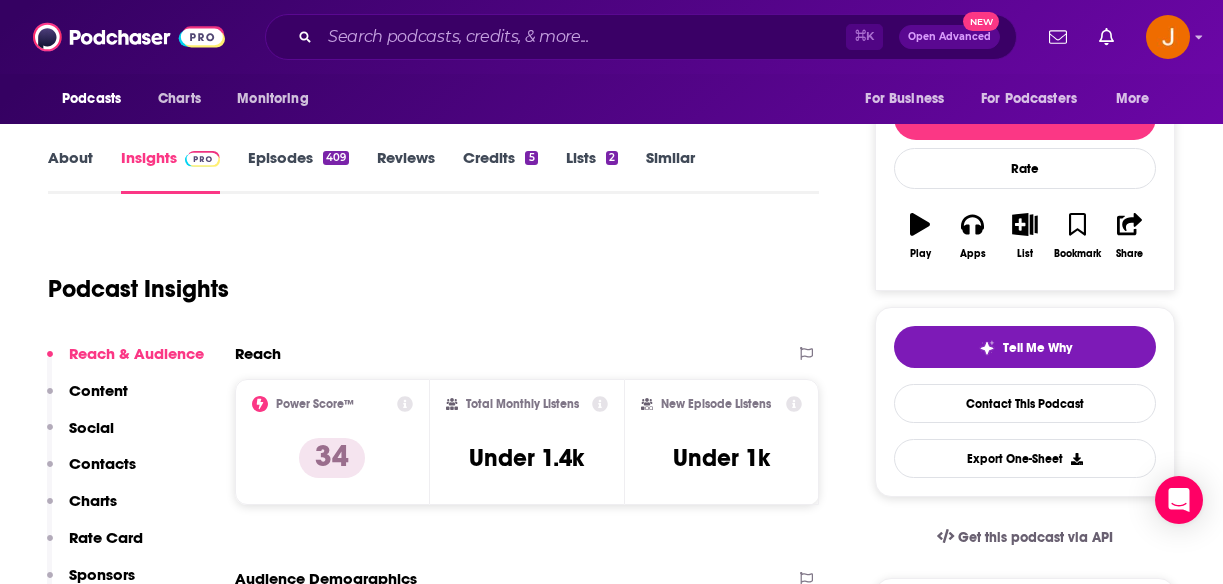 click on "Contacts" at bounding box center (102, 463) 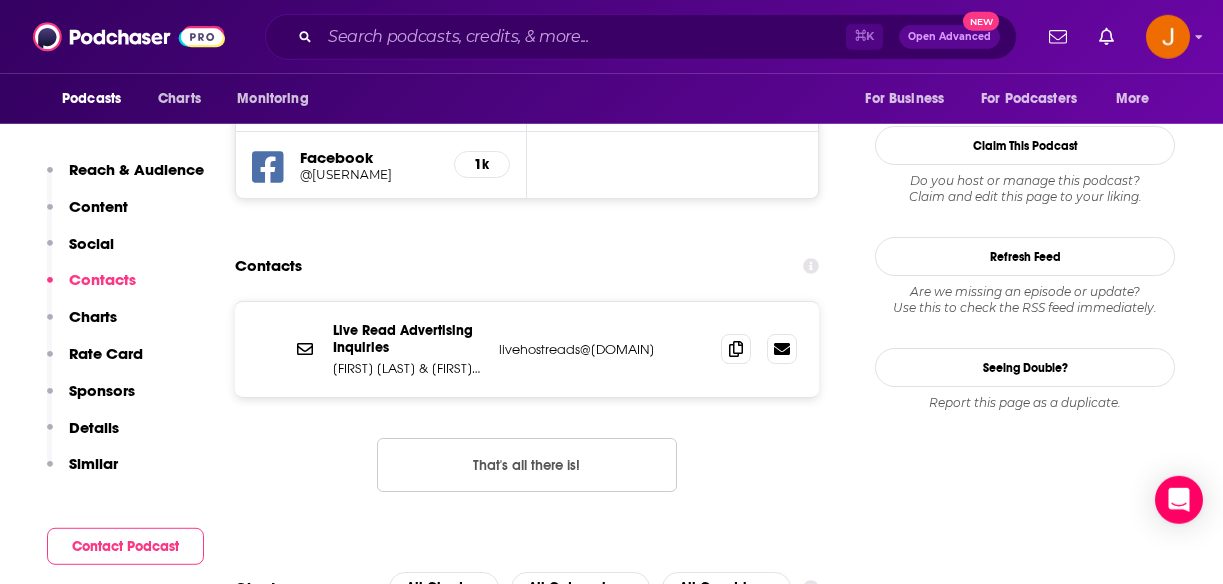 scroll, scrollTop: 1756, scrollLeft: 0, axis: vertical 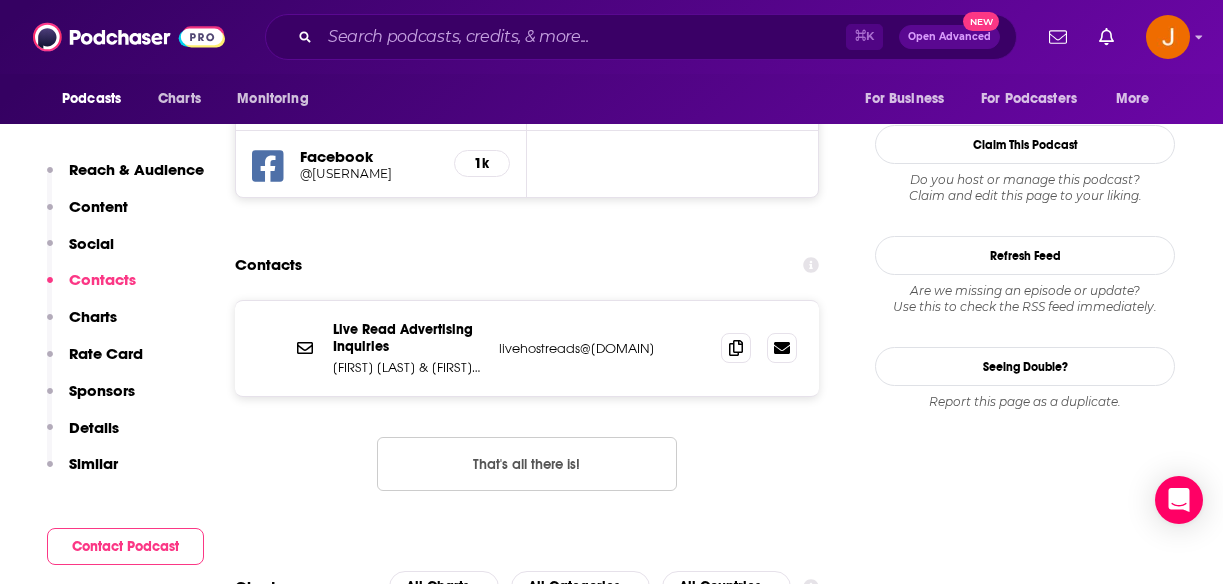 drag, startPoint x: 676, startPoint y: 376, endPoint x: 494, endPoint y: 385, distance: 182.2224 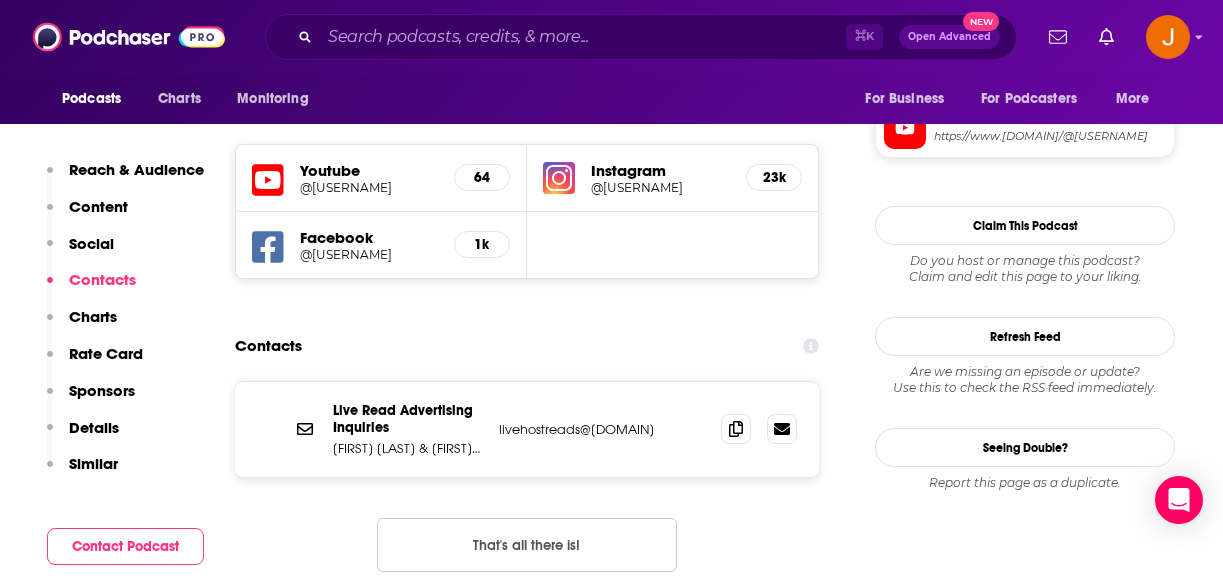 scroll, scrollTop: 1671, scrollLeft: 0, axis: vertical 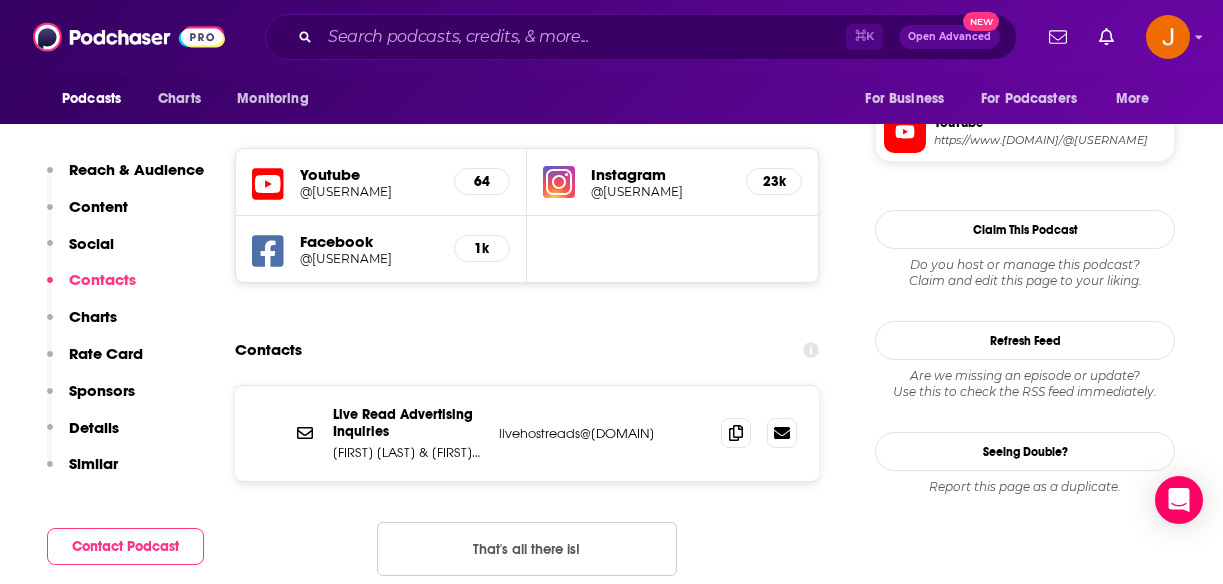 click 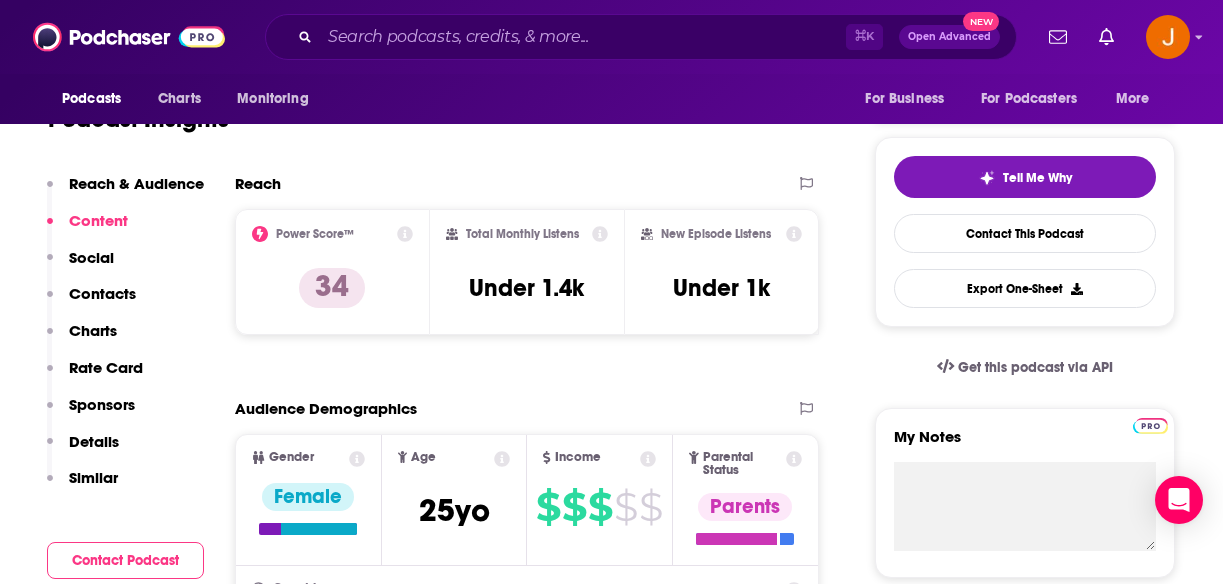 scroll, scrollTop: 318, scrollLeft: 0, axis: vertical 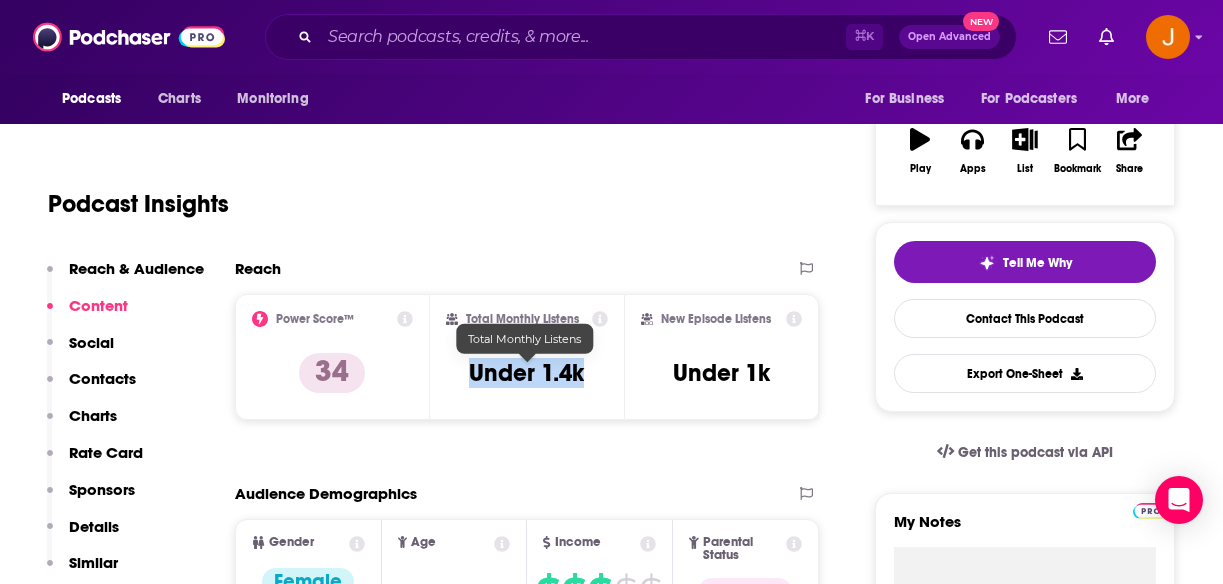 drag, startPoint x: 471, startPoint y: 376, endPoint x: 583, endPoint y: 382, distance: 112.1606 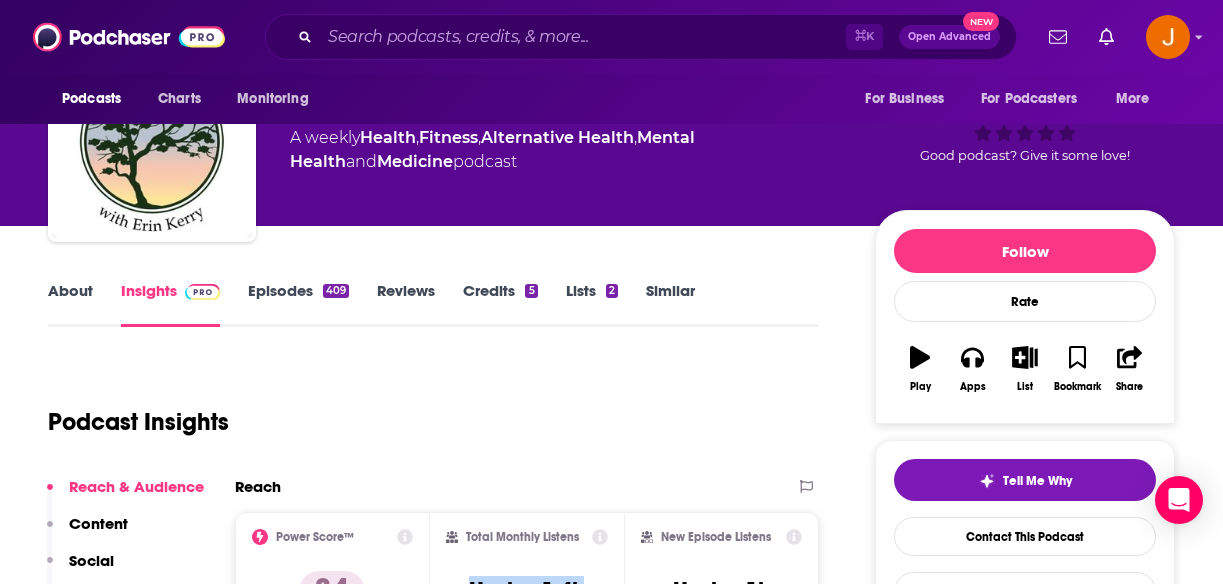 scroll, scrollTop: 0, scrollLeft: 0, axis: both 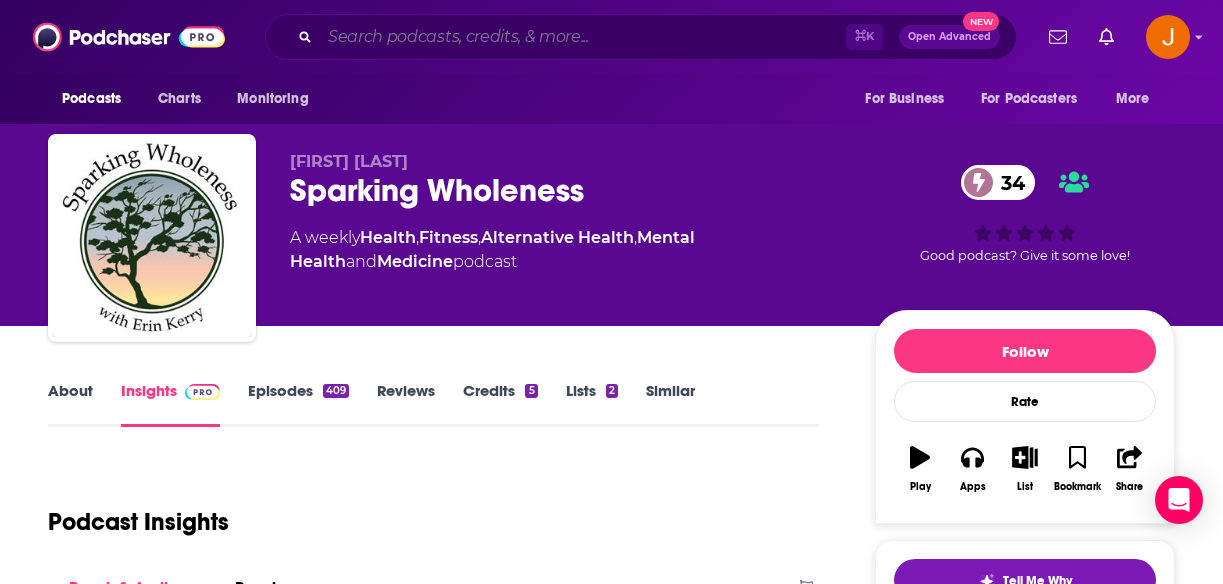 click at bounding box center [583, 37] 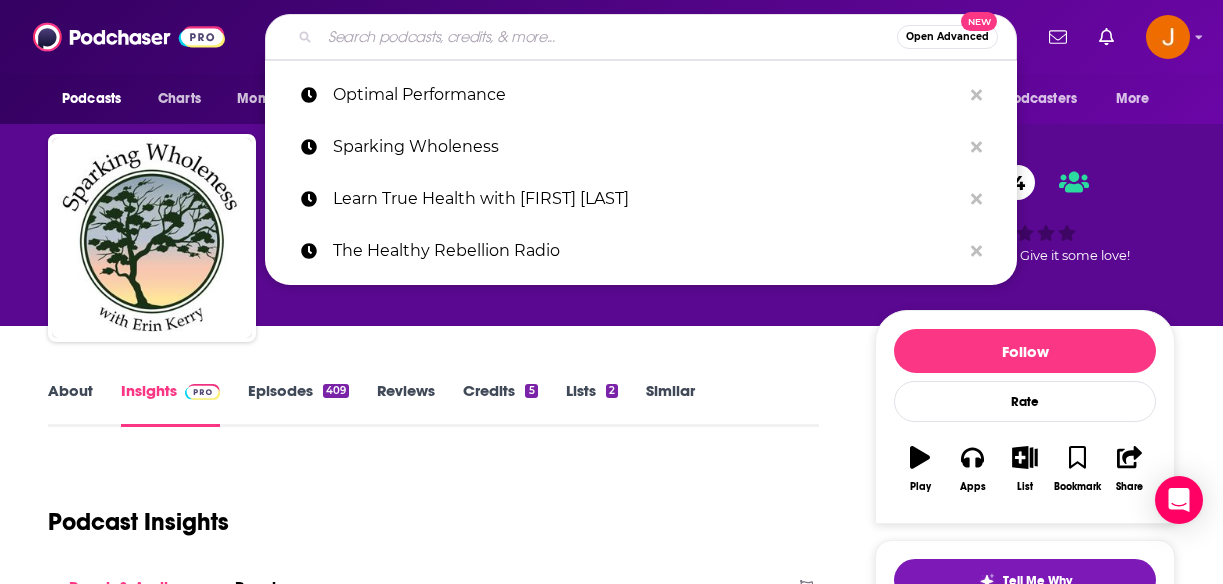 paste on "Optimal Performance" 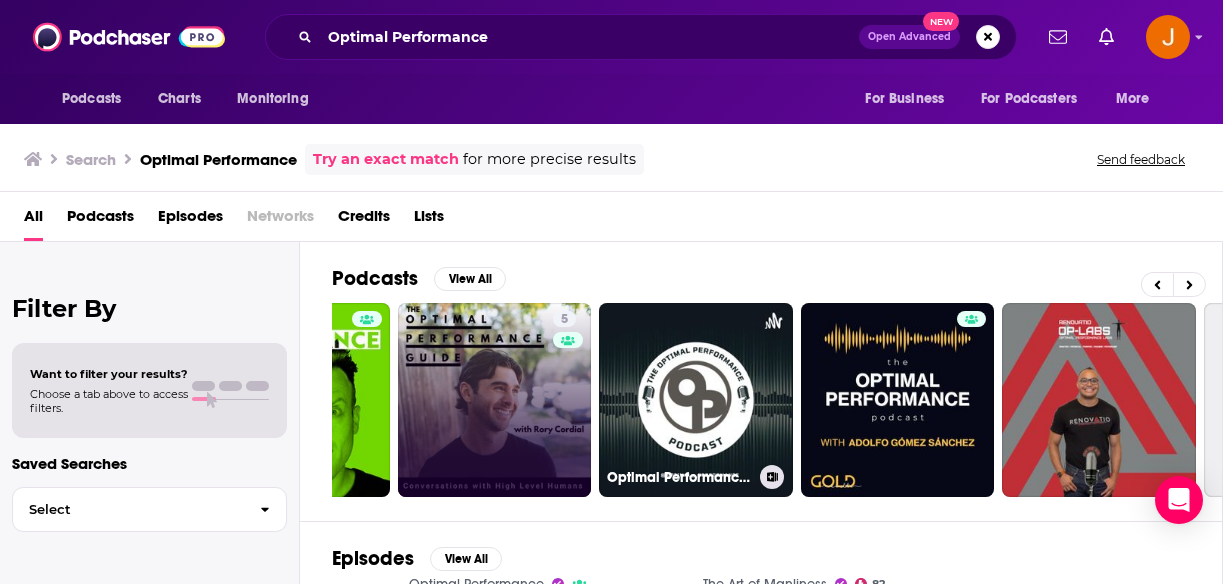 scroll, scrollTop: 0, scrollLeft: 223, axis: horizontal 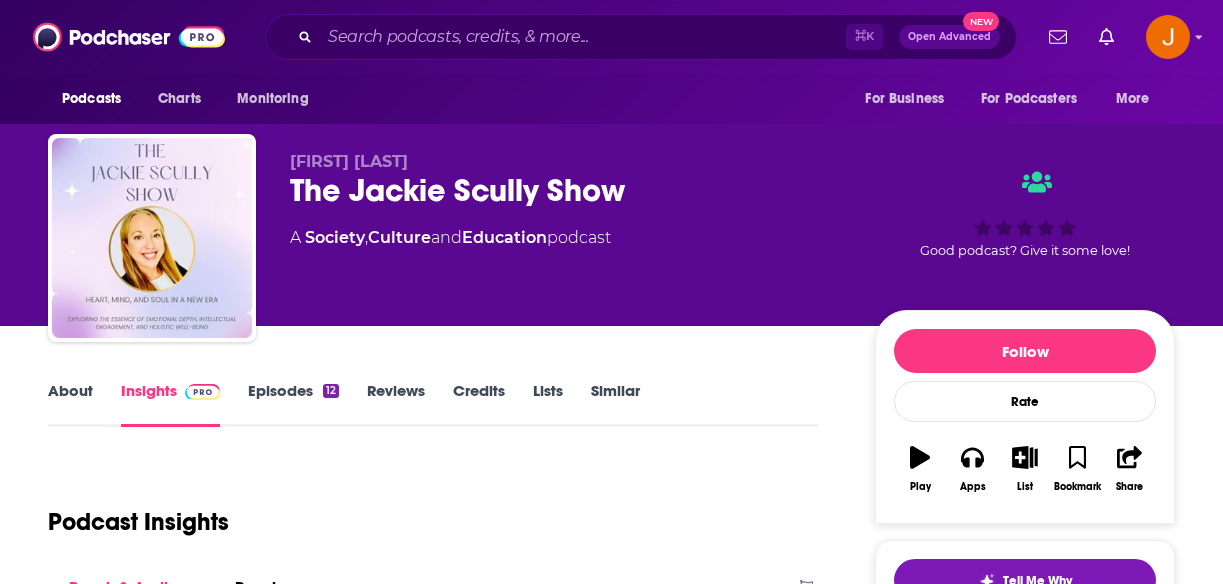 click on "Episodes 12" at bounding box center [293, 404] 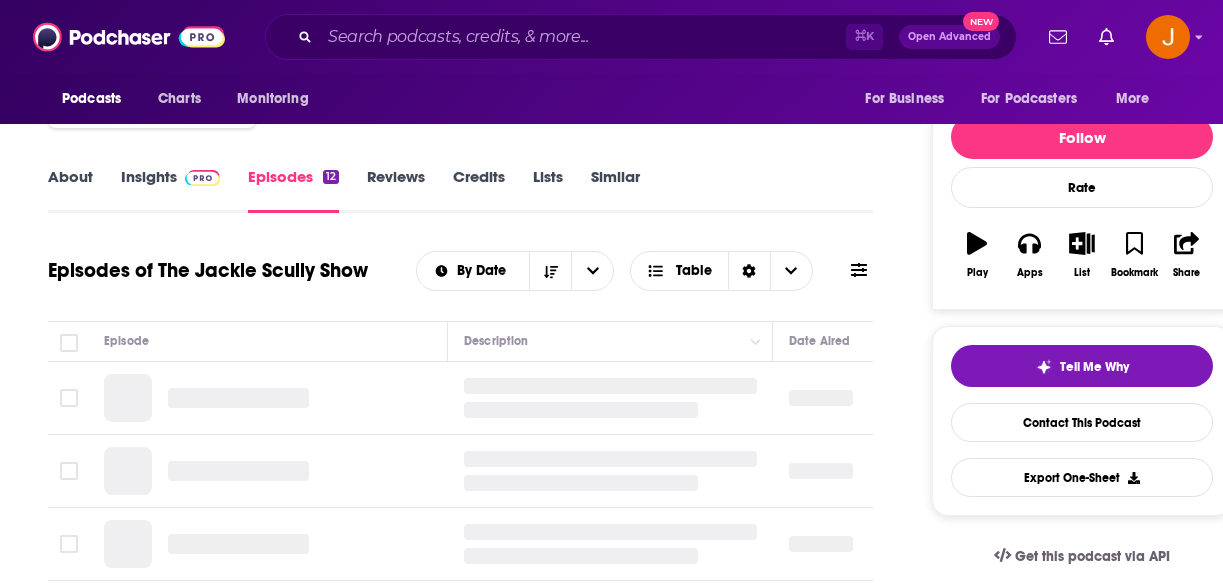 scroll, scrollTop: 216, scrollLeft: 0, axis: vertical 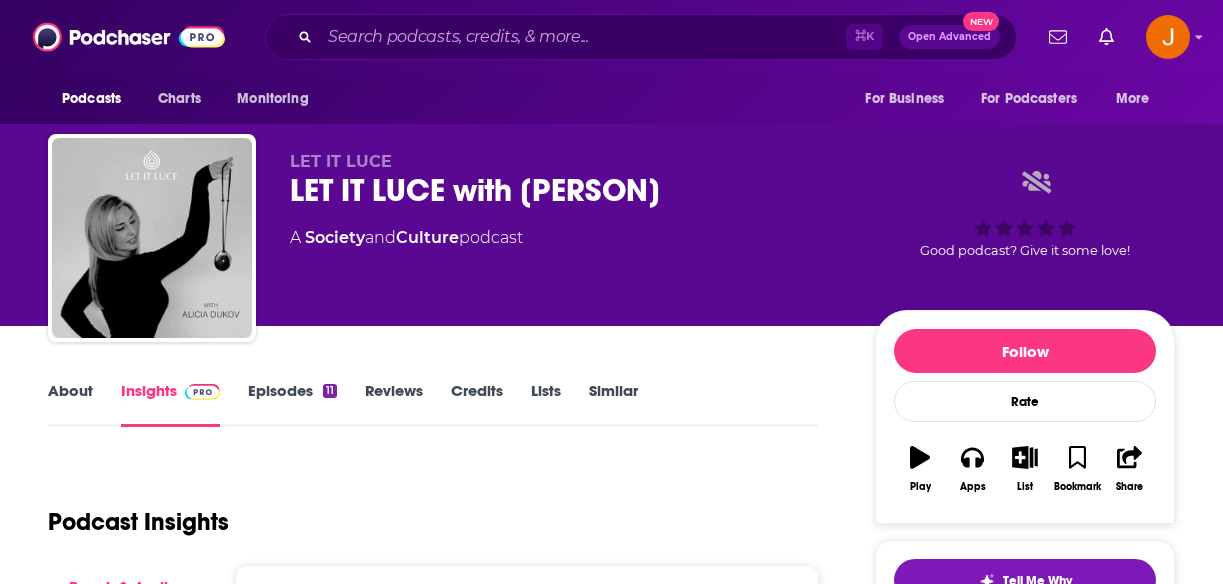click on "Episodes 11" at bounding box center (292, 404) 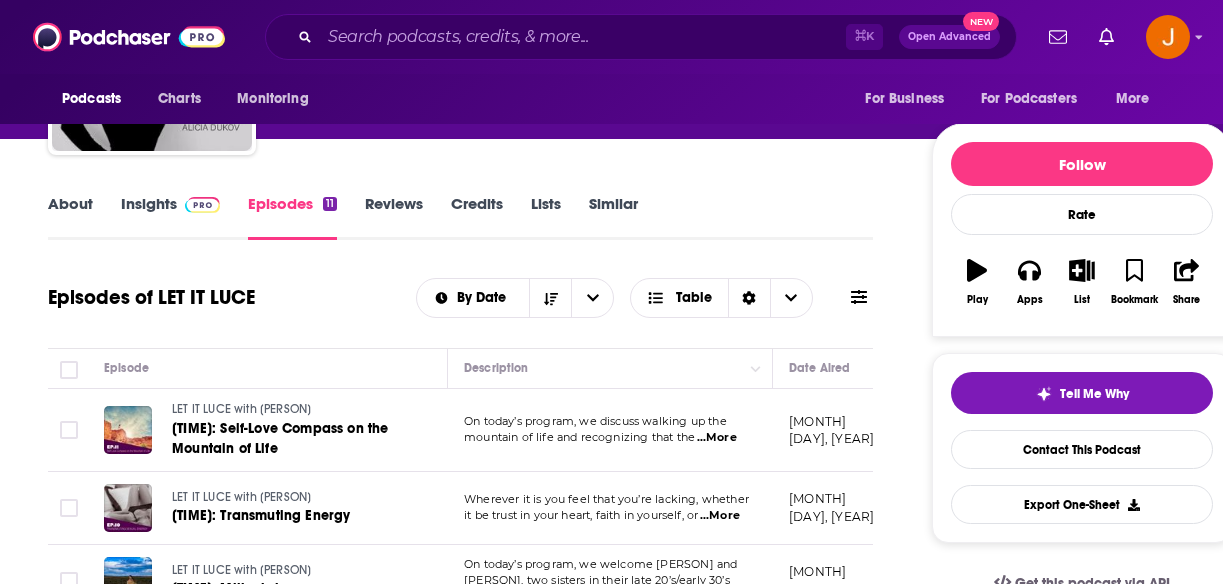 scroll, scrollTop: 189, scrollLeft: 0, axis: vertical 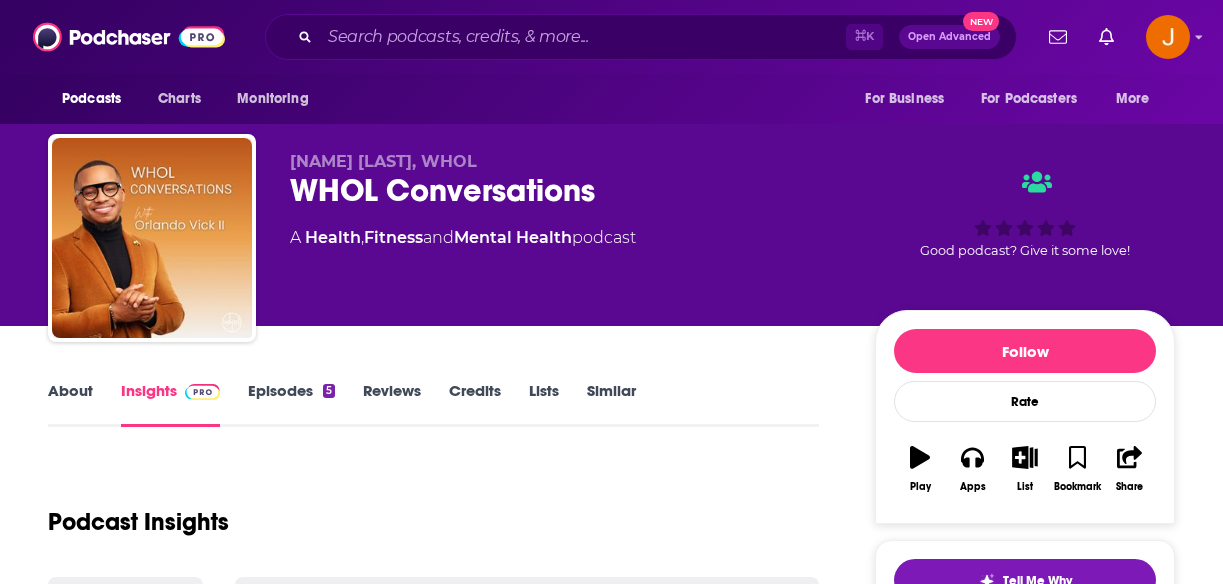 click on "Episodes 5" at bounding box center (291, 404) 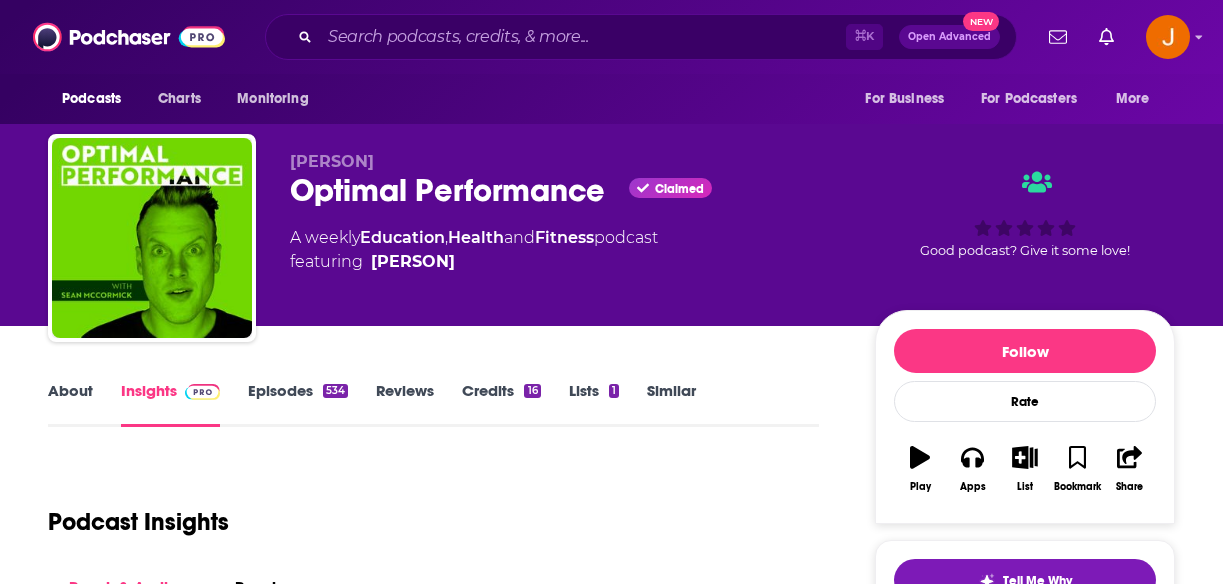 scroll, scrollTop: 0, scrollLeft: 0, axis: both 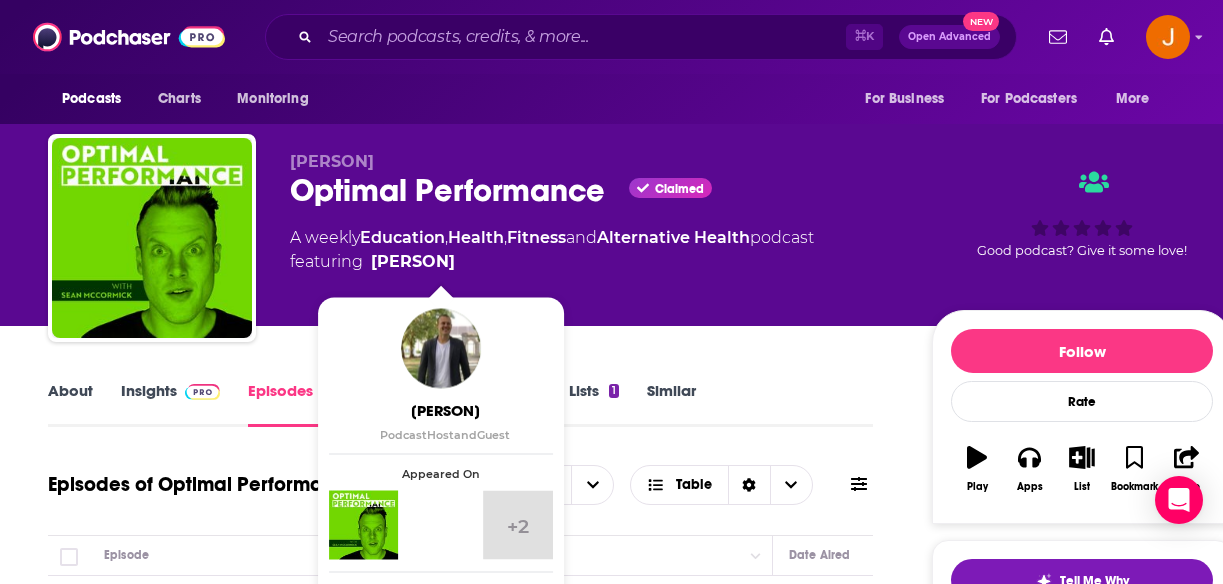 drag, startPoint x: 542, startPoint y: 275, endPoint x: 373, endPoint y: 274, distance: 169.00296 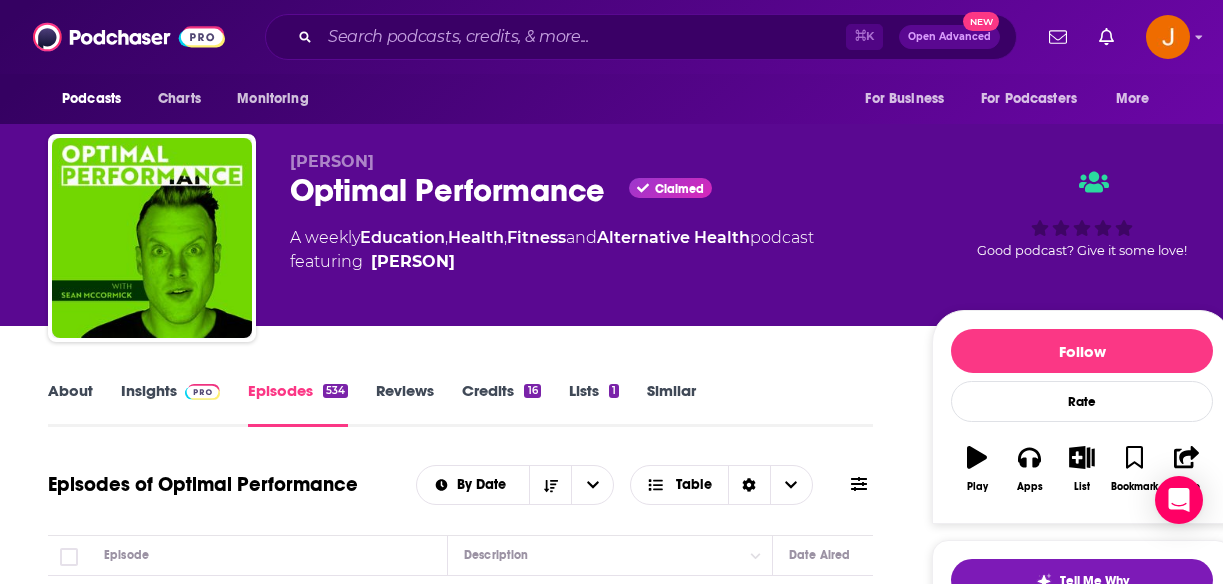 drag, startPoint x: 432, startPoint y: 159, endPoint x: 293, endPoint y: 165, distance: 139.12944 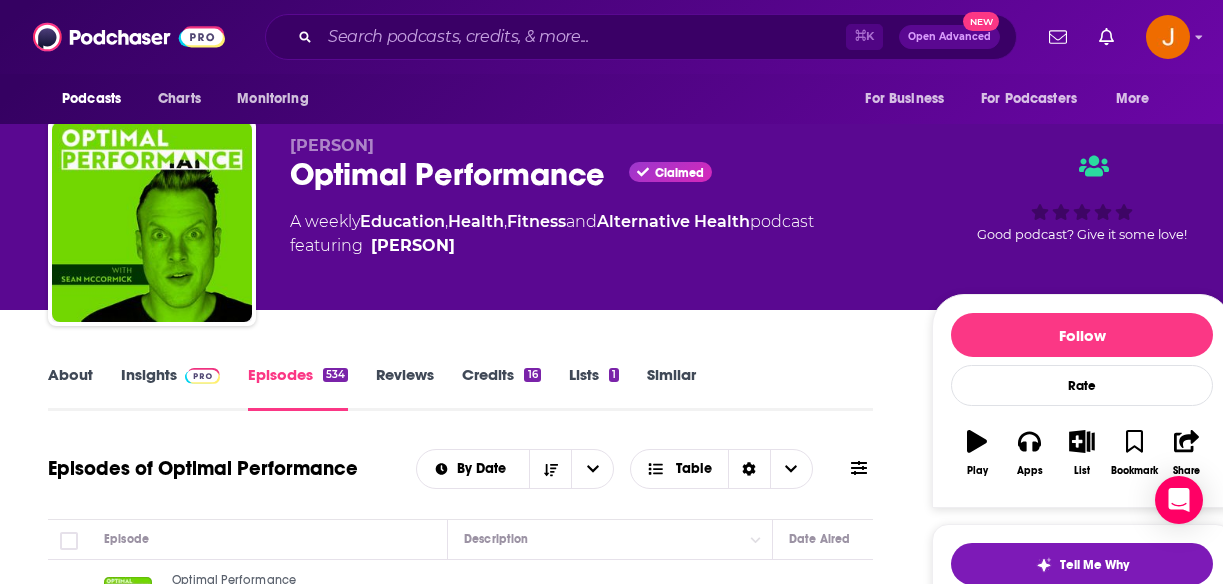 scroll, scrollTop: 23, scrollLeft: 0, axis: vertical 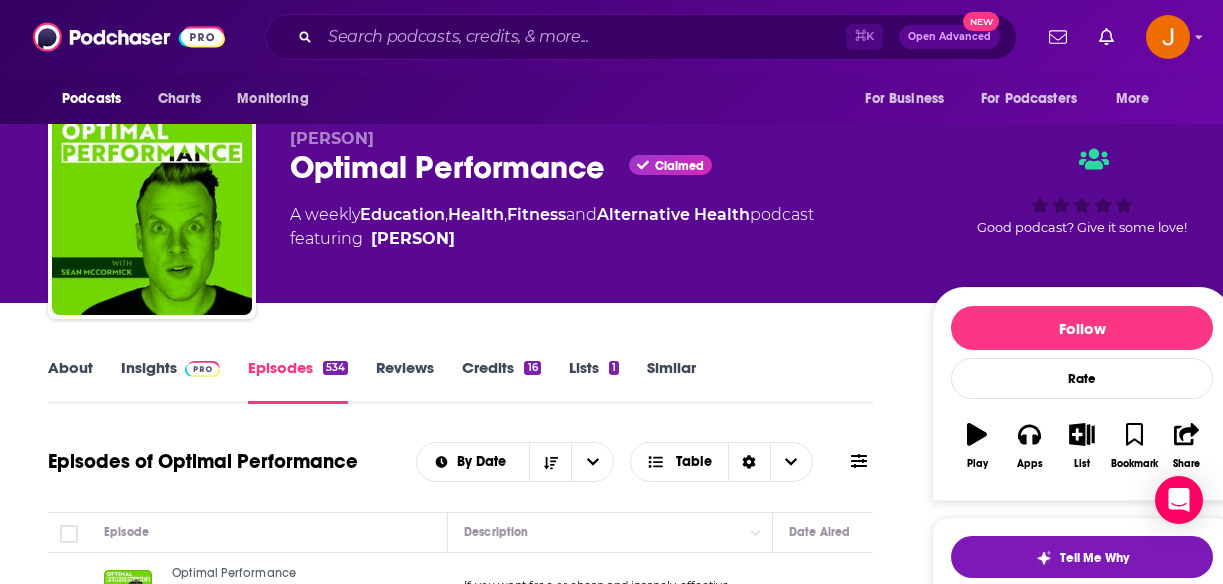 click on "Insights" at bounding box center (170, 381) 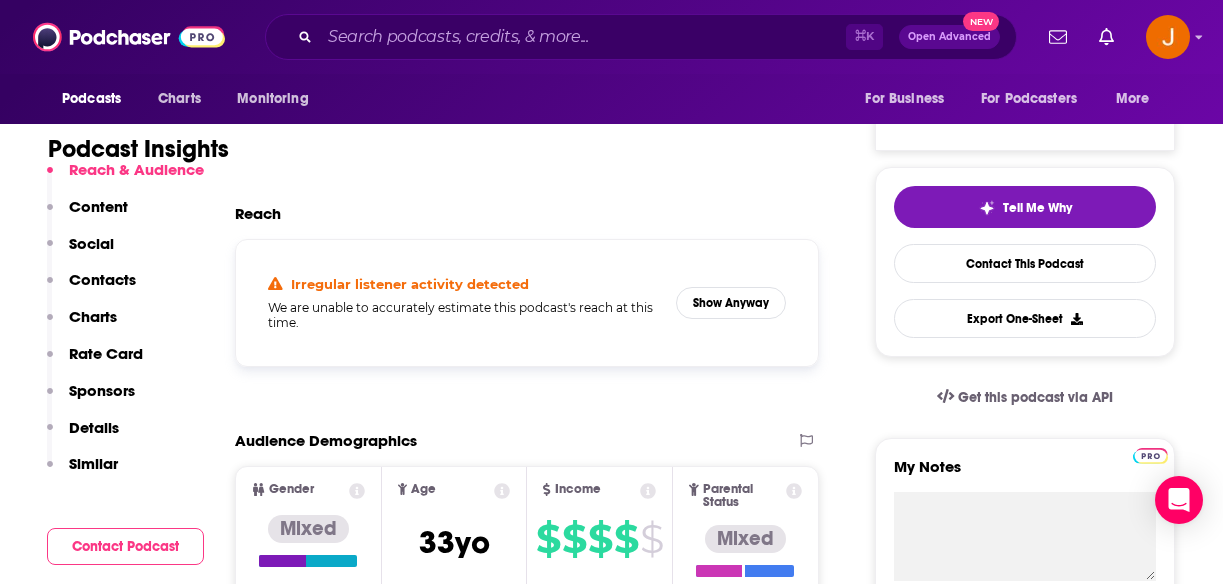 scroll, scrollTop: 379, scrollLeft: 0, axis: vertical 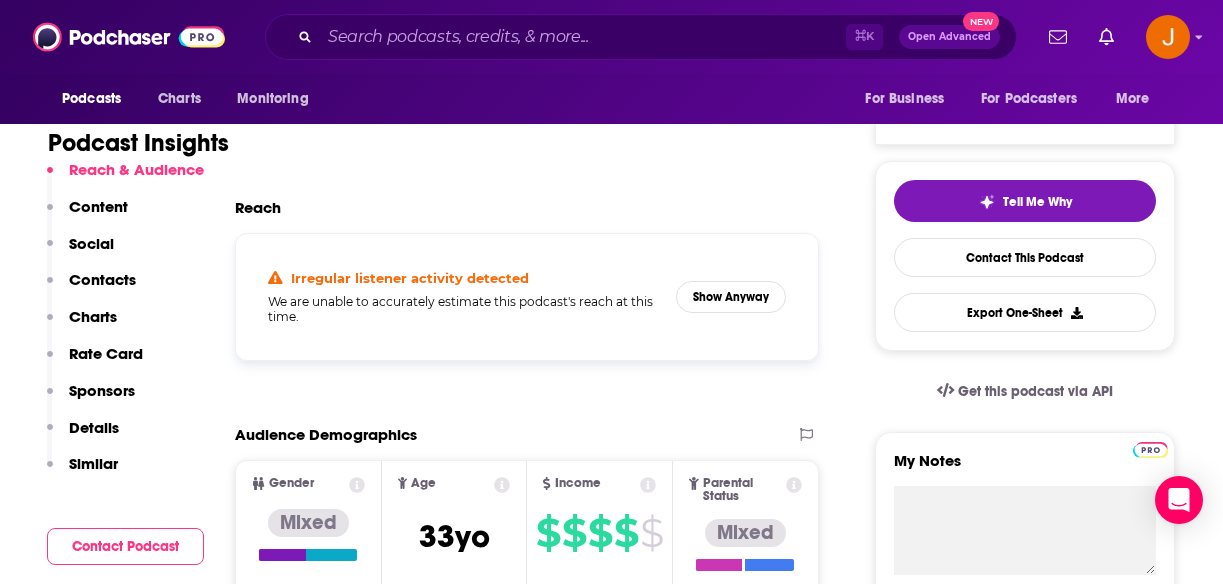click on "Contacts" at bounding box center [102, 279] 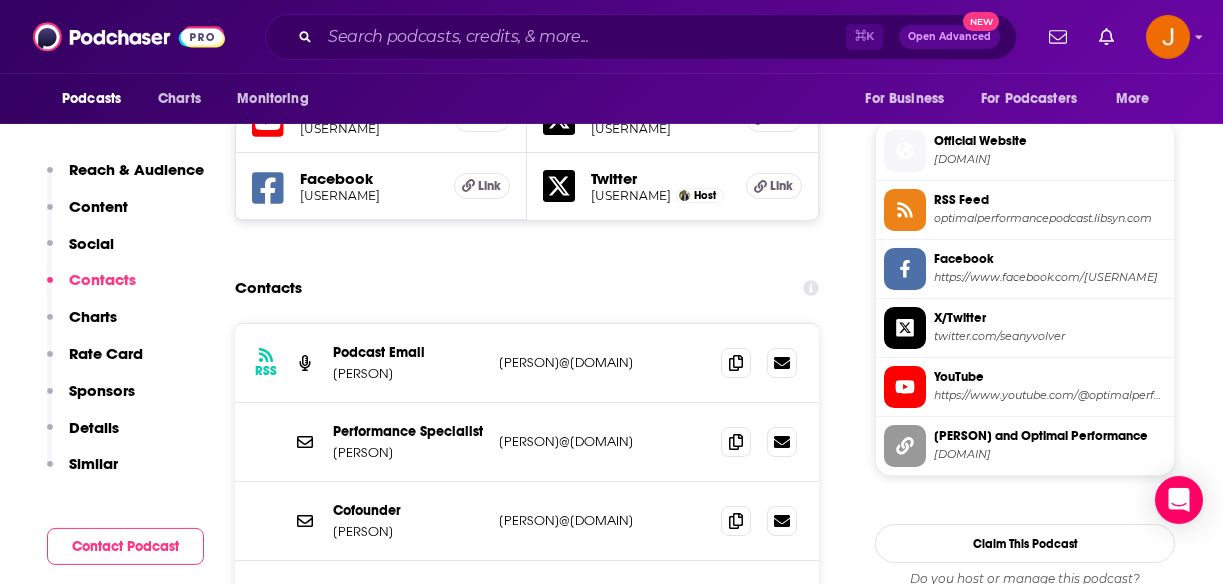 scroll, scrollTop: 1760, scrollLeft: 0, axis: vertical 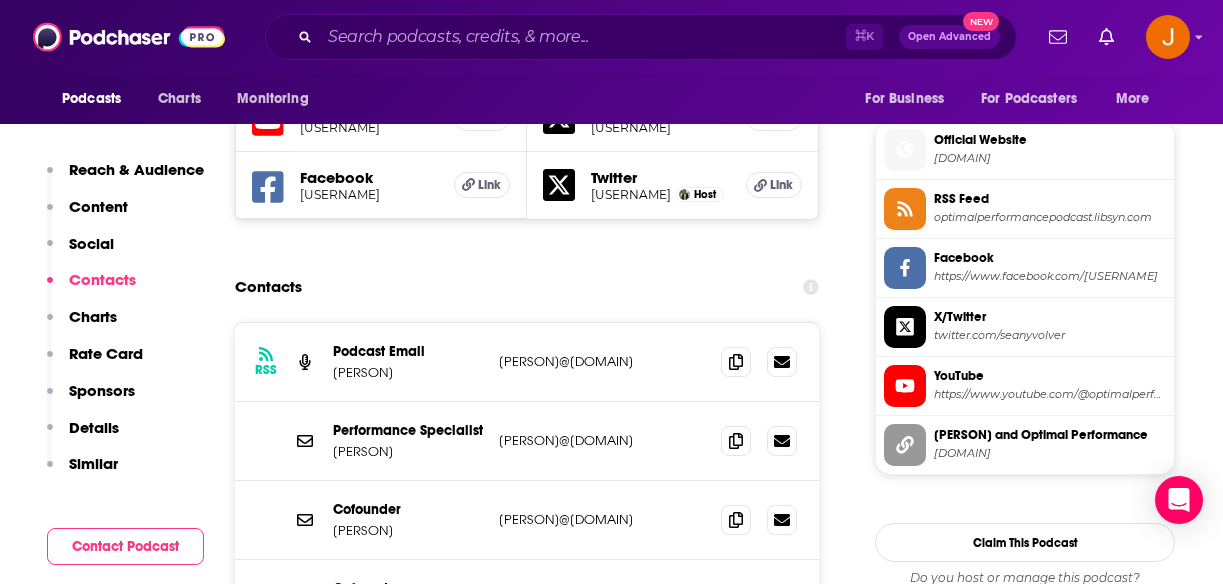 drag, startPoint x: 673, startPoint y: 372, endPoint x: 499, endPoint y: 372, distance: 174 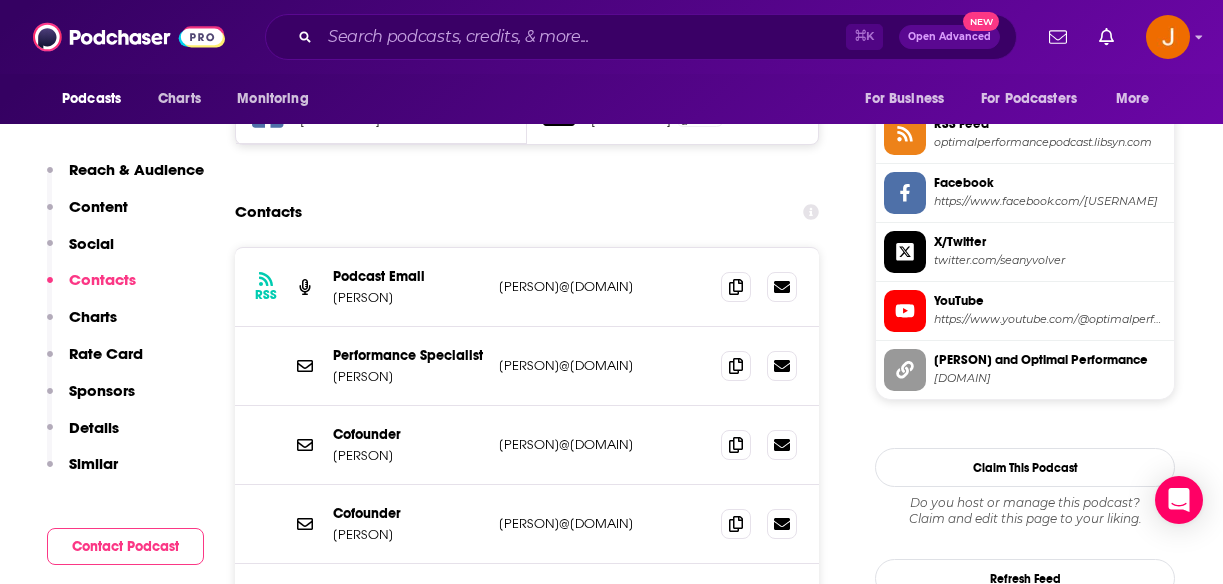 scroll, scrollTop: 1837, scrollLeft: 0, axis: vertical 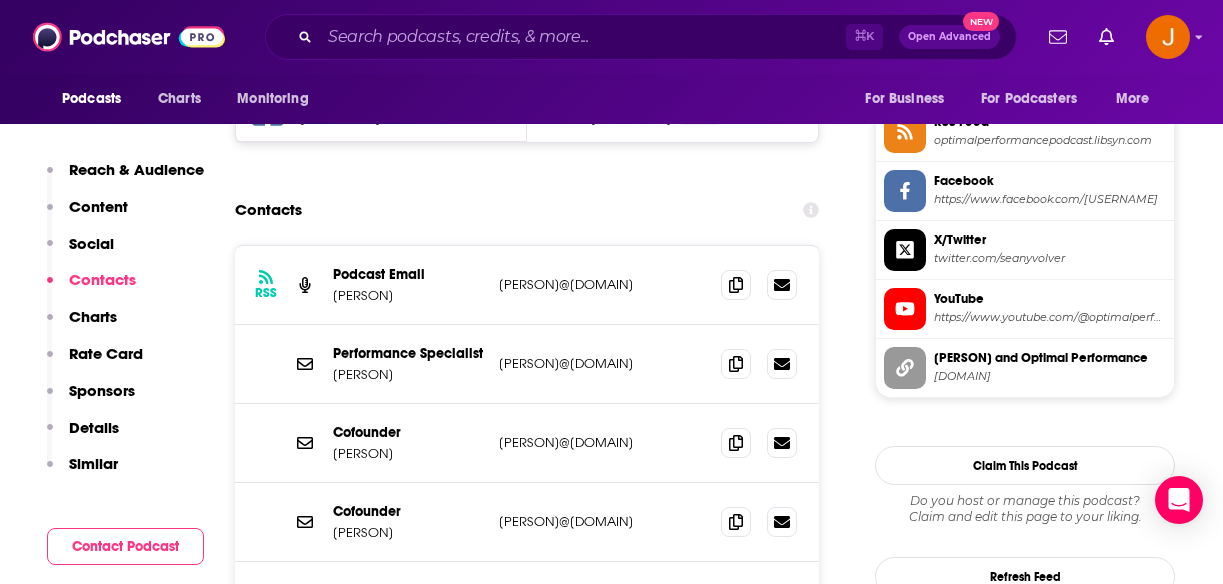 drag, startPoint x: 661, startPoint y: 380, endPoint x: 519, endPoint y: 390, distance: 142.35168 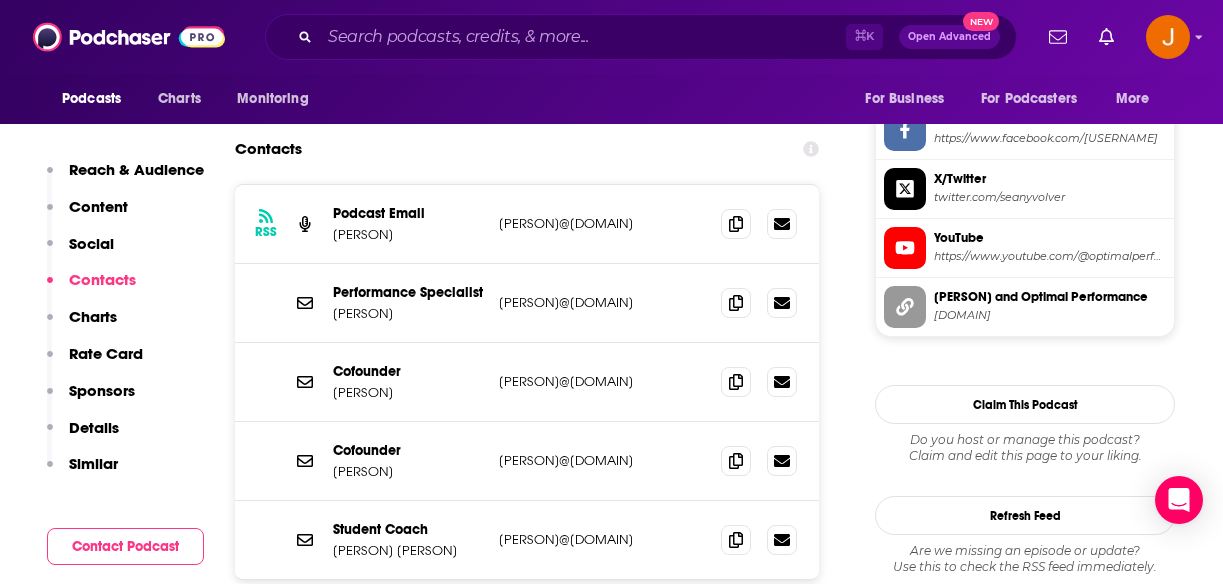 scroll, scrollTop: 1907, scrollLeft: 0, axis: vertical 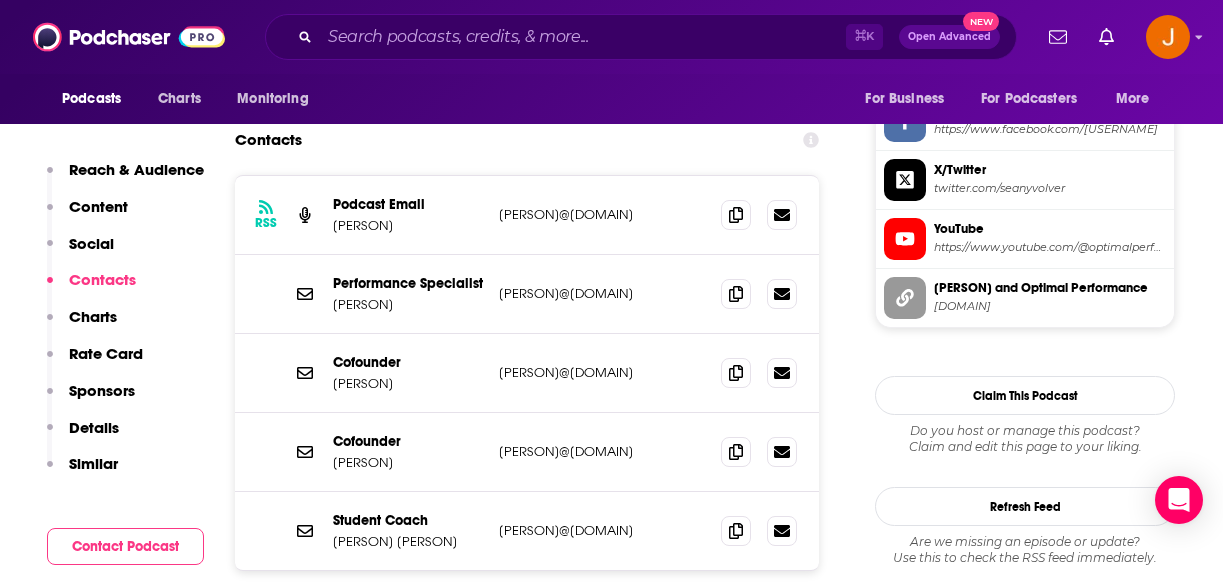 drag, startPoint x: 650, startPoint y: 384, endPoint x: 492, endPoint y: 384, distance: 158 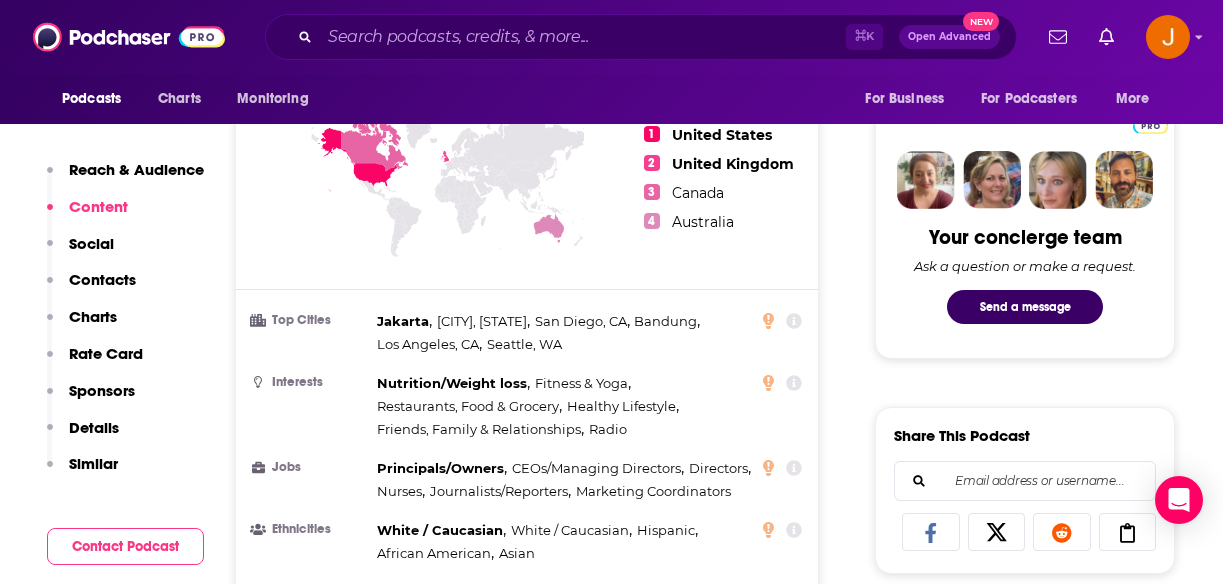 scroll, scrollTop: 211, scrollLeft: 0, axis: vertical 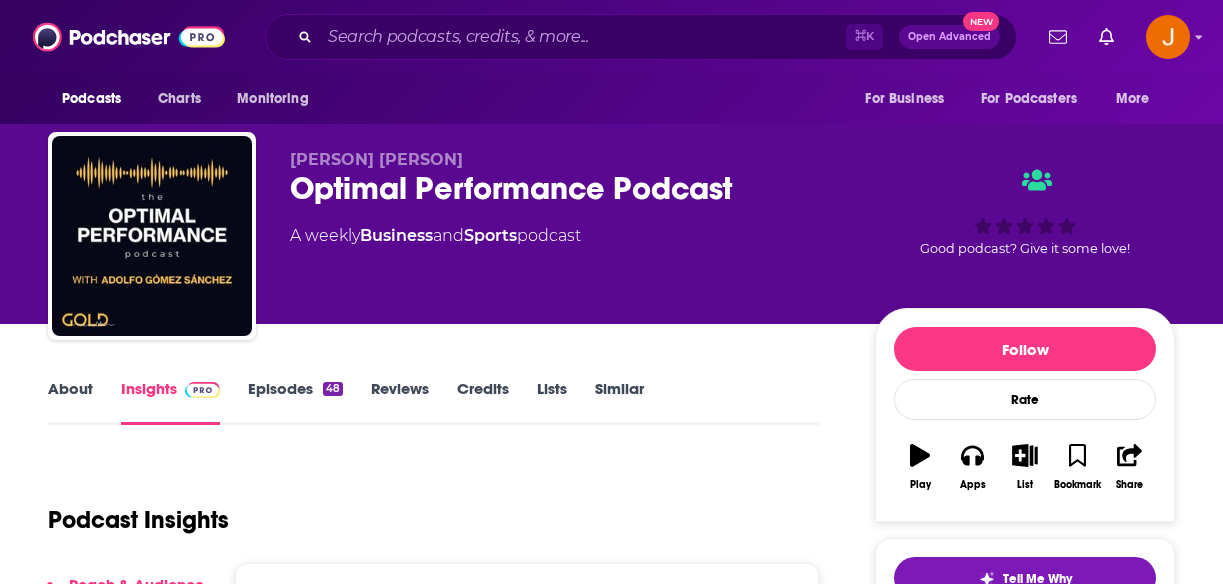 click on "Episodes [NUMBER]" at bounding box center [295, 402] 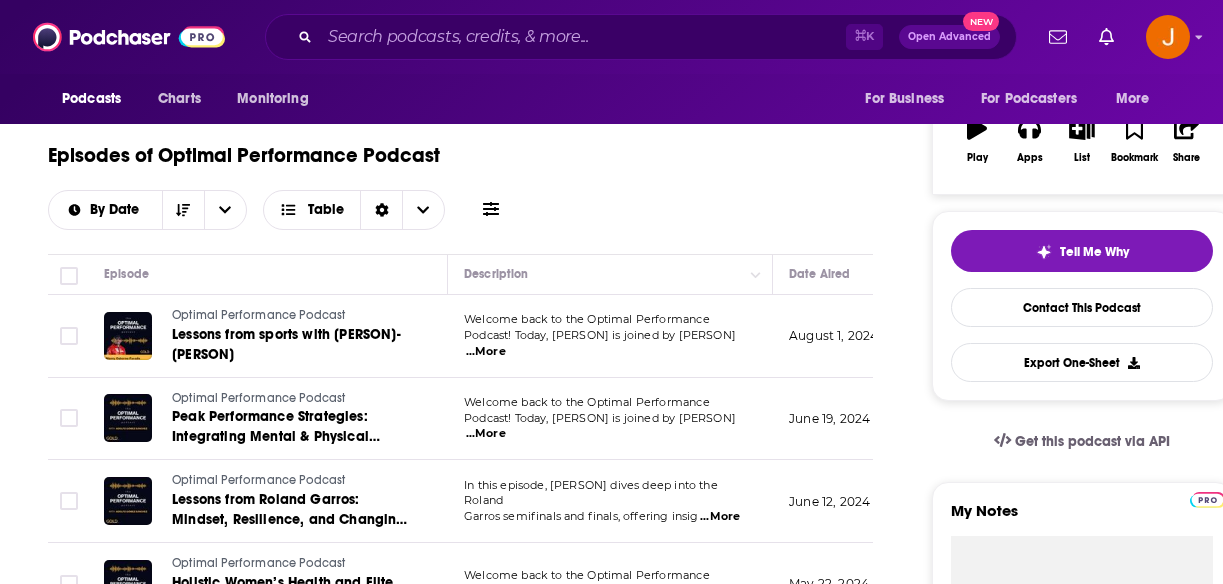 scroll, scrollTop: 342, scrollLeft: 0, axis: vertical 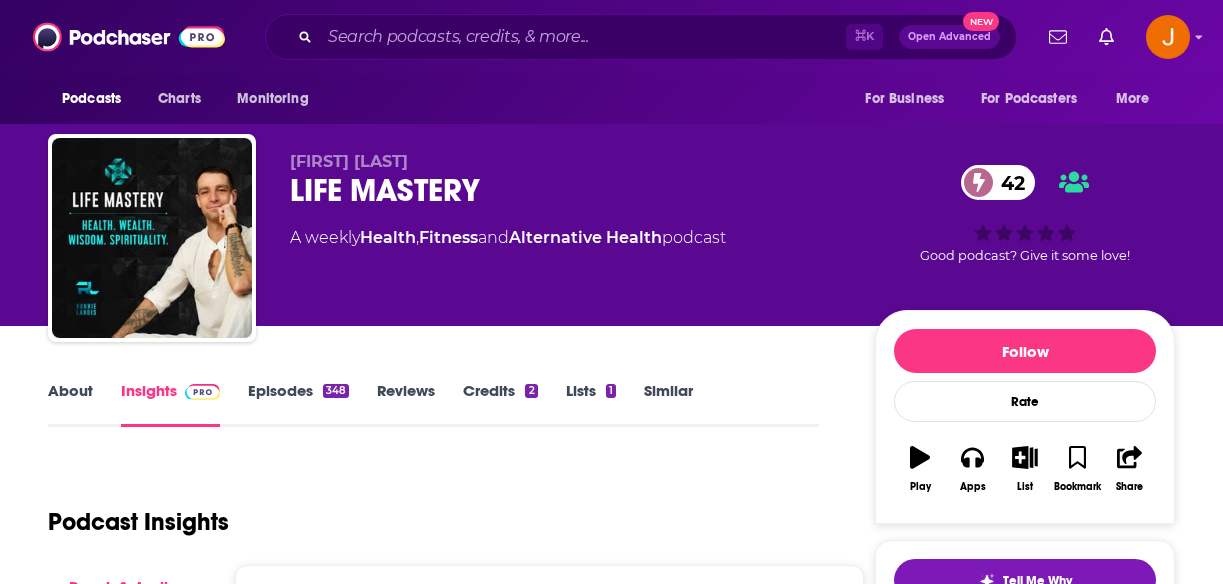 click on "Episodes 348" at bounding box center (298, 404) 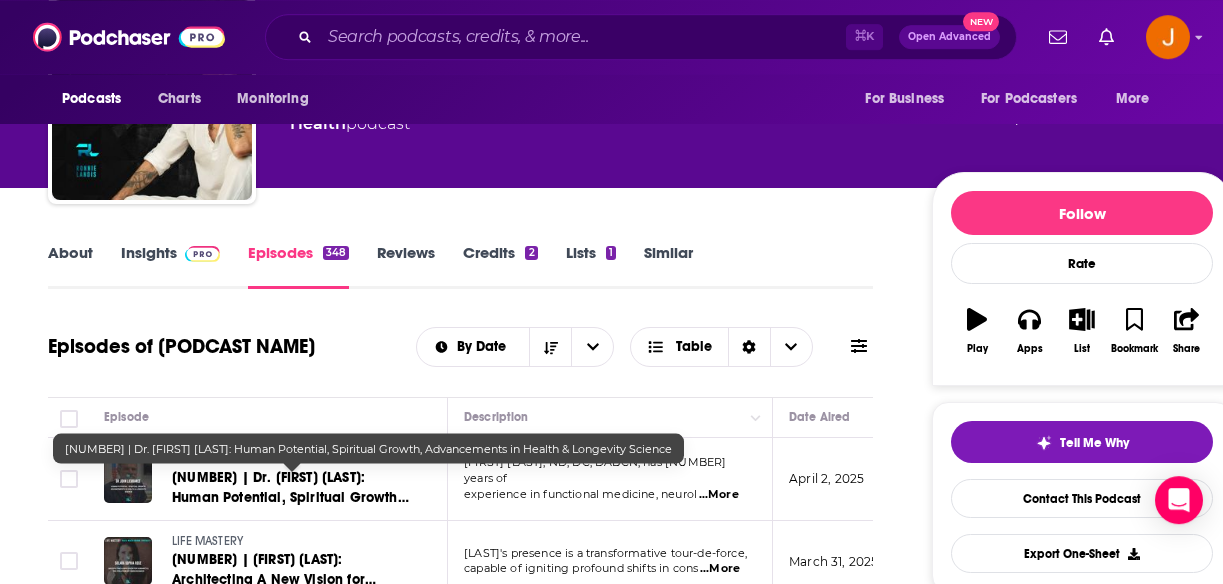 scroll, scrollTop: 0, scrollLeft: 0, axis: both 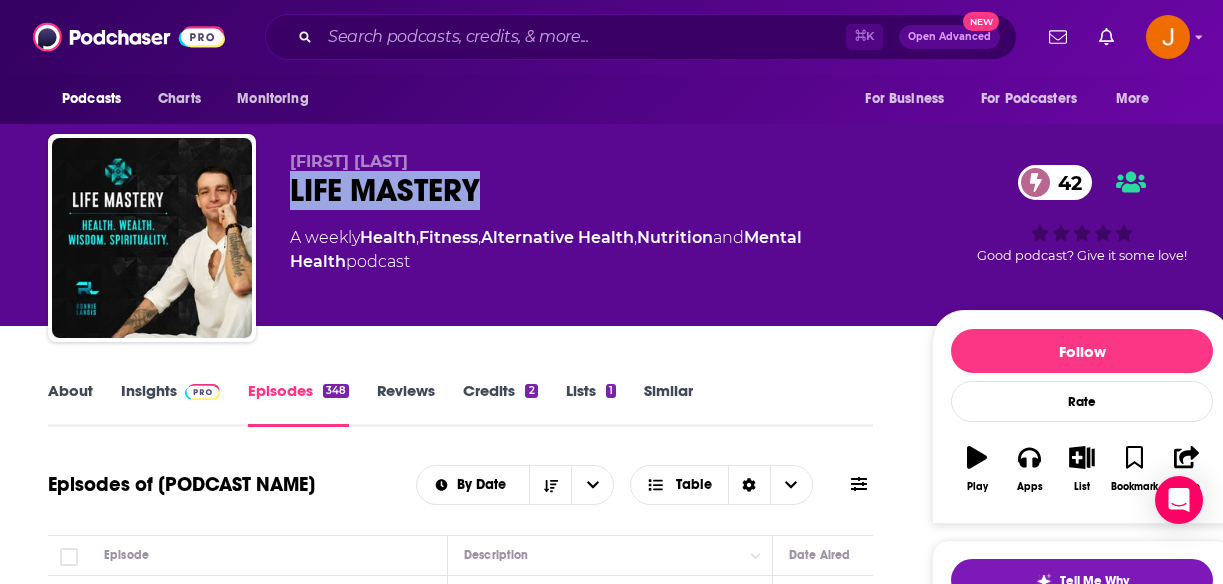 drag, startPoint x: 291, startPoint y: 195, endPoint x: 475, endPoint y: 195, distance: 184 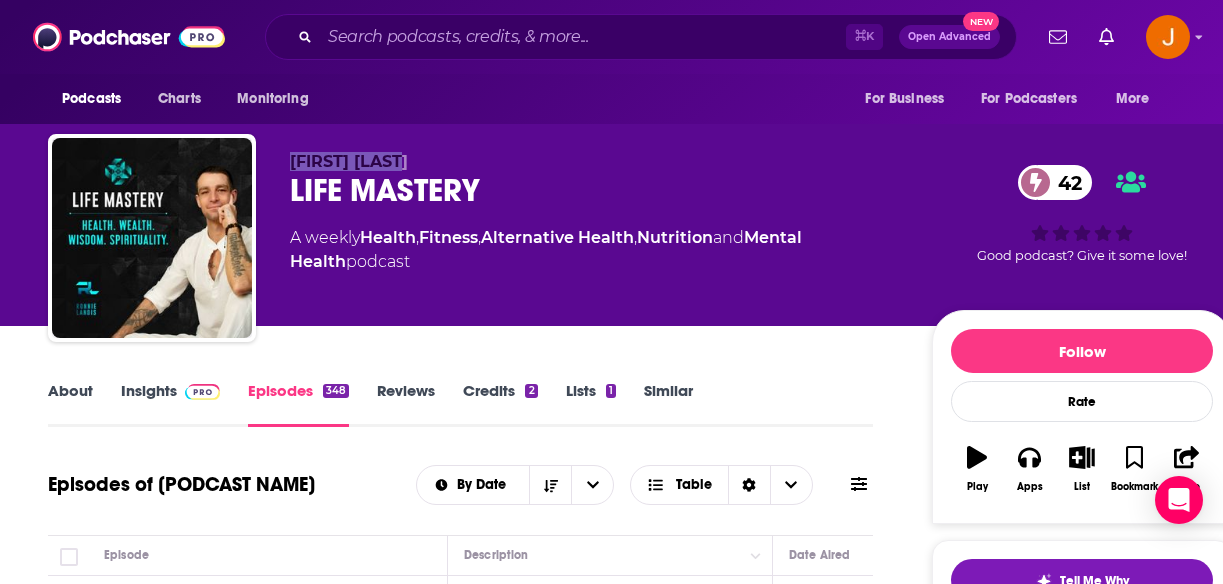 drag, startPoint x: 414, startPoint y: 169, endPoint x: 292, endPoint y: 166, distance: 122.03688 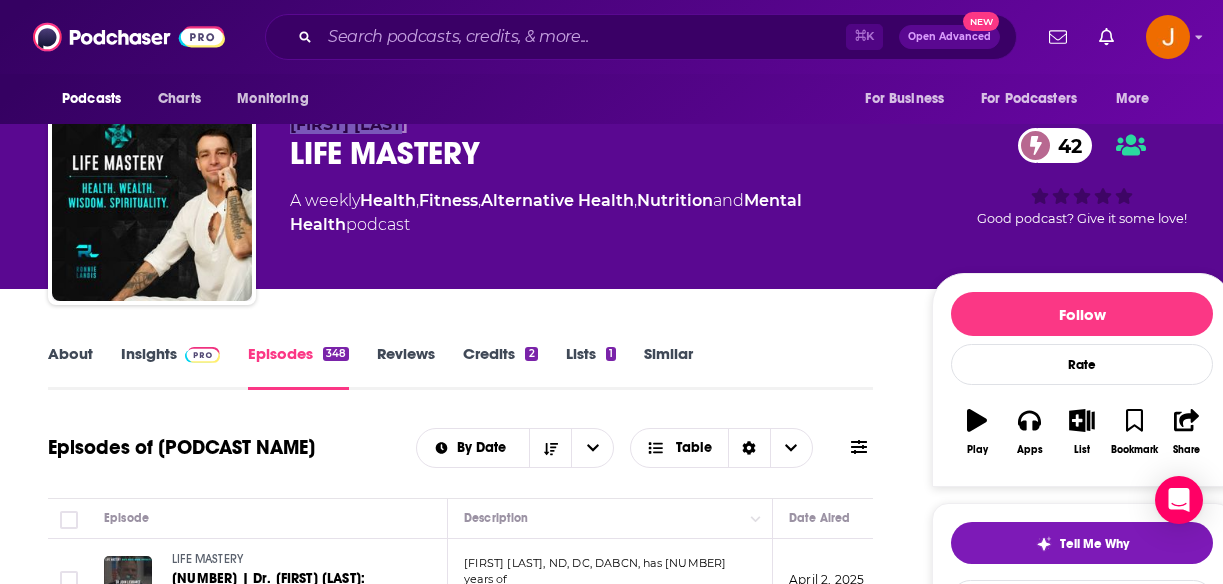 scroll, scrollTop: 41, scrollLeft: 0, axis: vertical 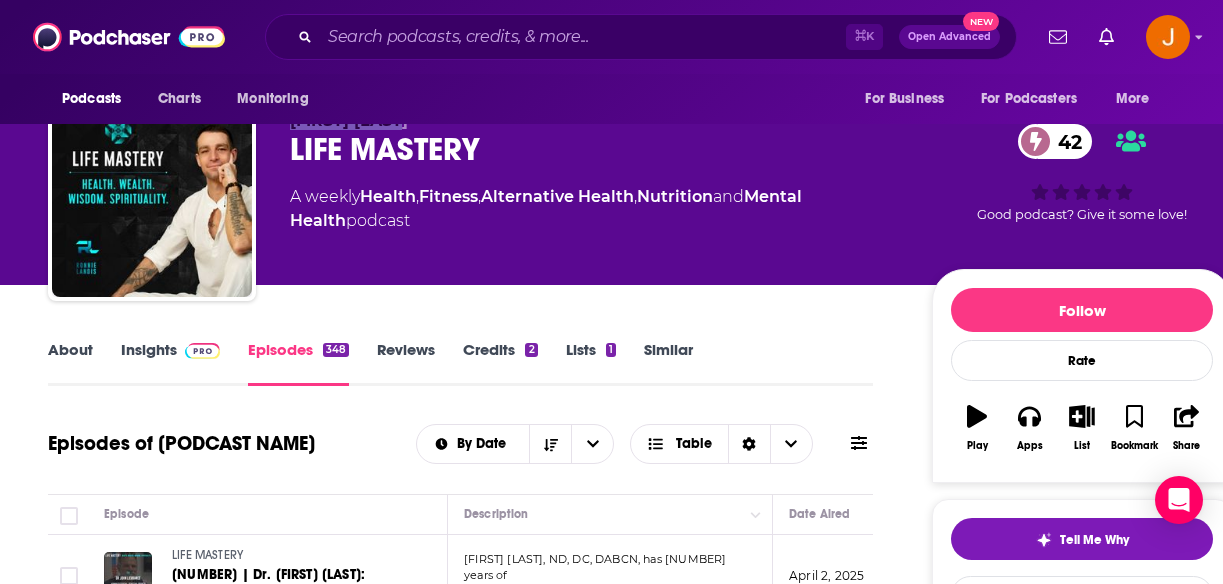 click on "Insights" at bounding box center [170, 363] 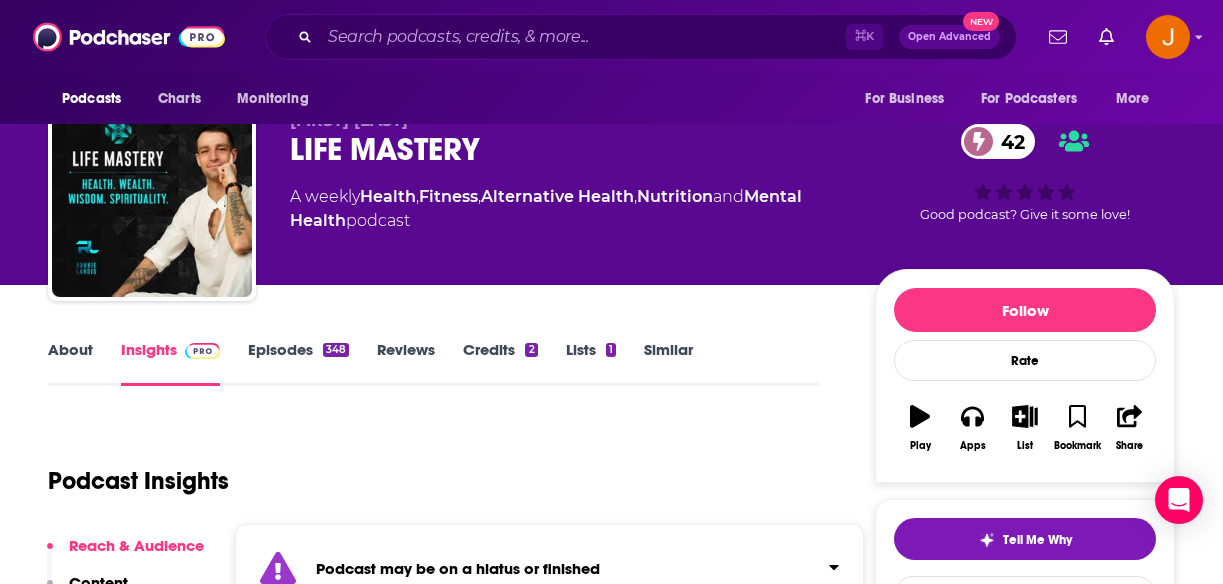scroll, scrollTop: 0, scrollLeft: 0, axis: both 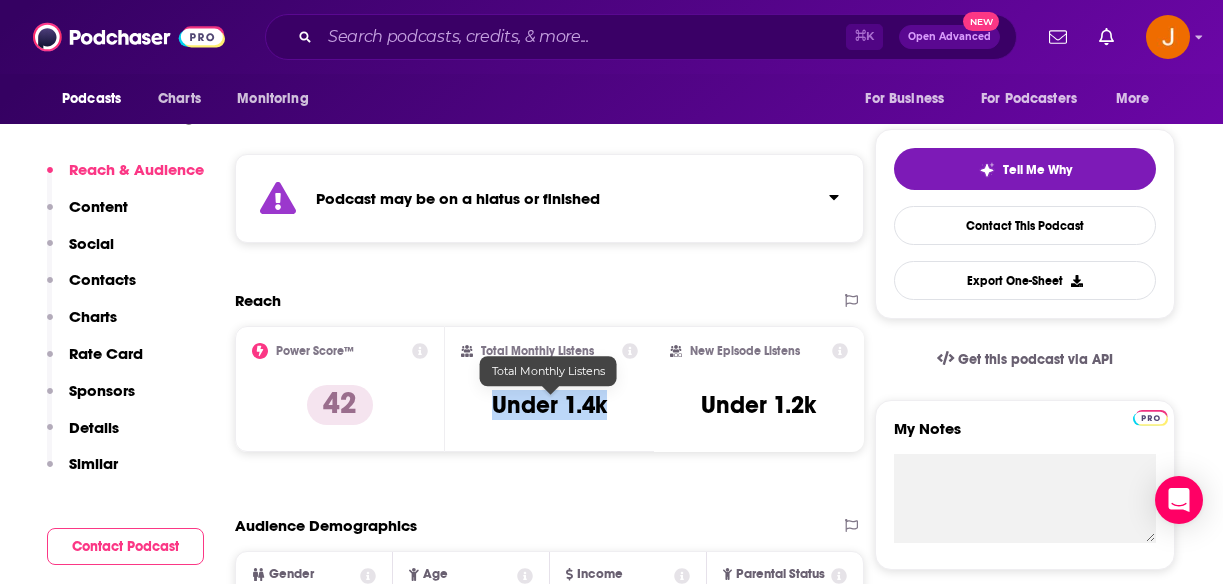drag, startPoint x: 493, startPoint y: 408, endPoint x: 607, endPoint y: 414, distance: 114.15778 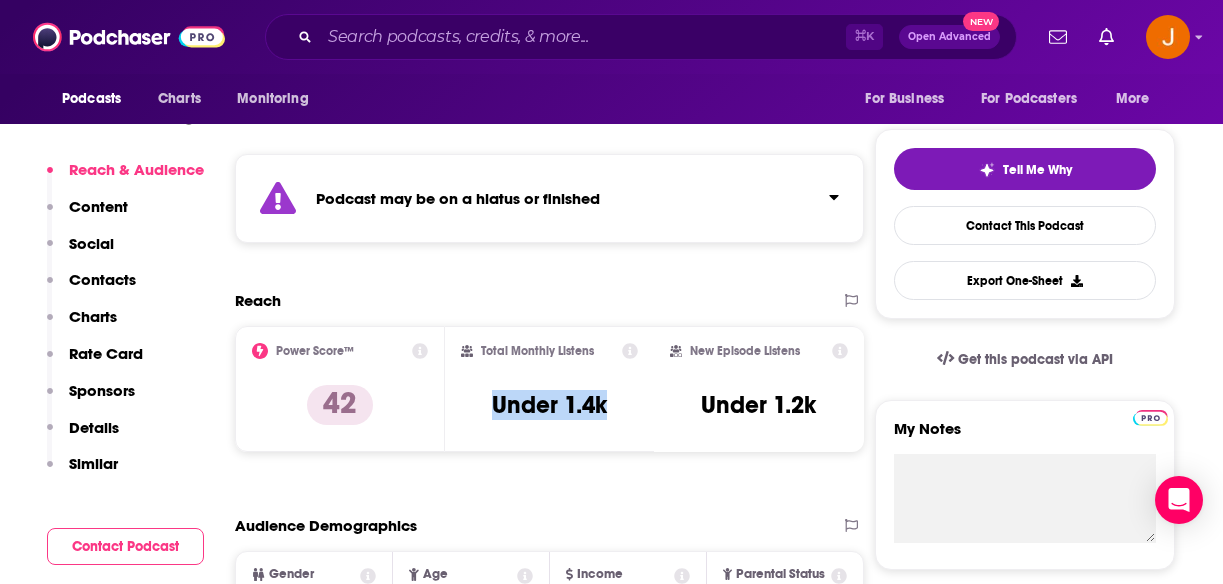 click on "Contacts" at bounding box center (102, 279) 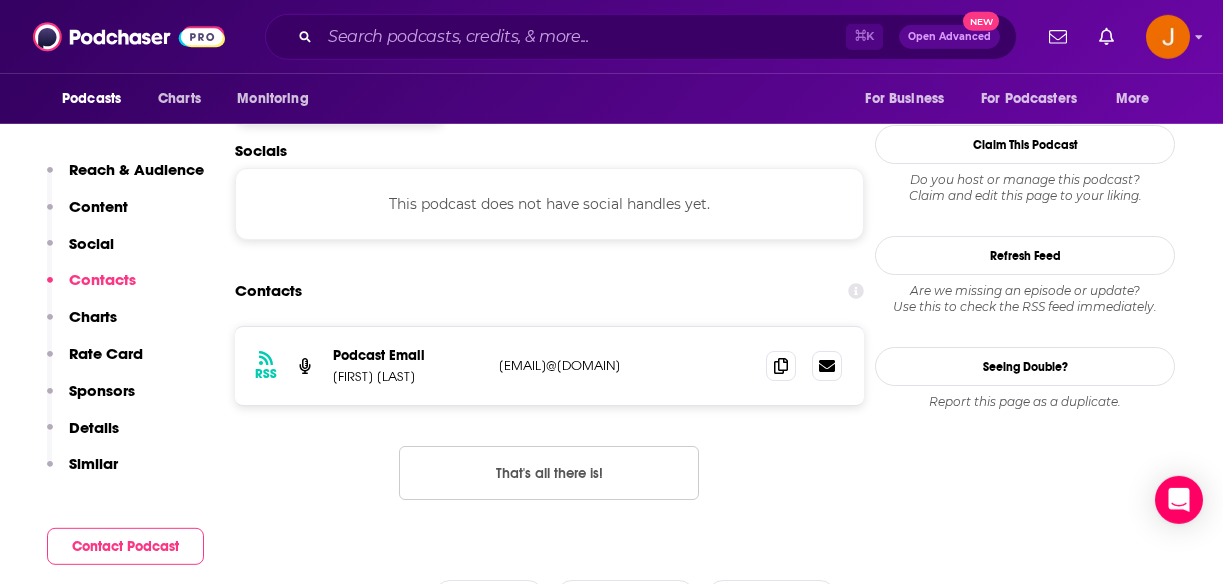 scroll, scrollTop: 1740, scrollLeft: 0, axis: vertical 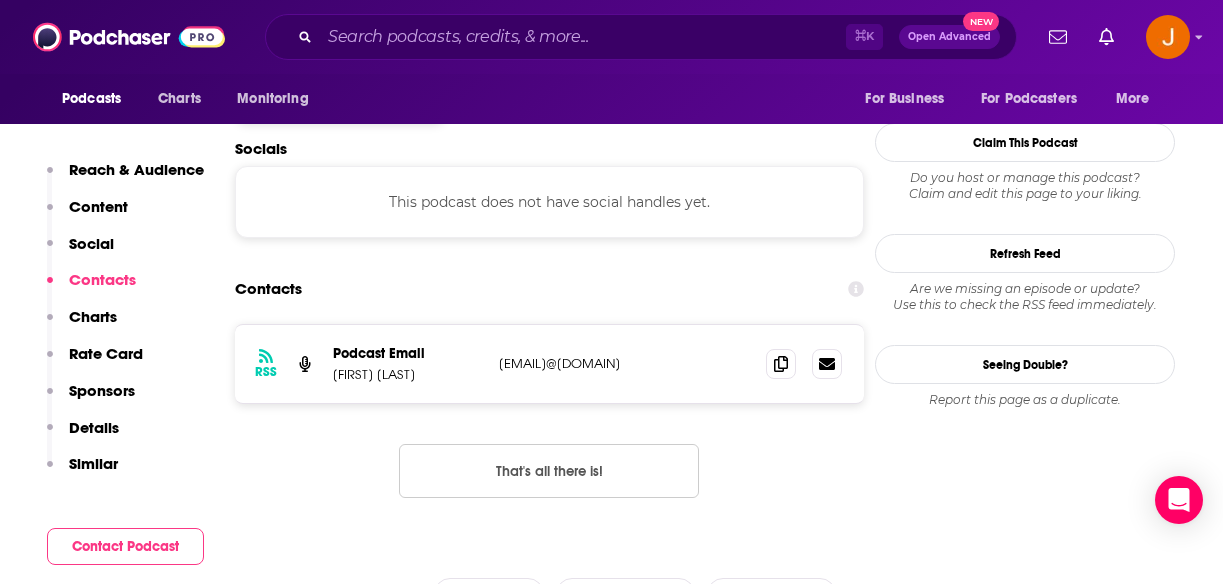 drag, startPoint x: 671, startPoint y: 376, endPoint x: 499, endPoint y: 370, distance: 172.10461 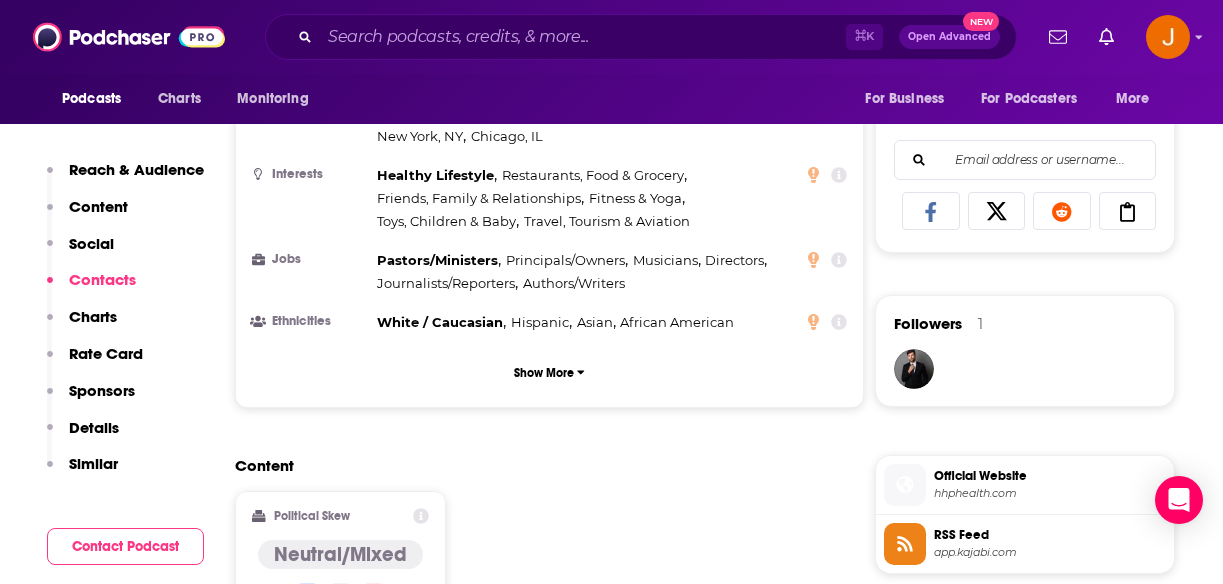 scroll, scrollTop: 972, scrollLeft: 0, axis: vertical 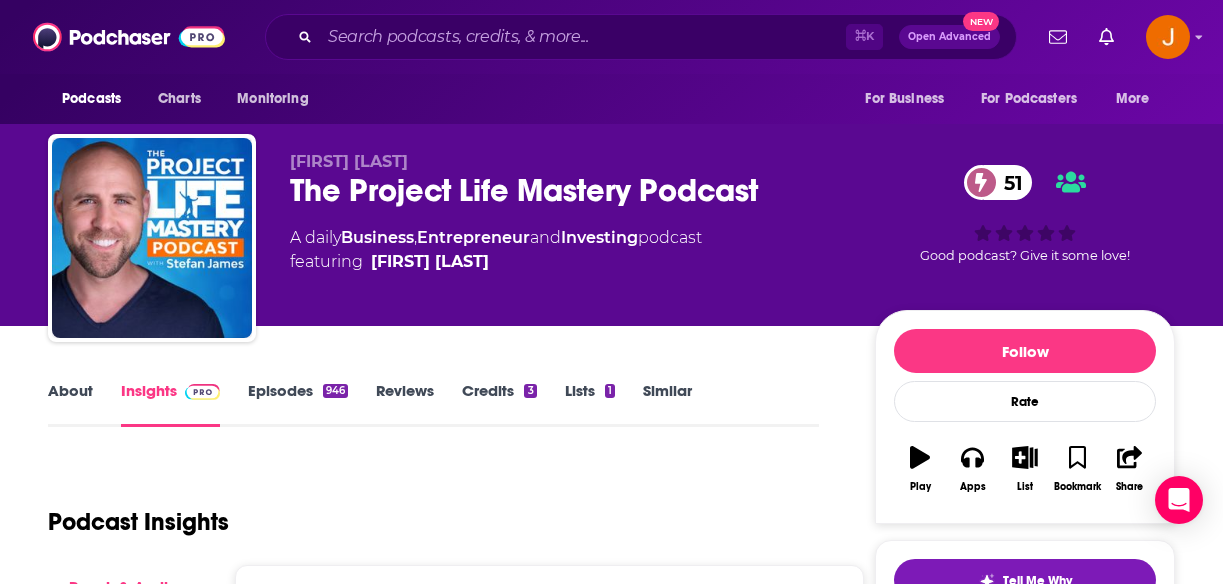 click on "Episodes 946" at bounding box center (298, 404) 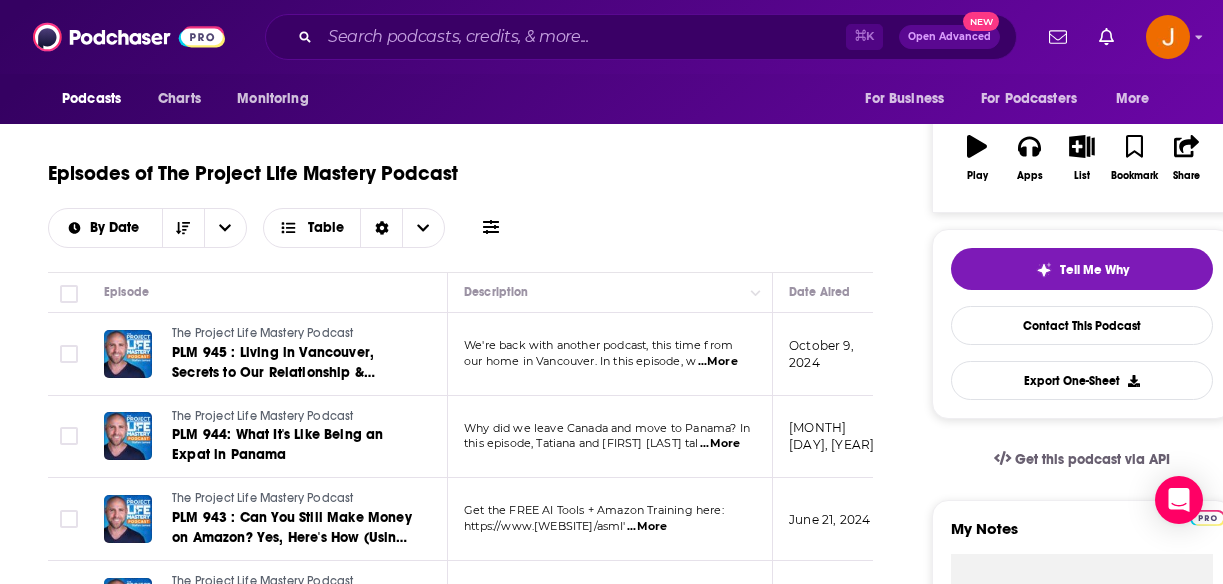 scroll, scrollTop: 0, scrollLeft: 0, axis: both 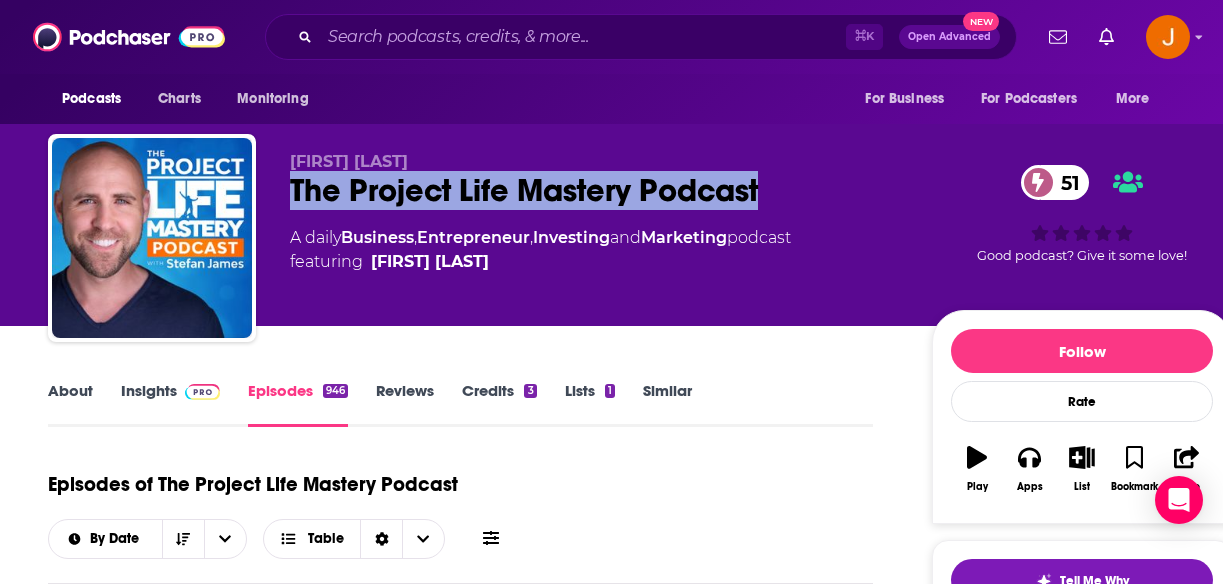 drag, startPoint x: 283, startPoint y: 197, endPoint x: 790, endPoint y: 191, distance: 507.0355 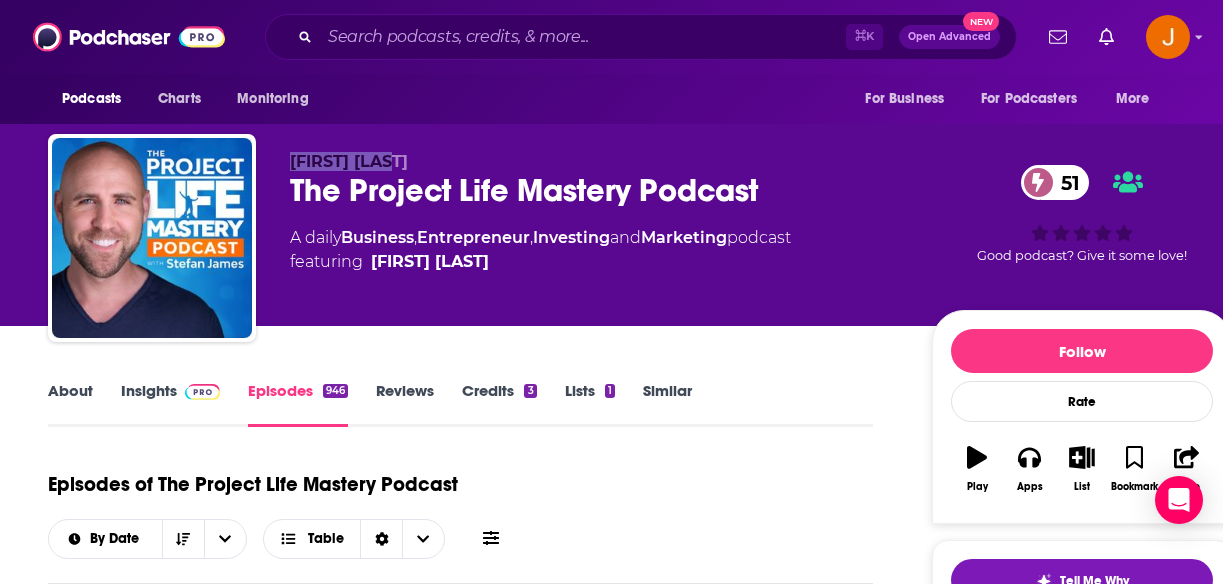 drag, startPoint x: 416, startPoint y: 157, endPoint x: 267, endPoint y: 157, distance: 149 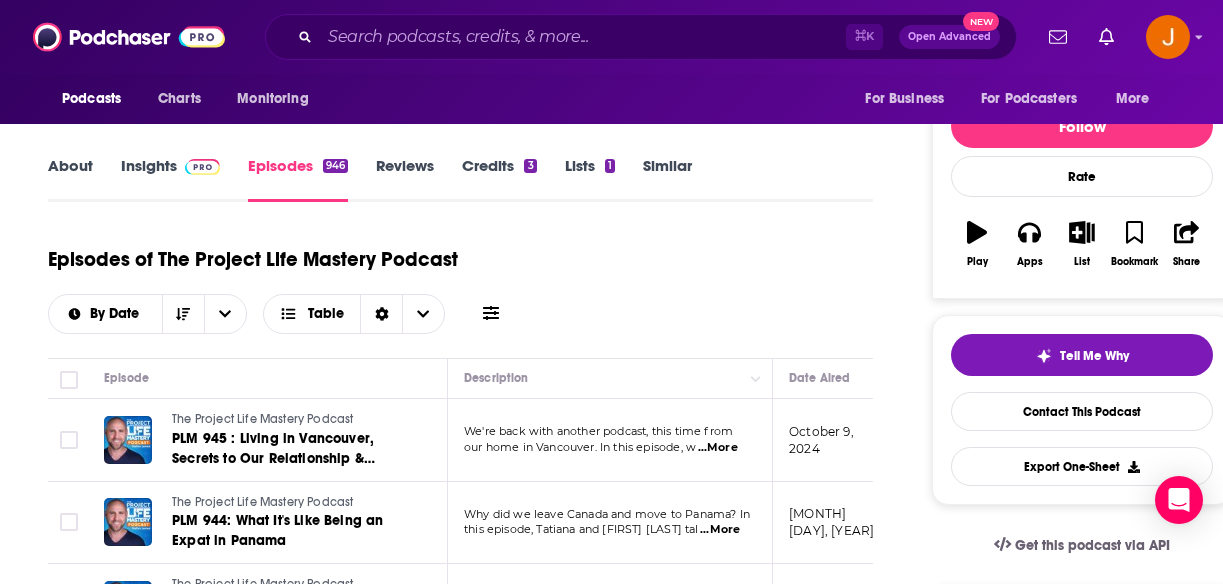 scroll, scrollTop: 228, scrollLeft: 0, axis: vertical 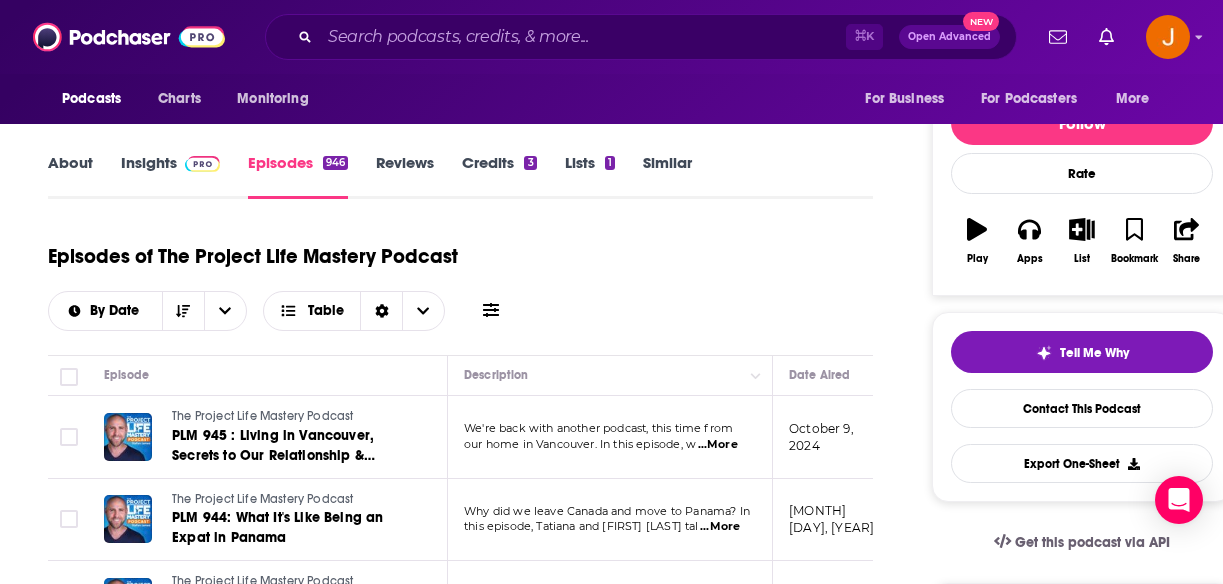 click on "Insights" at bounding box center (170, 176) 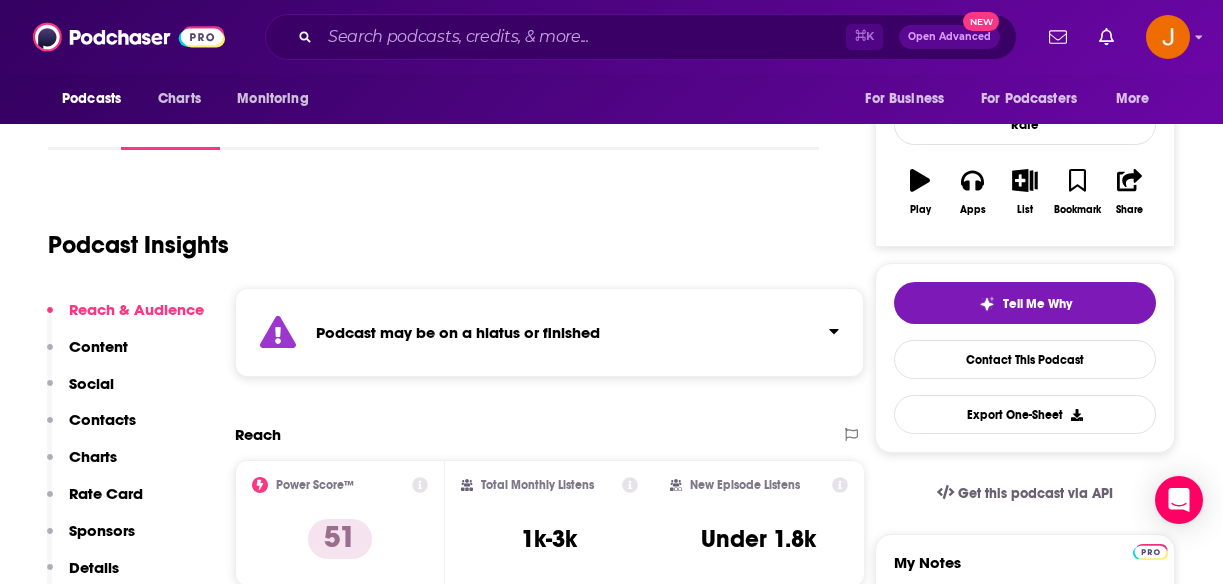 scroll, scrollTop: 363, scrollLeft: 0, axis: vertical 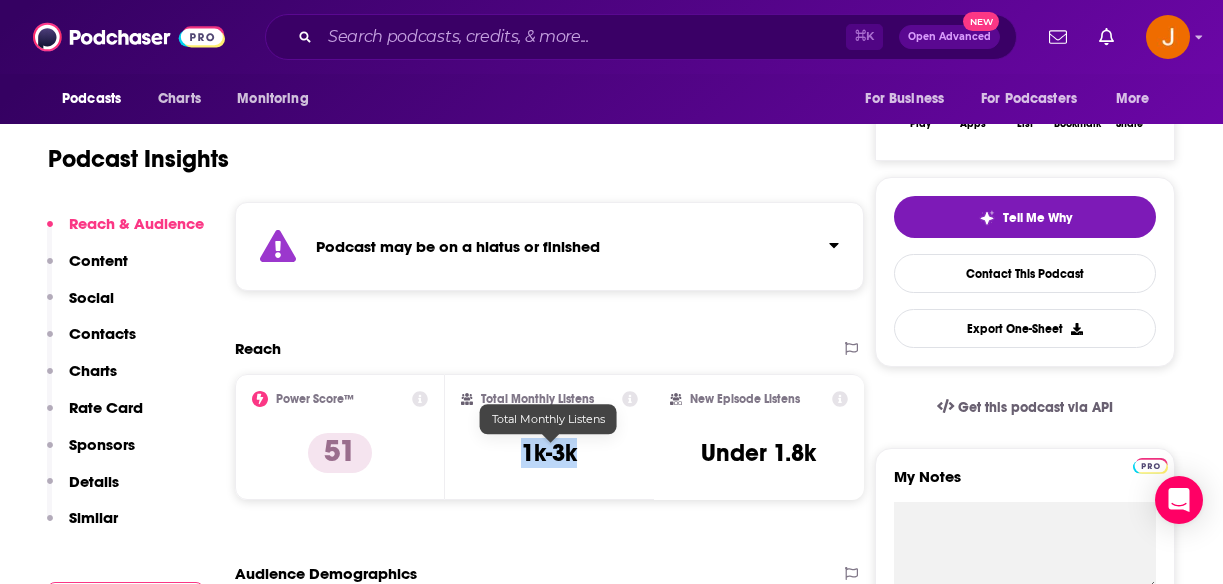 drag, startPoint x: 526, startPoint y: 462, endPoint x: 575, endPoint y: 462, distance: 49 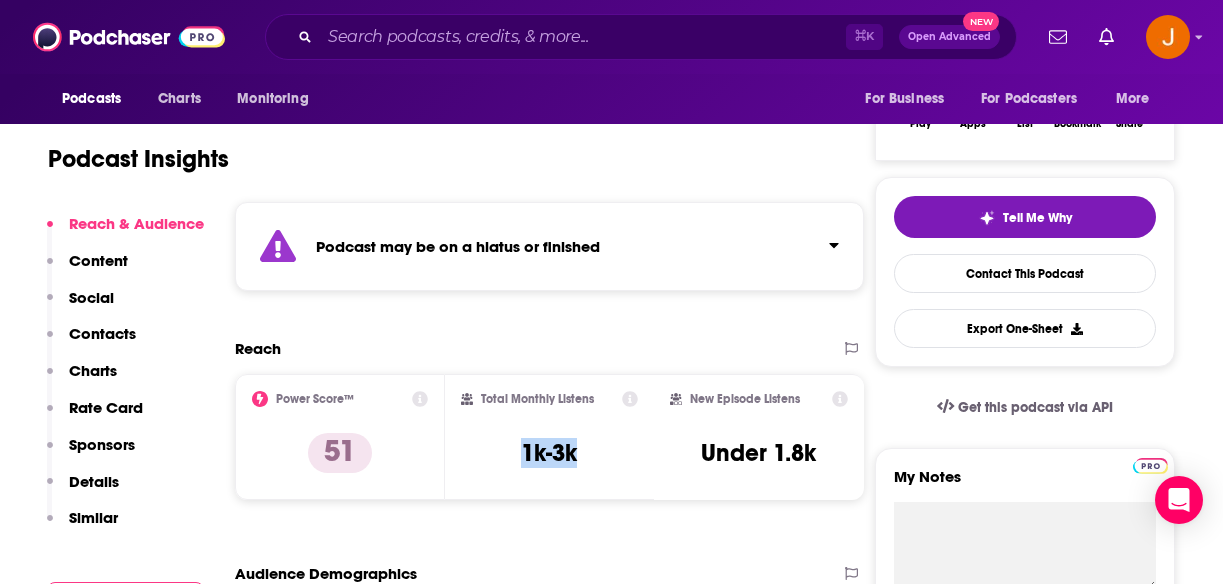 click on "Contacts" at bounding box center (102, 333) 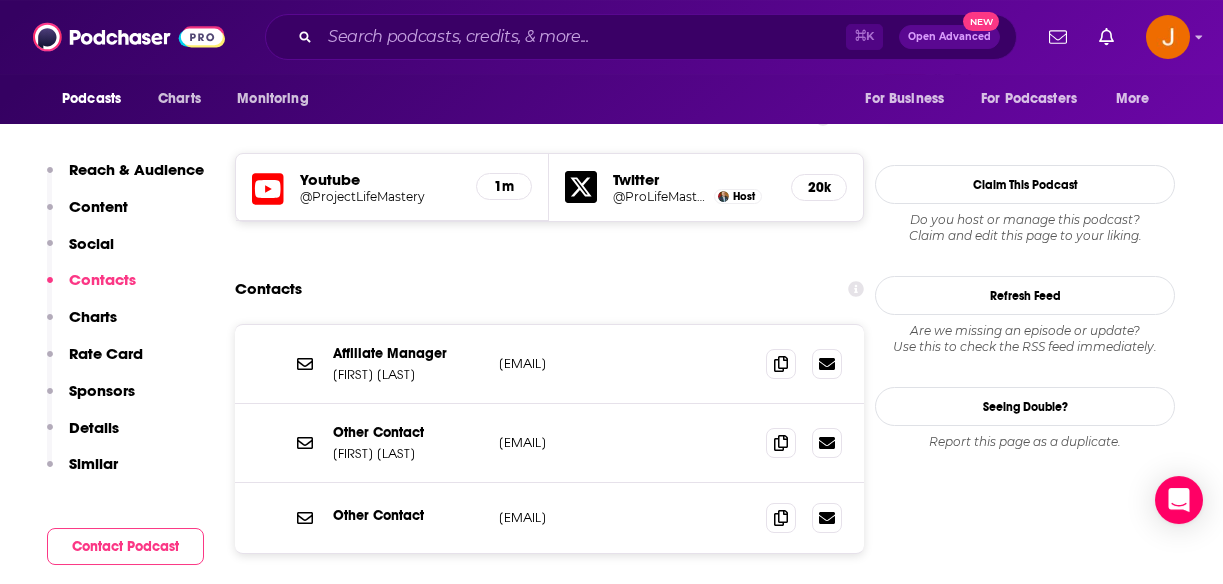 scroll, scrollTop: 1759, scrollLeft: 0, axis: vertical 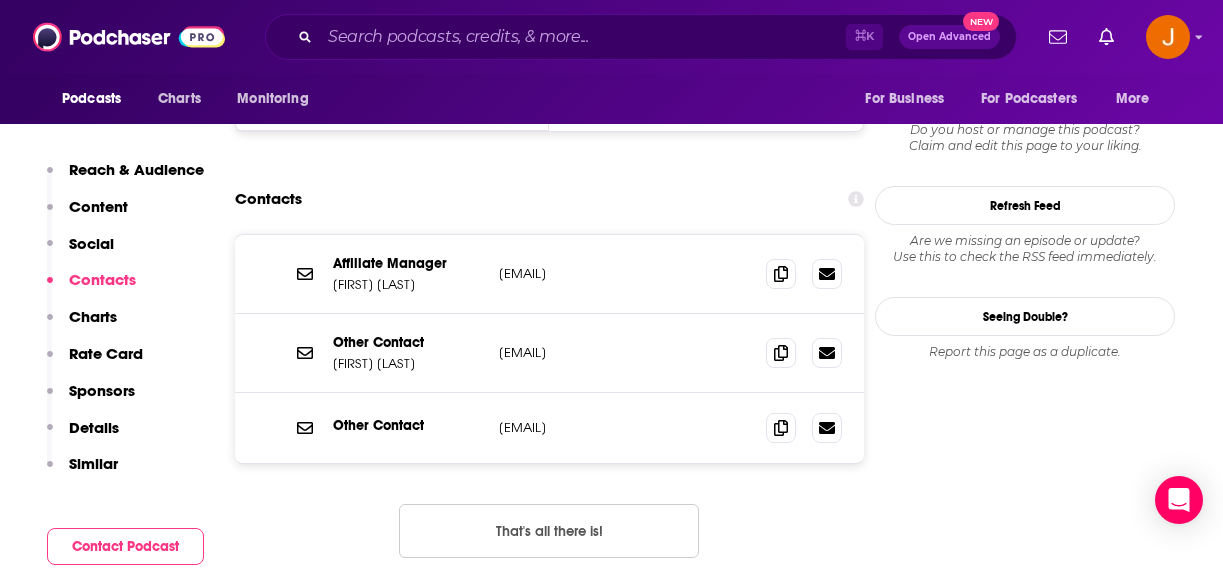 drag, startPoint x: 695, startPoint y: 288, endPoint x: 496, endPoint y: 284, distance: 199.04019 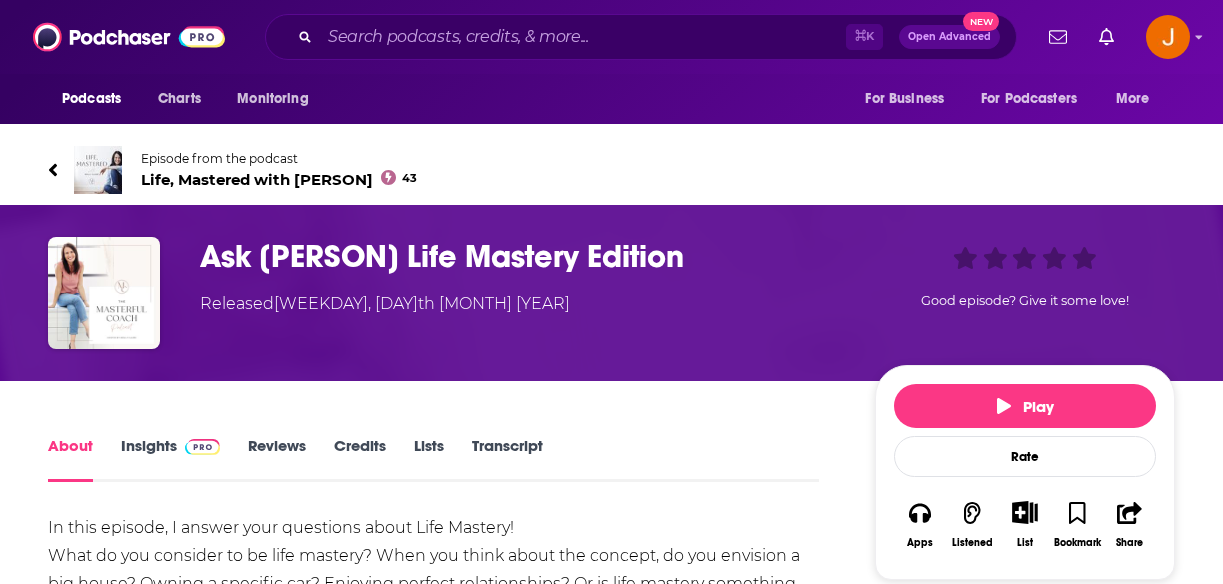 scroll, scrollTop: 0, scrollLeft: 0, axis: both 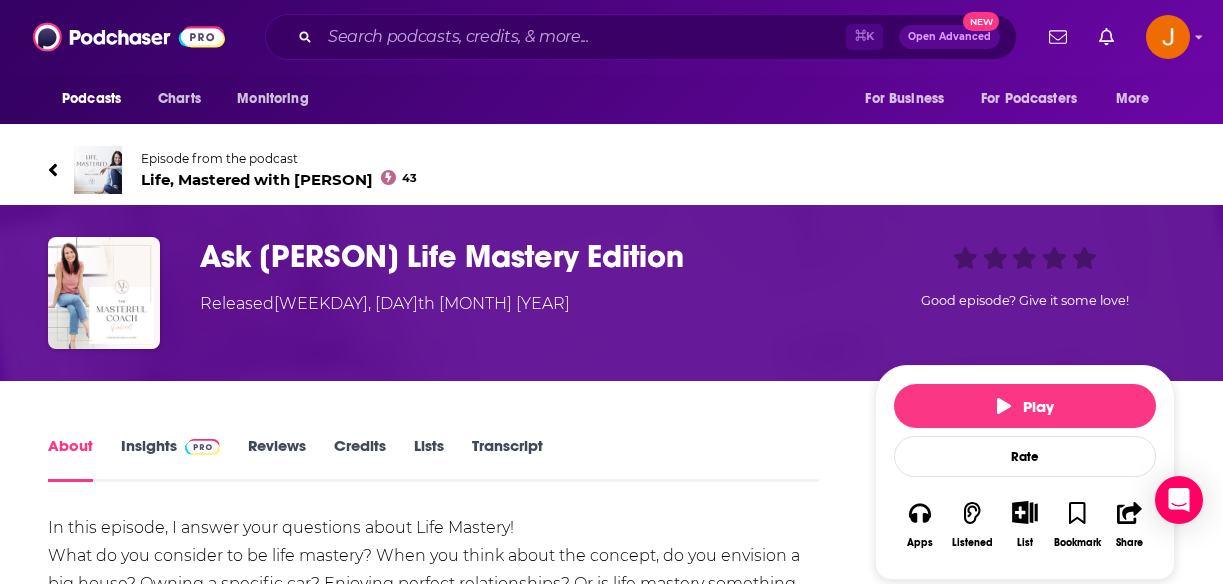 click on "Life, Mastered with [PERSON] 43" at bounding box center (279, 179) 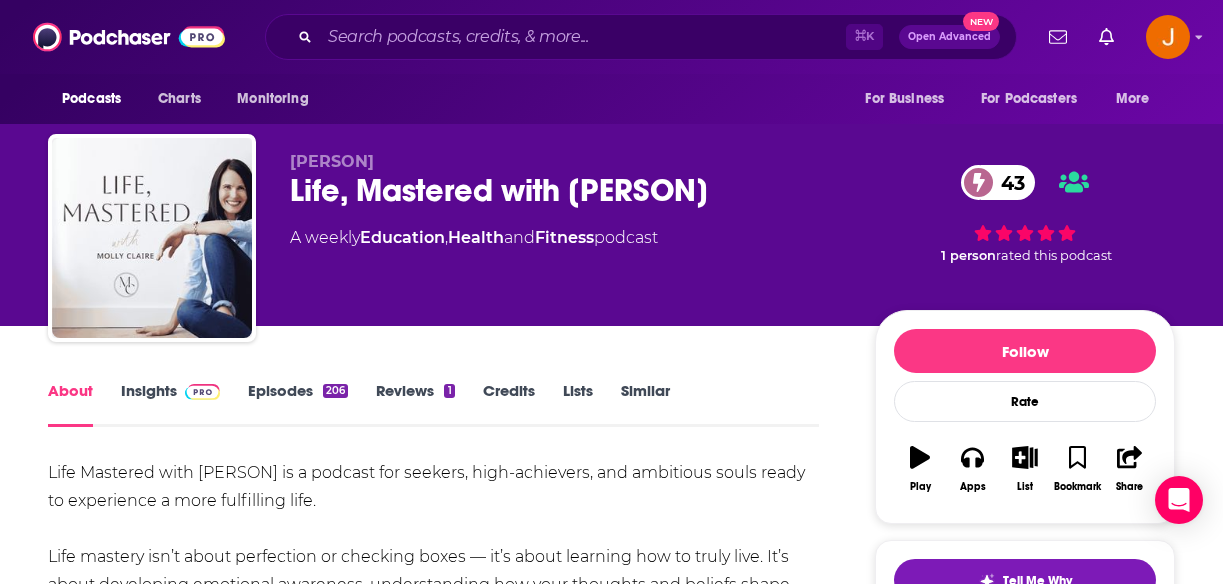 drag, startPoint x: 288, startPoint y: 192, endPoint x: 811, endPoint y: 188, distance: 523.0153 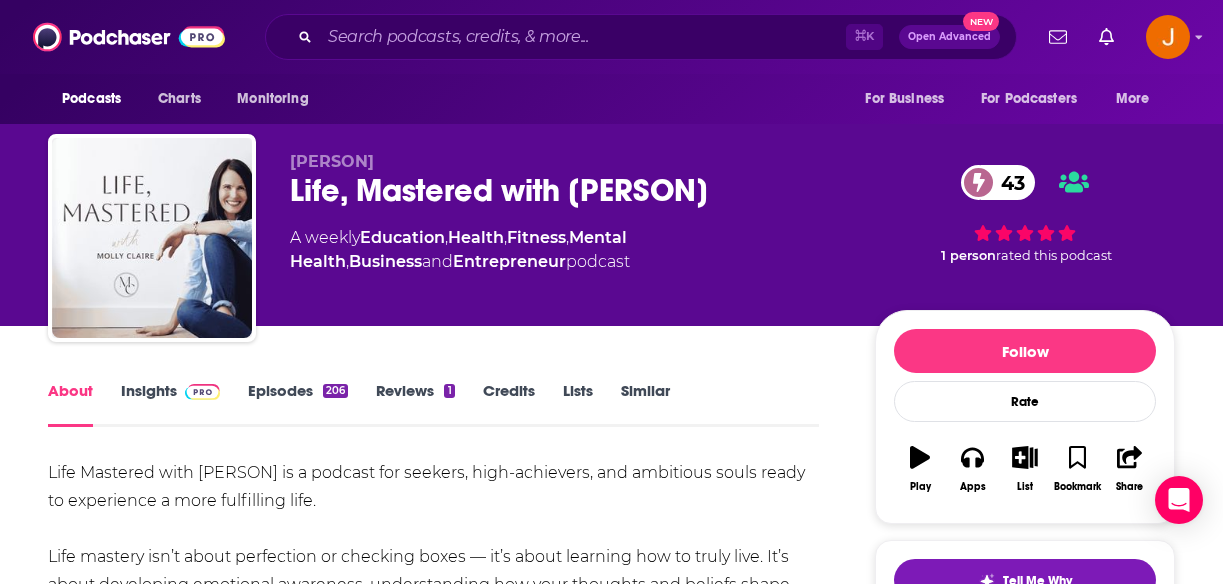 drag, startPoint x: 400, startPoint y: 160, endPoint x: 289, endPoint y: 166, distance: 111.16204 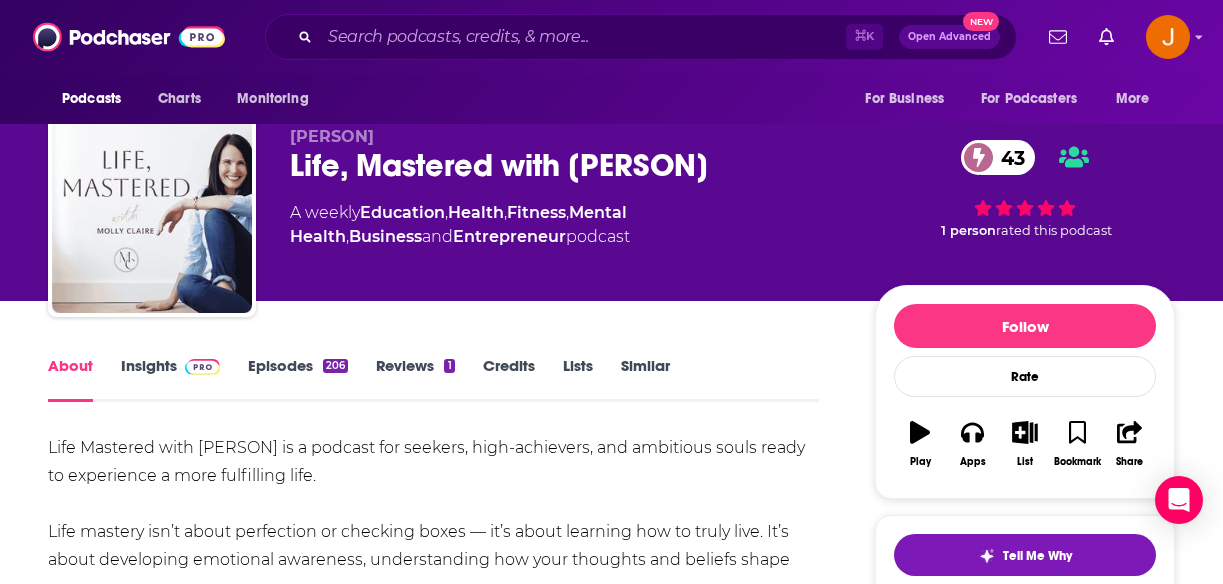 scroll, scrollTop: 32, scrollLeft: 0, axis: vertical 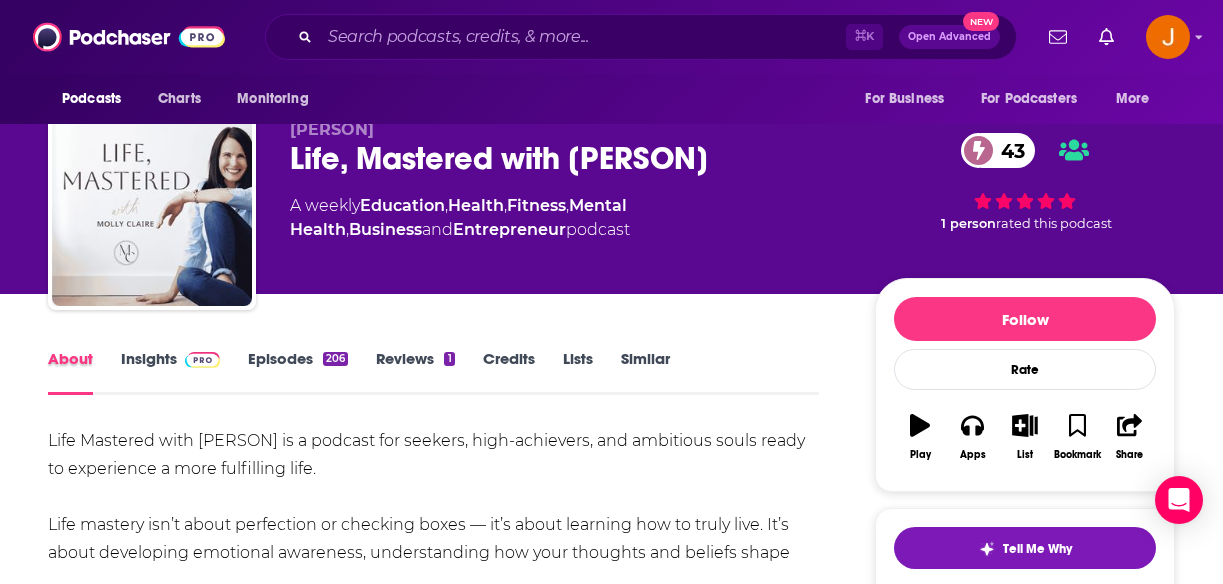 click on "About" at bounding box center (84, 372) 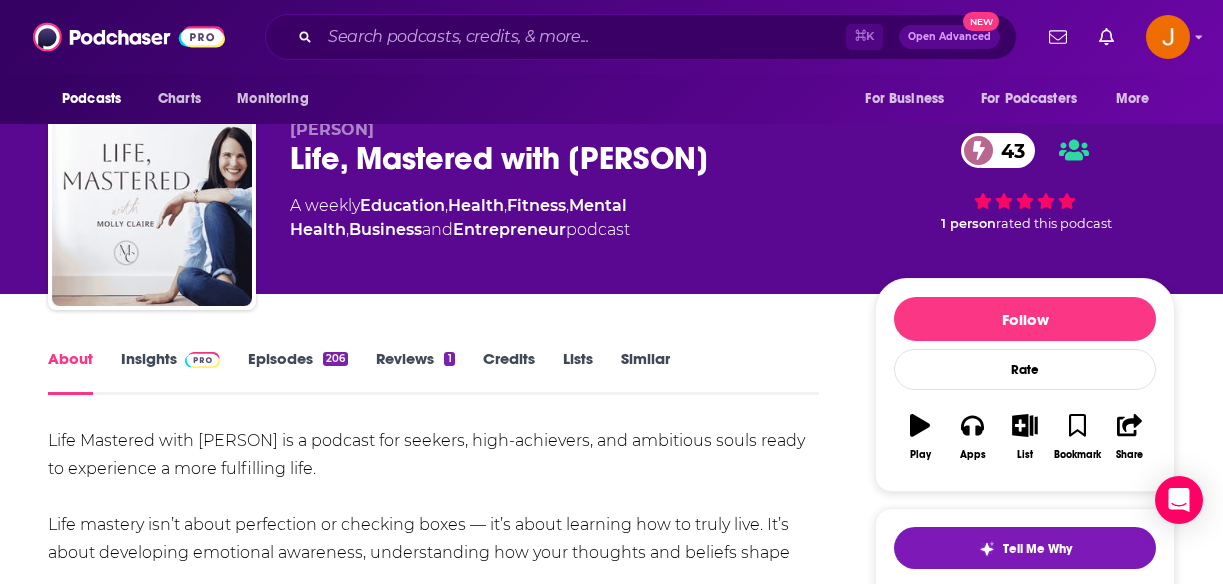 click on "Insights" at bounding box center (170, 372) 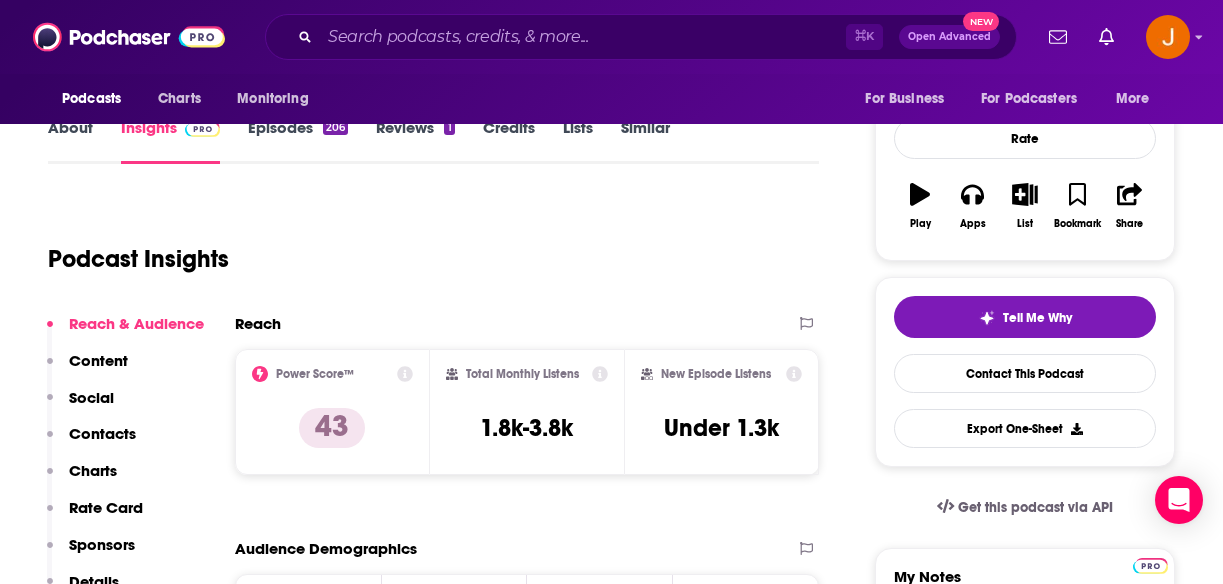 scroll, scrollTop: 319, scrollLeft: 0, axis: vertical 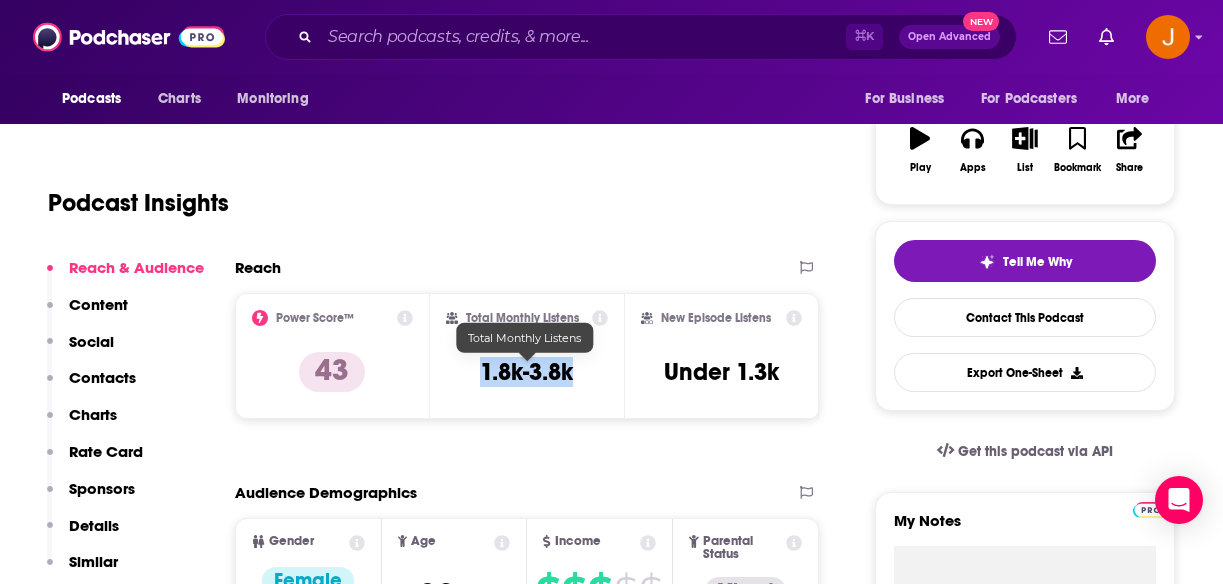 drag, startPoint x: 472, startPoint y: 375, endPoint x: 573, endPoint y: 375, distance: 101 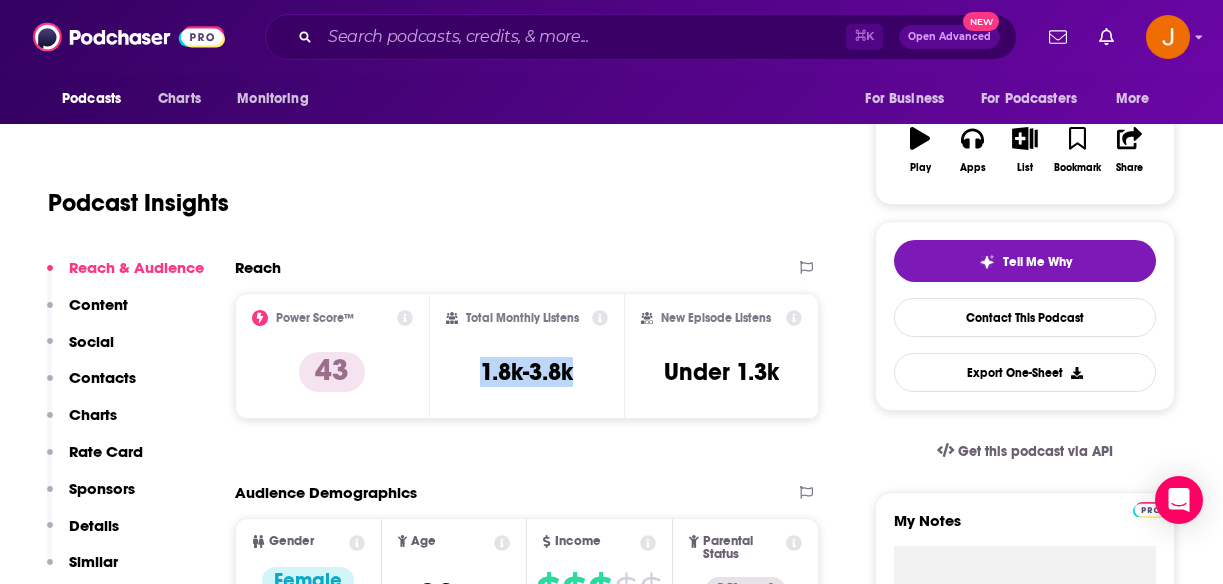click on "Contacts" at bounding box center [102, 377] 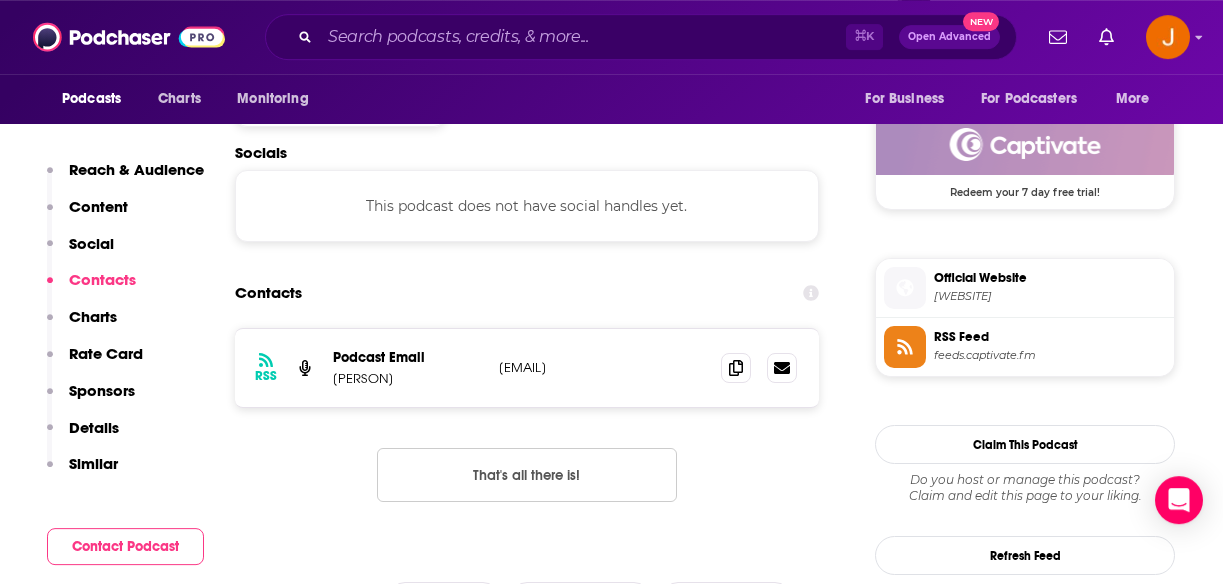 scroll, scrollTop: 1625, scrollLeft: 0, axis: vertical 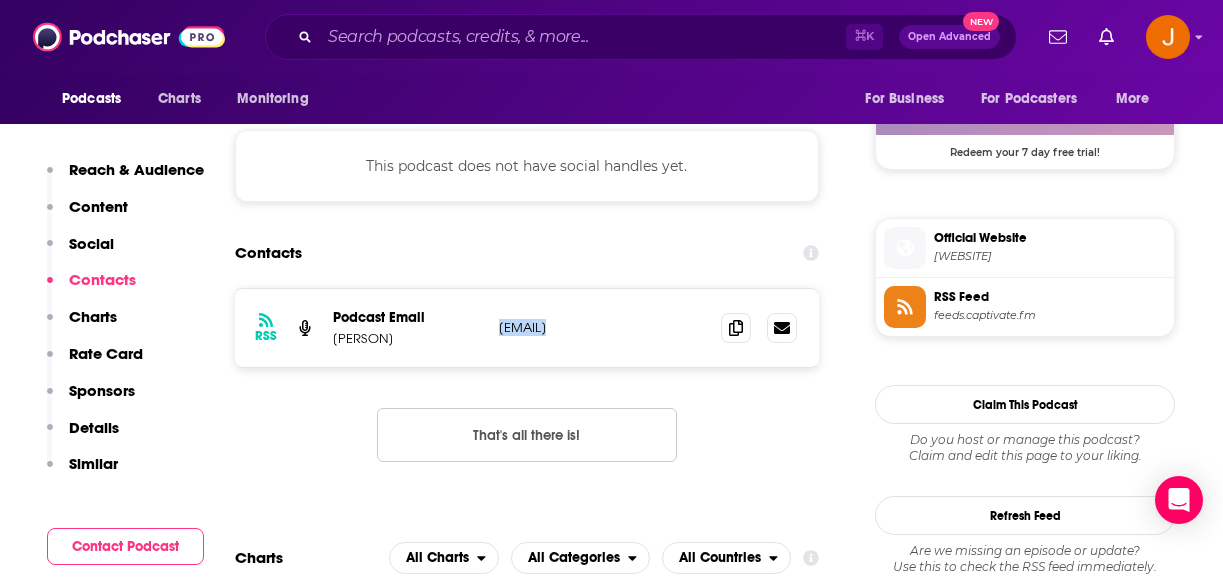 drag, startPoint x: 497, startPoint y: 338, endPoint x: 719, endPoint y: 342, distance: 222.03603 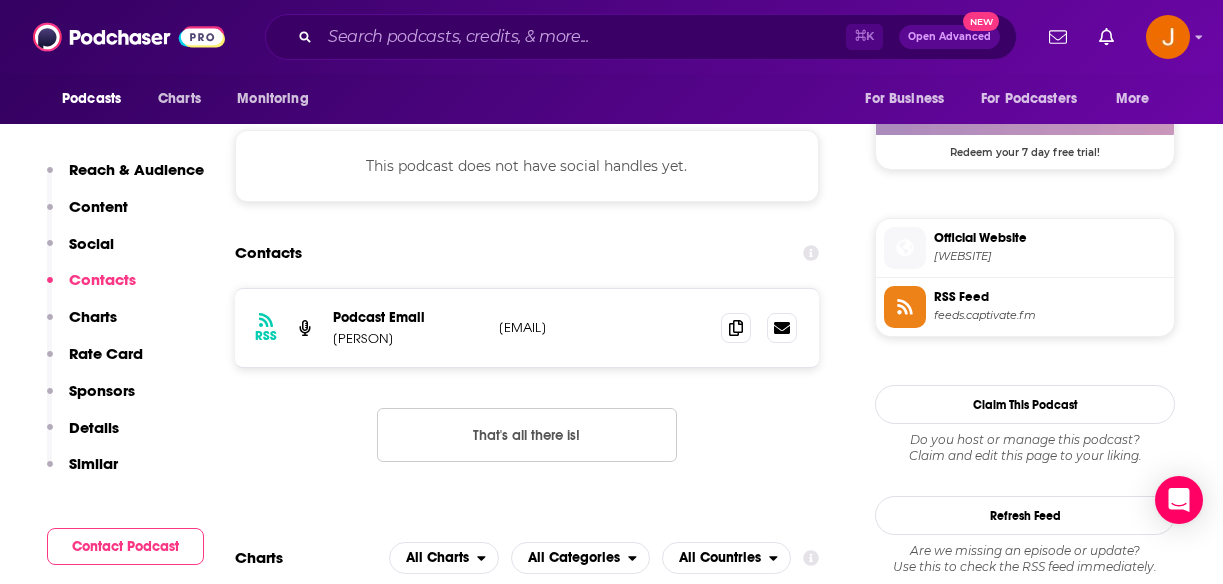 click on "About Insights Episodes 206 Reviews 1 Credits Lists Similar Podcast Insights Reach & Audience Content Social Contacts Charts Rate Card Sponsors Details Similar Contact Podcast Open Website  Reach Power Score™ 43 Total Monthly Listens 1.8k-3.8k New Episode Listens Under 1.3k Export One-Sheet Audience Demographics Gender Female Age 32 yo Income $ $ $ $ $ Parental Status Mixed Countries 1 United States 2 United Kingdom 3 Canada 4 Australia 5 India Top Cities Edmonton , Plymouth, MN , Vancouver, WA , Dublin , Nairobi , Portland, OR Interests Charity , Education , Friends, Family & Relationships , Society - Work , Movies and Tv - Movies , Restaurants, Food & Grocery Jobs Pastors/Ministers , Musicians , Authors/Writers , Principals/Owners , Directors , Fashion Stylists Ethnicities White / Caucasian , Asian , Hispanic , African American Show More Content Political Skew Low Left Socials This podcast does not have social handles yet. Contacts   RSS   Podcast Email Molly Claire masterfulcoachpodcast@gmail.com Charts" at bounding box center [445, 3813] 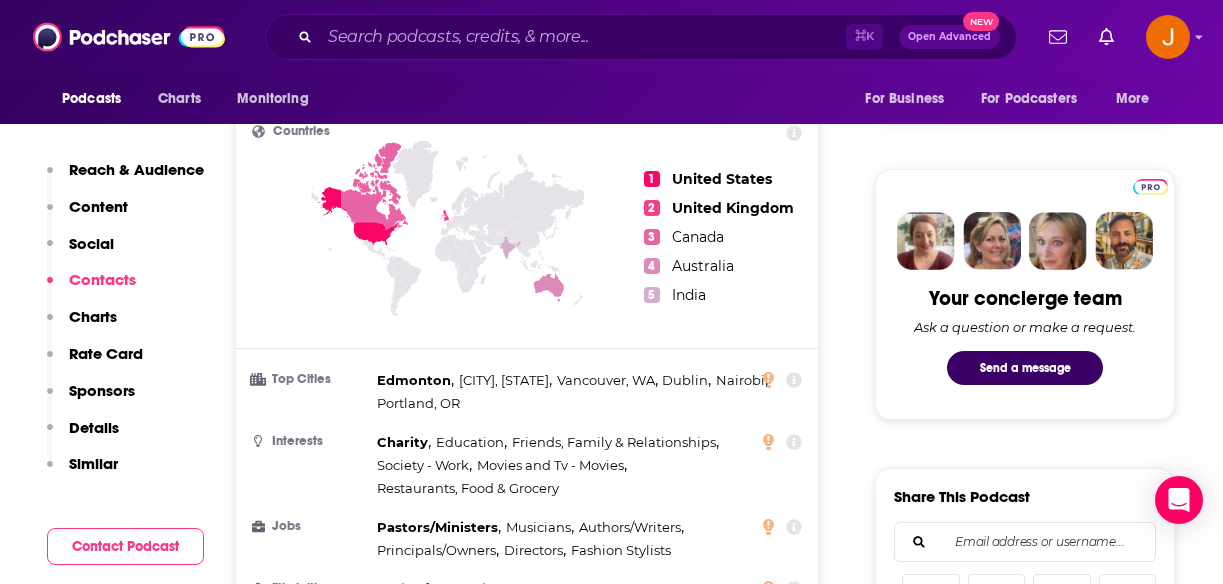 scroll, scrollTop: 547, scrollLeft: 0, axis: vertical 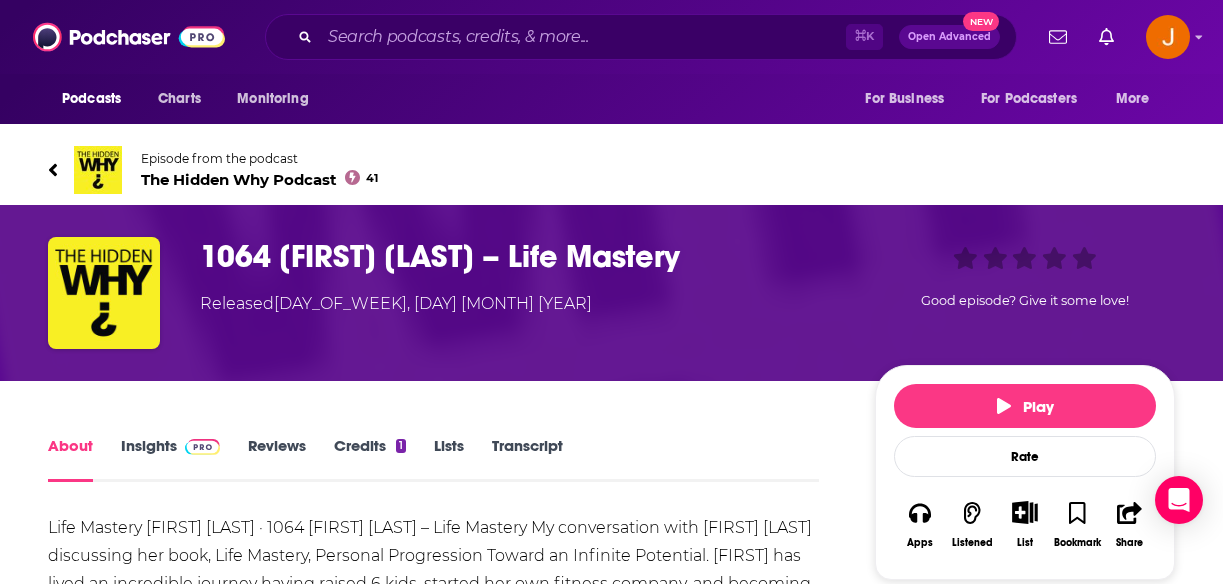 click on "The Hidden Why Podcast 41" at bounding box center [259, 179] 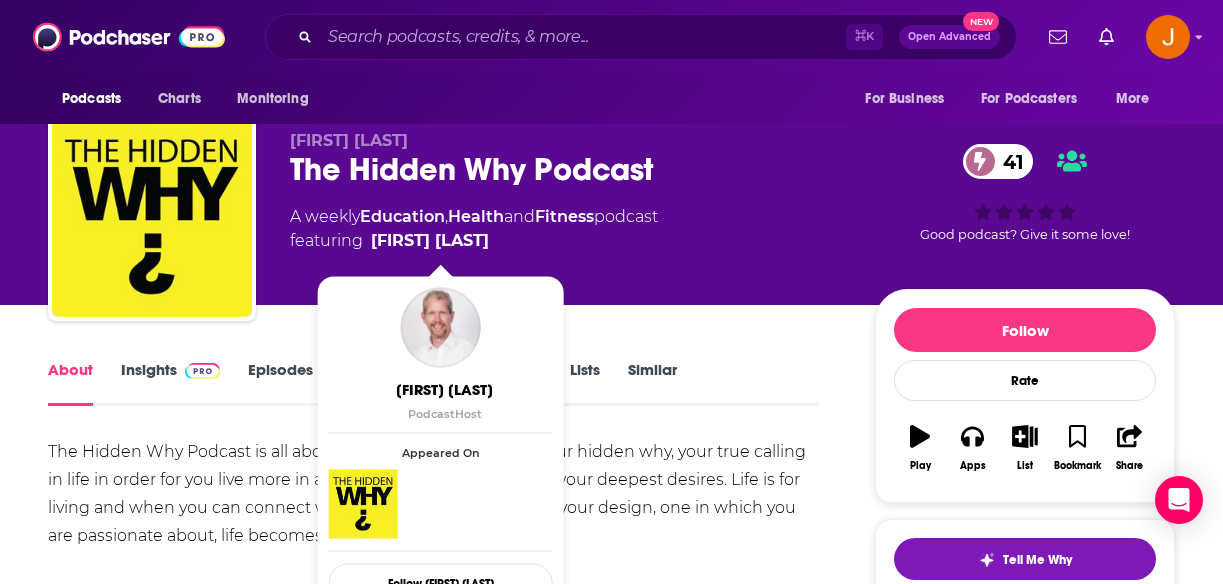 scroll, scrollTop: 26, scrollLeft: 0, axis: vertical 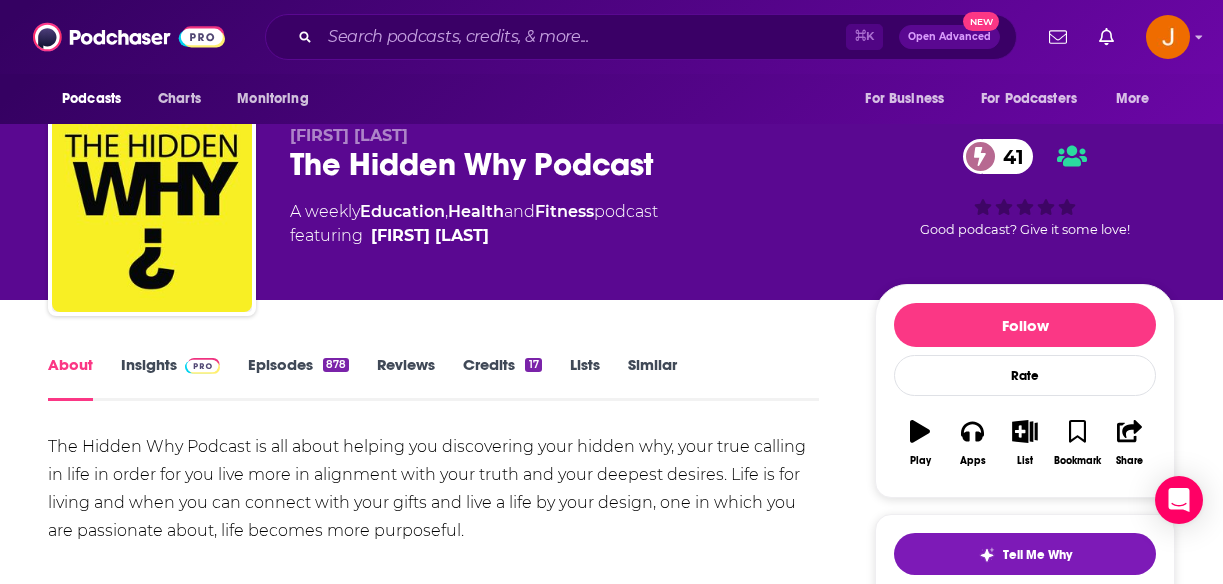 click on "Episodes 878" at bounding box center [298, 378] 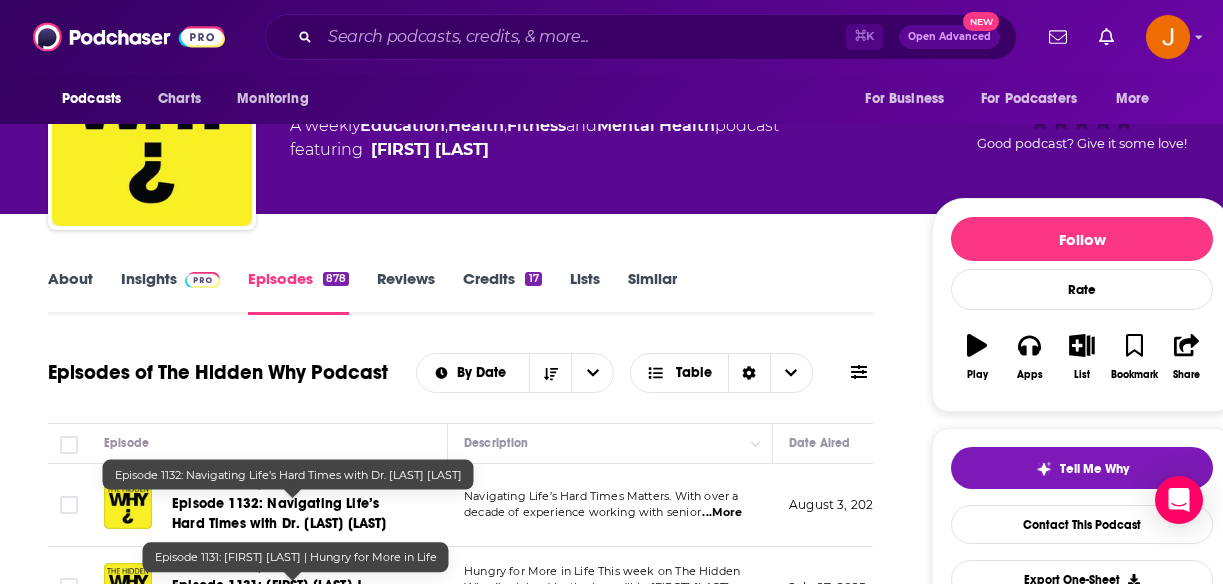 scroll, scrollTop: 2, scrollLeft: 0, axis: vertical 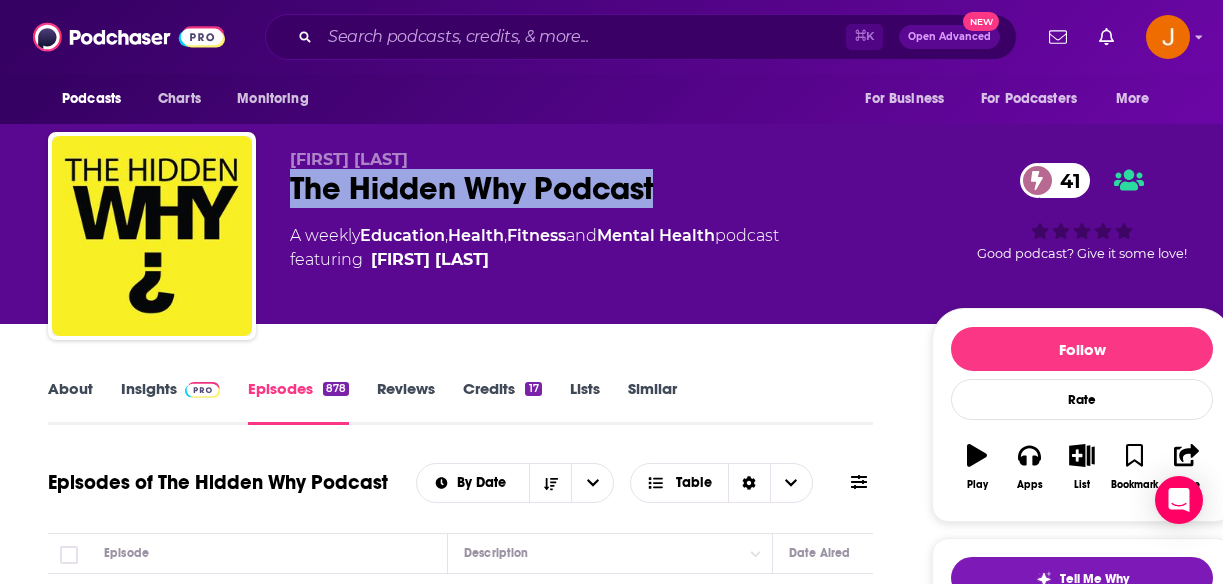 drag, startPoint x: 387, startPoint y: 191, endPoint x: 683, endPoint y: 191, distance: 296 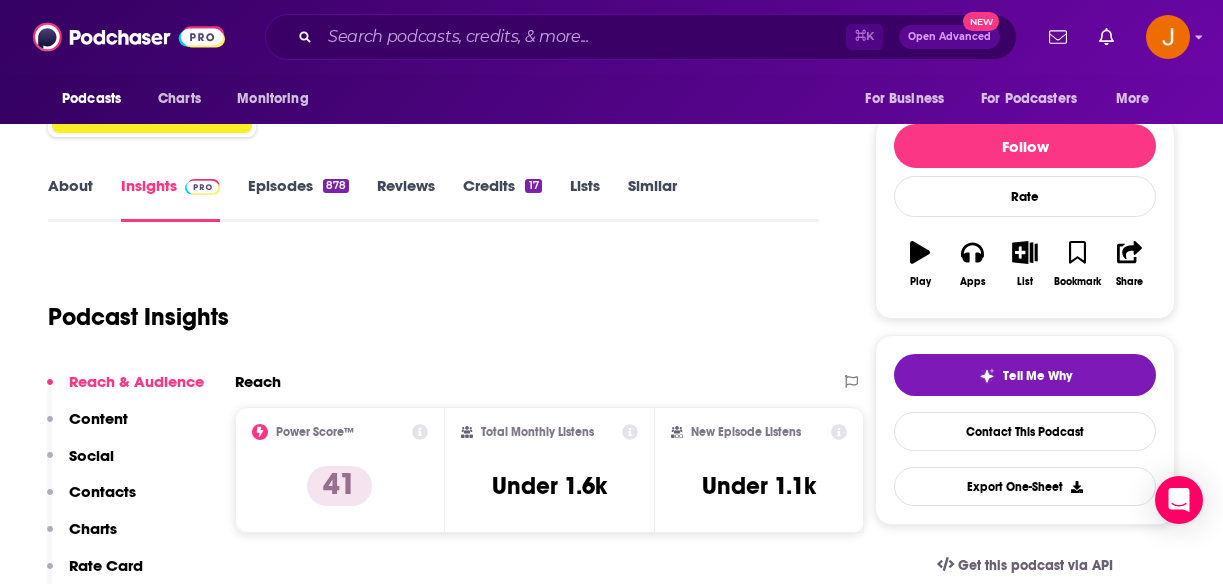 scroll, scrollTop: 314, scrollLeft: 0, axis: vertical 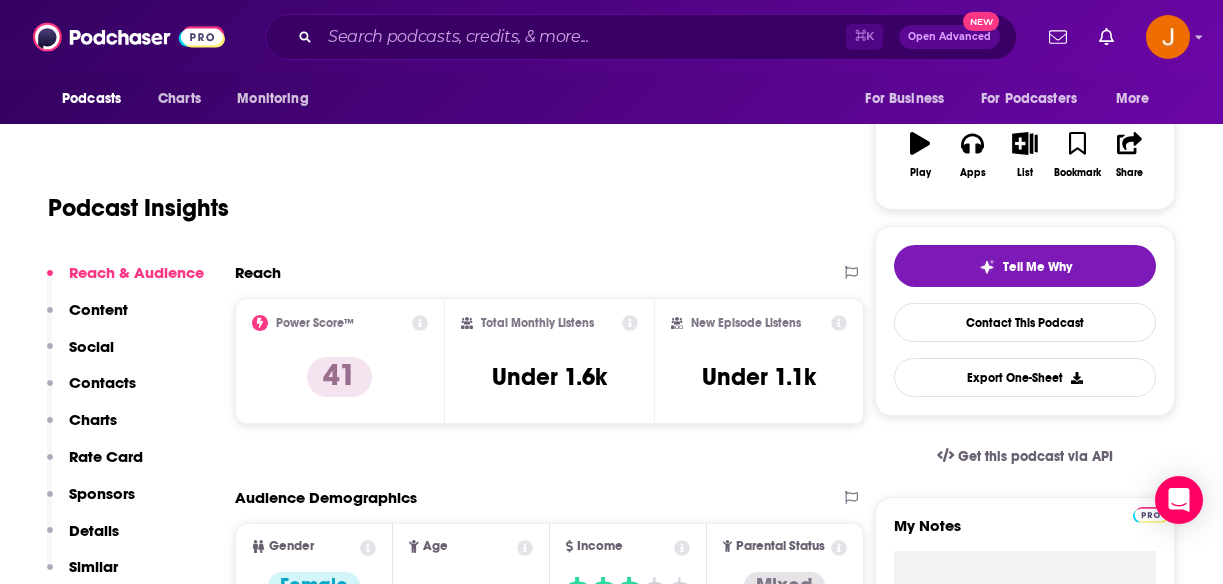 click on "Contacts" at bounding box center (102, 382) 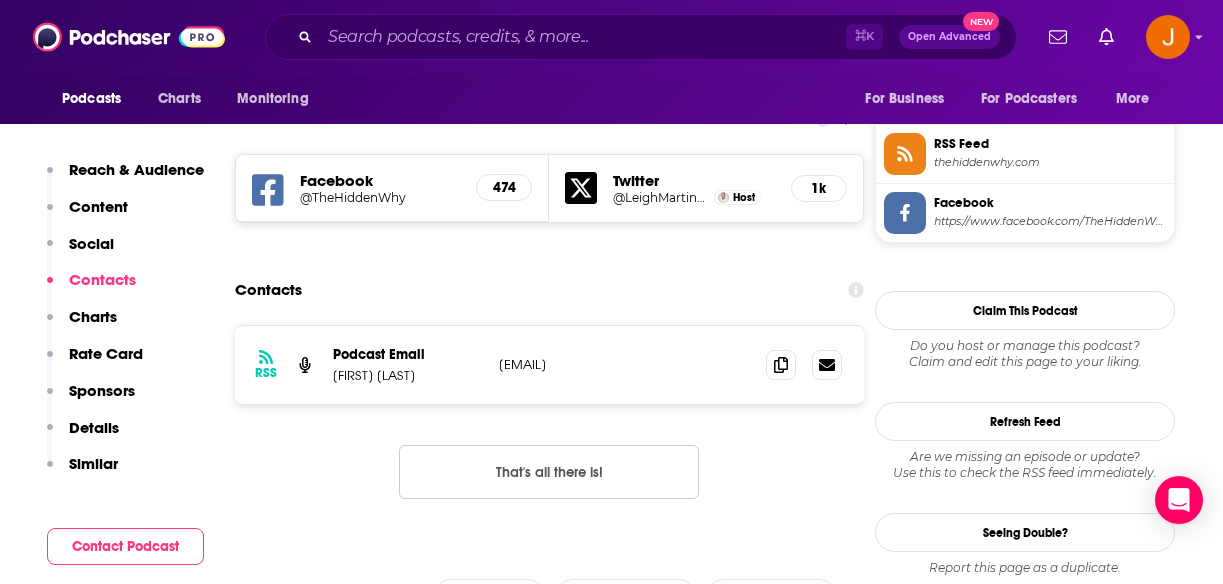scroll, scrollTop: 1656, scrollLeft: 0, axis: vertical 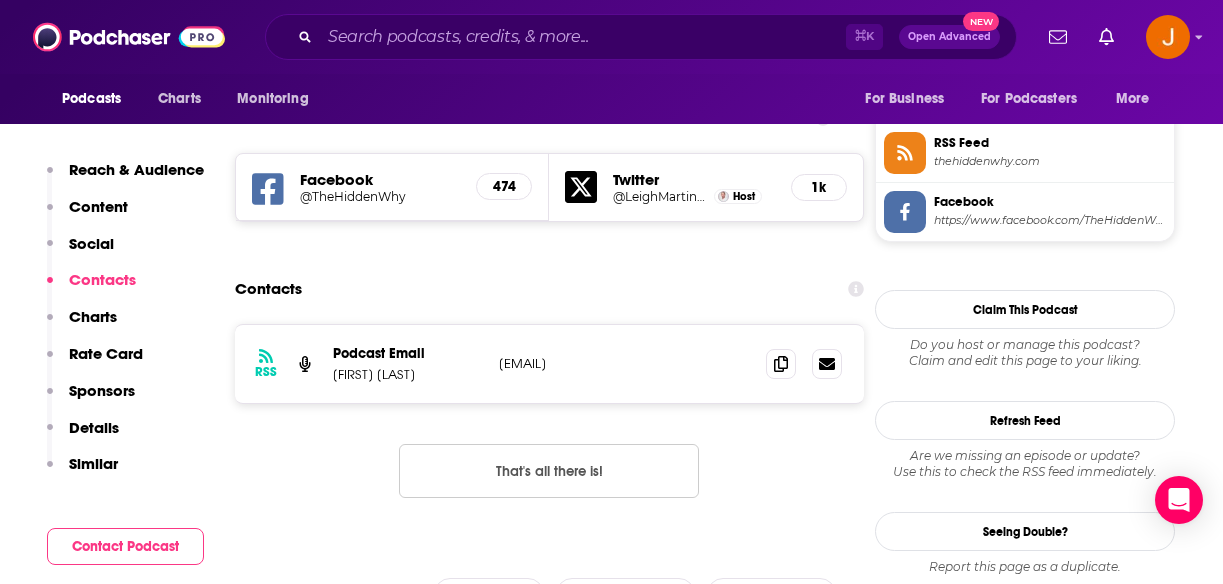 drag, startPoint x: 684, startPoint y: 383, endPoint x: 488, endPoint y: 372, distance: 196.30843 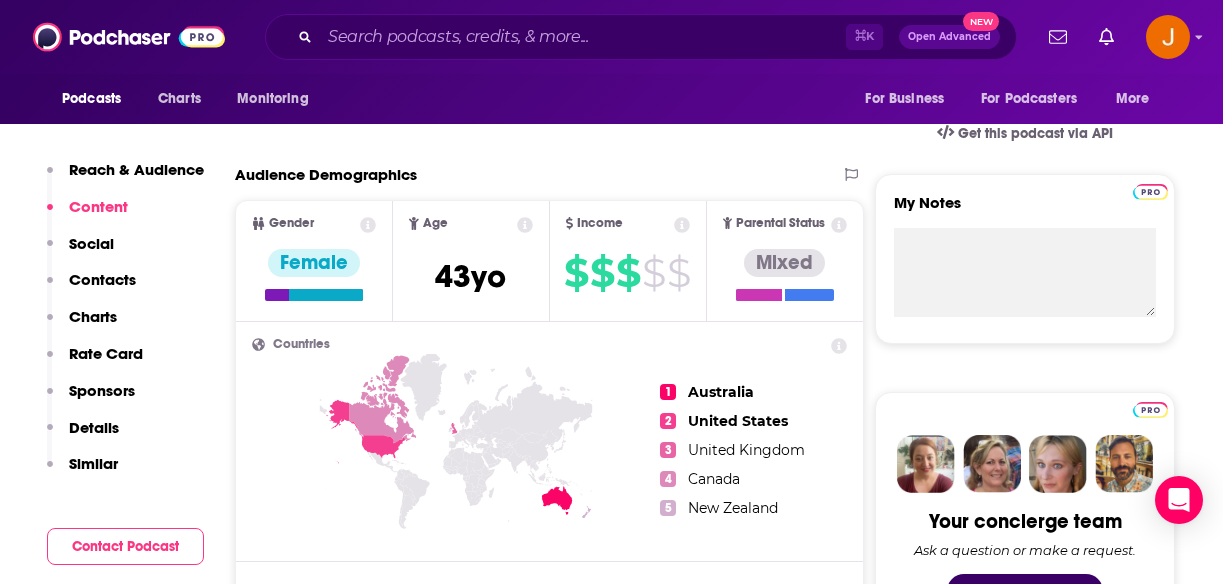 scroll, scrollTop: 580, scrollLeft: 0, axis: vertical 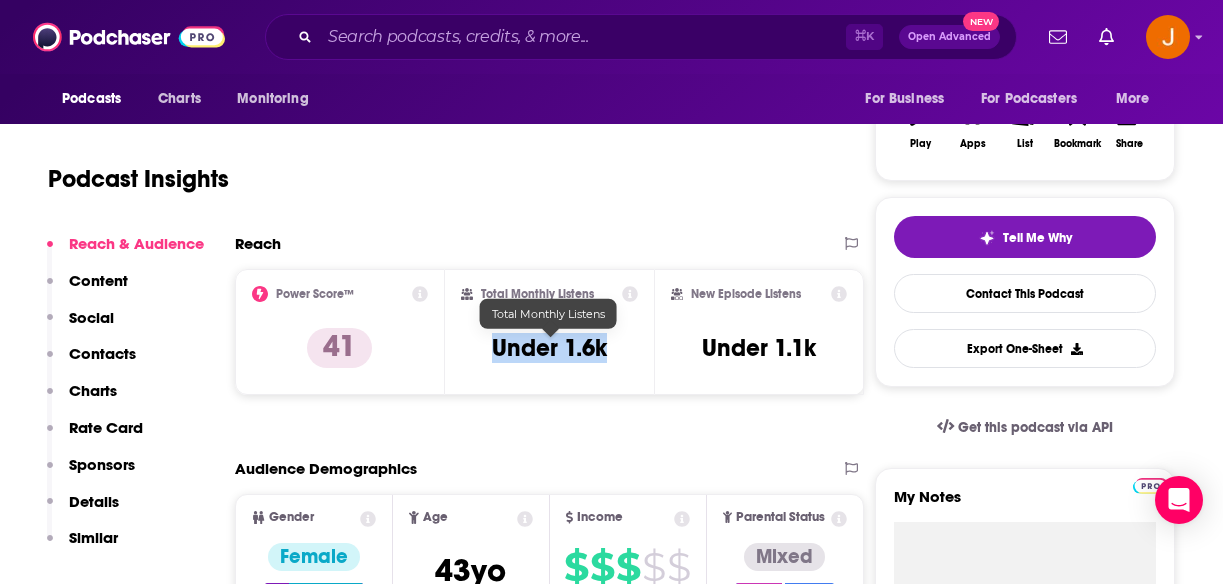 drag, startPoint x: 493, startPoint y: 360, endPoint x: 602, endPoint y: 352, distance: 109.29318 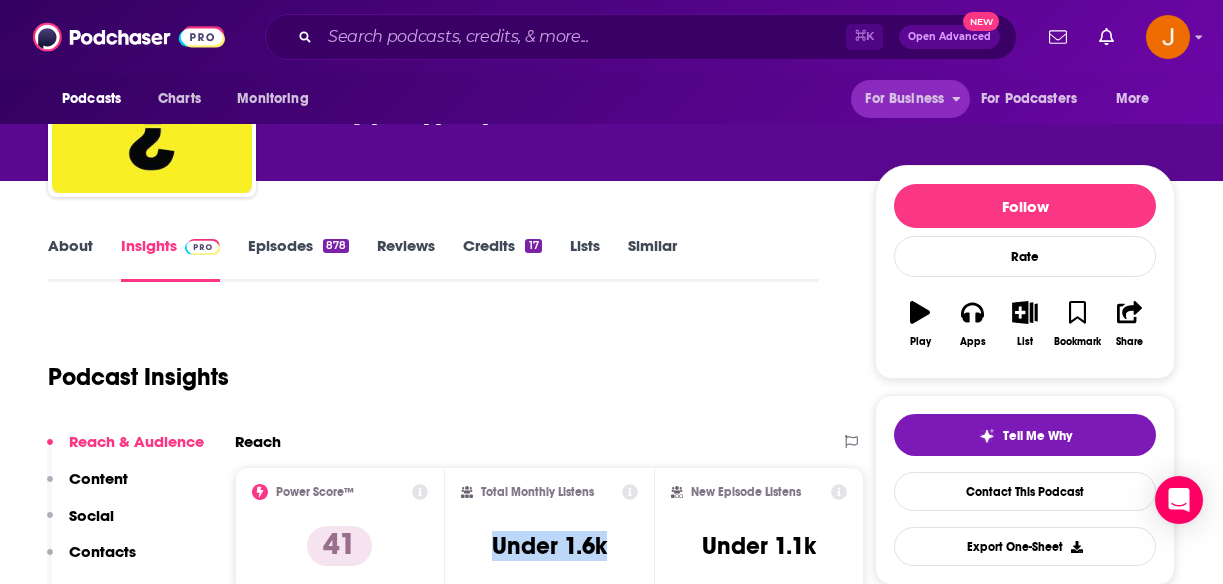 scroll, scrollTop: 0, scrollLeft: 0, axis: both 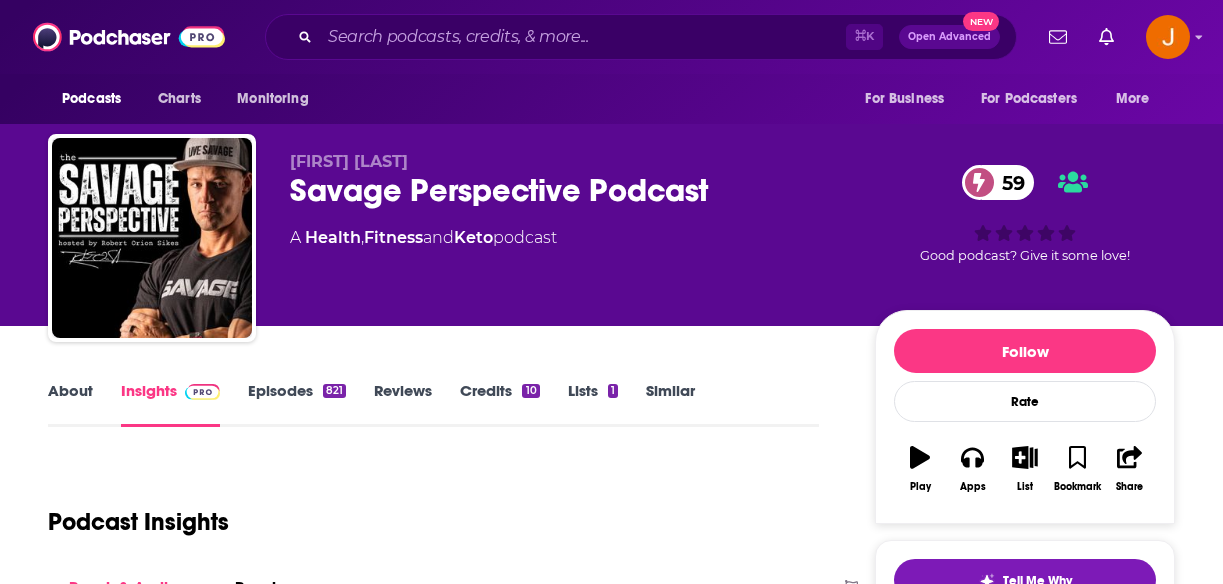 click on "Episodes 821" at bounding box center (297, 404) 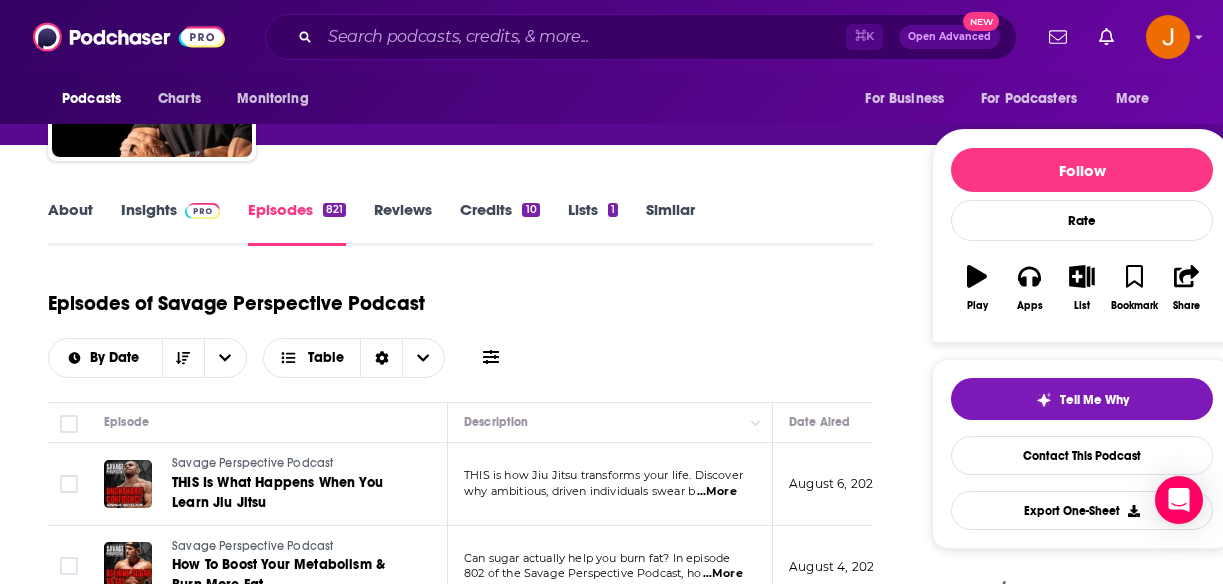 scroll, scrollTop: 0, scrollLeft: 0, axis: both 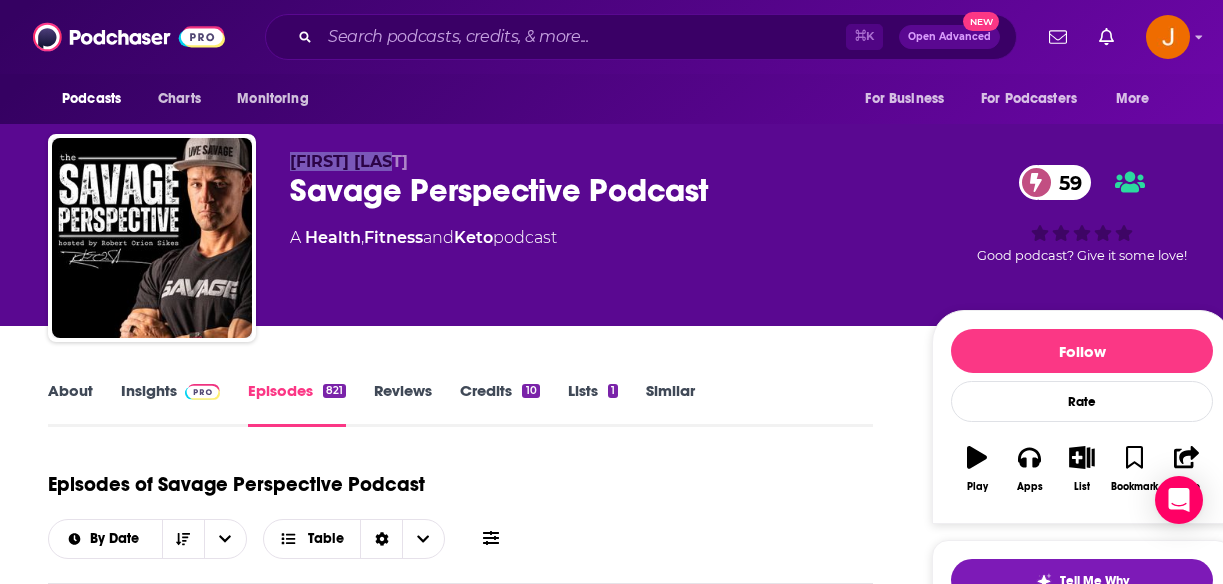 drag, startPoint x: 413, startPoint y: 165, endPoint x: 294, endPoint y: 164, distance: 119.0042 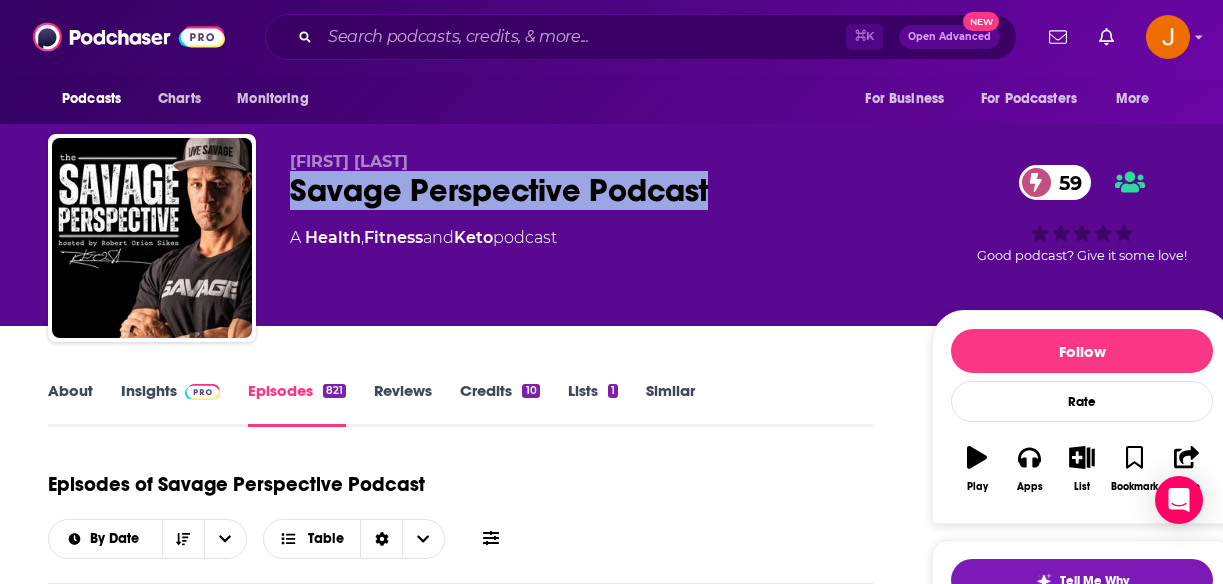 drag, startPoint x: 286, startPoint y: 197, endPoint x: 710, endPoint y: 189, distance: 424.07547 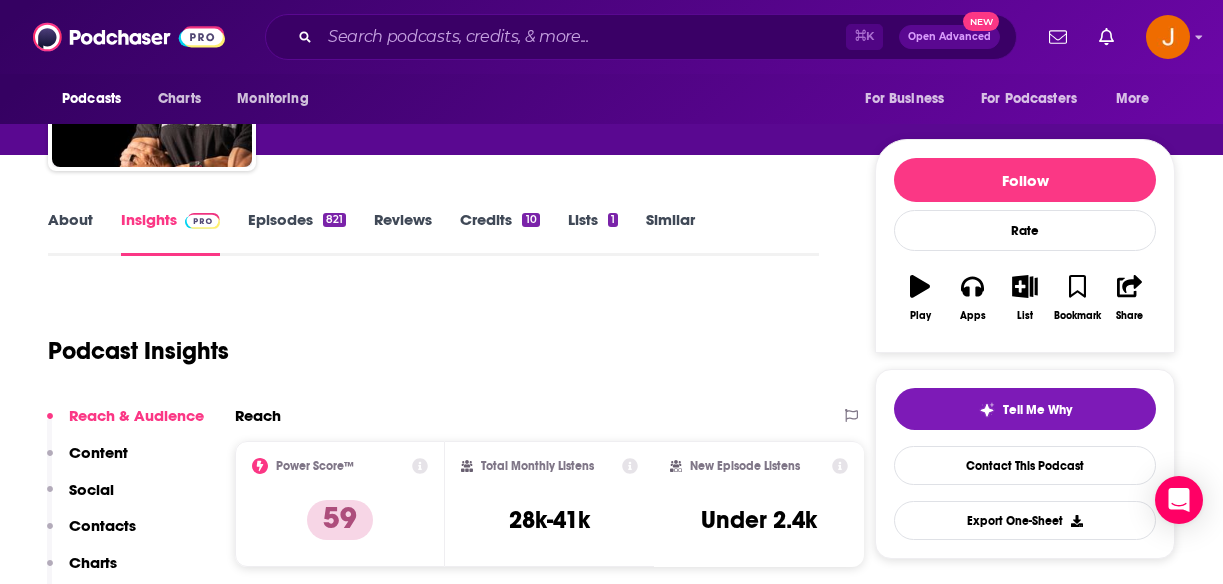 scroll, scrollTop: 275, scrollLeft: 0, axis: vertical 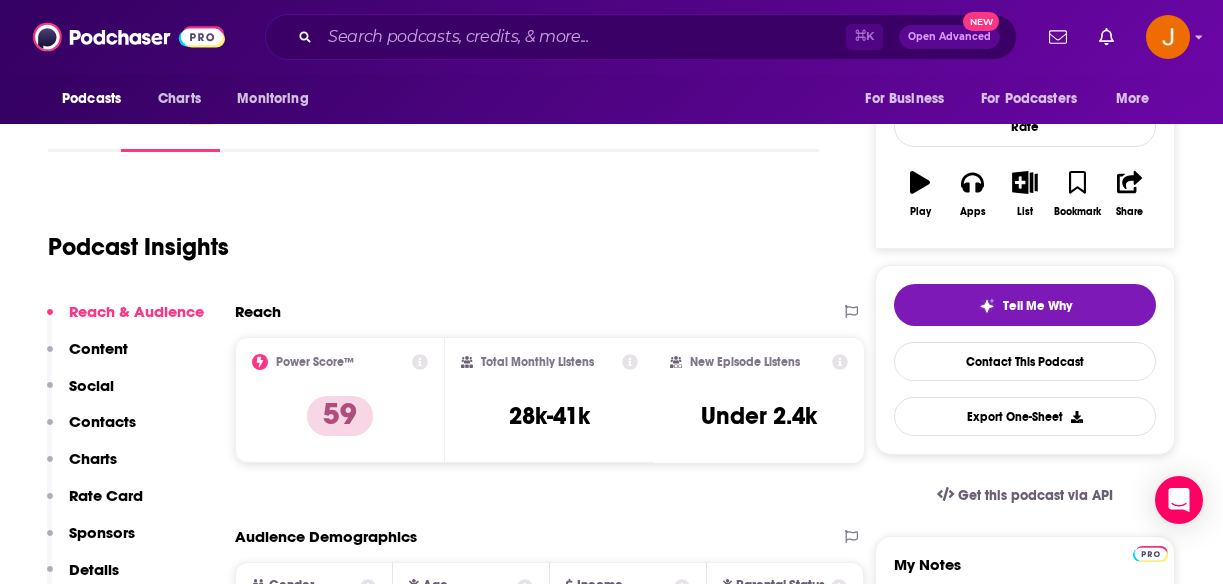 click on "Contacts" at bounding box center [102, 421] 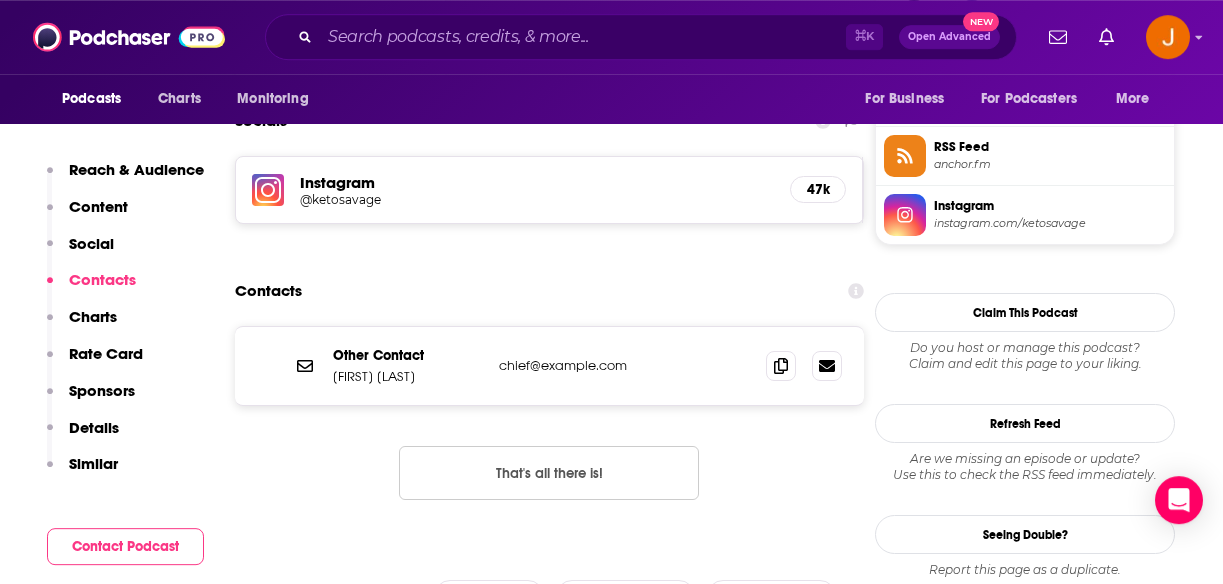 scroll, scrollTop: 1631, scrollLeft: 0, axis: vertical 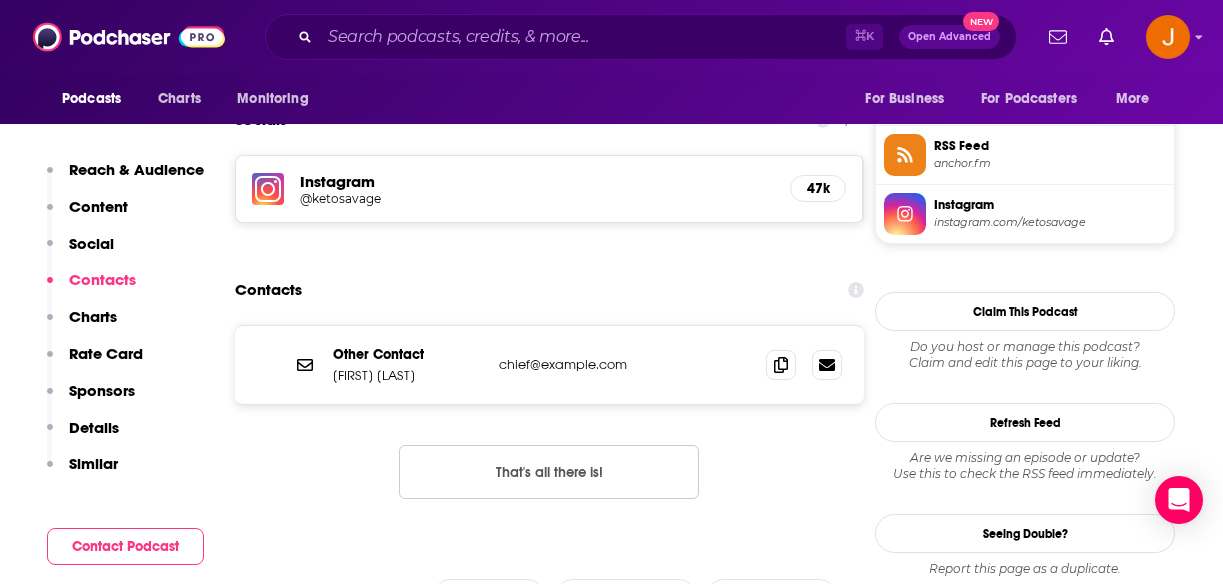 drag, startPoint x: 648, startPoint y: 376, endPoint x: 500, endPoint y: 378, distance: 148.01352 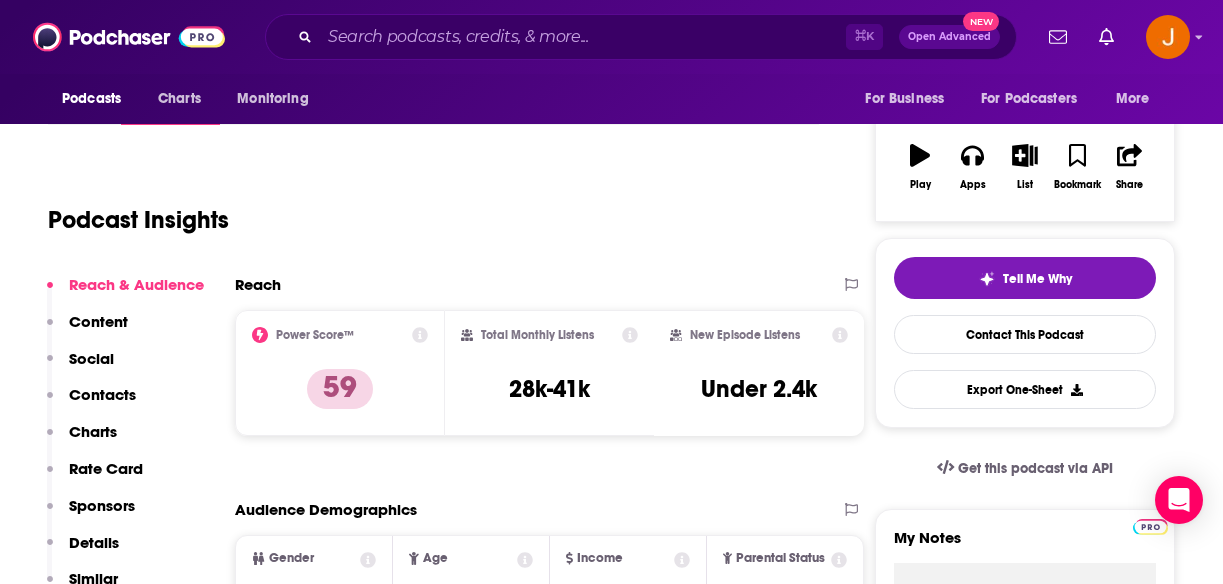 scroll, scrollTop: 286, scrollLeft: 0, axis: vertical 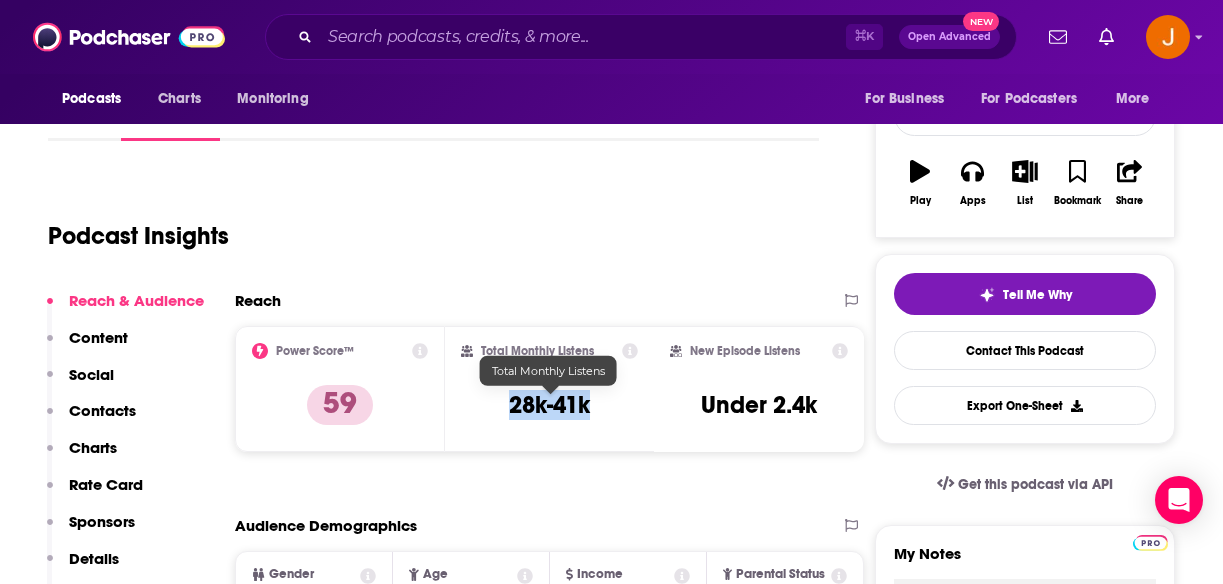 drag, startPoint x: 507, startPoint y: 409, endPoint x: 590, endPoint y: 409, distance: 83 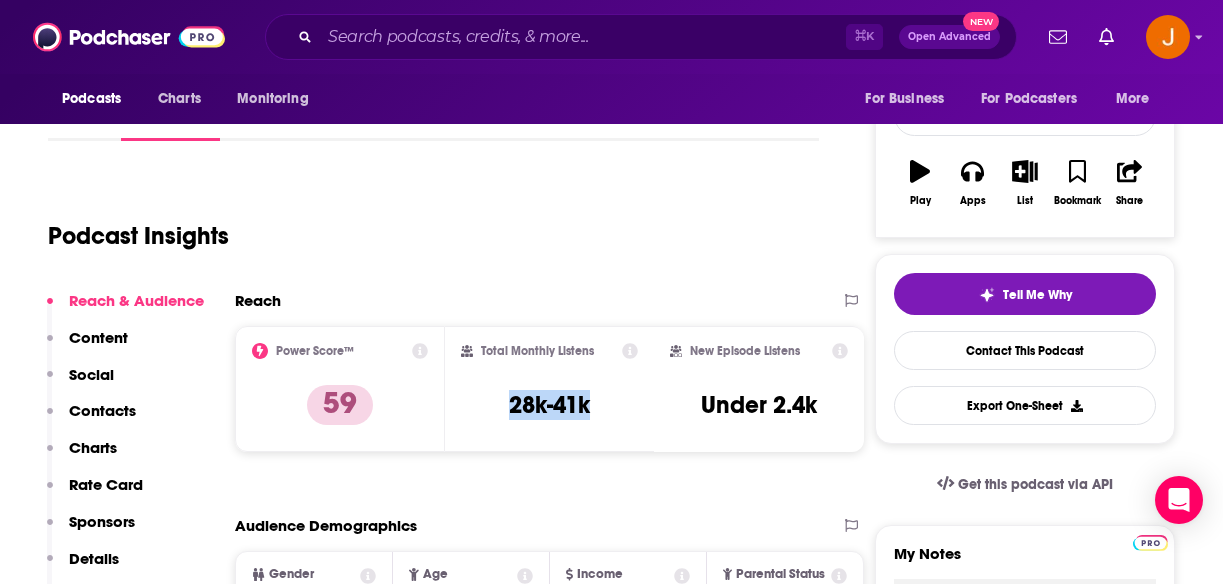 scroll, scrollTop: 0, scrollLeft: 0, axis: both 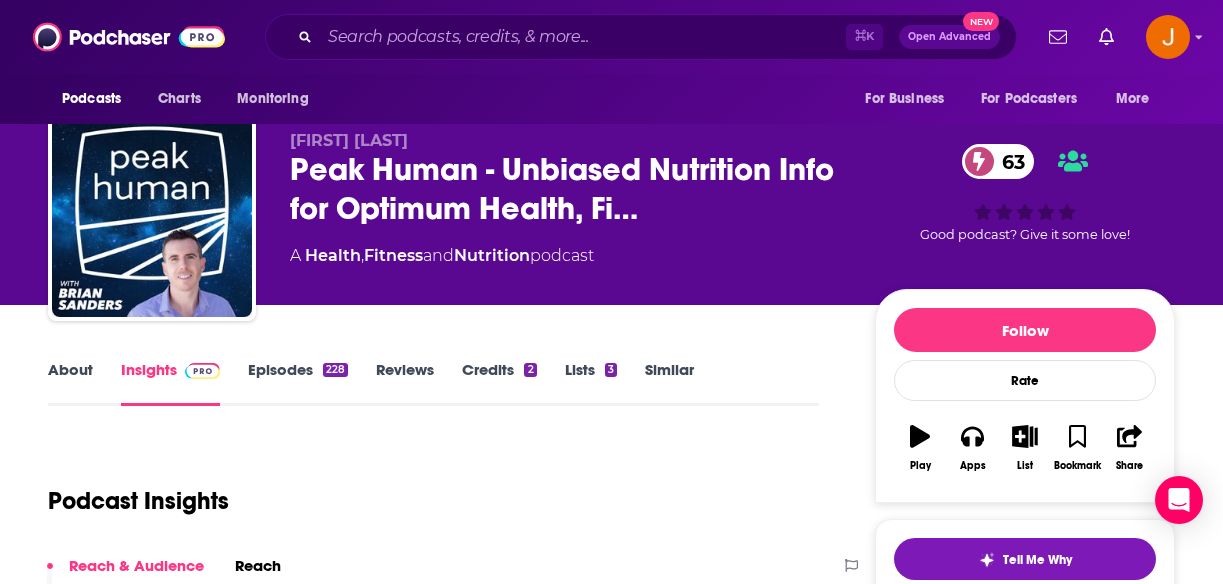 click on "Episodes 228" at bounding box center (298, 383) 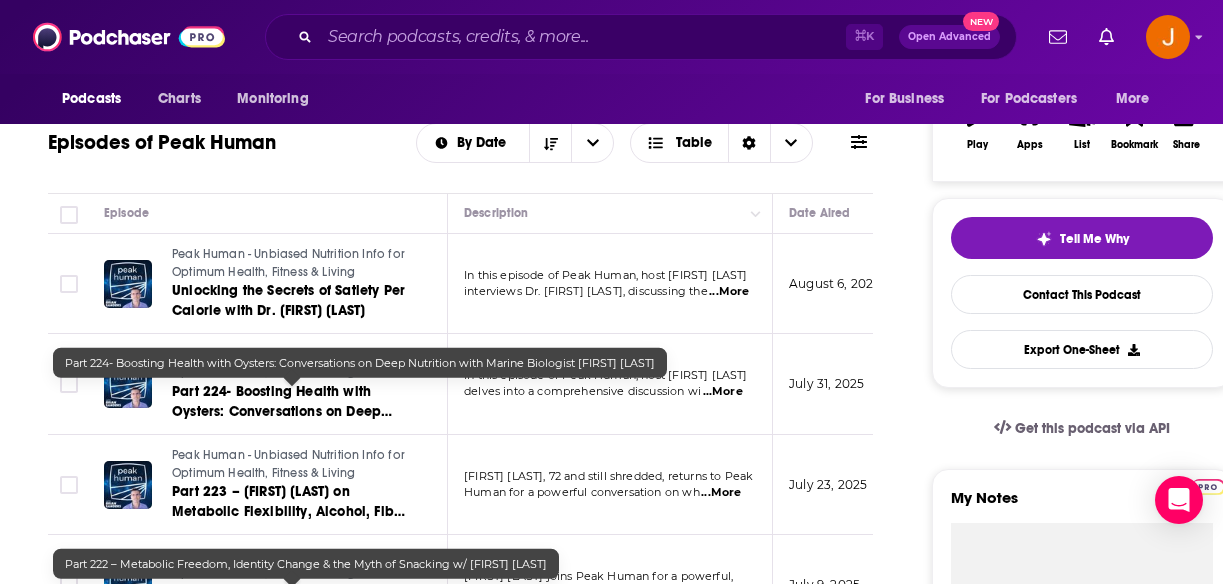 scroll, scrollTop: 0, scrollLeft: 0, axis: both 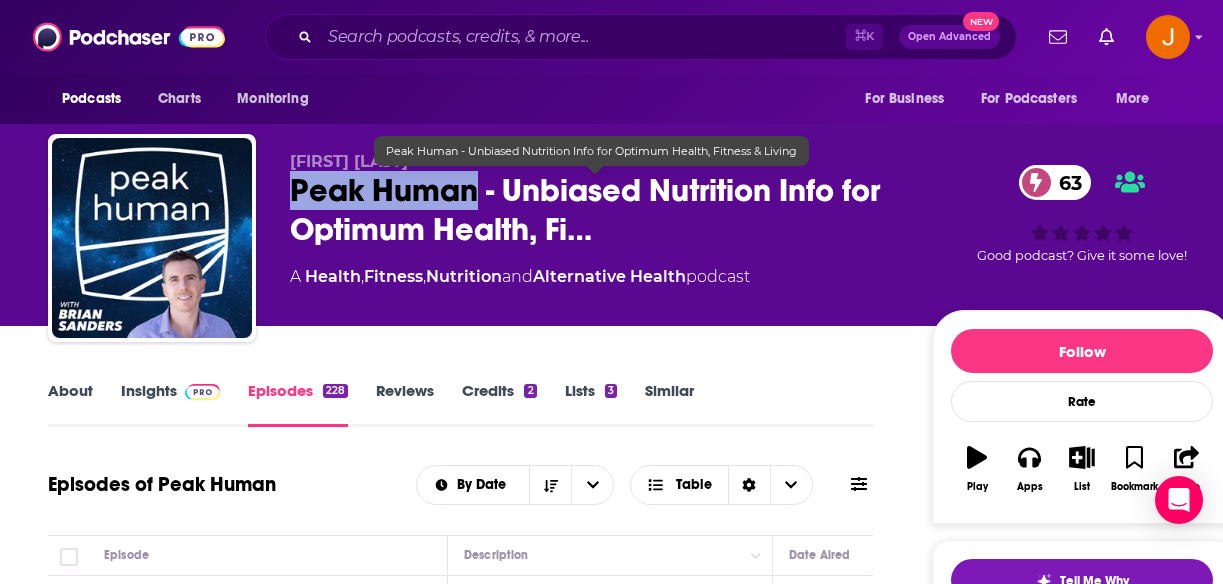 drag, startPoint x: 292, startPoint y: 178, endPoint x: 471, endPoint y: 202, distance: 180.60178 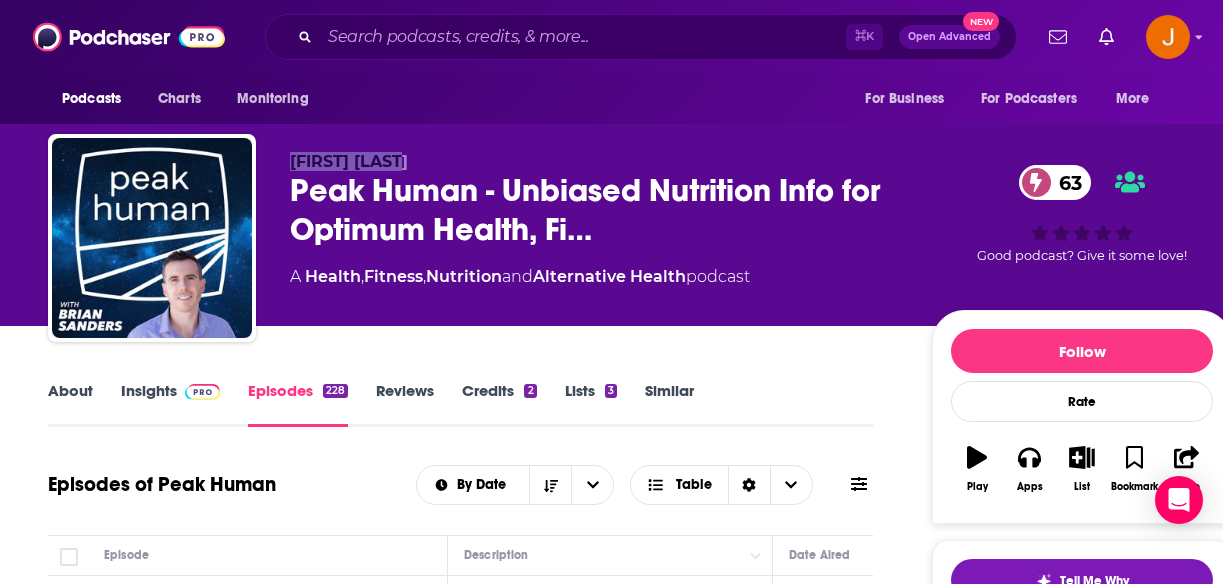 drag, startPoint x: 282, startPoint y: 156, endPoint x: 450, endPoint y: 159, distance: 168.02678 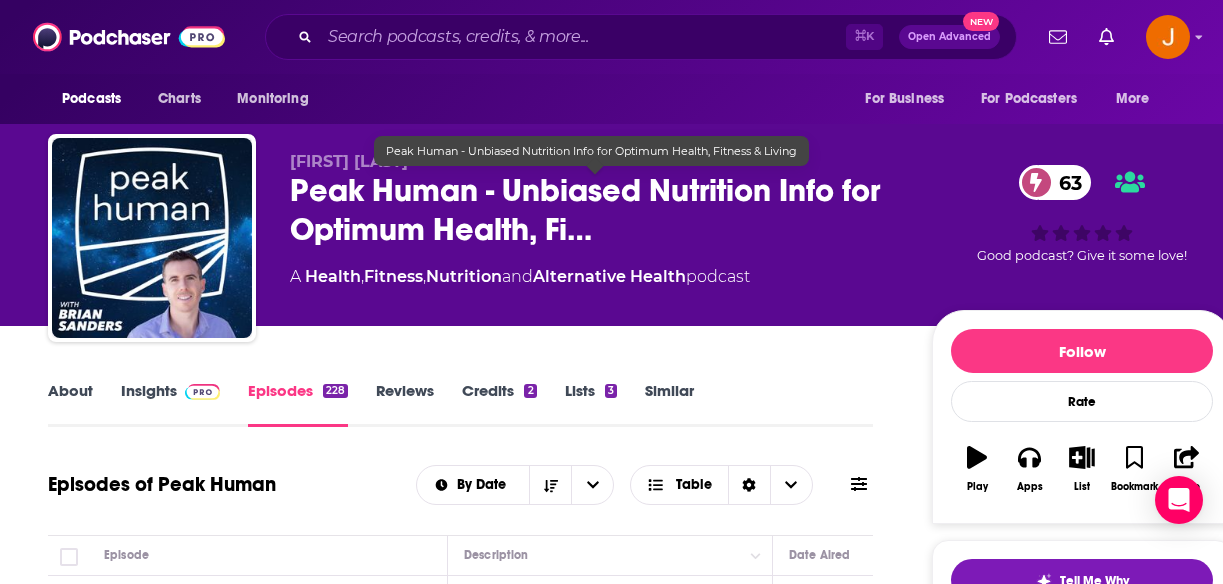 click on "About Insights Episodes 228 Reviews Credits 2 Lists 3 Similar Episodes of Peak Human By Date Table Episode Description Date Aired Reach Episode Guests Length Peak Human - Unbiased Nutrition Info for Optimum Health, Fitness & Living Unlocking the Secrets of Satiety Per Calorie with Dr. [FIRST] [LAST] In this episode of Peak Human, host [FIRST] [LAST] interviews Dr. [FIRST] [LAST], discussing the ...More [MONTH] [DAY], [YEAR] 13k-19k -- 1:14:04 s Peak Human - Unbiased Nutrition Info for Optimum Health, Fitness & Living Part 224- Boosting Health with Oysters: Conversations on Deep Nutrition with Marine Biologist [FIRST] [LAST] In this episode of Peak Human, host [FIRST] [LAST] delves into a comprehensive discussion wi ...More [MONTH] [DAY], [YEAR] 11k-16k -- 56:35 s Peak Human - Unbiased Nutrition Info for Optimum Health, Fitness & Living Part 223 – [FIRST] [LAST] on Metabolic Flexibility, Alcohol, Fiber, and the Real Secrets to Longevity [FIRST] [LAST], 72 and still shredded, returns to Peak Human for a powerful conversation on wh s" at bounding box center (640, 1747) 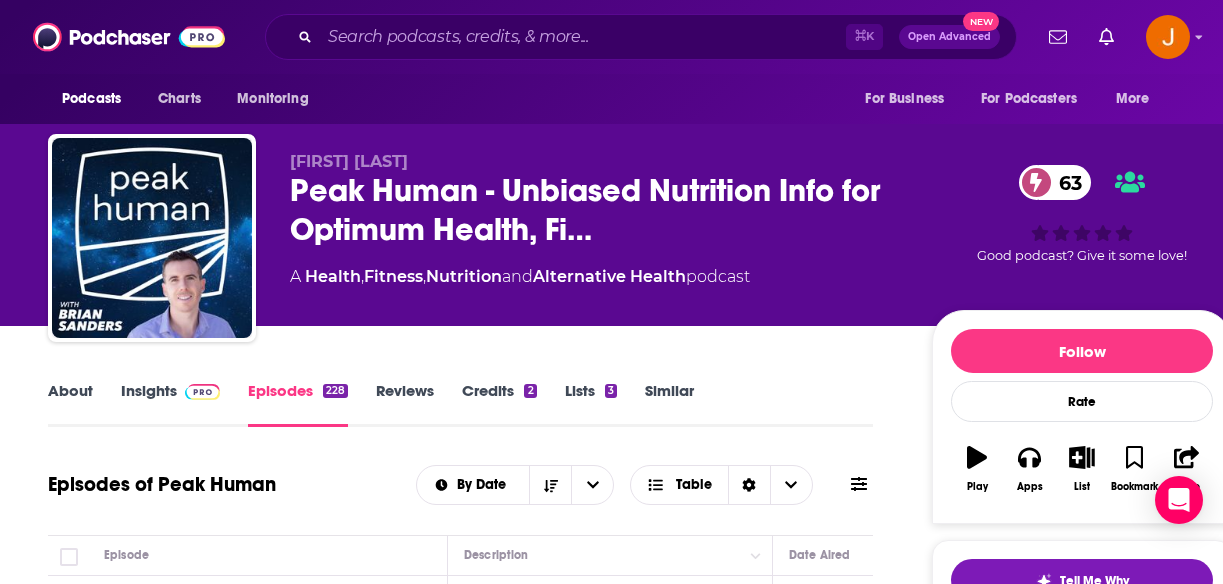 scroll, scrollTop: 44, scrollLeft: 0, axis: vertical 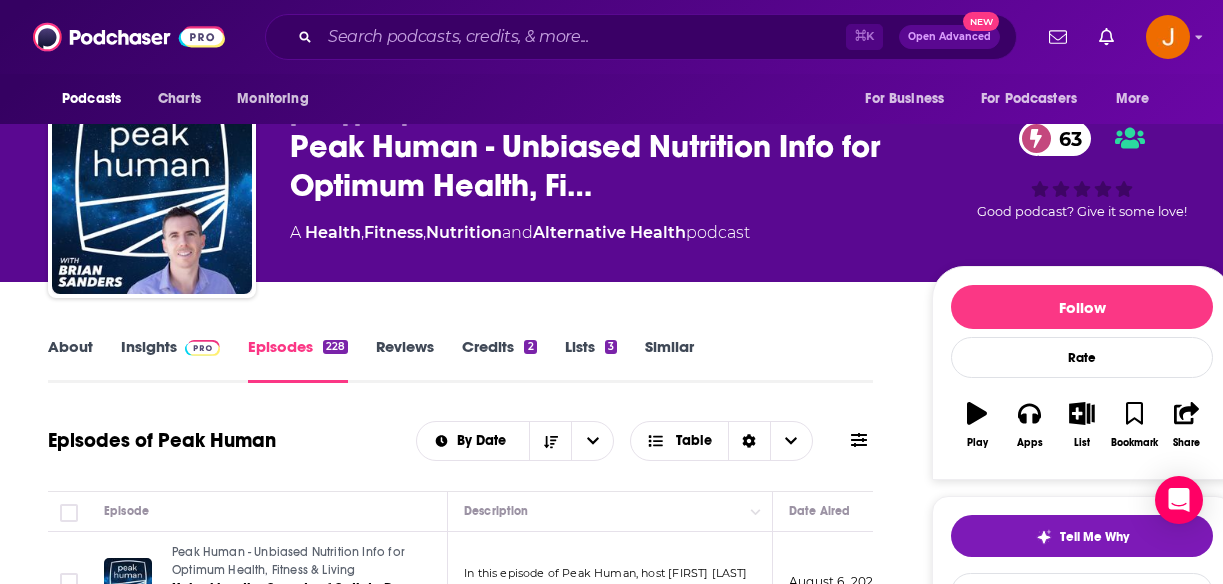 click on "Insights" at bounding box center [170, 360] 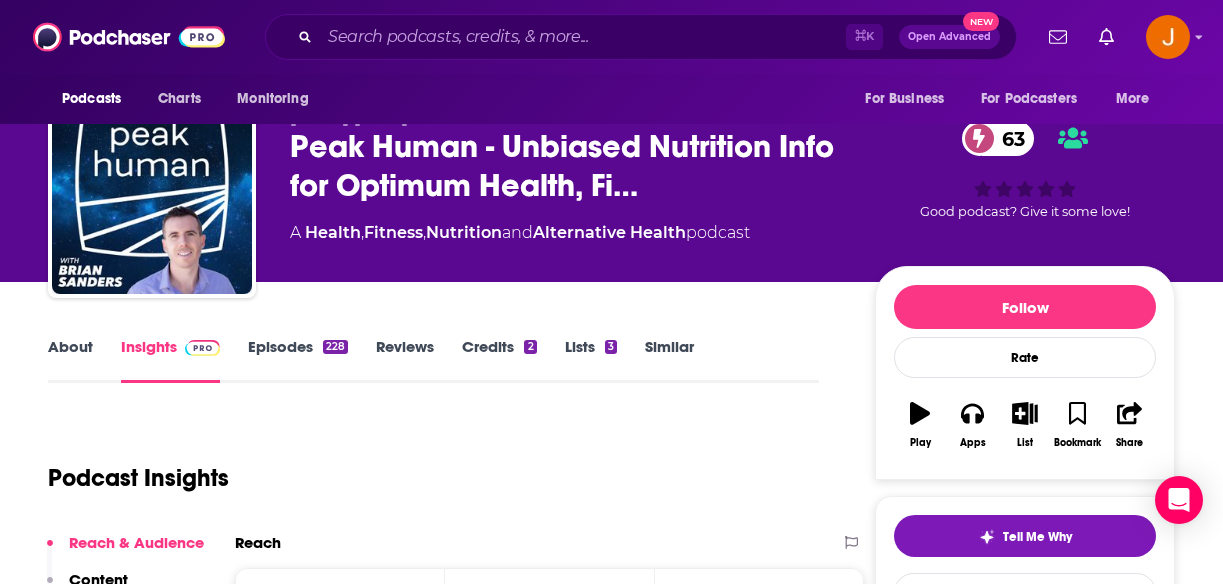 scroll, scrollTop: 0, scrollLeft: 0, axis: both 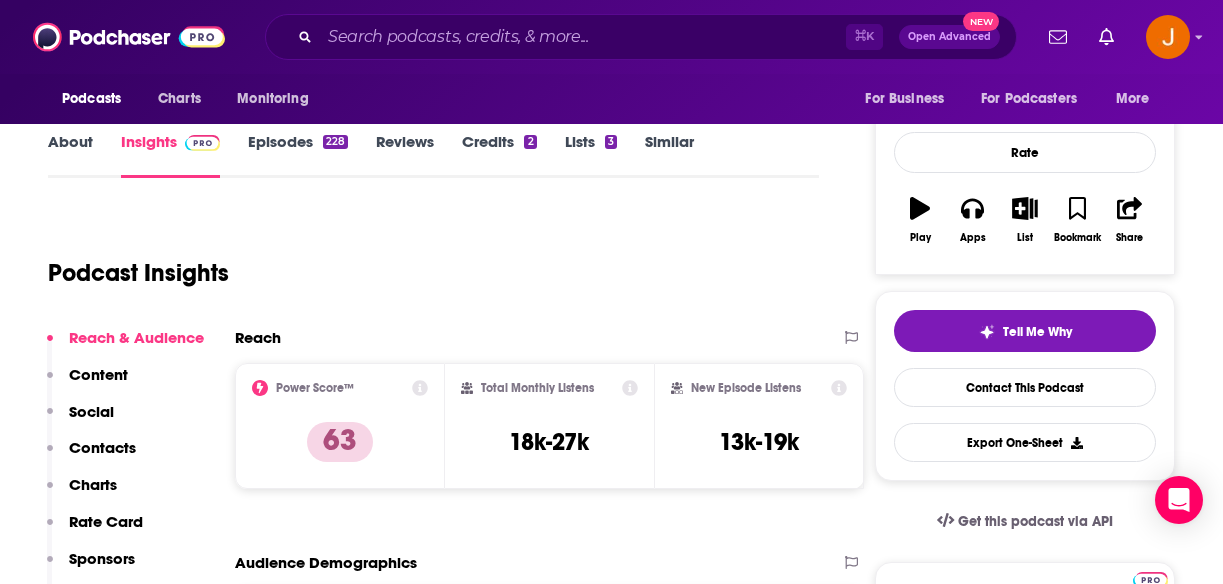 click on "Contacts" at bounding box center [102, 447] 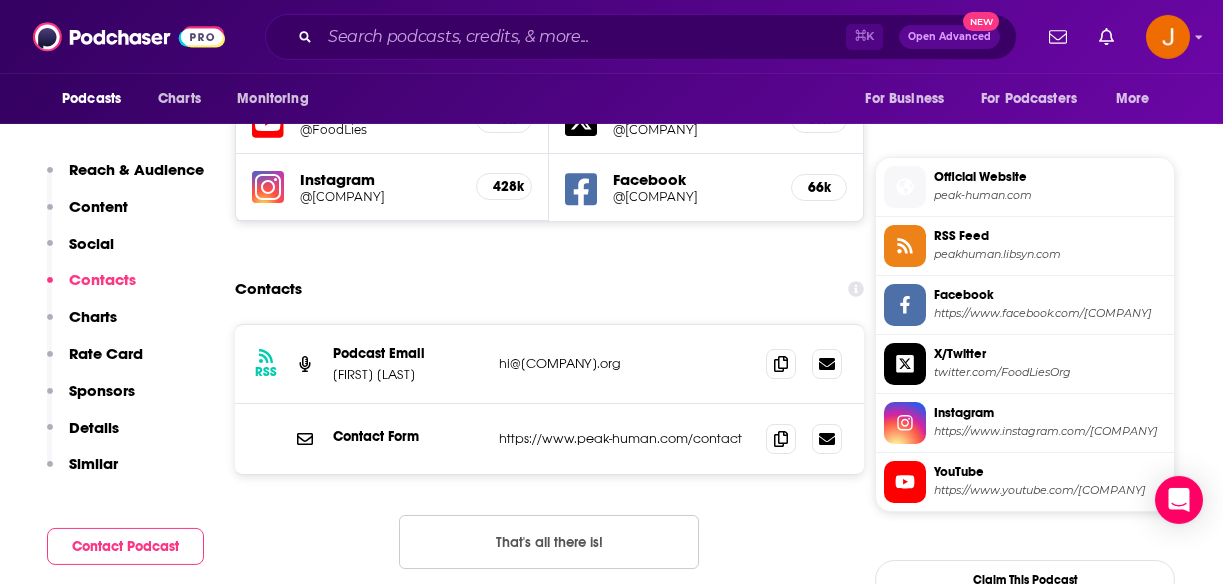 scroll, scrollTop: 1724, scrollLeft: 0, axis: vertical 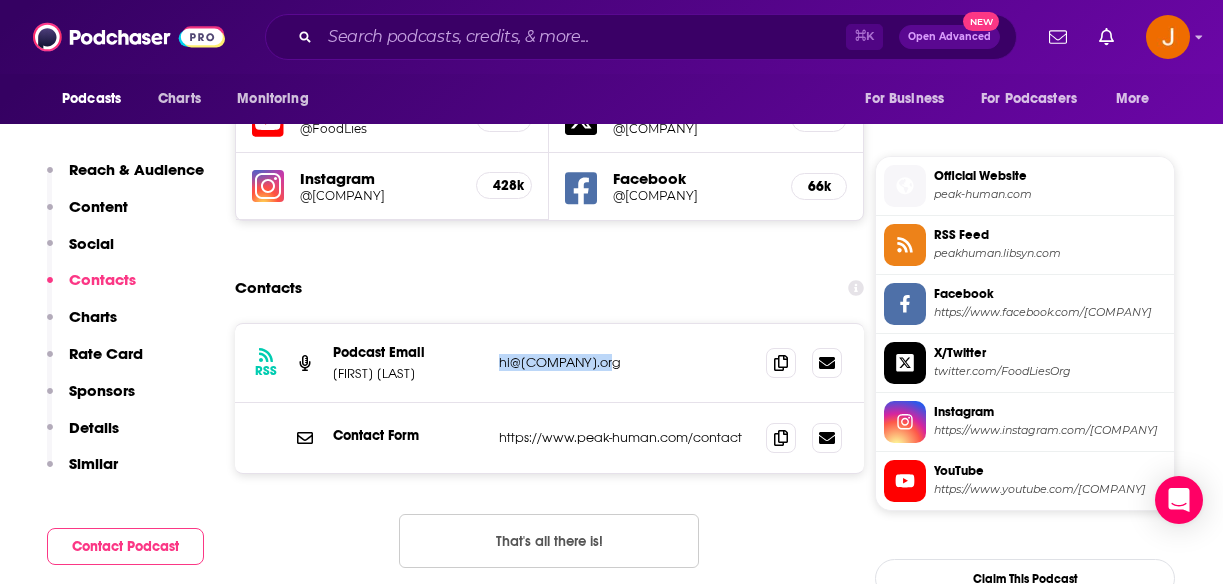 drag, startPoint x: 604, startPoint y: 387, endPoint x: 492, endPoint y: 376, distance: 112.53888 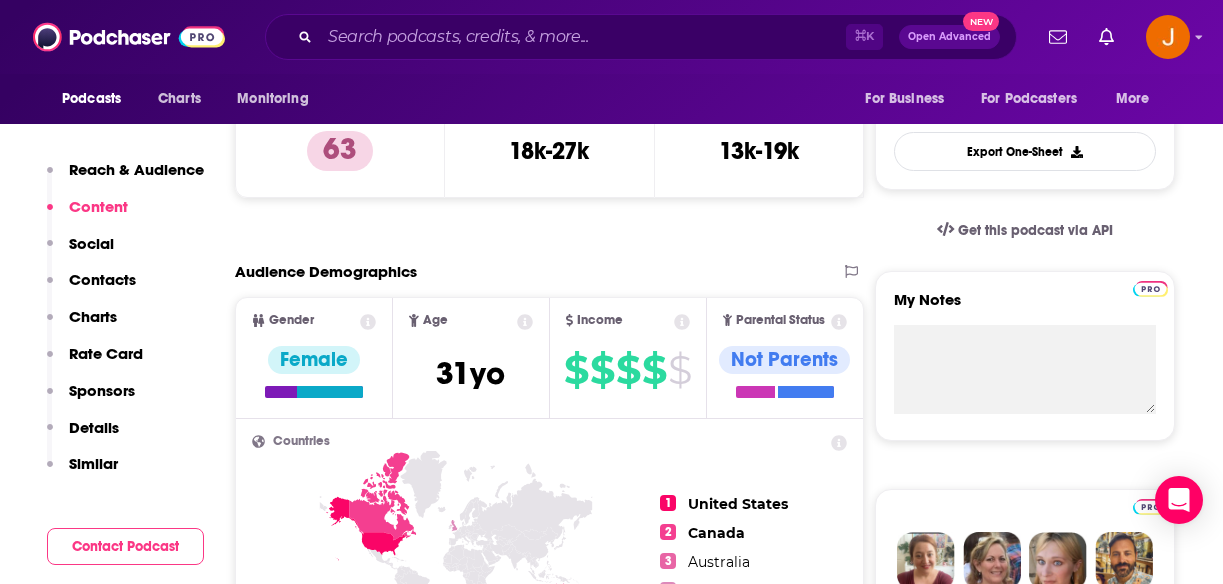 scroll, scrollTop: 392, scrollLeft: 0, axis: vertical 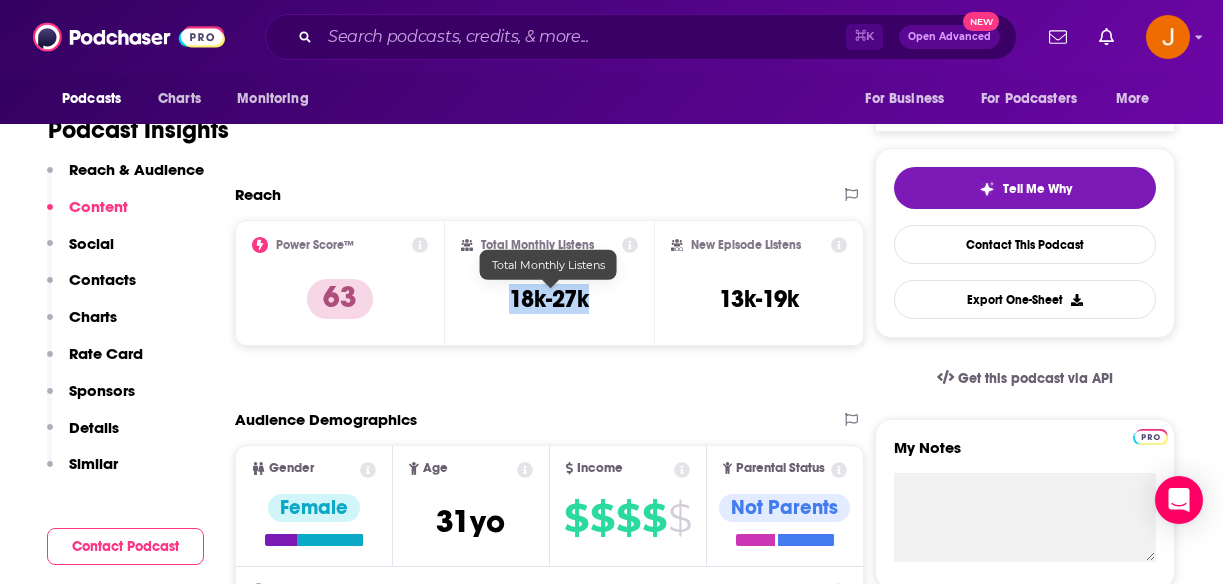 drag, startPoint x: 512, startPoint y: 305, endPoint x: 591, endPoint y: 305, distance: 79 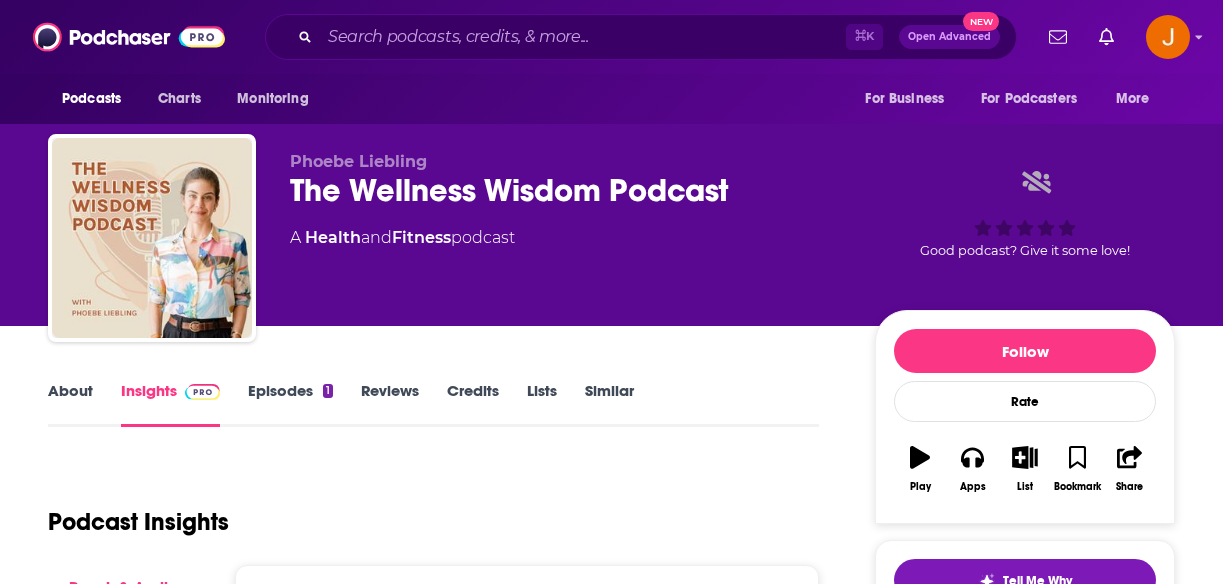 scroll, scrollTop: 0, scrollLeft: 0, axis: both 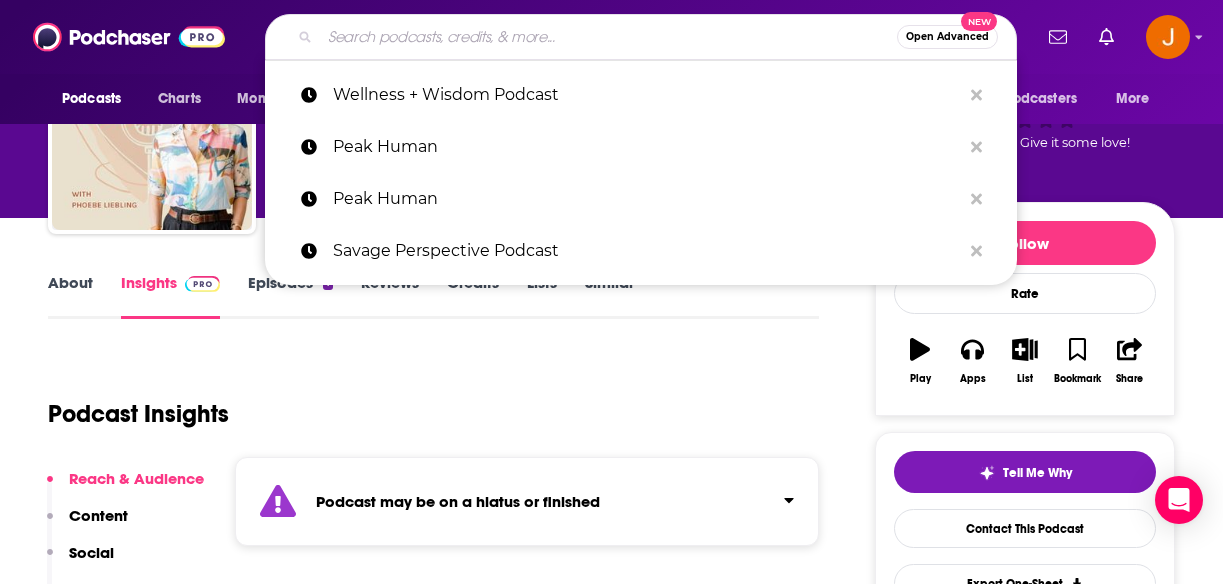 click at bounding box center (608, 37) 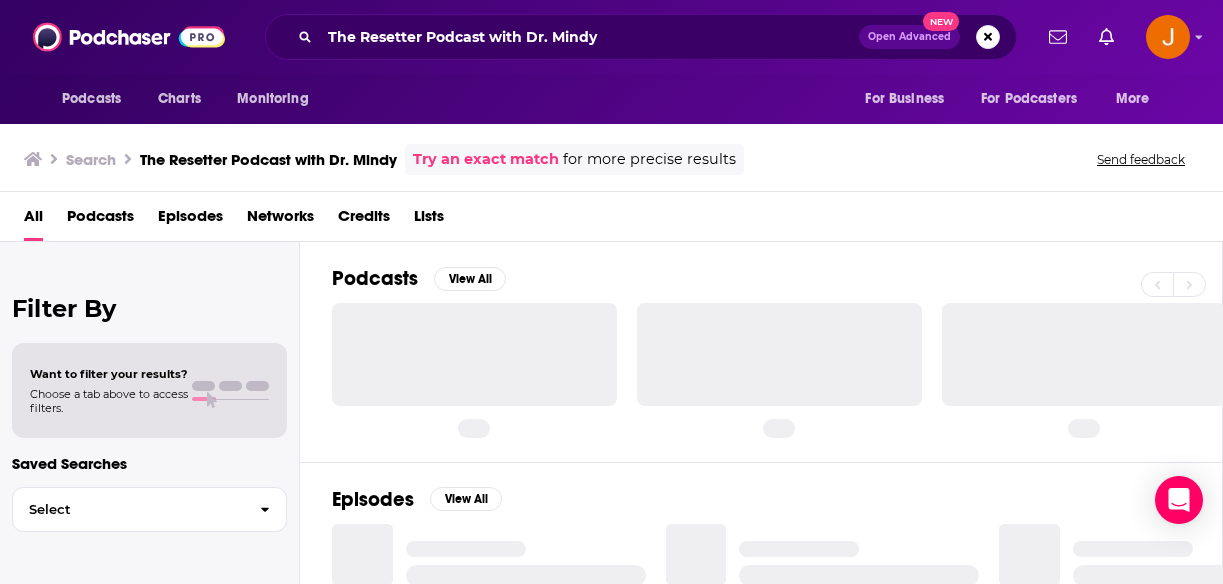 scroll, scrollTop: 0, scrollLeft: 0, axis: both 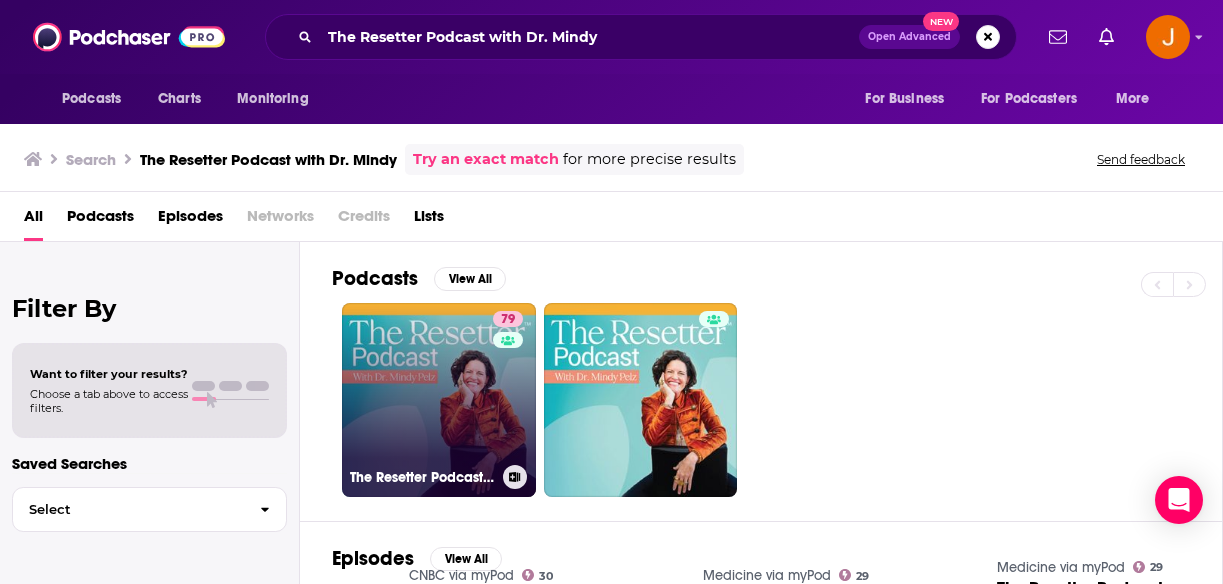 click on "79 The Resetter Podcast with Dr. Mindy" at bounding box center [439, 400] 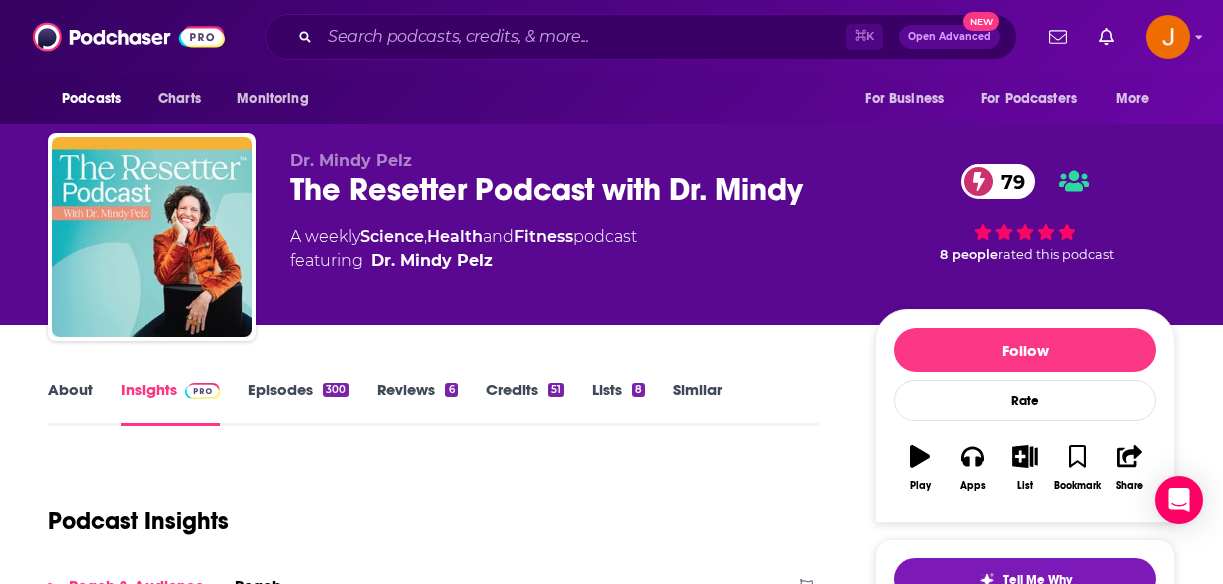 scroll, scrollTop: 9, scrollLeft: 0, axis: vertical 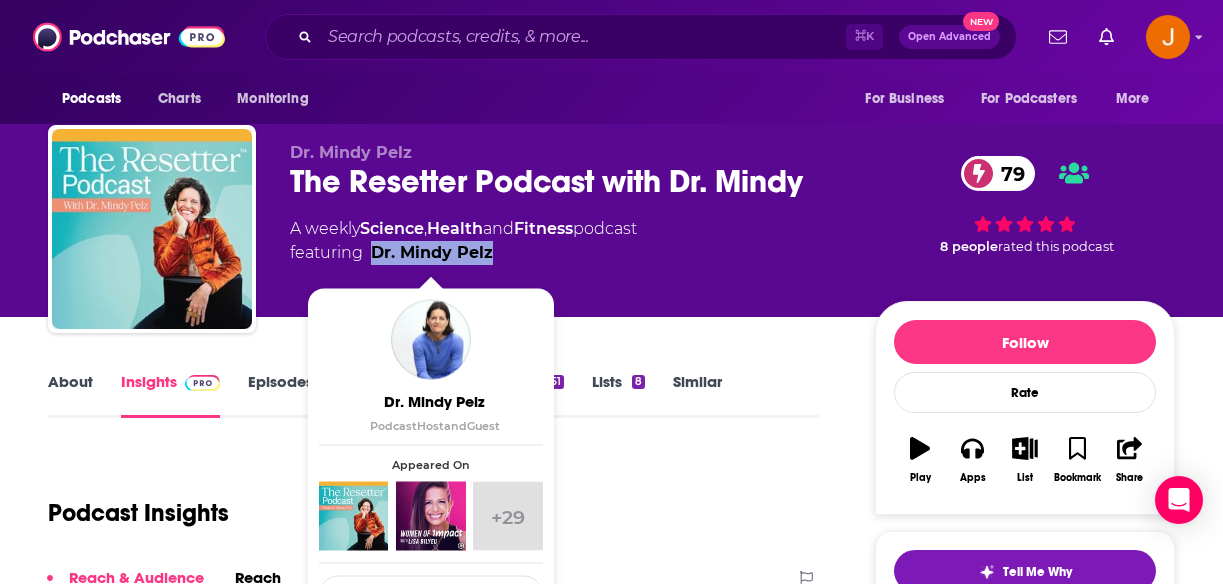 drag, startPoint x: 503, startPoint y: 262, endPoint x: 375, endPoint y: 262, distance: 128 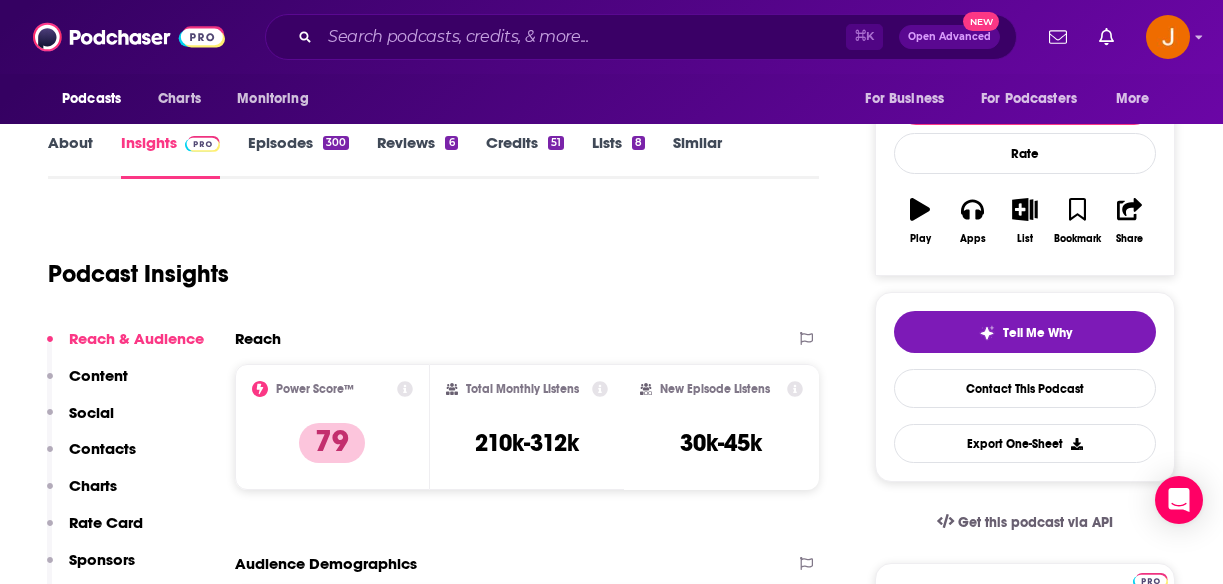 click on "Contacts" at bounding box center [102, 448] 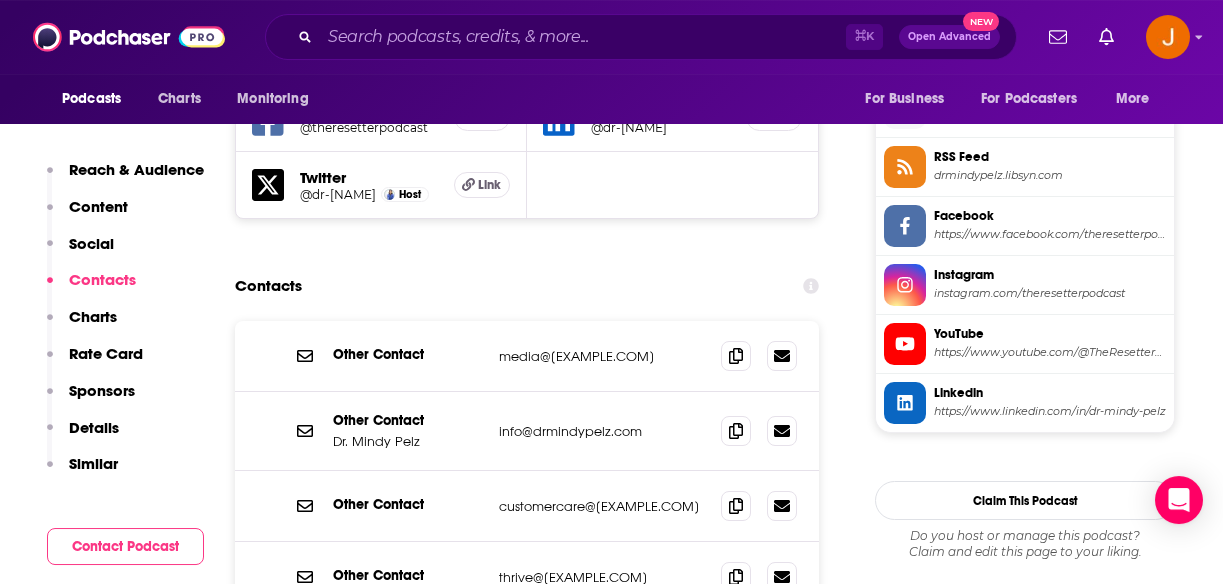 scroll, scrollTop: 1803, scrollLeft: 0, axis: vertical 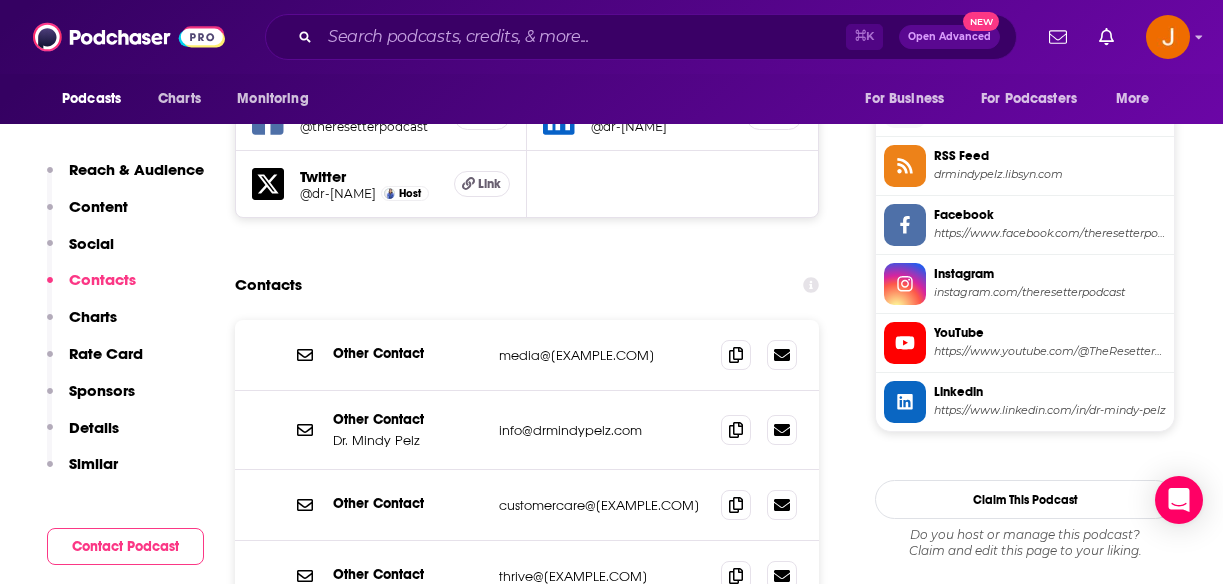 drag, startPoint x: 672, startPoint y: 374, endPoint x: 498, endPoint y: 371, distance: 174.02586 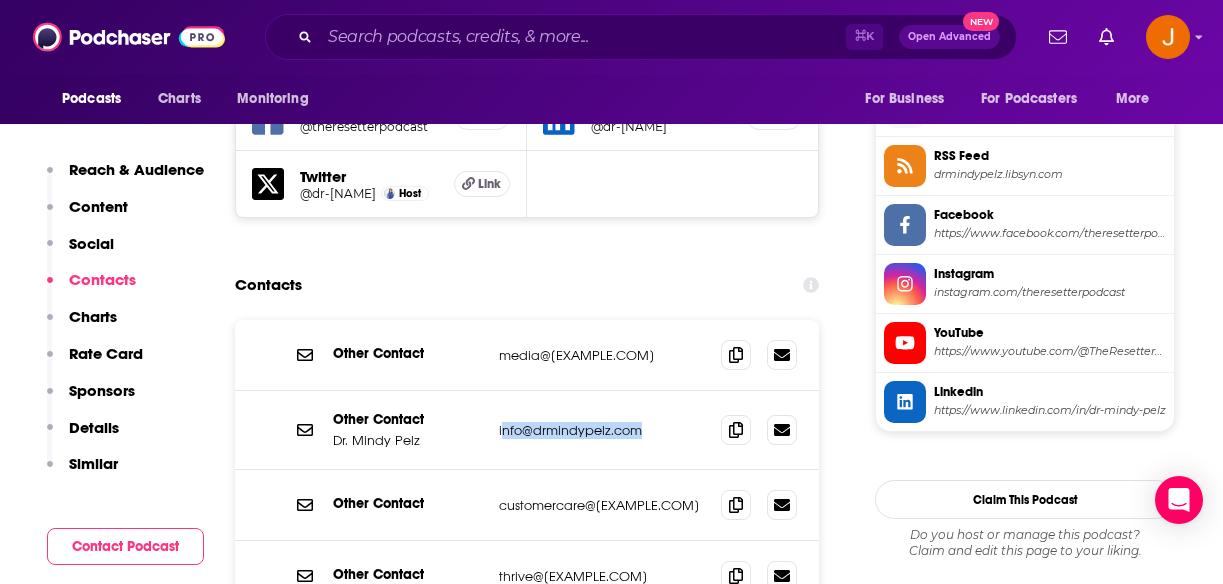 drag, startPoint x: 672, startPoint y: 444, endPoint x: 504, endPoint y: 442, distance: 168.0119 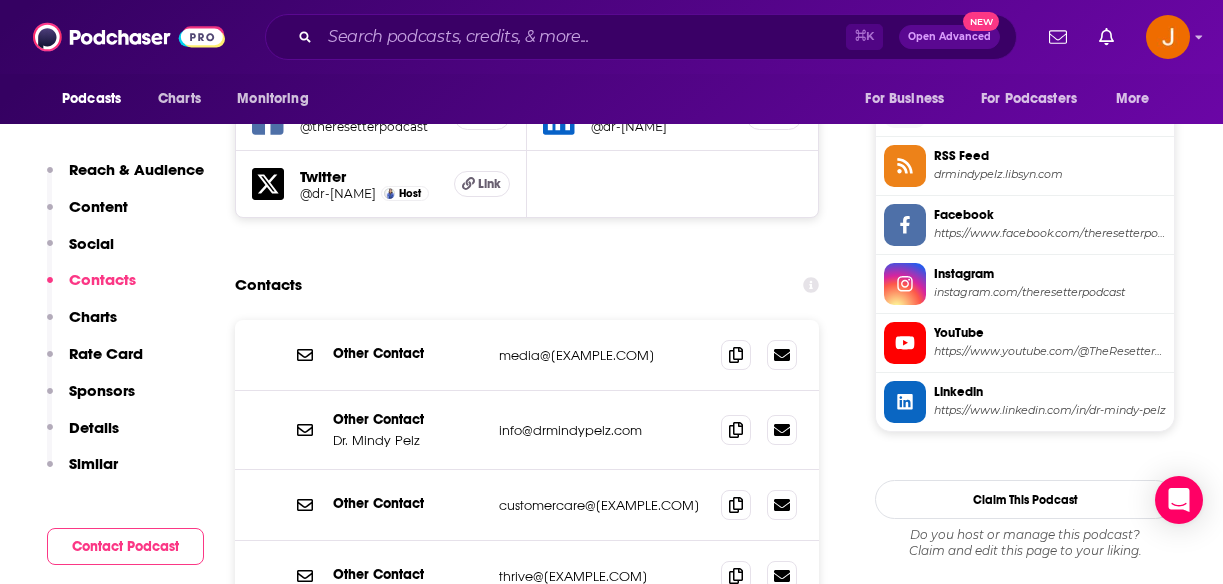 click on "info@drmindypelz.com" at bounding box center [602, 430] 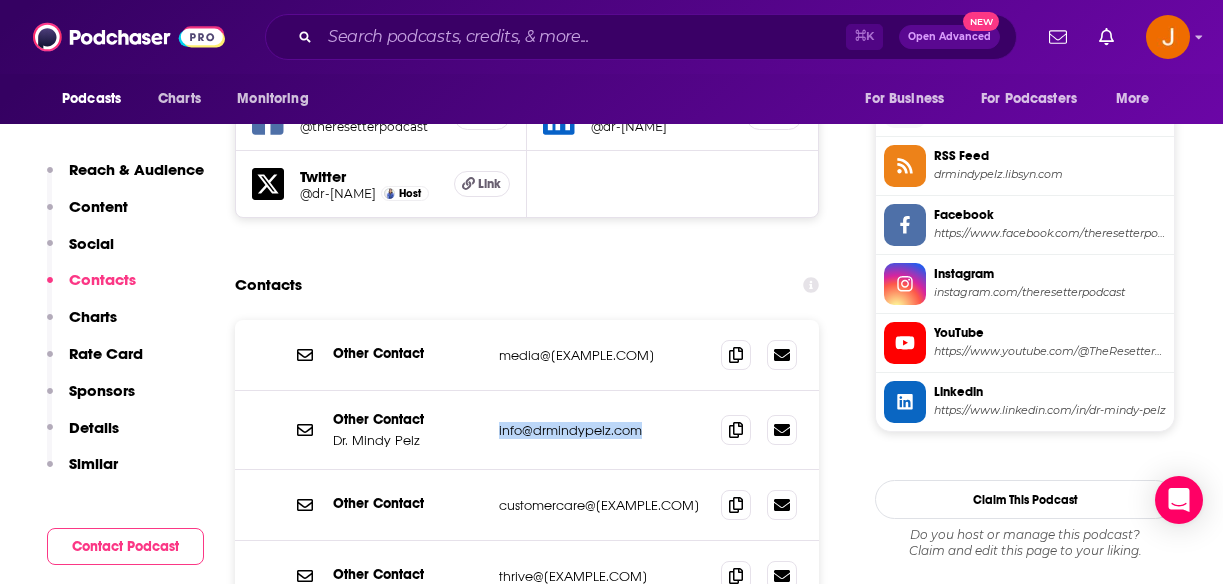 drag, startPoint x: 653, startPoint y: 449, endPoint x: 501, endPoint y: 449, distance: 152 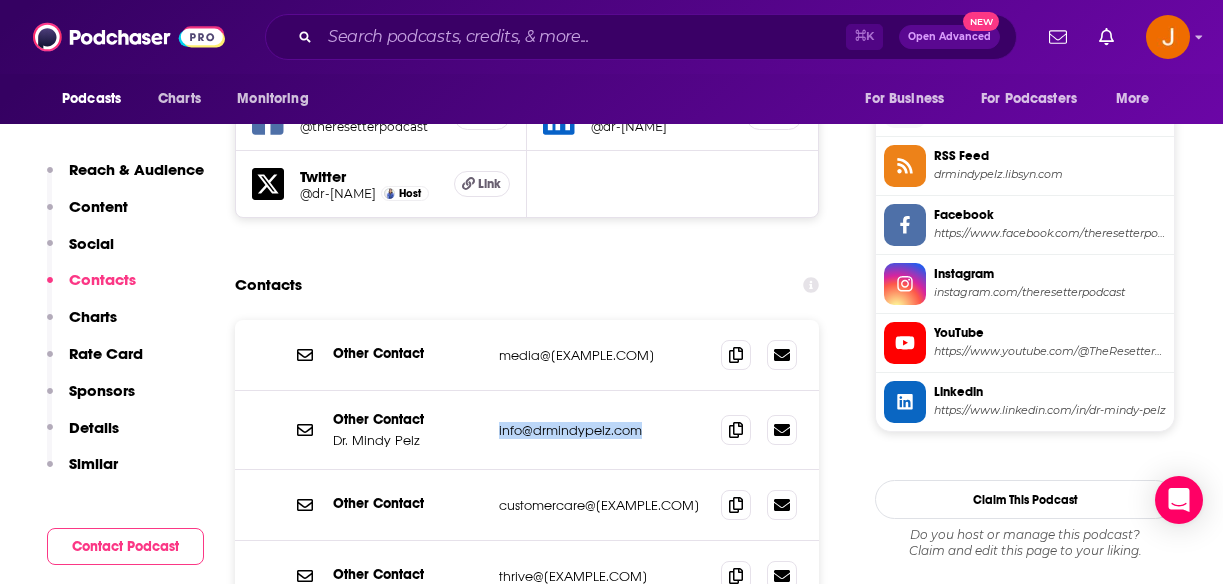 drag, startPoint x: 655, startPoint y: 383, endPoint x: 499, endPoint y: 374, distance: 156.2594 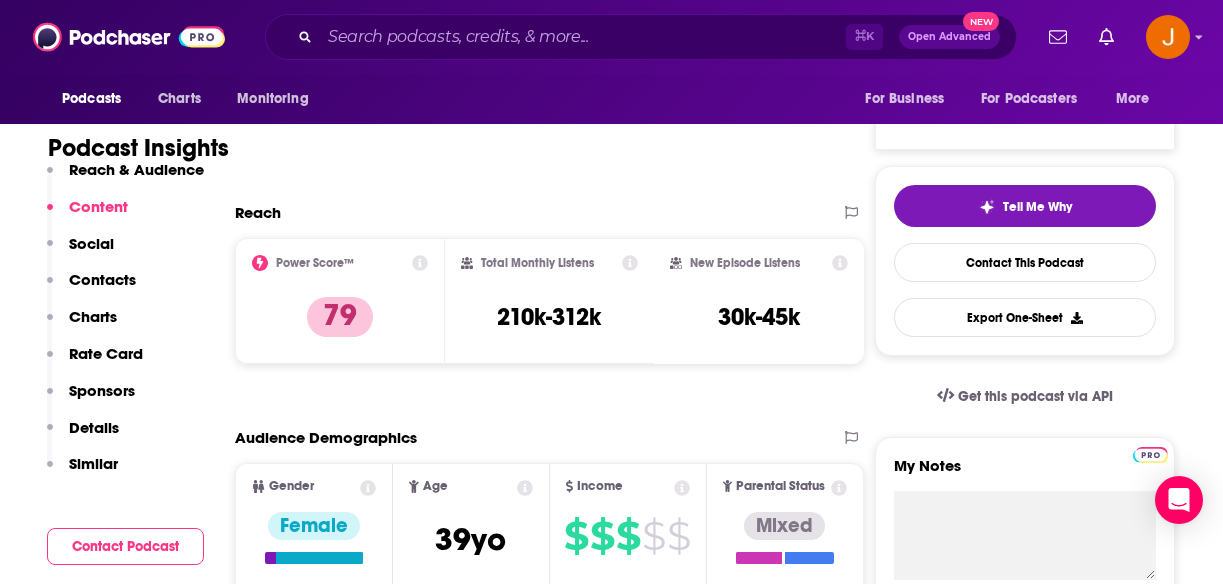 scroll, scrollTop: 349, scrollLeft: 0, axis: vertical 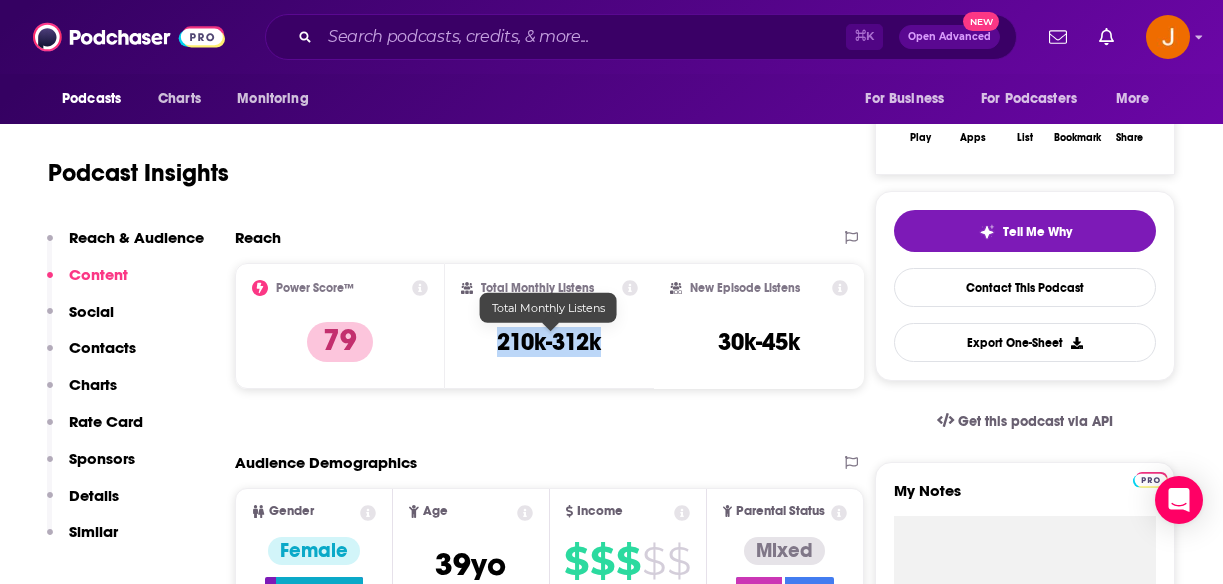 drag, startPoint x: 501, startPoint y: 350, endPoint x: 598, endPoint y: 350, distance: 97 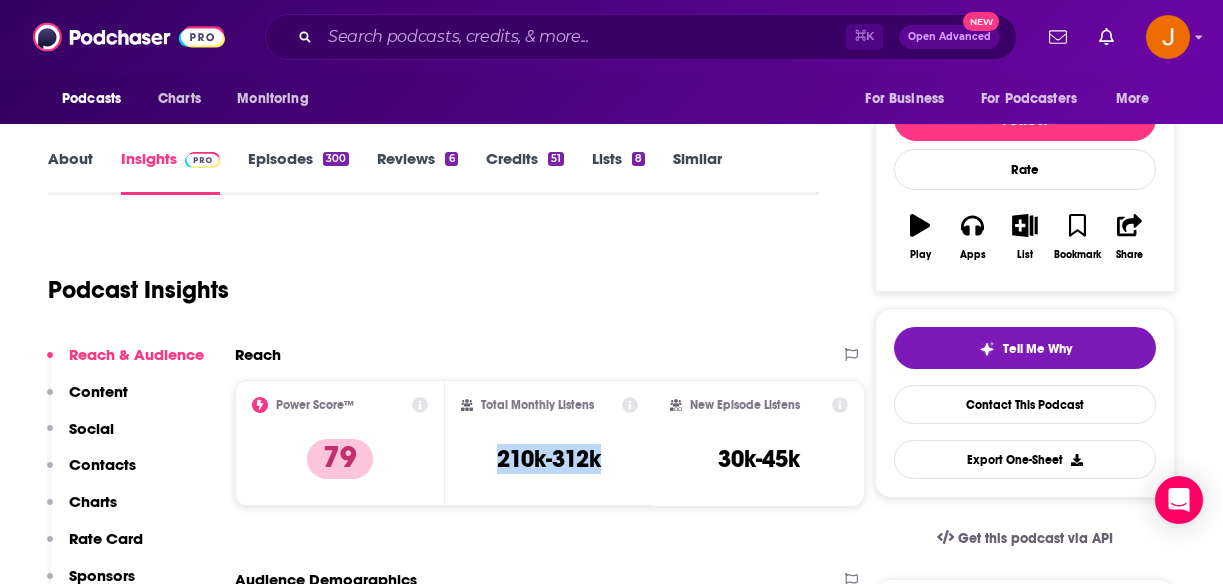 scroll, scrollTop: 0, scrollLeft: 0, axis: both 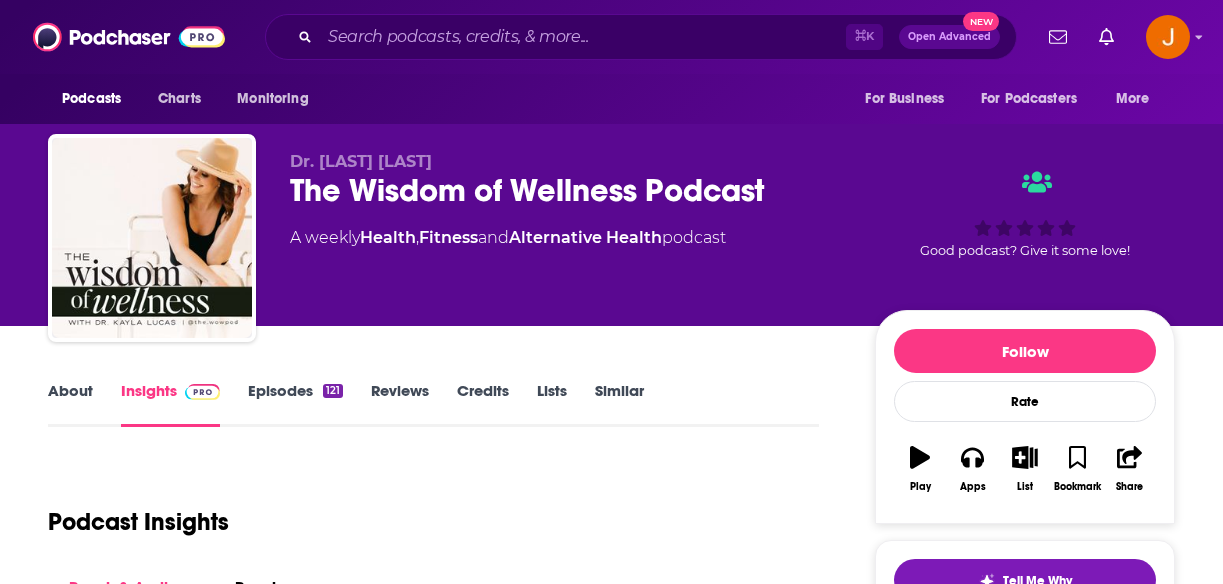 click on "Episodes 121" at bounding box center [295, 404] 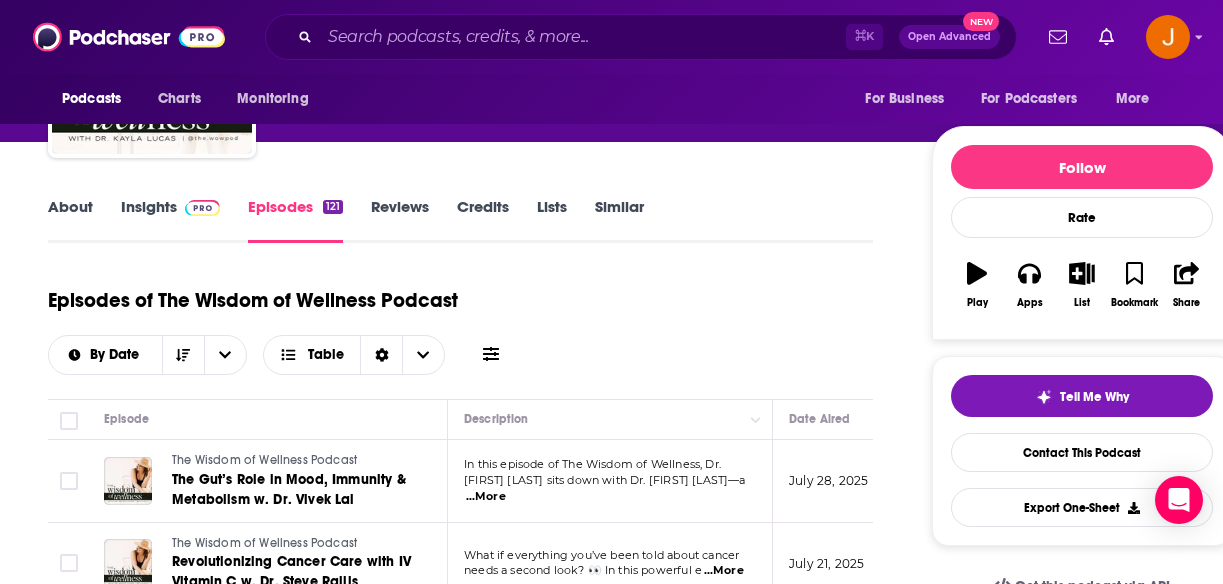 scroll, scrollTop: 0, scrollLeft: 0, axis: both 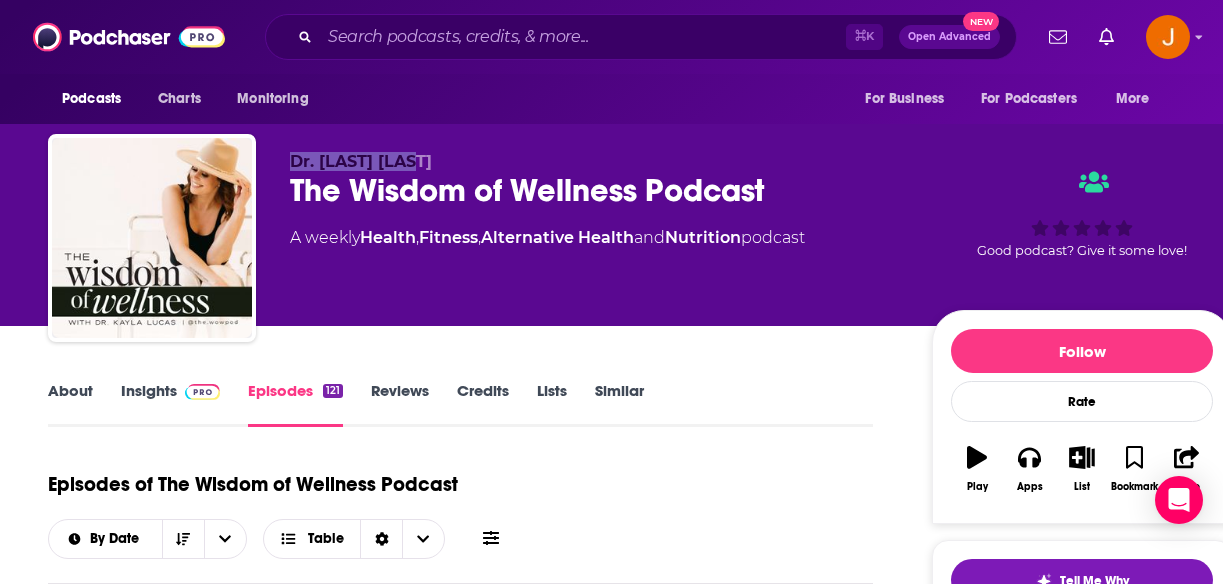 drag, startPoint x: 282, startPoint y: 169, endPoint x: 454, endPoint y: 169, distance: 172 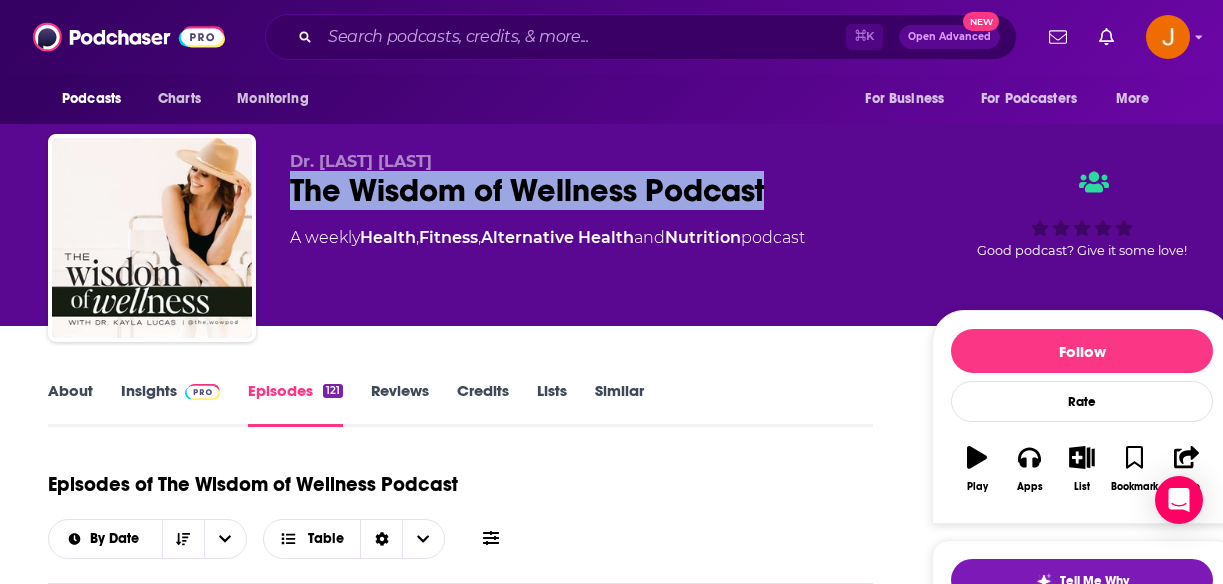 drag, startPoint x: 293, startPoint y: 198, endPoint x: 780, endPoint y: 205, distance: 487.0503 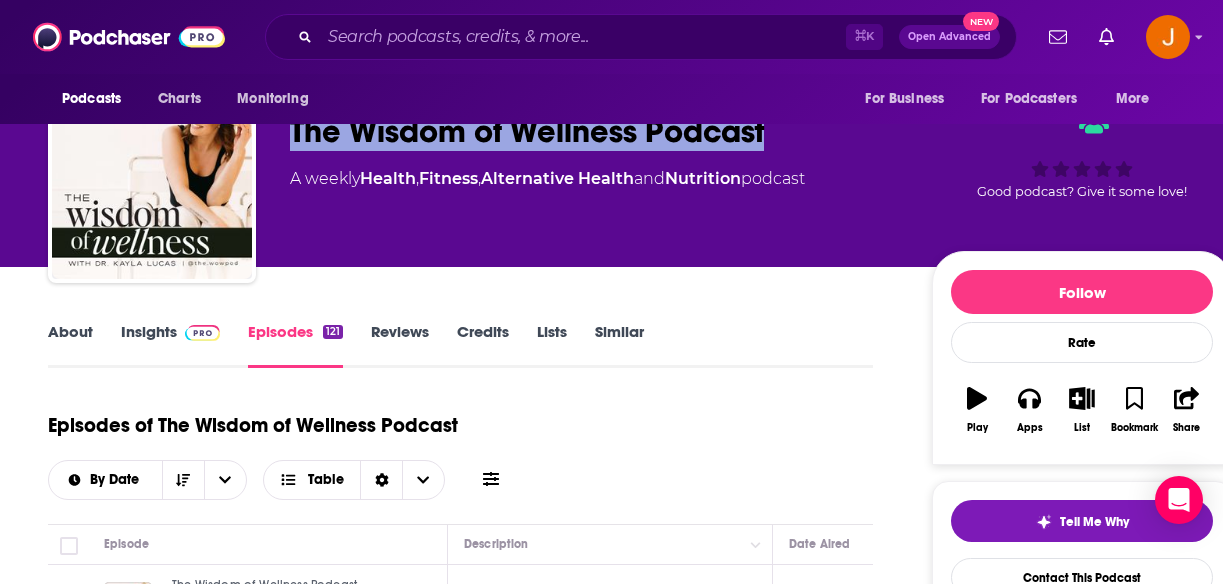 click on "Insights" at bounding box center [170, 345] 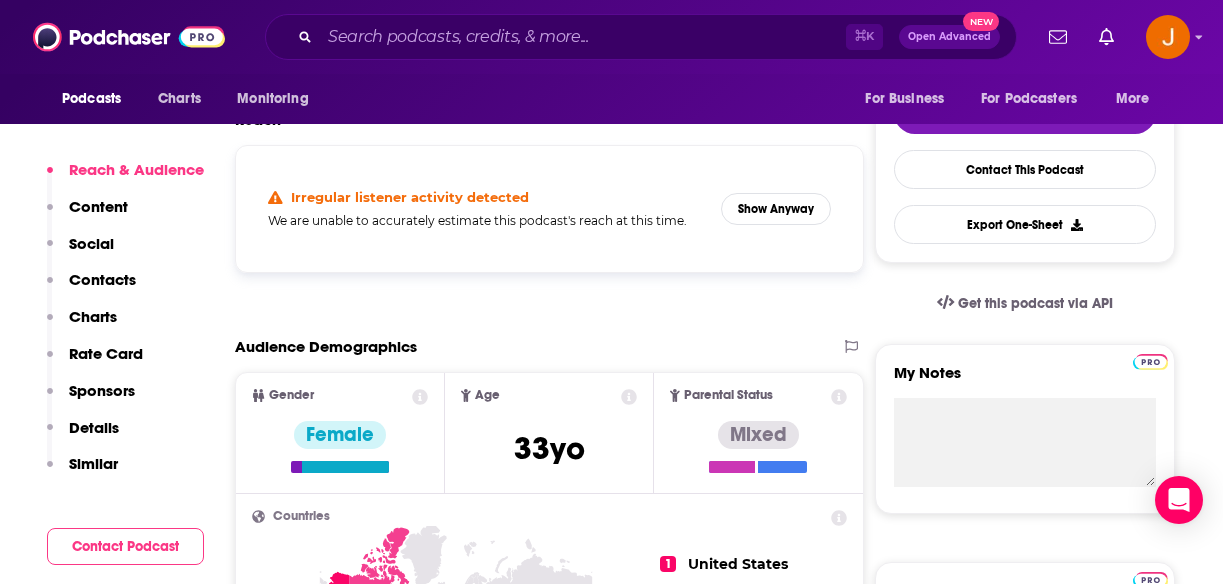 scroll, scrollTop: 470, scrollLeft: 0, axis: vertical 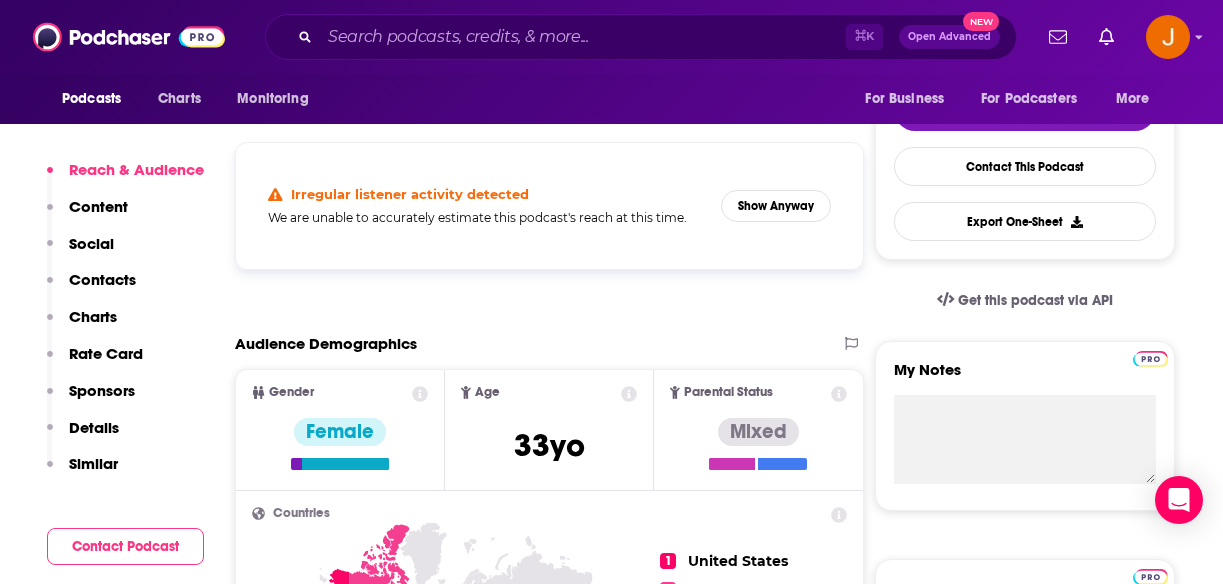 click on "Contacts" at bounding box center [102, 279] 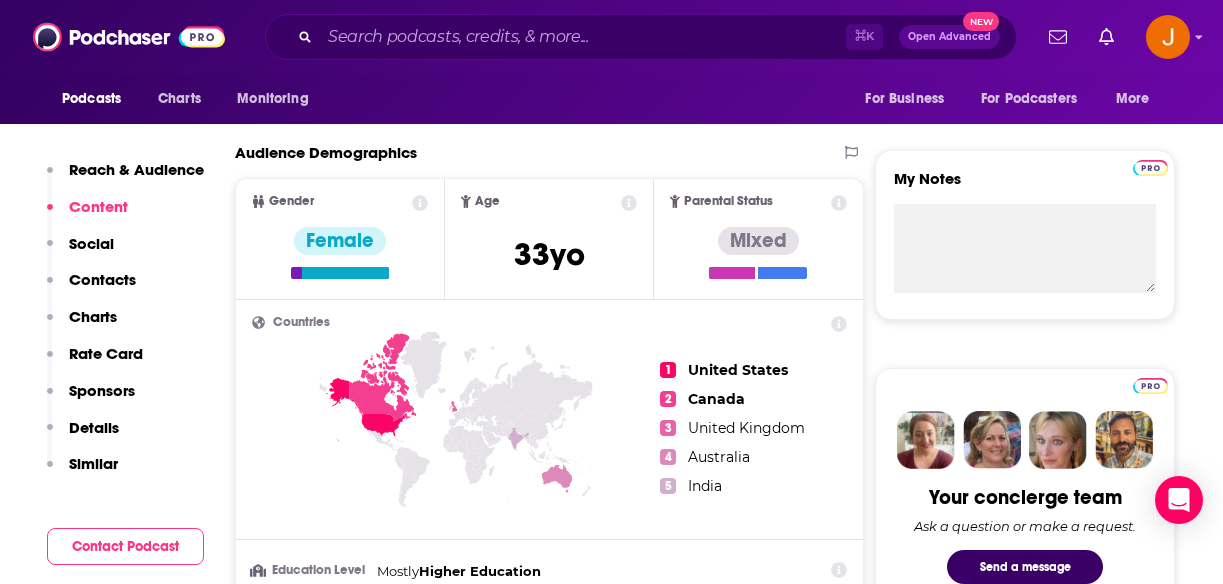 scroll, scrollTop: 0, scrollLeft: 0, axis: both 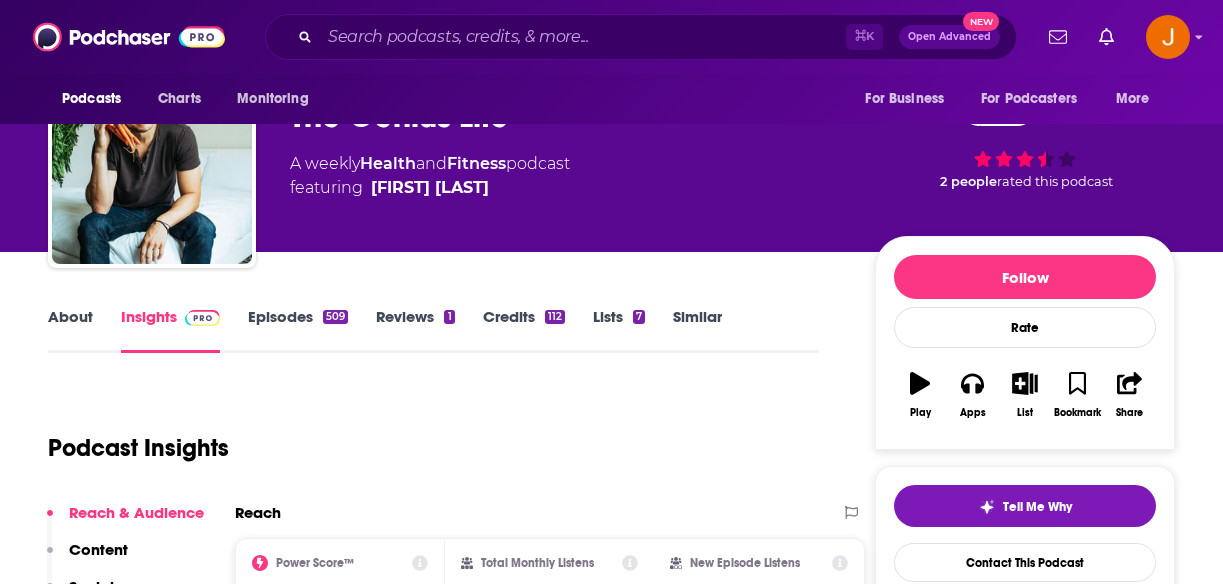 click on "Episodes 509" at bounding box center [298, 330] 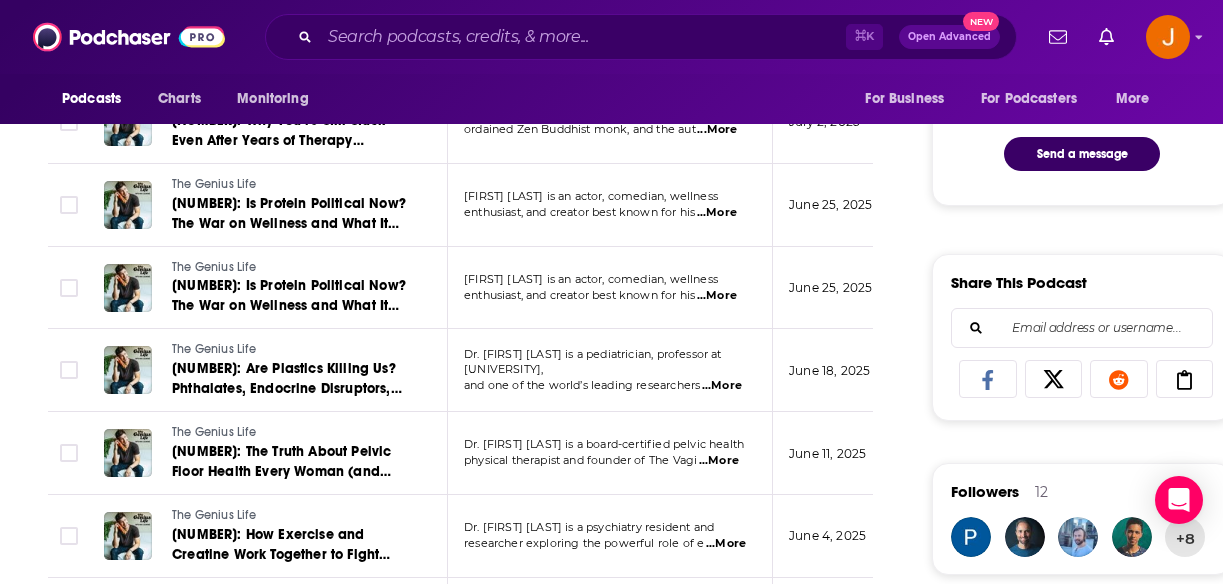 scroll, scrollTop: 0, scrollLeft: 0, axis: both 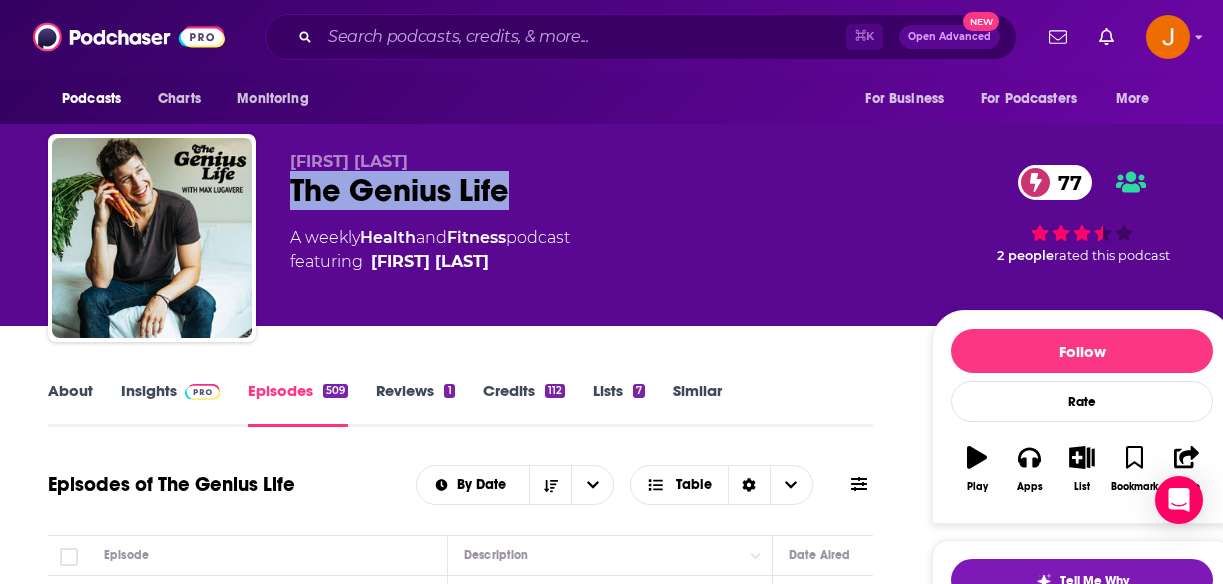 drag, startPoint x: 528, startPoint y: 192, endPoint x: 290, endPoint y: 198, distance: 238.07562 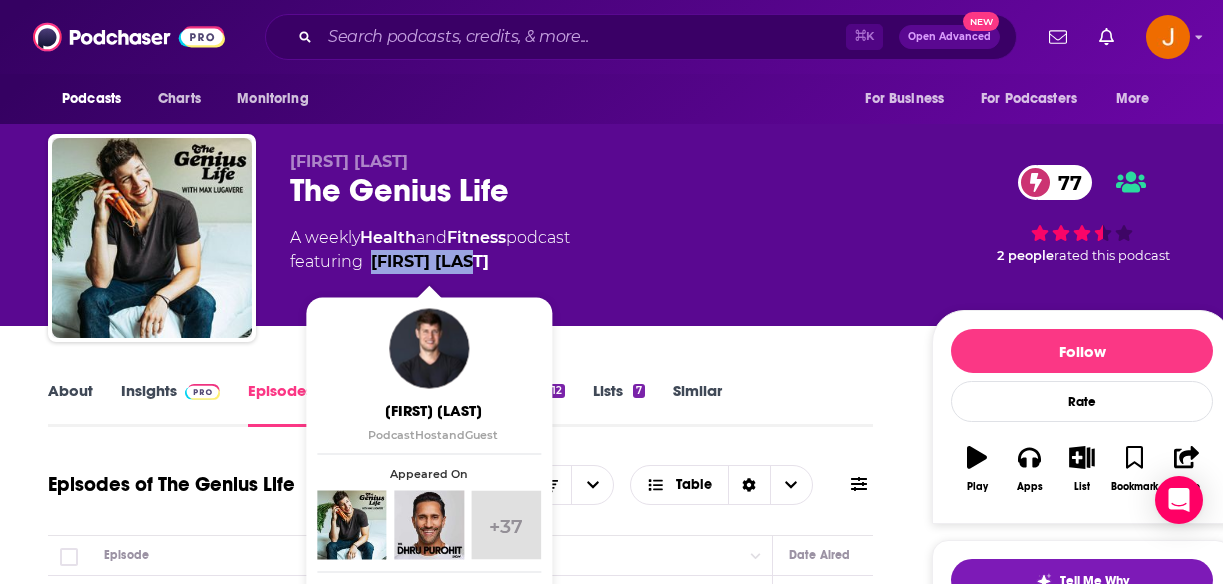 drag, startPoint x: 513, startPoint y: 266, endPoint x: 374, endPoint y: 269, distance: 139.03236 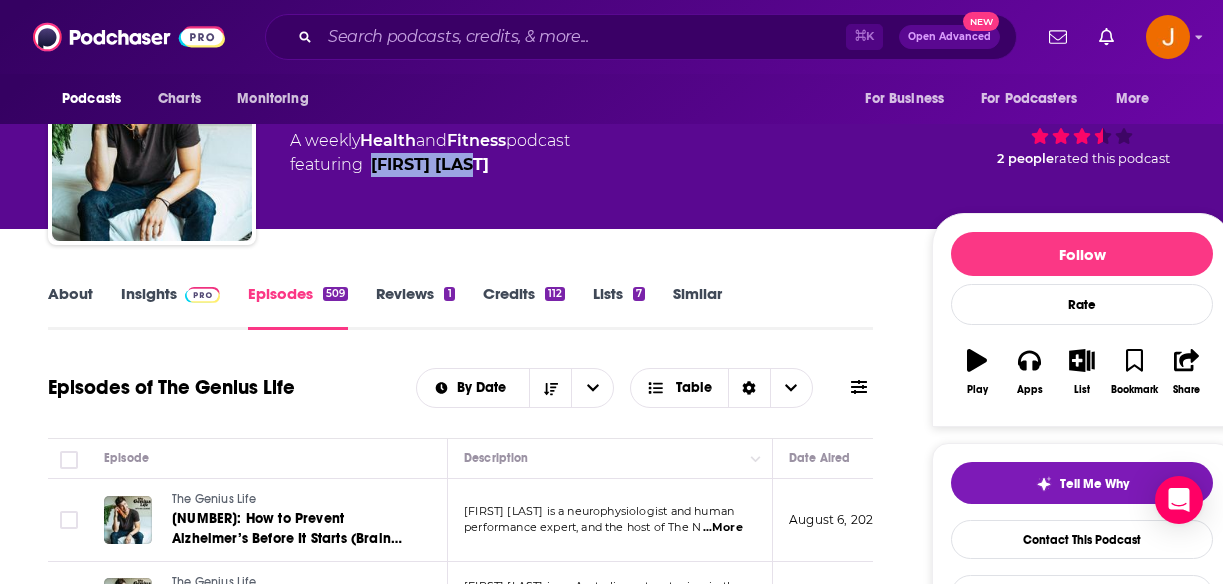 scroll, scrollTop: 117, scrollLeft: 0, axis: vertical 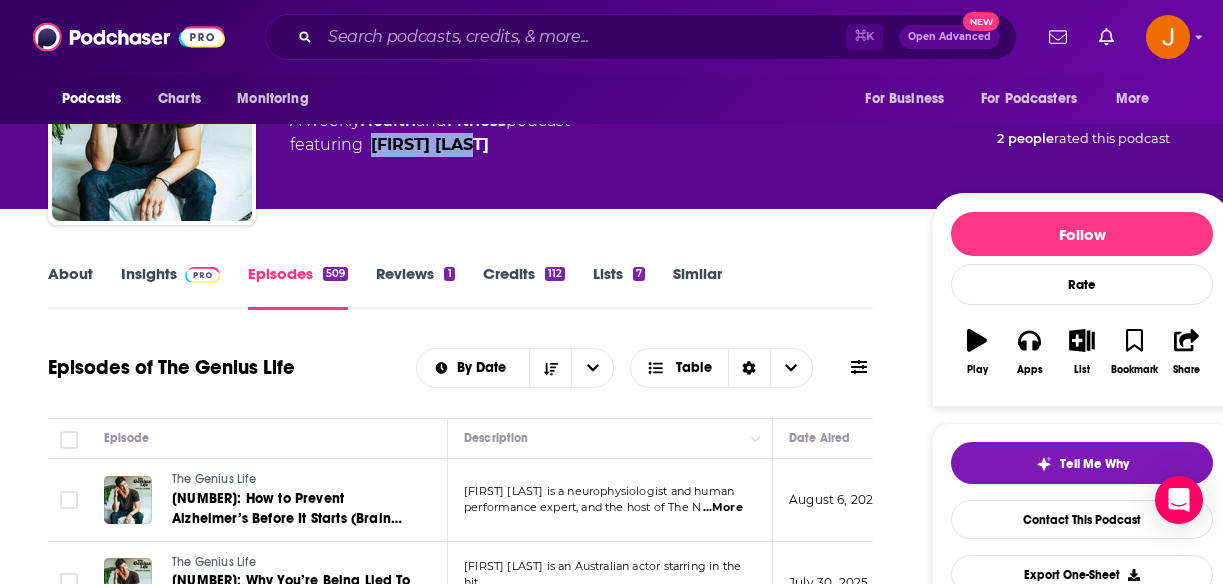 click on "Insights" at bounding box center [170, 287] 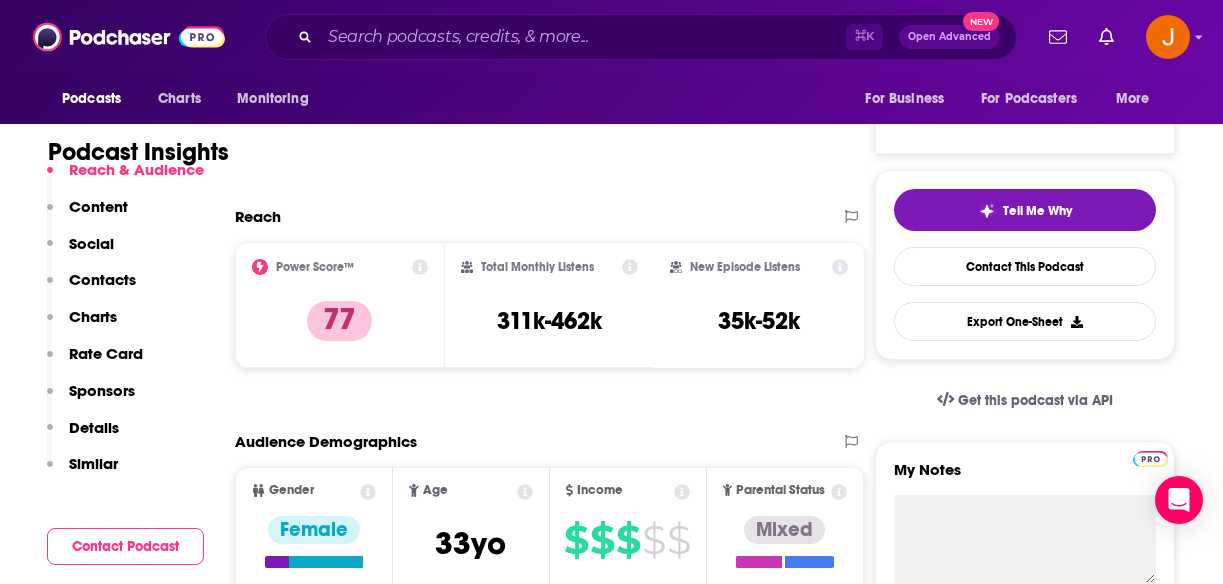 scroll, scrollTop: 391, scrollLeft: 0, axis: vertical 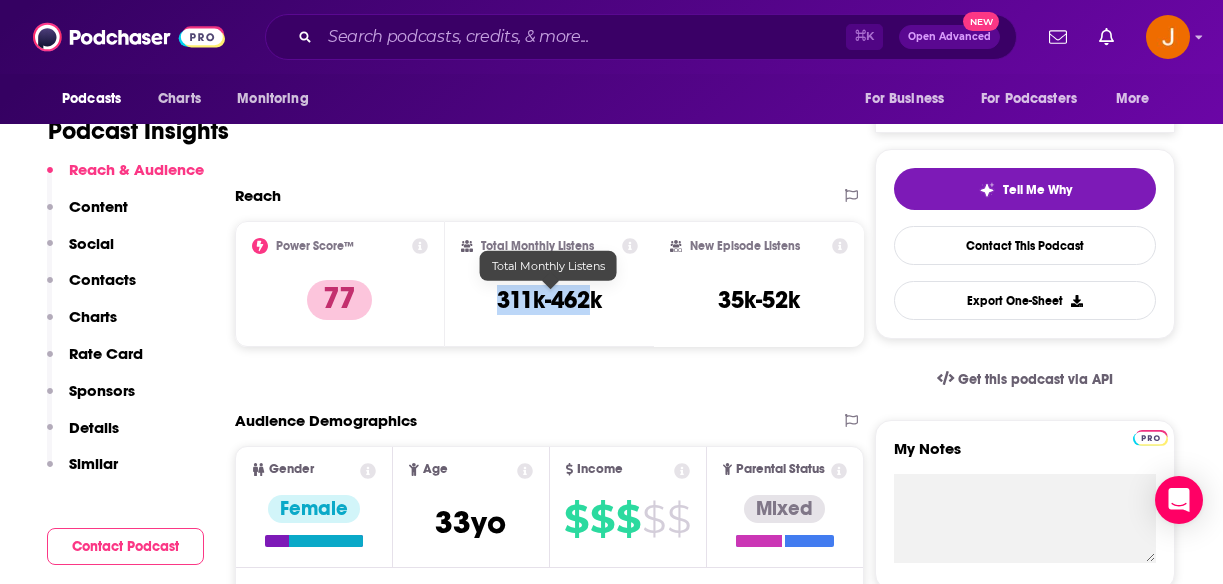 drag, startPoint x: 497, startPoint y: 303, endPoint x: 598, endPoint y: 305, distance: 101.0198 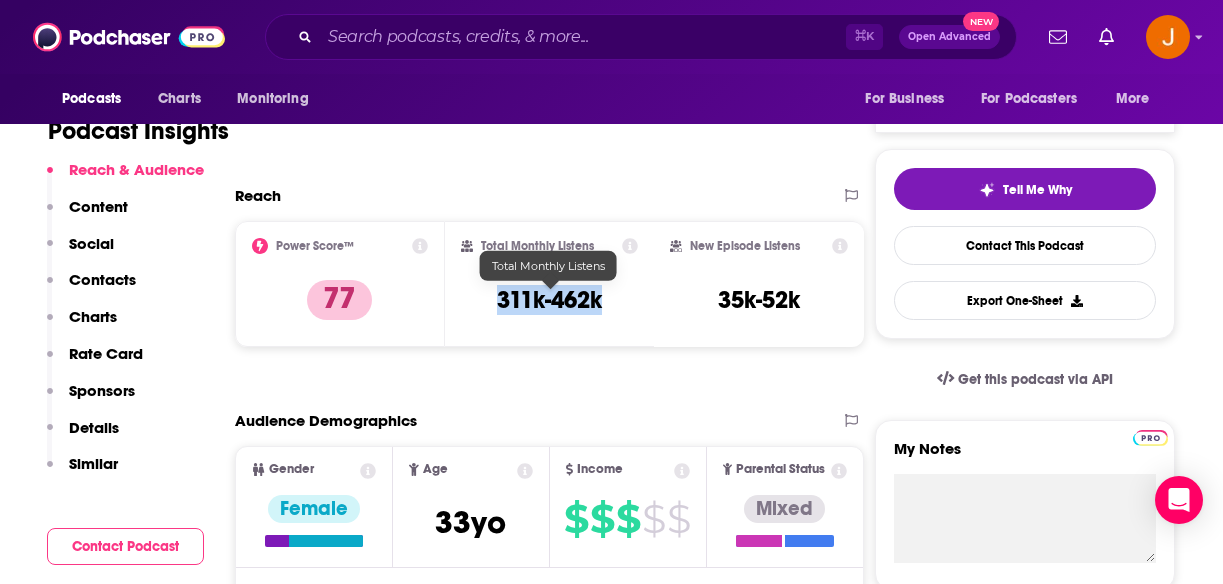 click on "Total Monthly Listens 311k-462k" at bounding box center (550, 284) 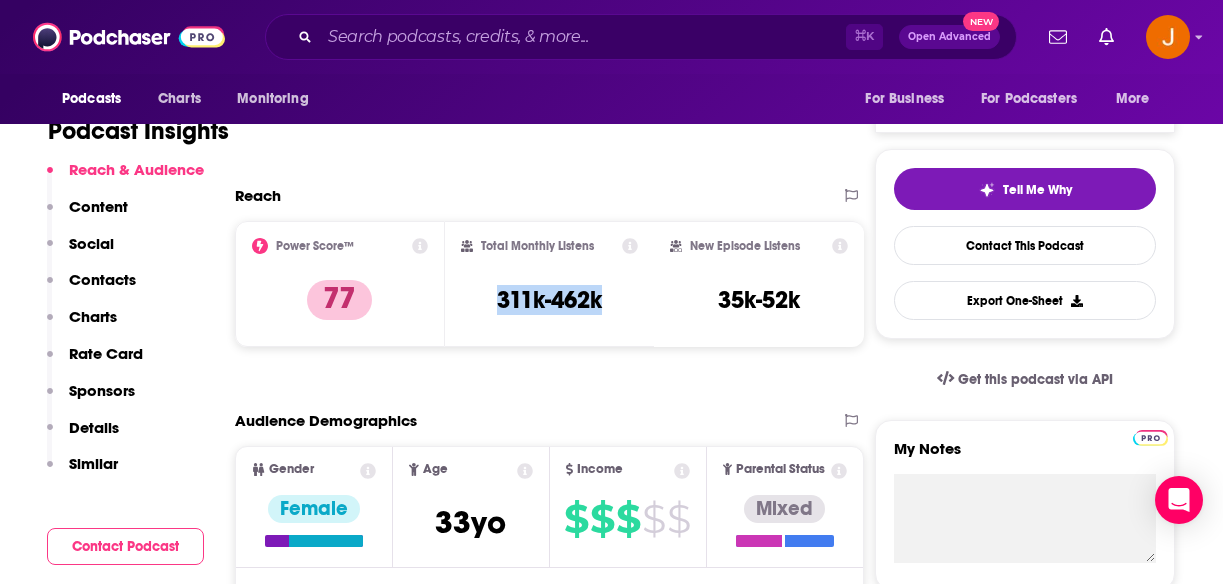 click on "Contacts" at bounding box center [102, 279] 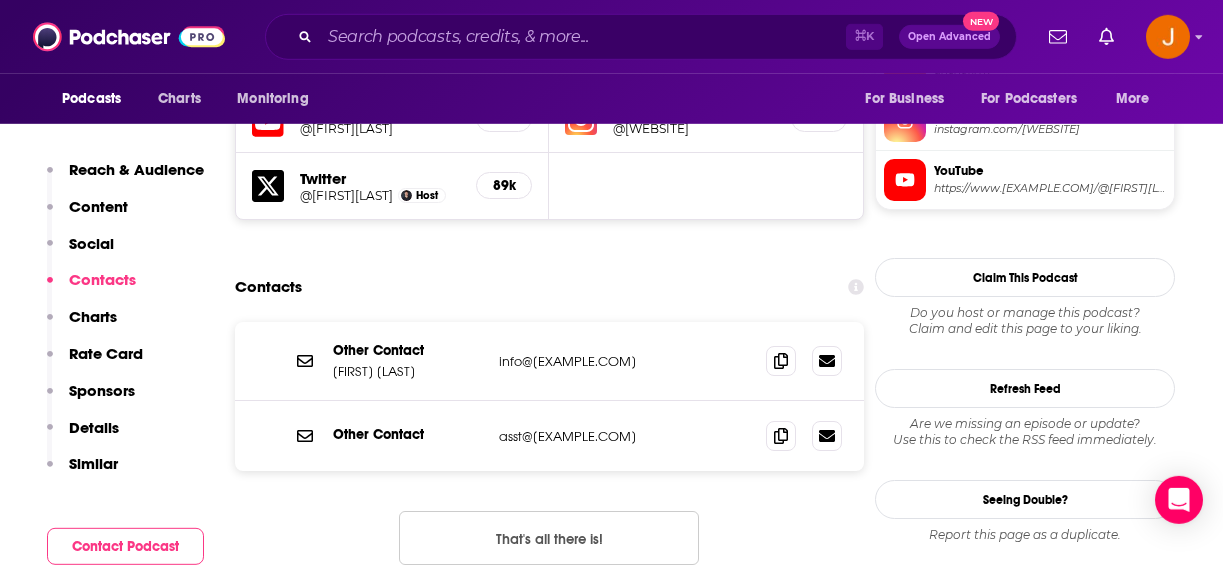 scroll, scrollTop: 1725, scrollLeft: 0, axis: vertical 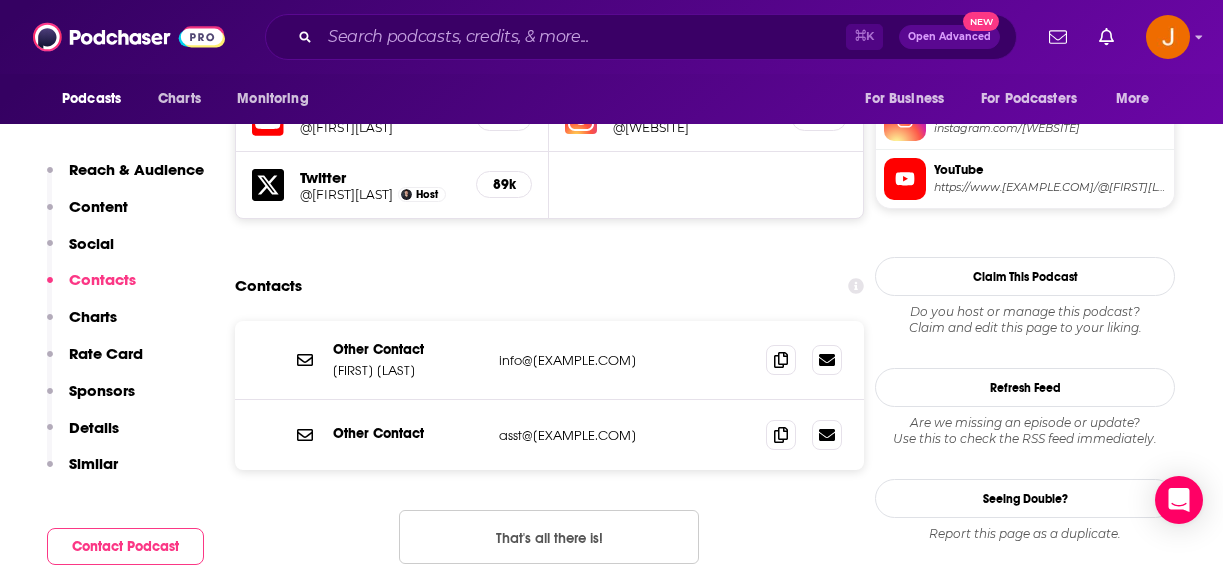drag, startPoint x: 670, startPoint y: 373, endPoint x: 497, endPoint y: 375, distance: 173.01157 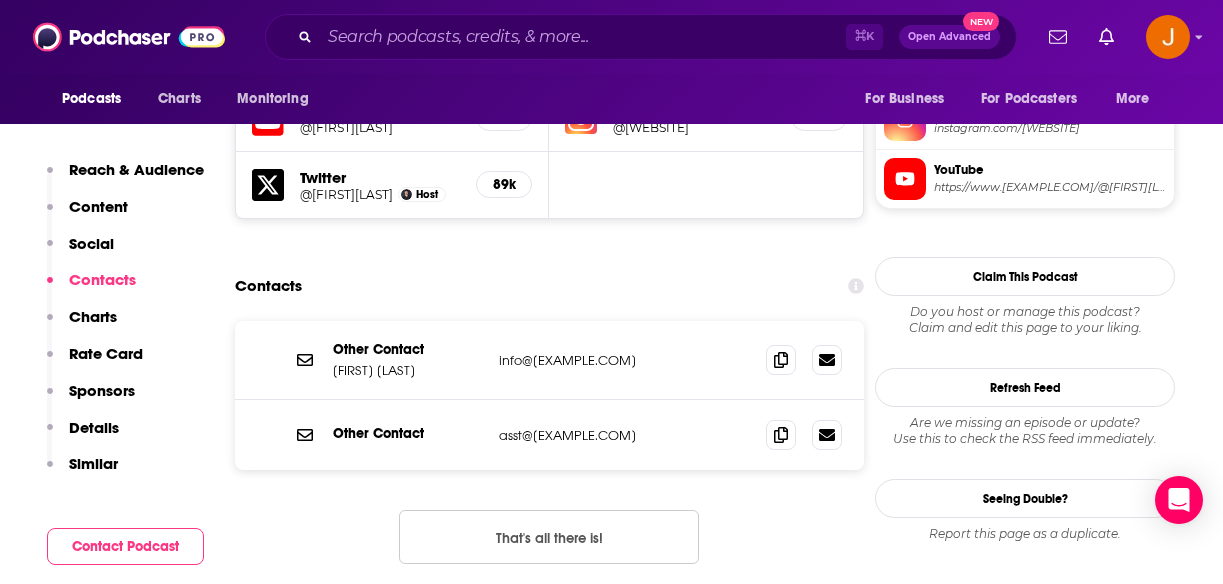 drag, startPoint x: 657, startPoint y: 446, endPoint x: 495, endPoint y: 448, distance: 162.01234 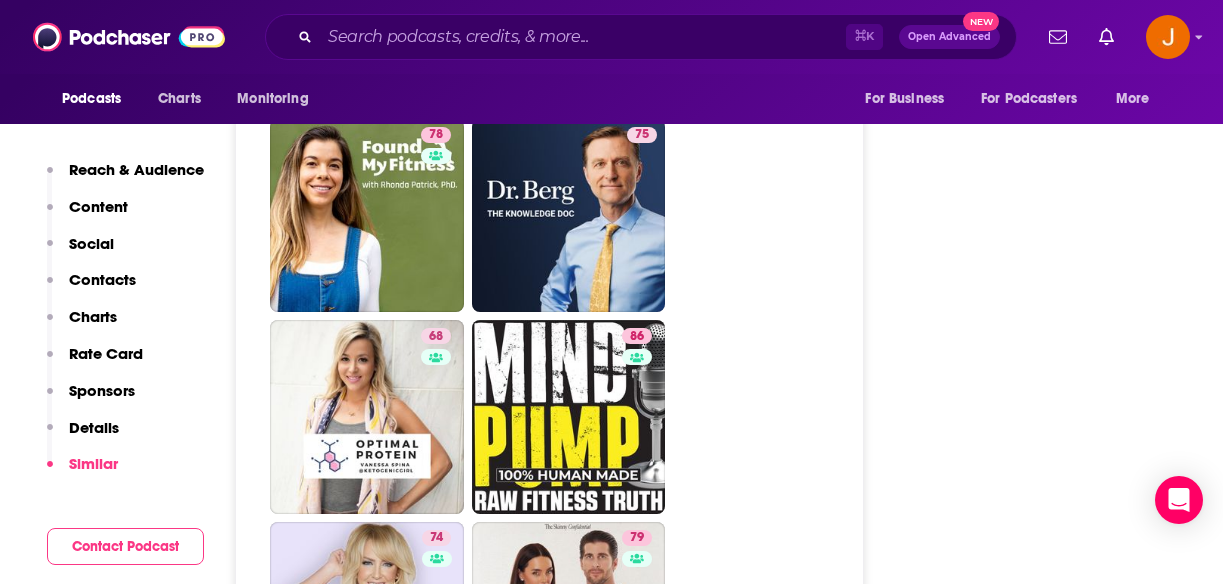 scroll, scrollTop: 5150, scrollLeft: 0, axis: vertical 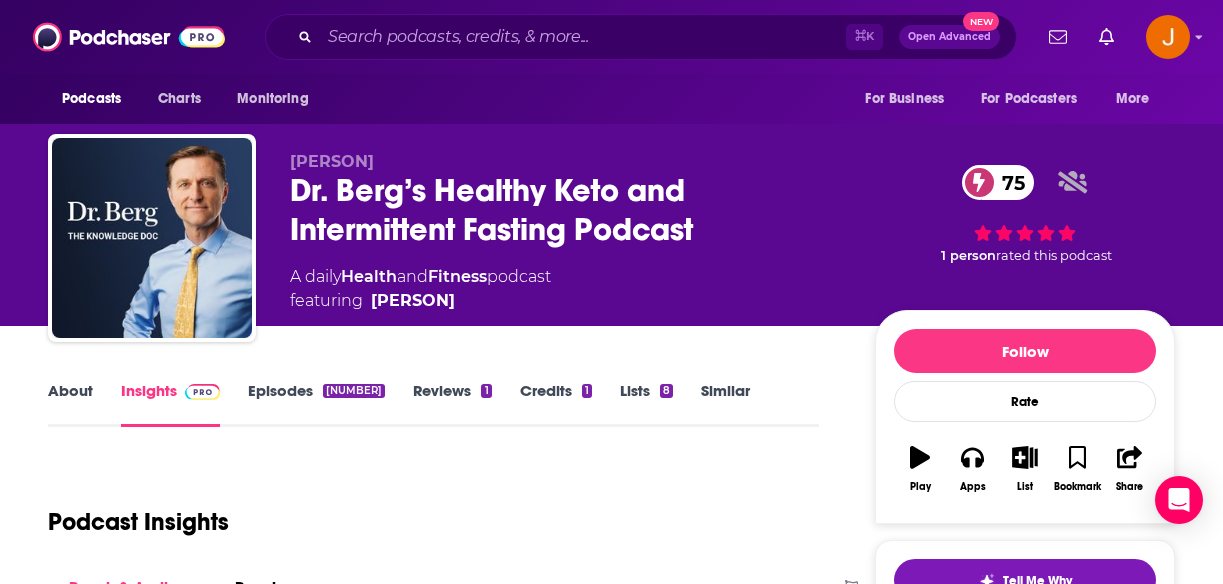 click on "Episodes [NUMBER]" at bounding box center (316, 404) 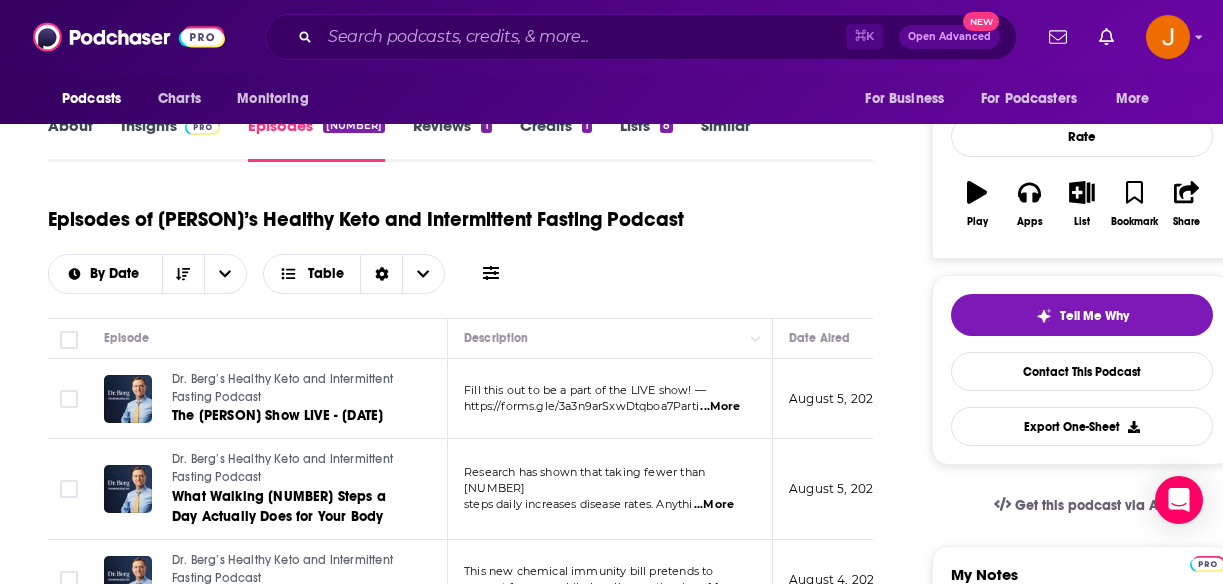 scroll, scrollTop: 268, scrollLeft: 0, axis: vertical 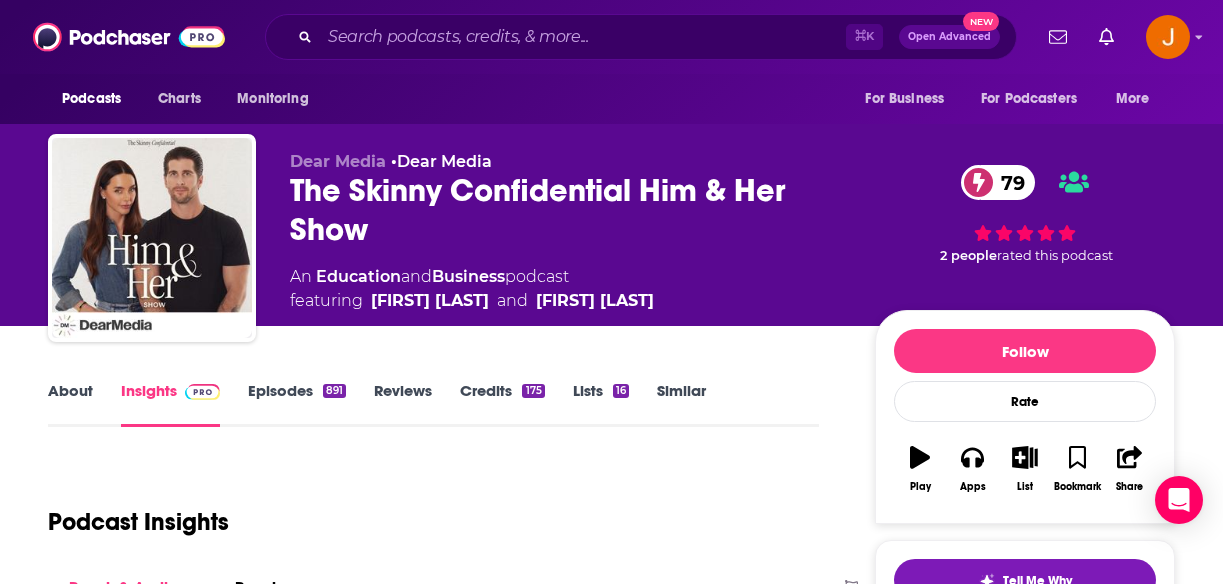 click on "Episodes 891" at bounding box center (297, 404) 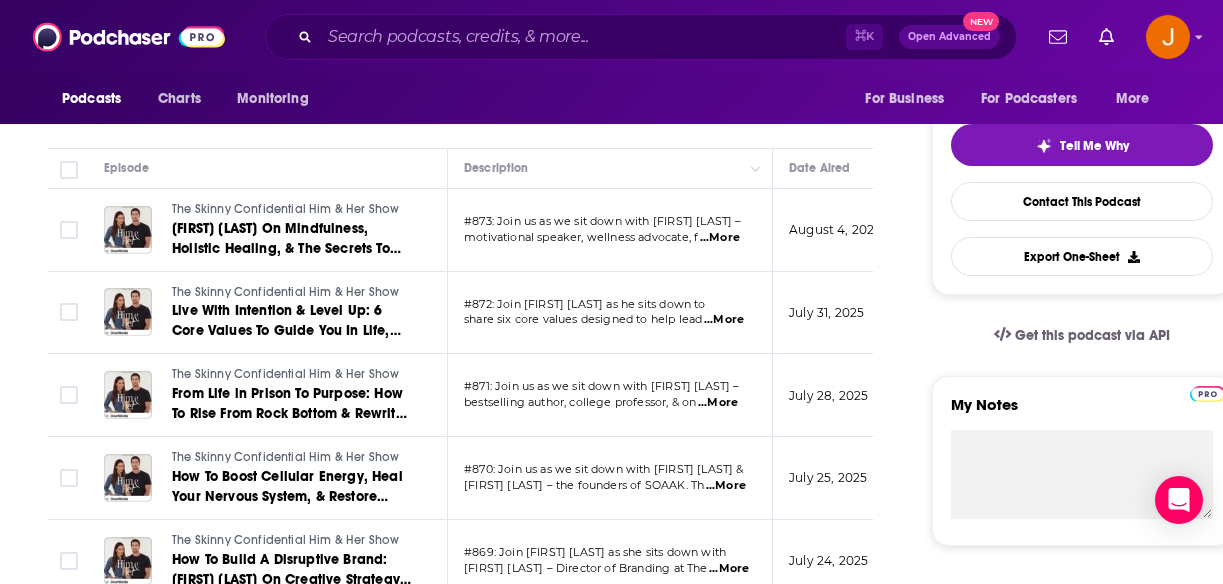 scroll, scrollTop: 0, scrollLeft: 0, axis: both 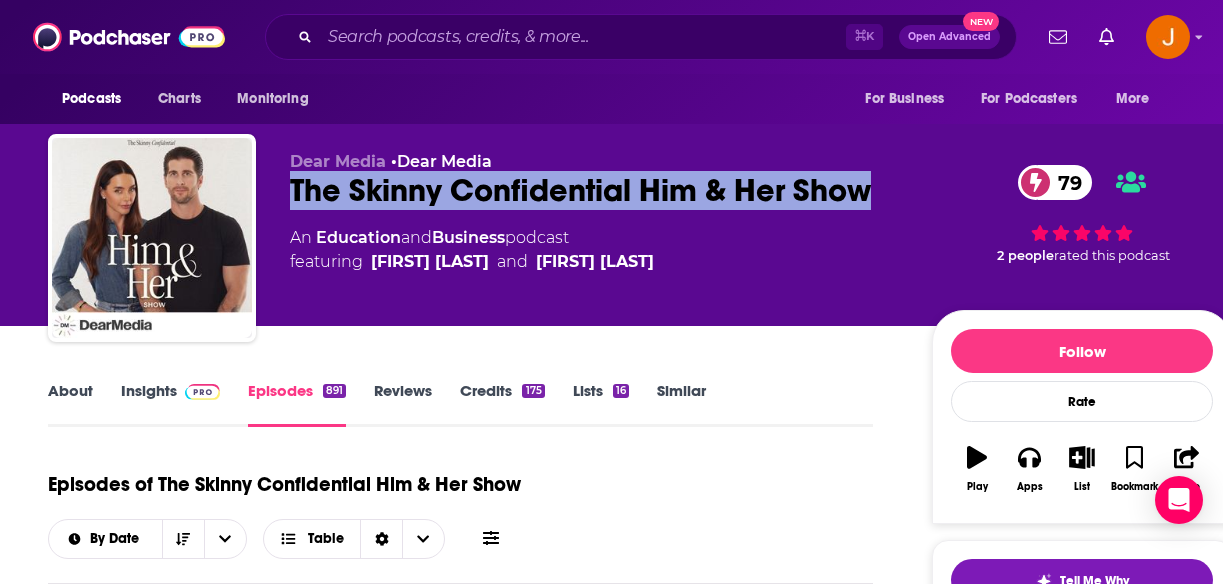 drag, startPoint x: 290, startPoint y: 193, endPoint x: 874, endPoint y: 203, distance: 584.08563 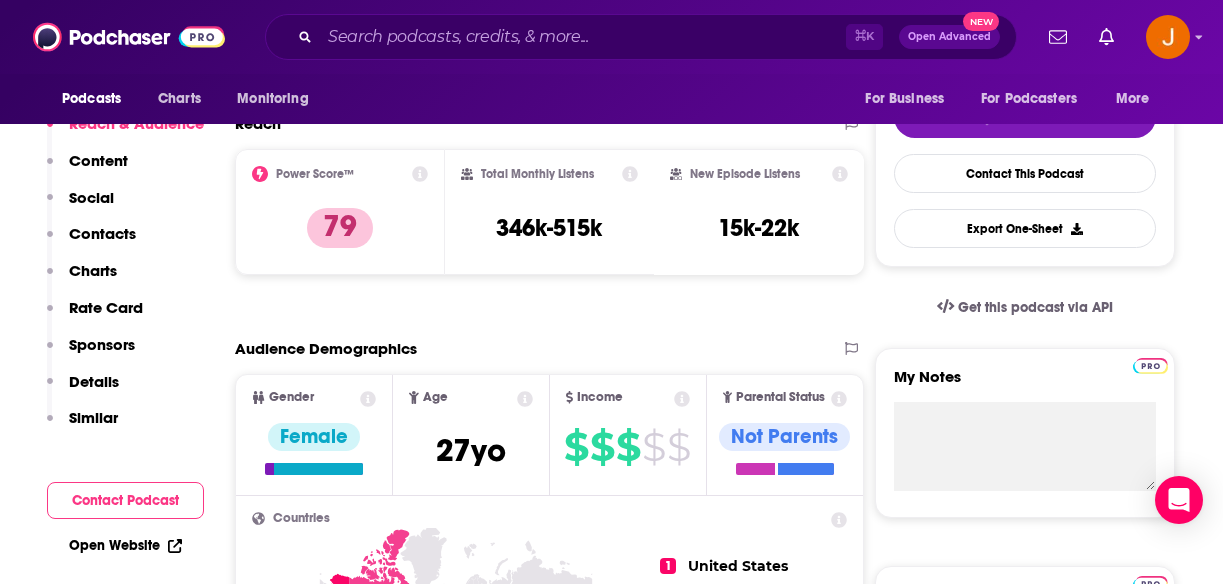 scroll, scrollTop: 490, scrollLeft: 0, axis: vertical 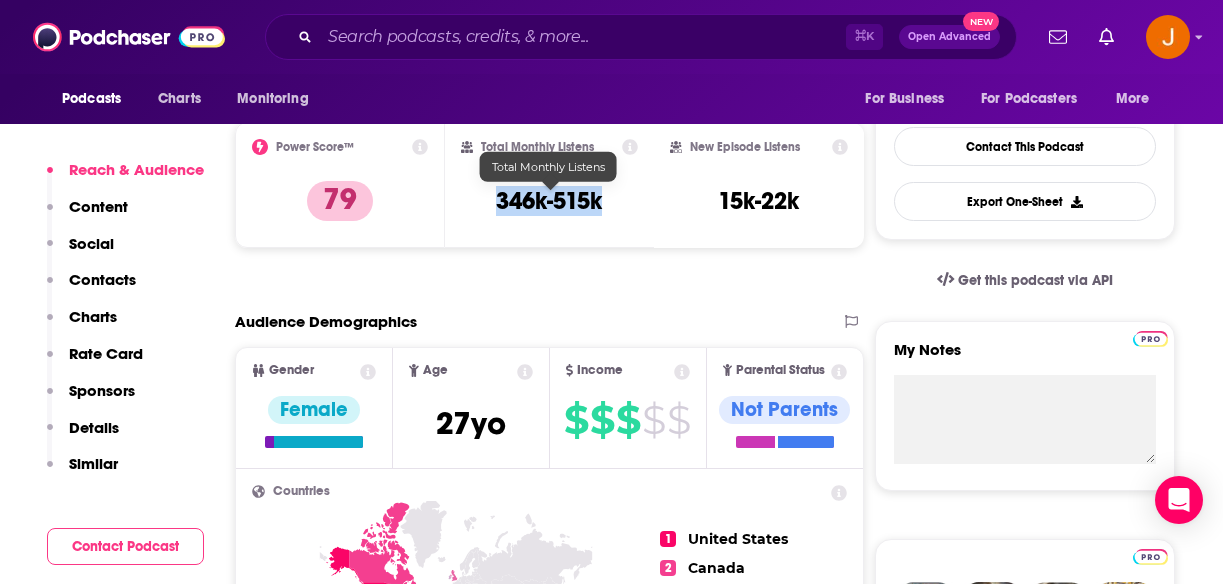 drag, startPoint x: 495, startPoint y: 201, endPoint x: 603, endPoint y: 206, distance: 108.11568 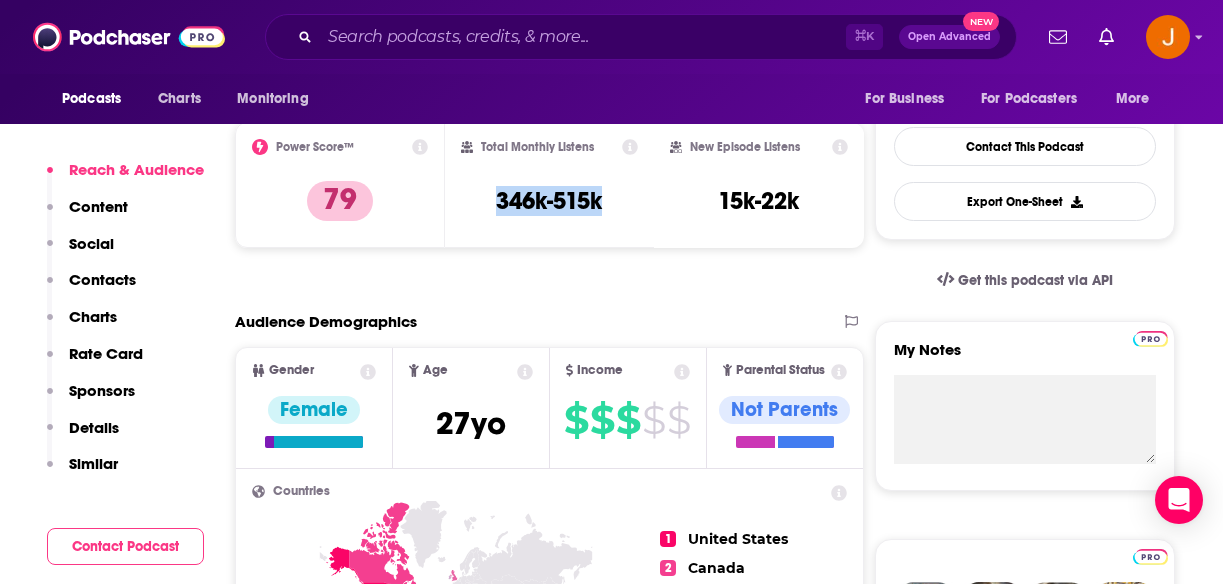 click on "Contacts" at bounding box center [102, 279] 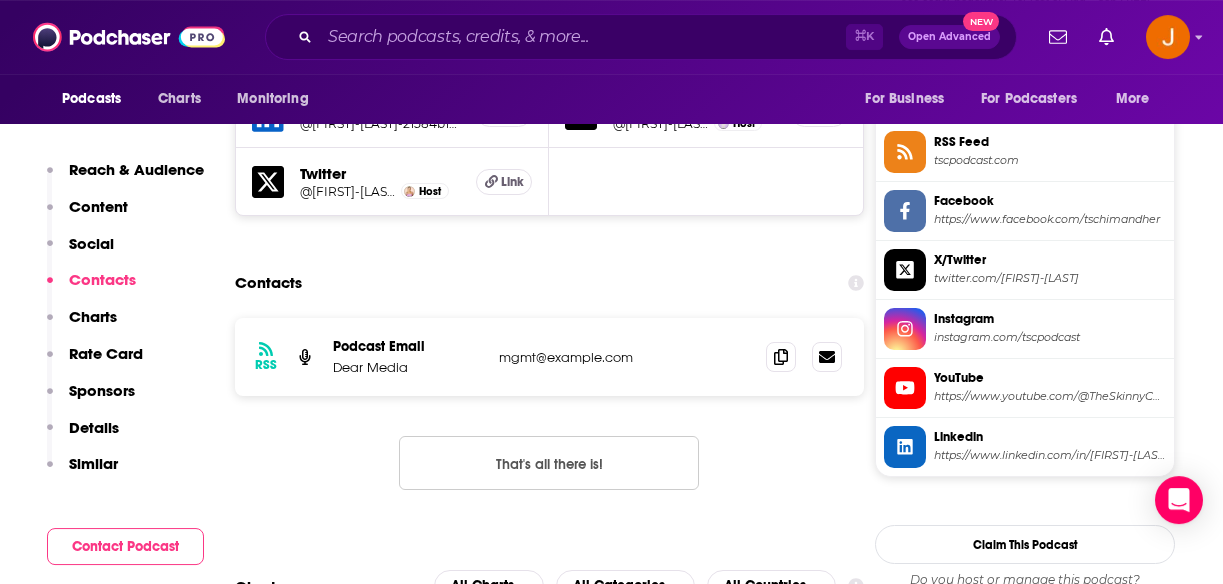 scroll, scrollTop: 1818, scrollLeft: 0, axis: vertical 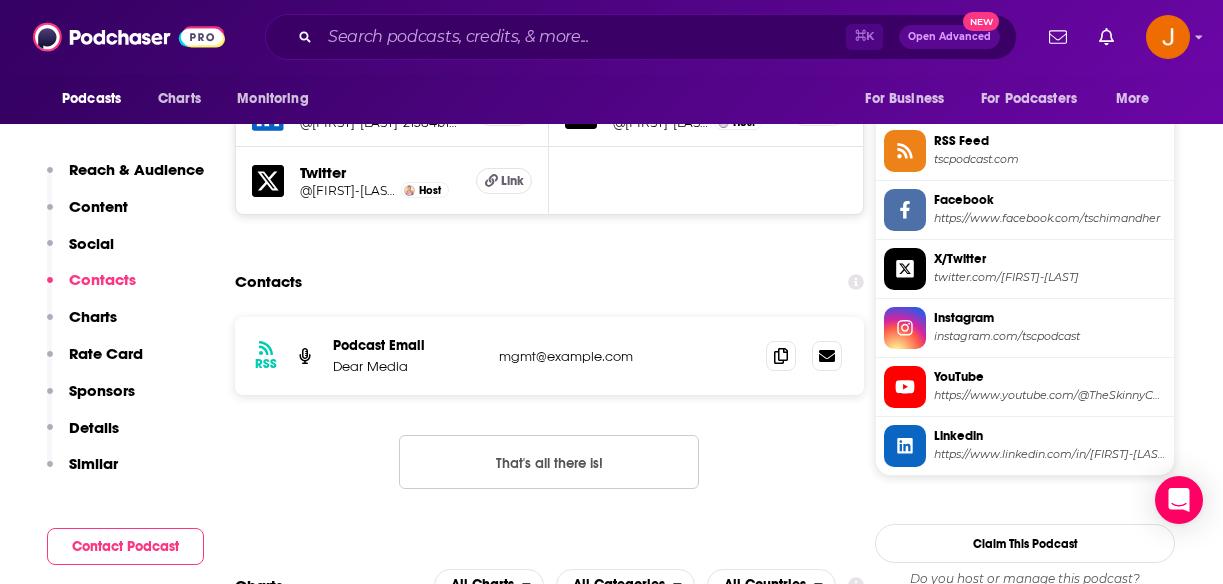drag, startPoint x: 715, startPoint y: 376, endPoint x: 501, endPoint y: 375, distance: 214.00233 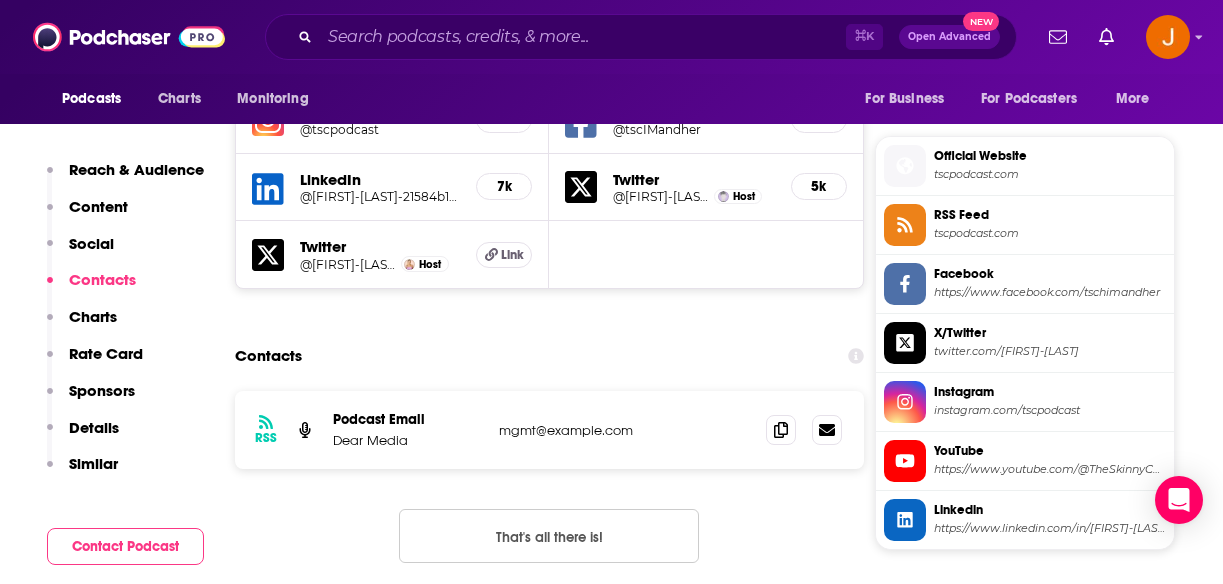 scroll, scrollTop: 1713, scrollLeft: 0, axis: vertical 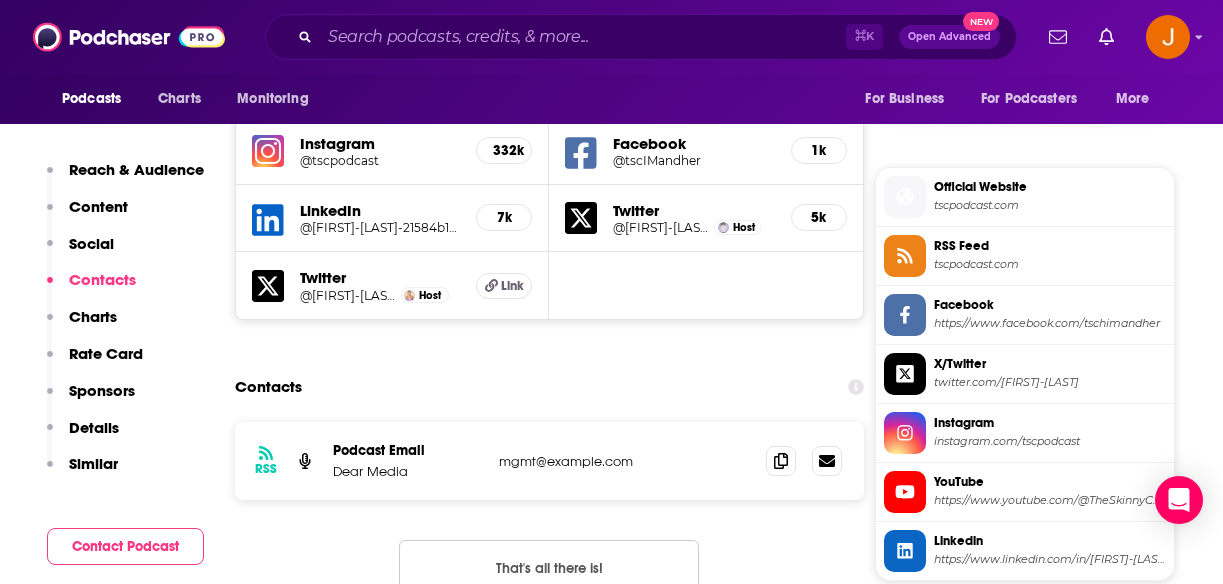 click on "Facebook @tschimandher 1k" at bounding box center [705, 151] 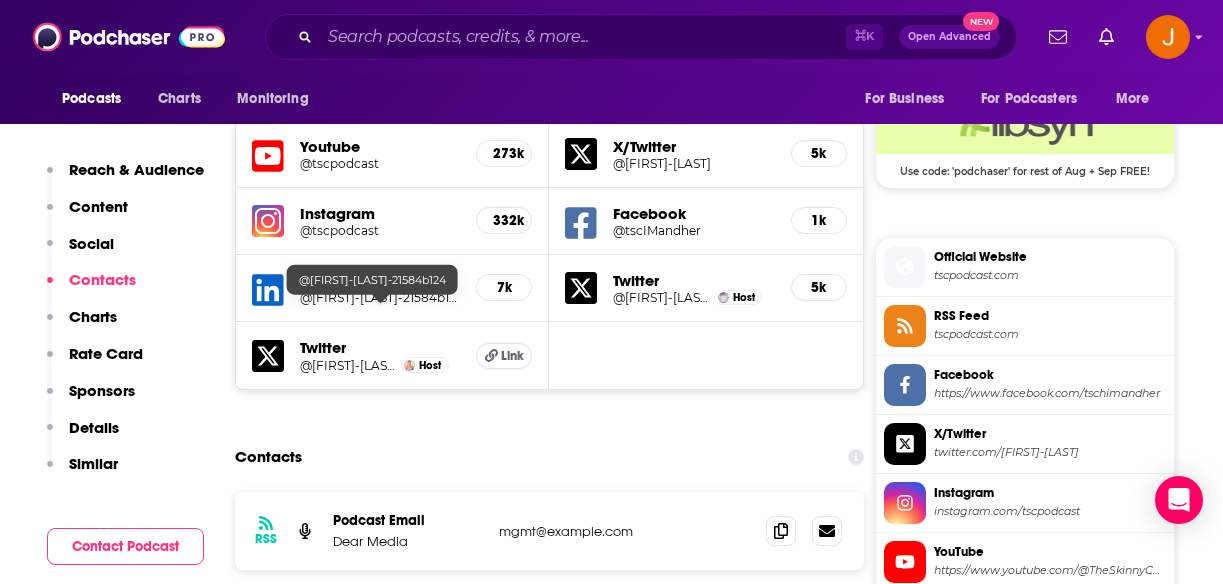 scroll, scrollTop: 1639, scrollLeft: 0, axis: vertical 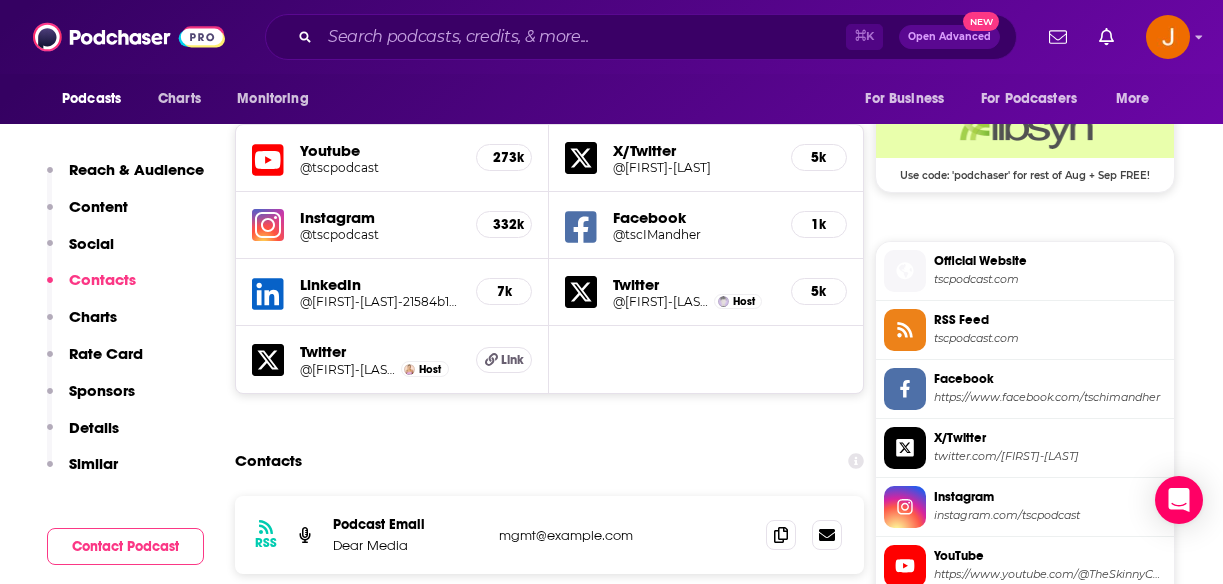 click 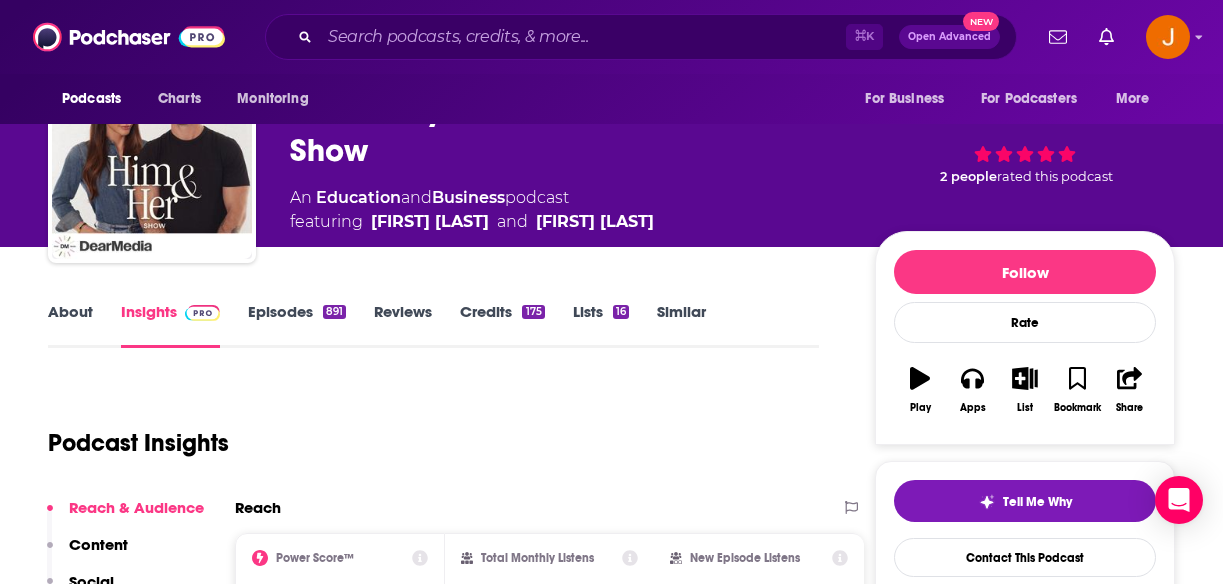 scroll, scrollTop: 0, scrollLeft: 0, axis: both 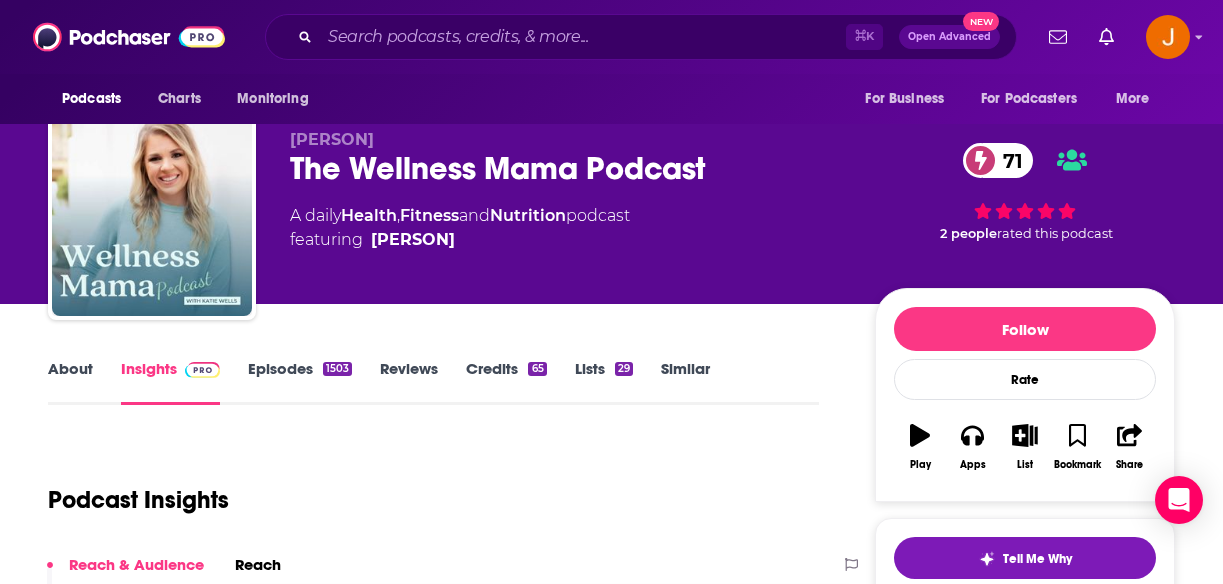 click on "Episodes 1503" at bounding box center [300, 382] 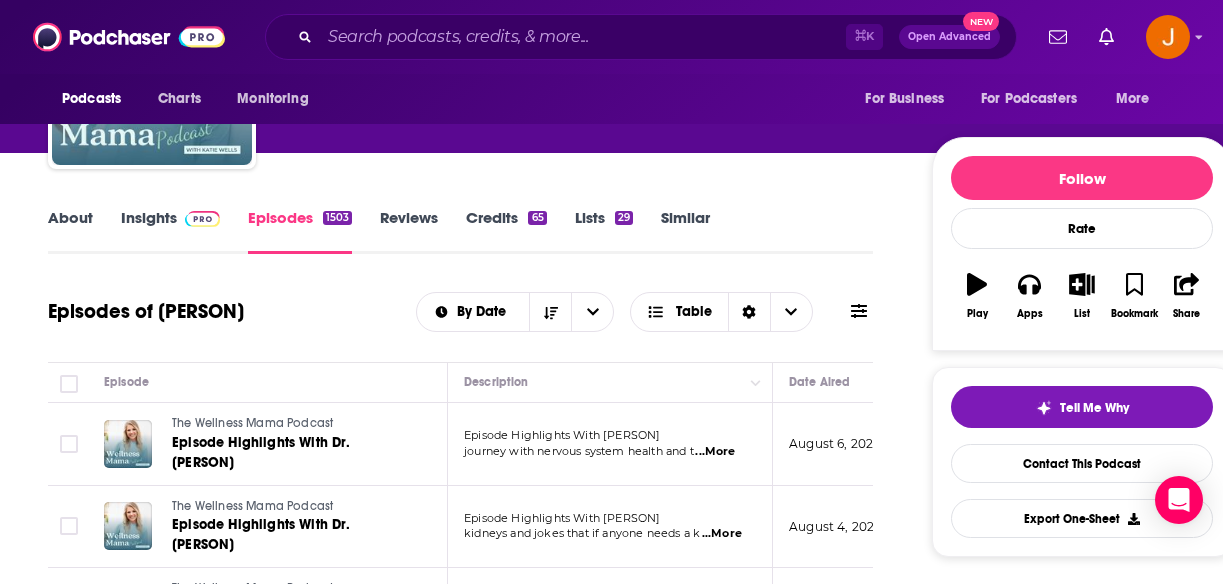 scroll, scrollTop: 0, scrollLeft: 0, axis: both 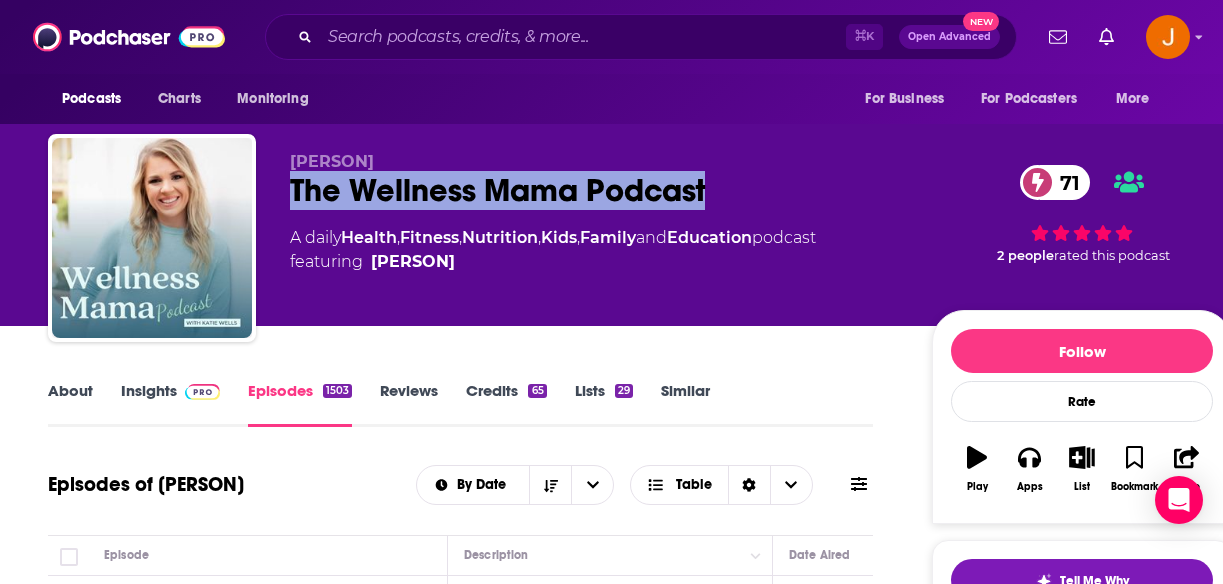 drag, startPoint x: 287, startPoint y: 204, endPoint x: 714, endPoint y: 201, distance: 427.01053 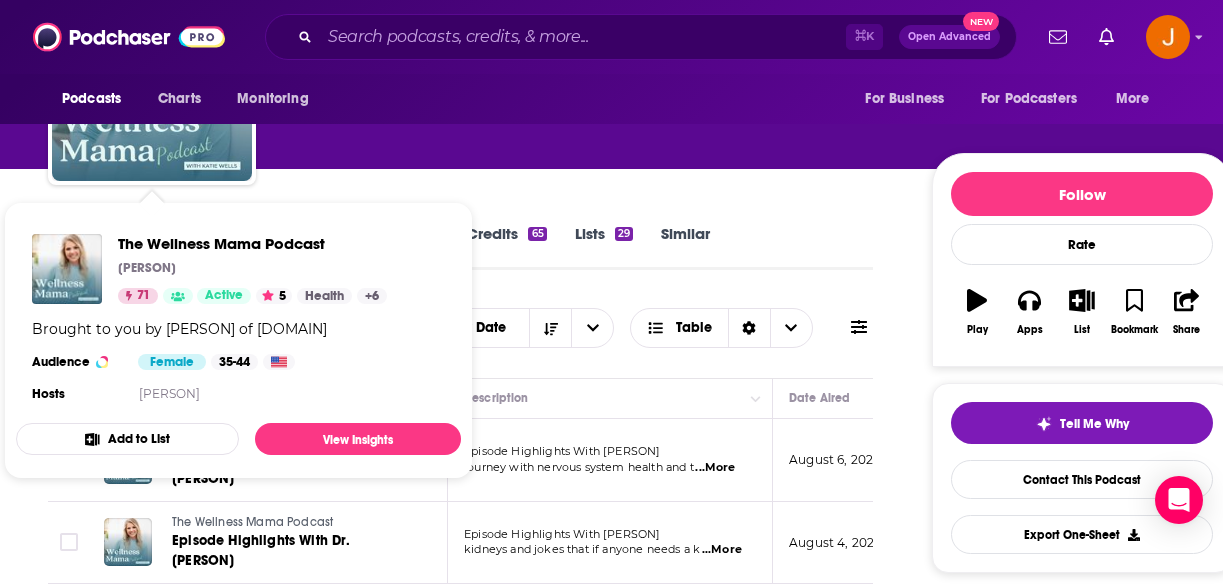 scroll, scrollTop: 192, scrollLeft: 0, axis: vertical 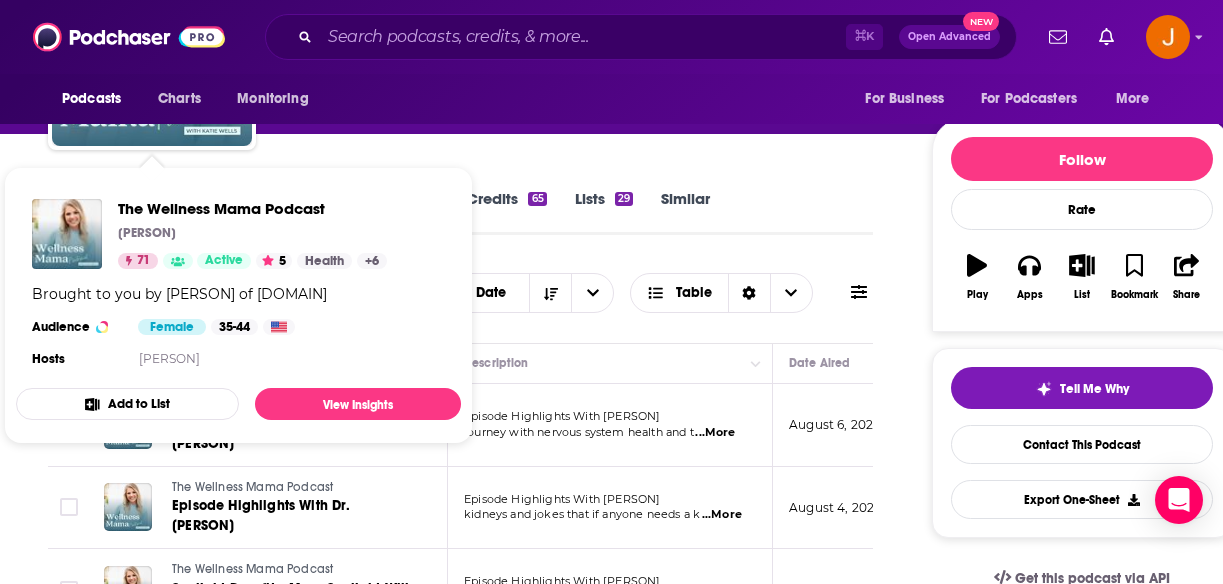 click on "Episodes of The Wellness Mama Podcast By Date Table" at bounding box center [460, 293] 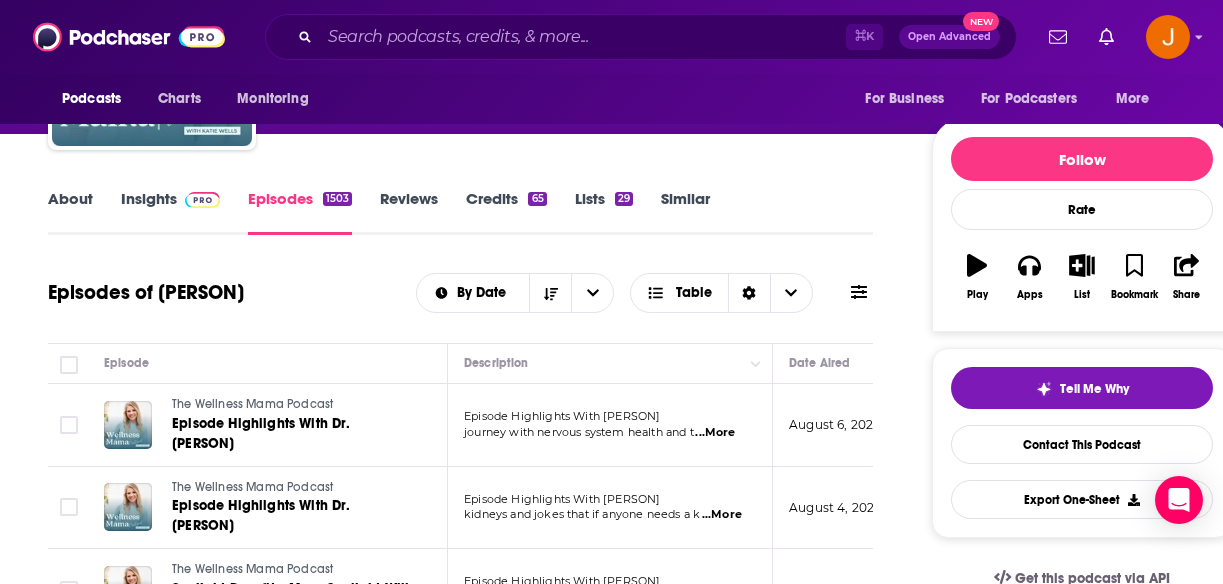 click on "Insights" at bounding box center [170, 212] 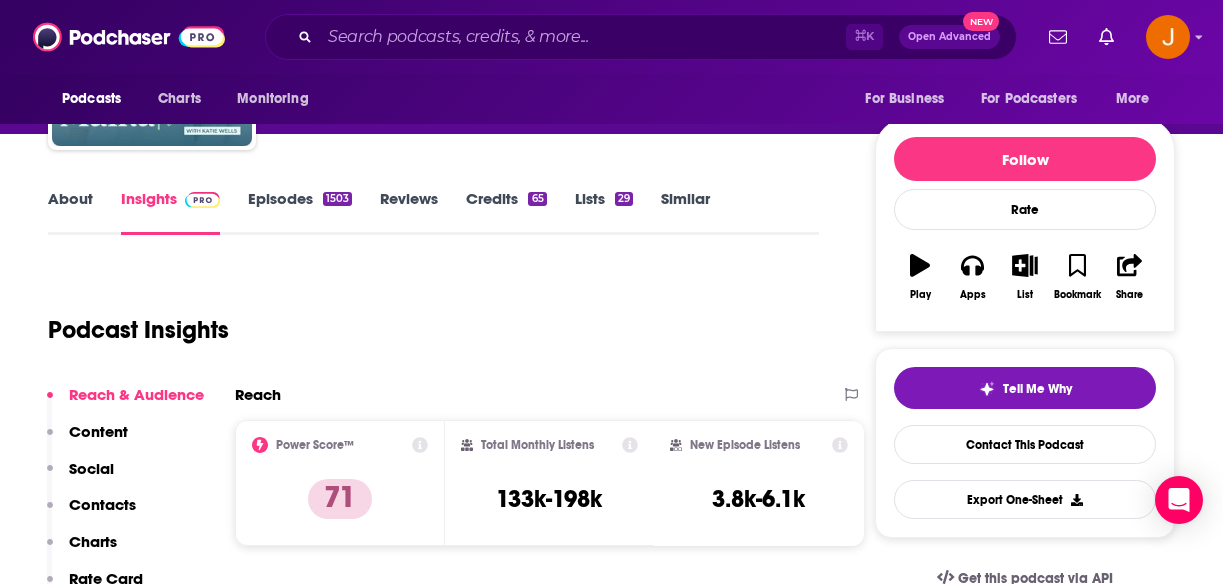 scroll, scrollTop: 355, scrollLeft: 0, axis: vertical 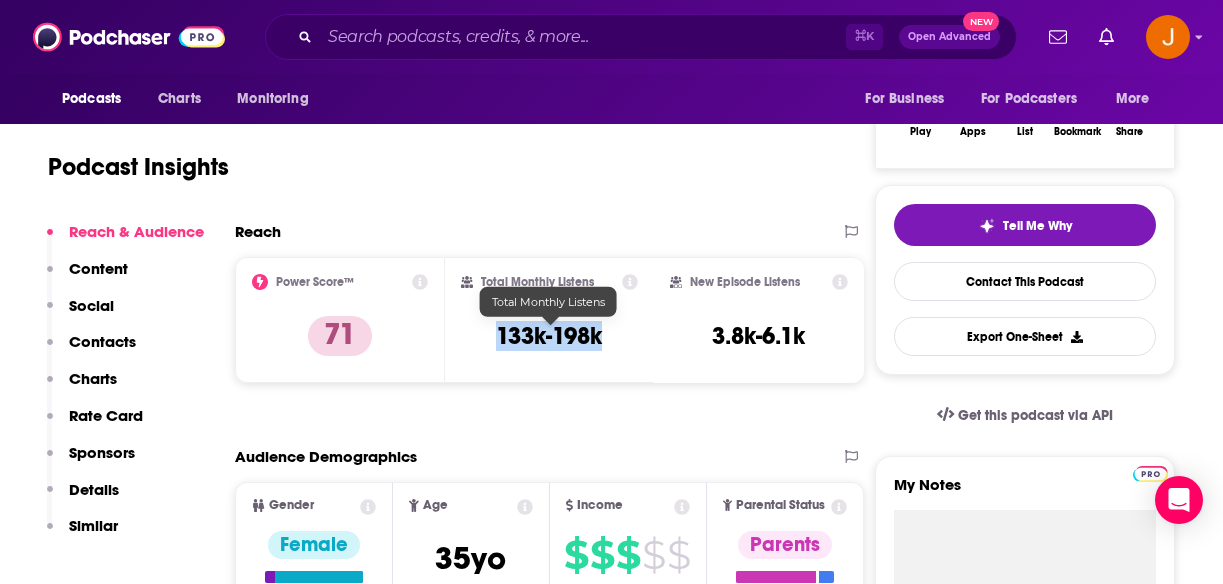 drag, startPoint x: 489, startPoint y: 341, endPoint x: 599, endPoint y: 341, distance: 110 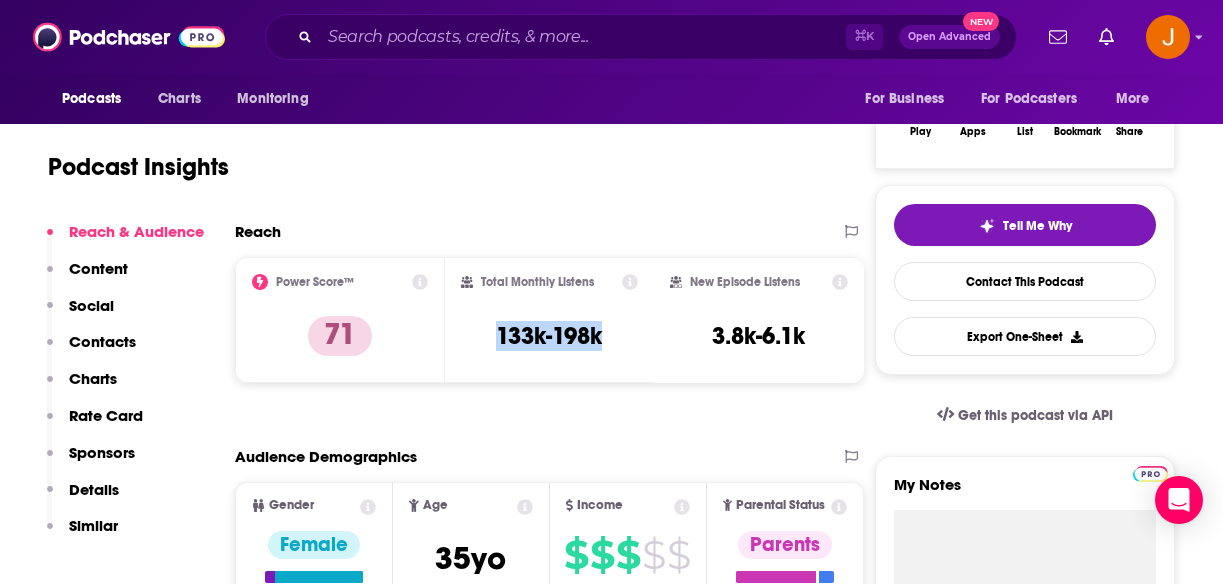 click on "Contacts" at bounding box center (91, 350) 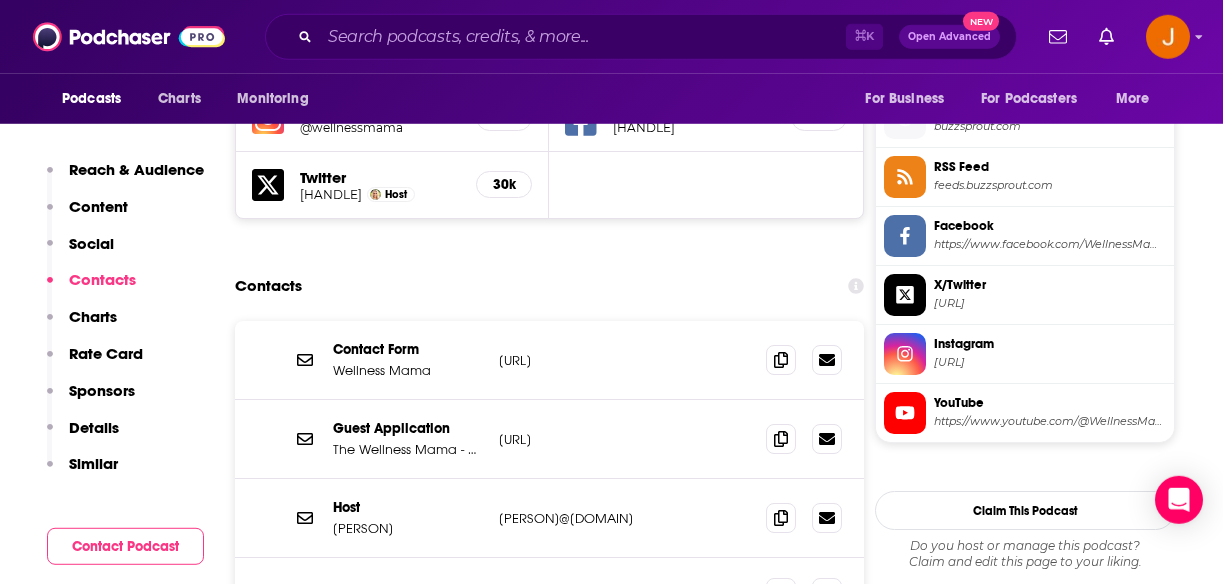 scroll, scrollTop: 1793, scrollLeft: 0, axis: vertical 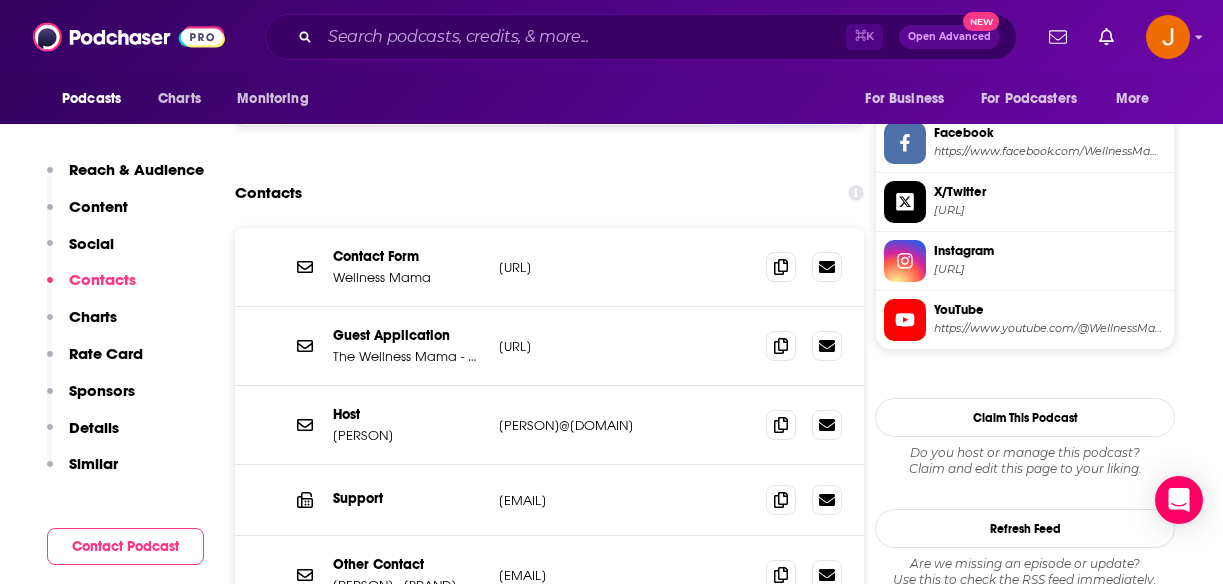drag, startPoint x: 678, startPoint y: 427, endPoint x: 710, endPoint y: 445, distance: 36.71512 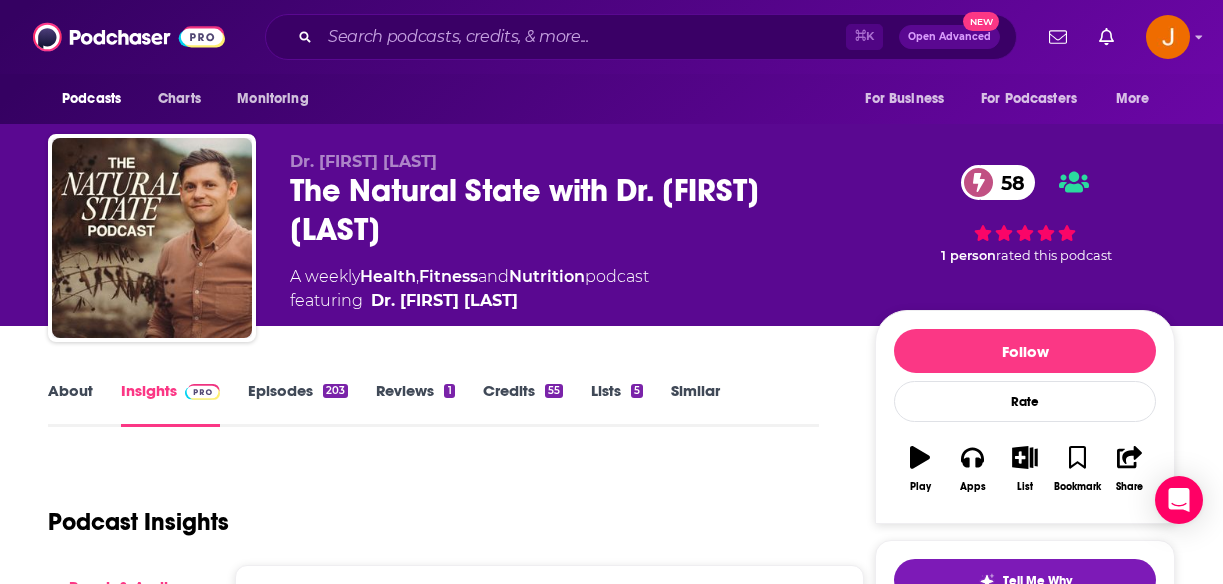 scroll, scrollTop: 0, scrollLeft: 0, axis: both 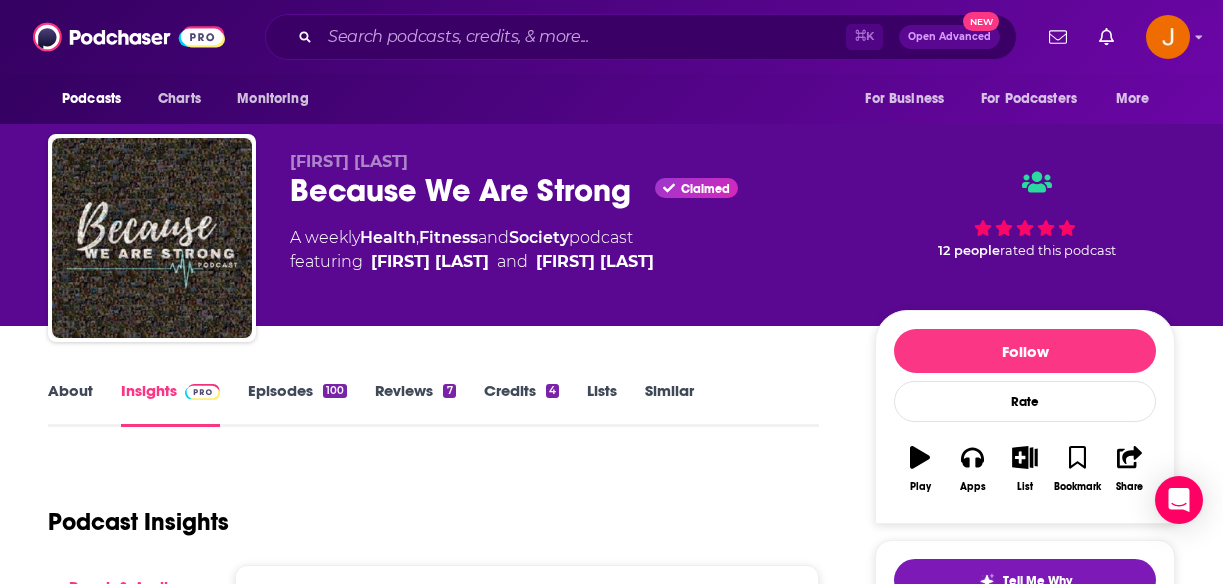 click on "Episodes 100" at bounding box center (297, 404) 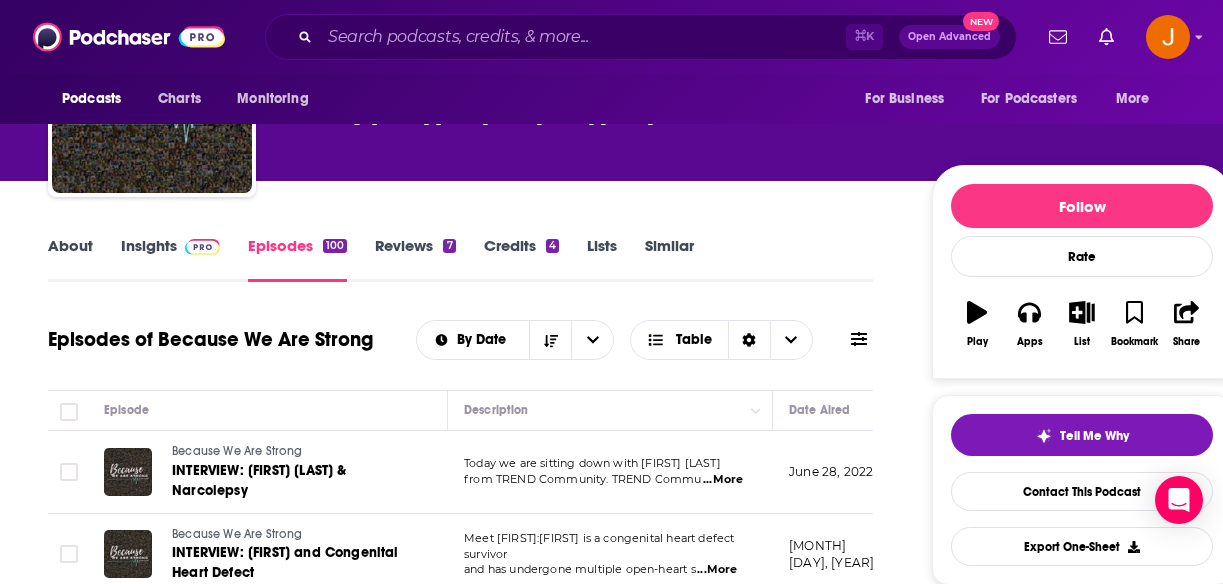 scroll, scrollTop: 0, scrollLeft: 0, axis: both 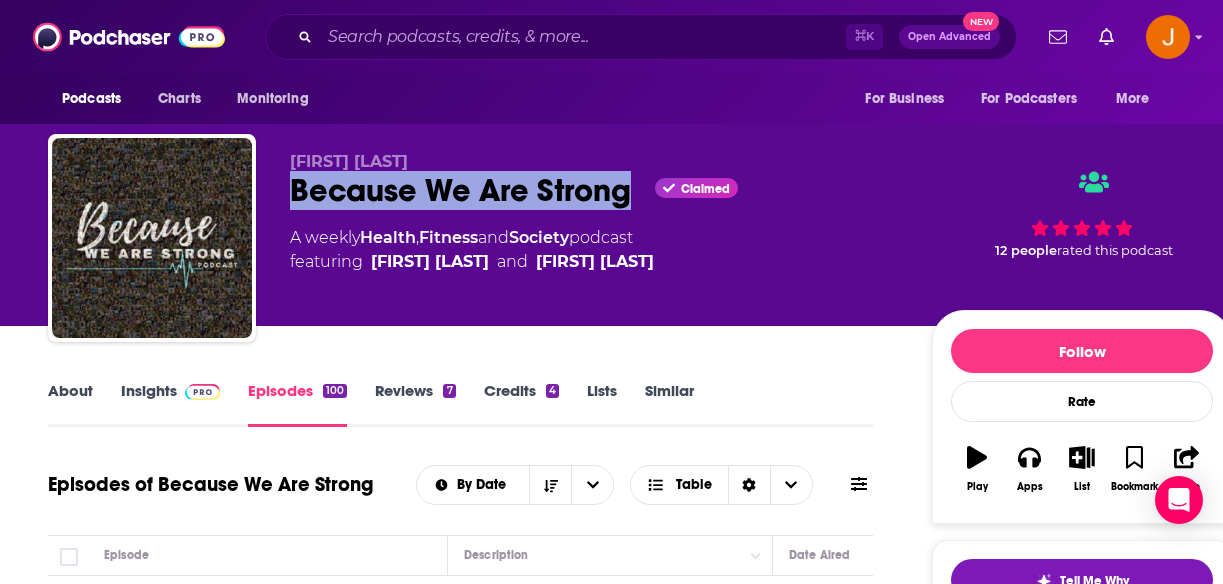drag, startPoint x: 291, startPoint y: 188, endPoint x: 632, endPoint y: 199, distance: 341.17737 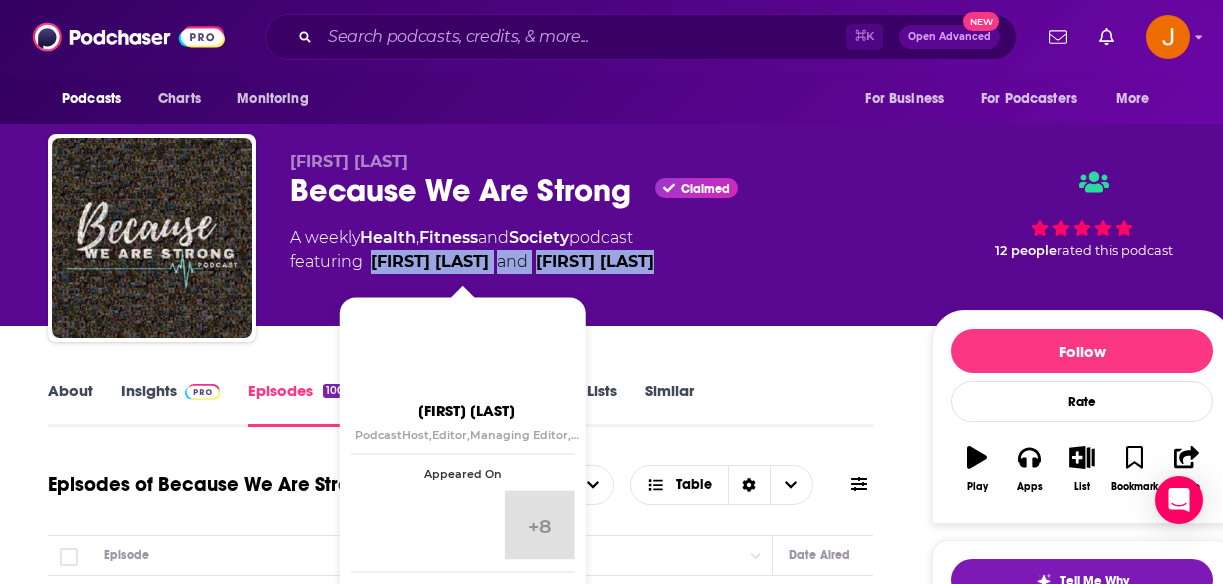 drag, startPoint x: 778, startPoint y: 273, endPoint x: 373, endPoint y: 269, distance: 405.01974 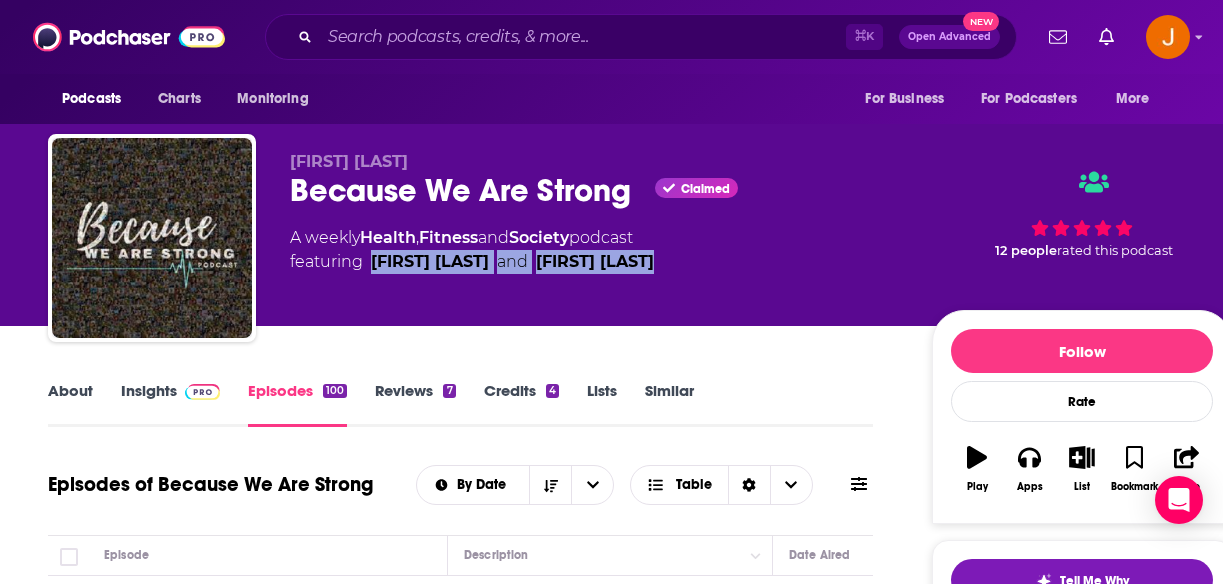 scroll, scrollTop: 132, scrollLeft: 0, axis: vertical 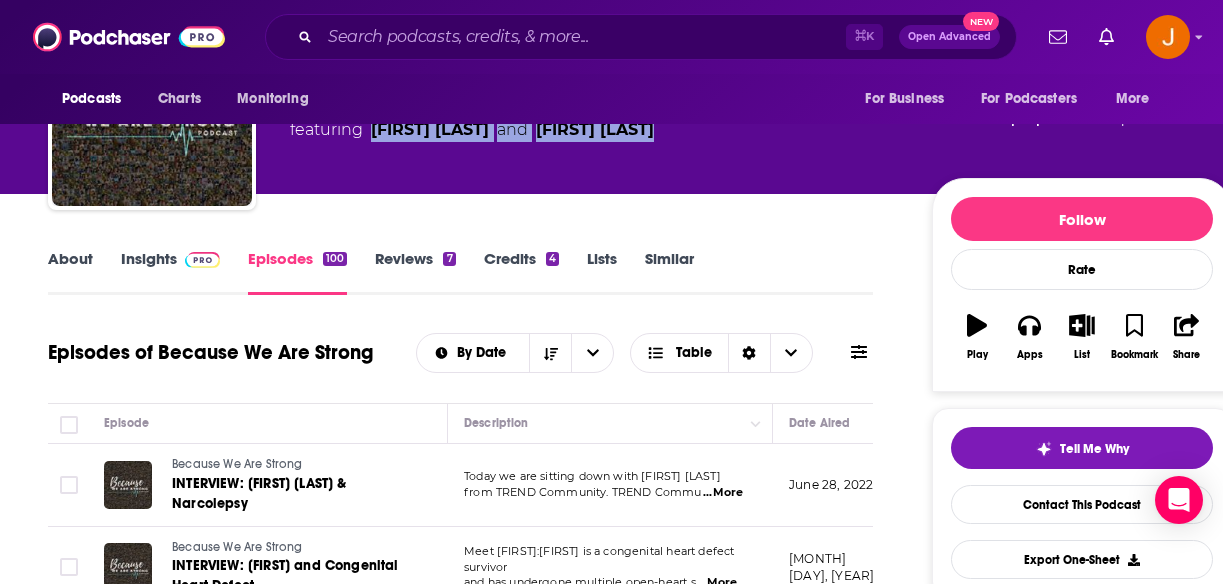 click on "Insights" at bounding box center (170, 272) 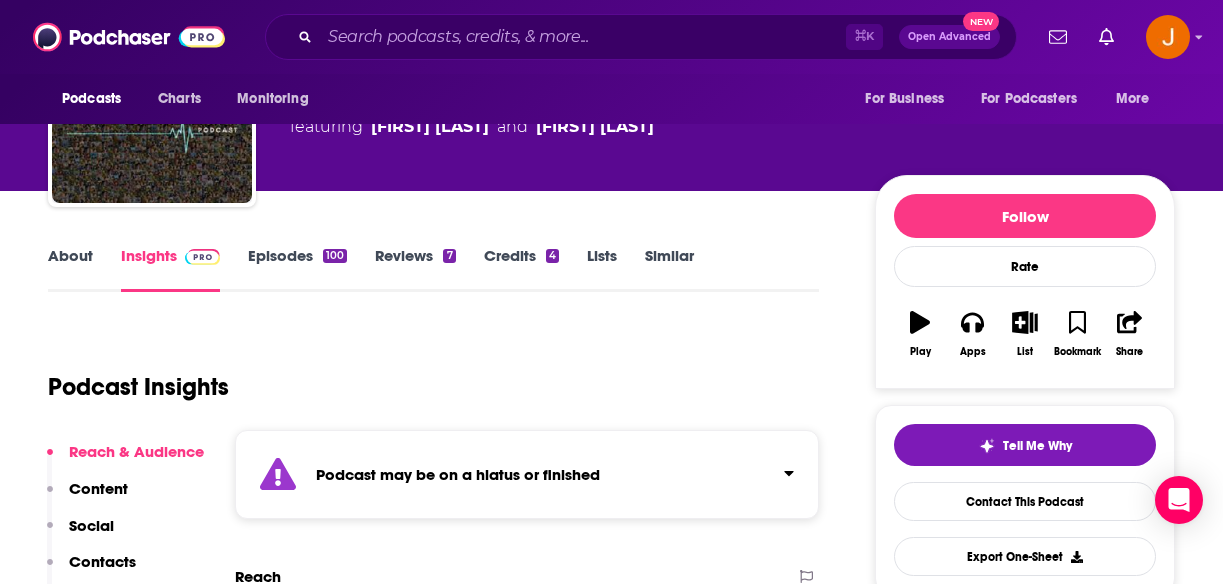 scroll, scrollTop: 181, scrollLeft: 0, axis: vertical 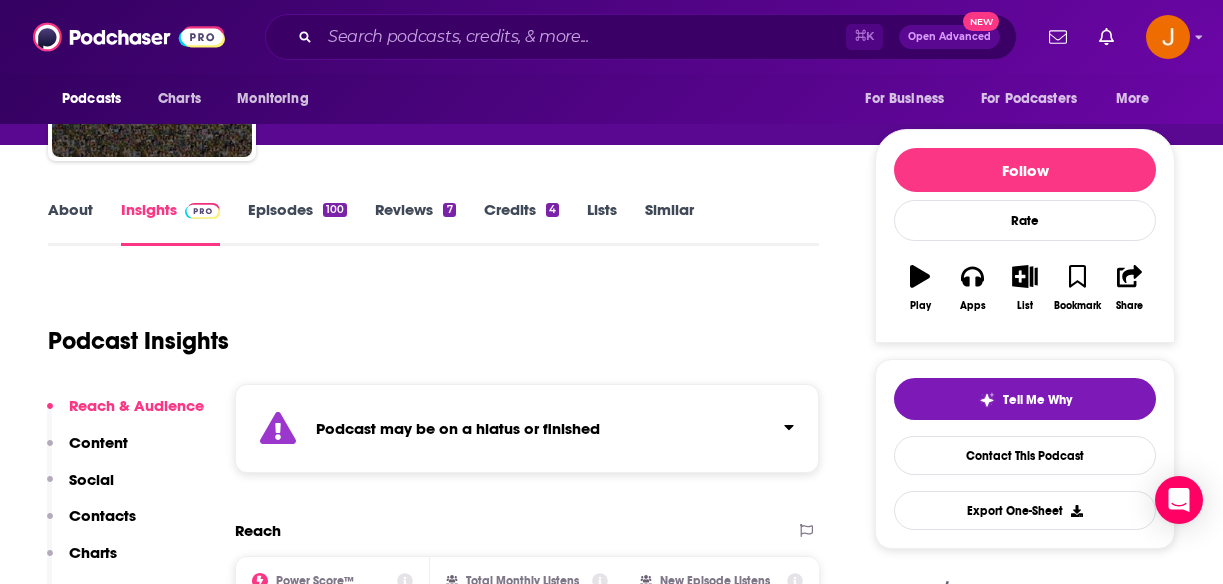 click on "Contacts" at bounding box center [102, 515] 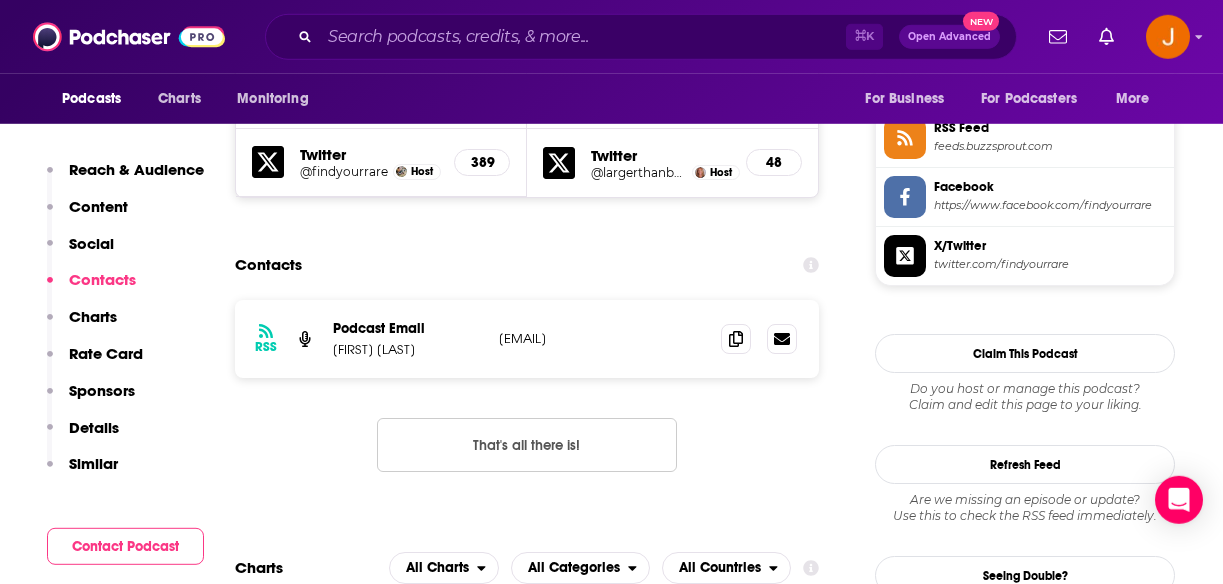 scroll, scrollTop: 1832, scrollLeft: 0, axis: vertical 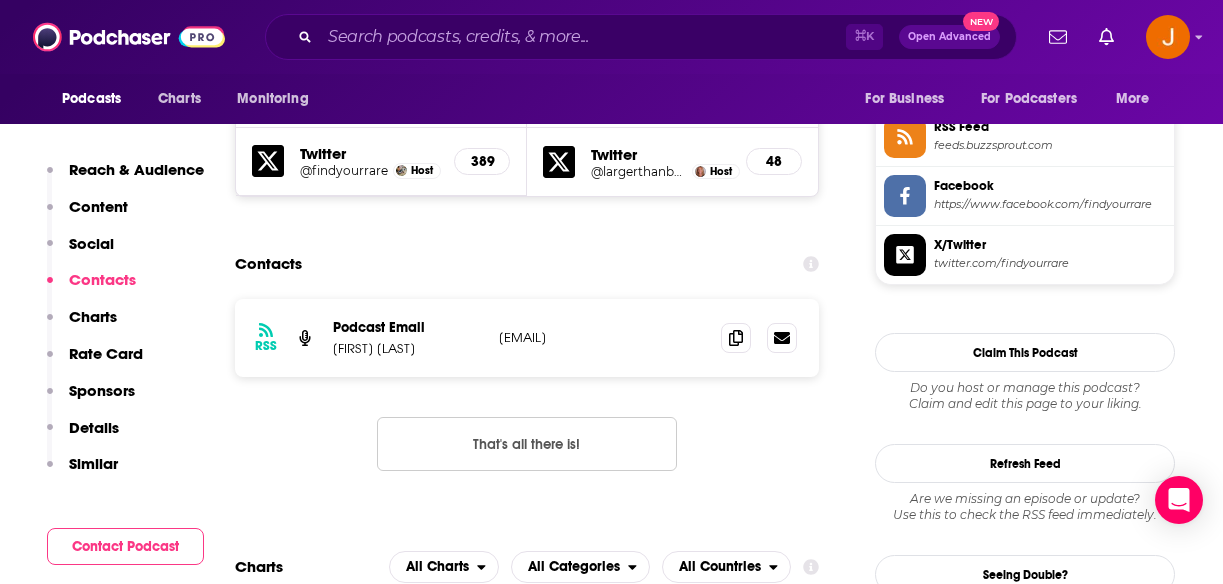drag, startPoint x: 652, startPoint y: 370, endPoint x: 491, endPoint y: 377, distance: 161.1521 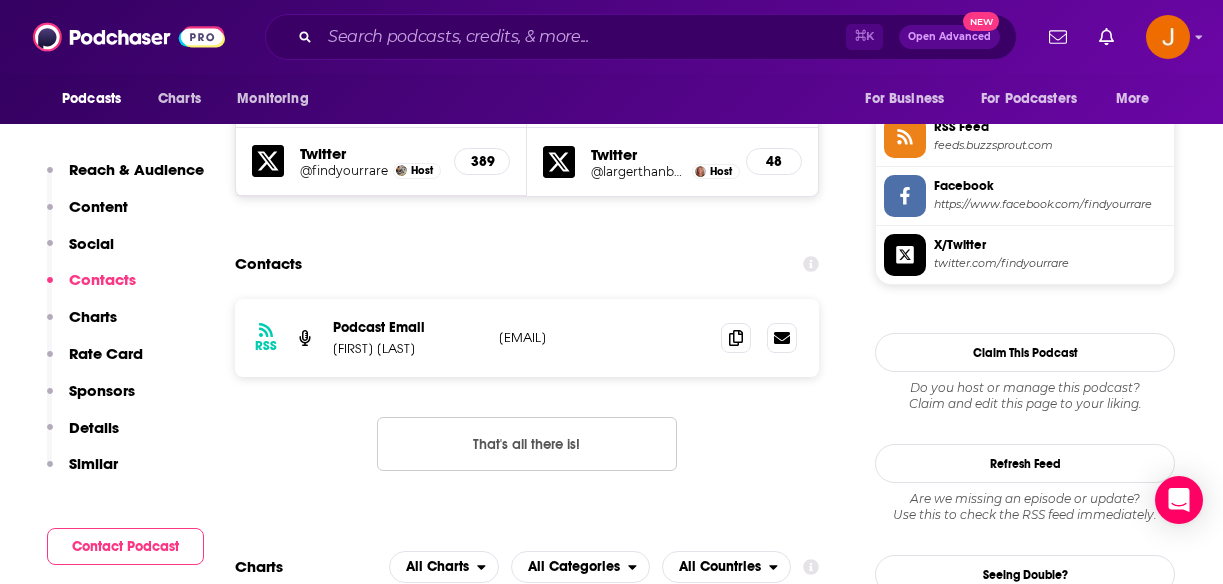 click 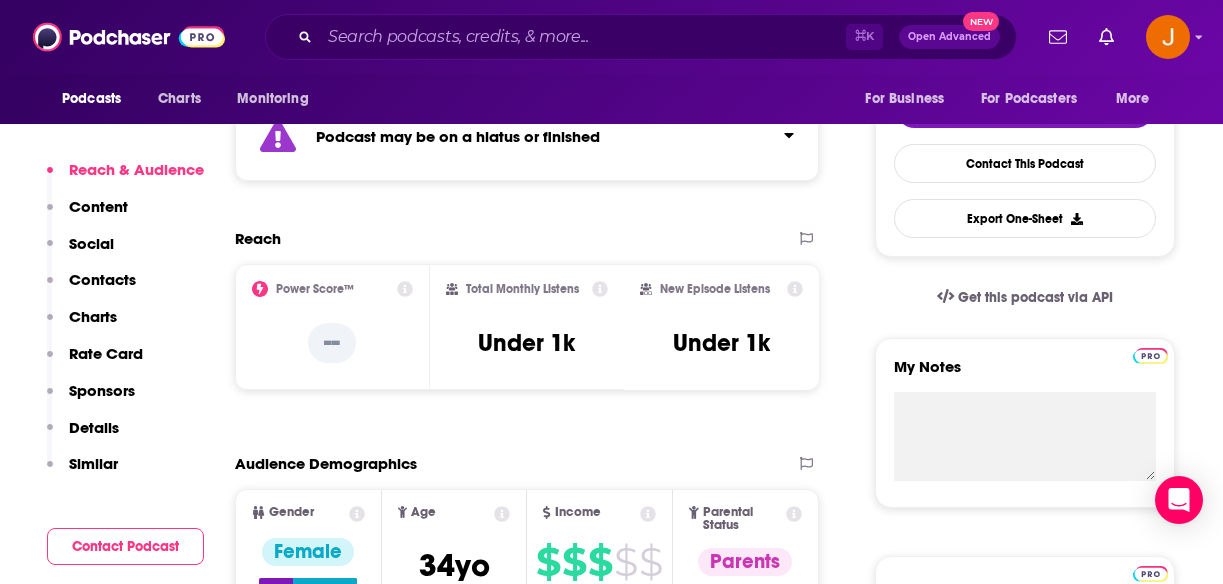 scroll, scrollTop: 497, scrollLeft: 0, axis: vertical 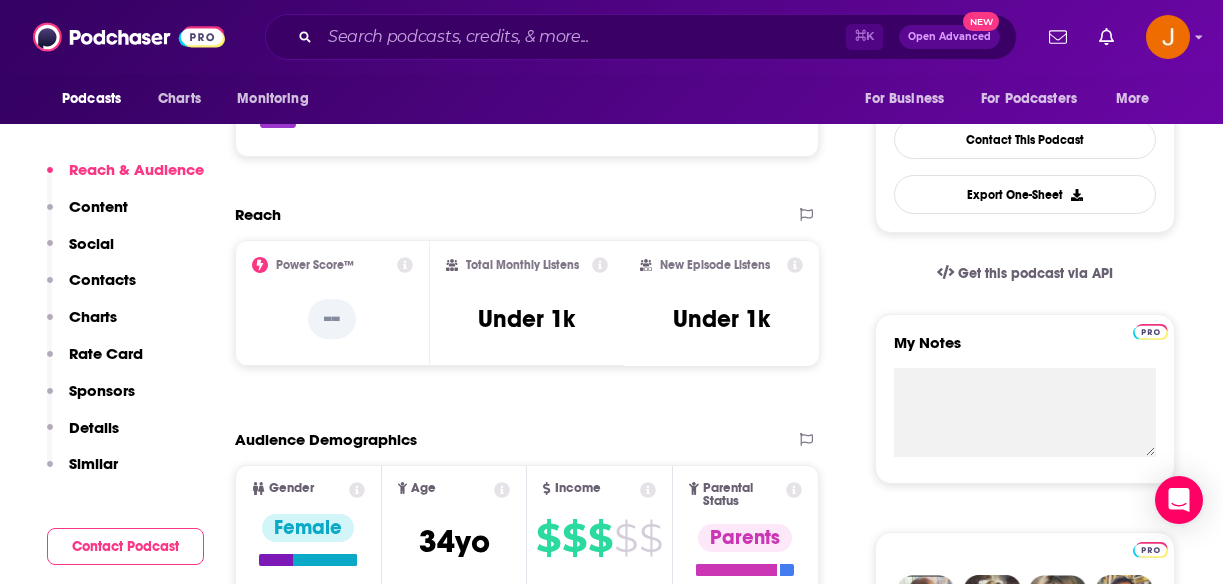 click on "About Insights Episodes 100 Reviews 7 Credits 4 Lists Similar Podcast Insights Reach & Audience Content Social Contacts Charts Rate Card Sponsors Details Similar Contact Podcast Open Website  Podcast may be on a hiatus or finished Reach Power Score™ -- Total Monthly Listens Under 1k New Episode Listens Under 1k Export One-Sheet Audience Demographics Gender Female Age 34 yo Income $ $ $ $ $ Parental Status Parents Countries 1 United States 2 United Kingdom 3 Canada 4 Australia Top Cities Greater Sudbury , Toronto , Chicago, IL , Des Moines, IA , Gatineau , Kitchener Interests Friends, Family & Relationships , Restaurants, Food & Grocery , Camera & Photography , Pets , Shopping & Retail , Art & Design Jobs Pastors/Ministers , Principals/Owners , Musicians , Directors , Authors/Writers , Journalists/Reporters Ethnicities White / Caucasian , Hispanic , Asian , African American Show More Content Political Skew Not Available Socials X/Twitter @findyourrare 389 Facebook @findyourrare 2k Twitter @findyourrare Host" at bounding box center (445, 5085) 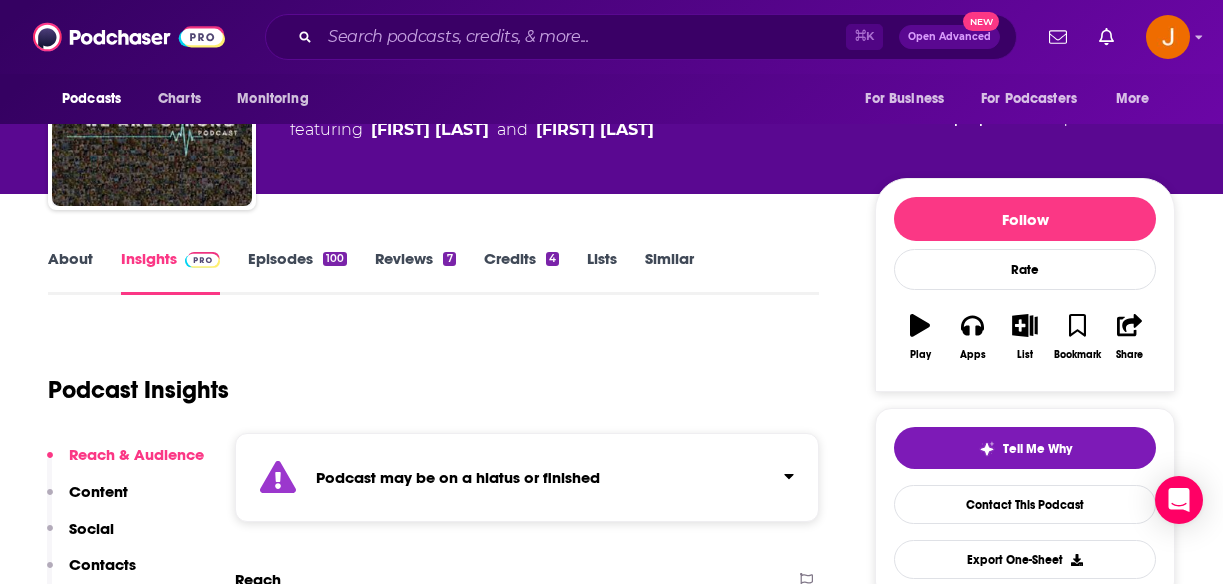 scroll, scrollTop: 0, scrollLeft: 0, axis: both 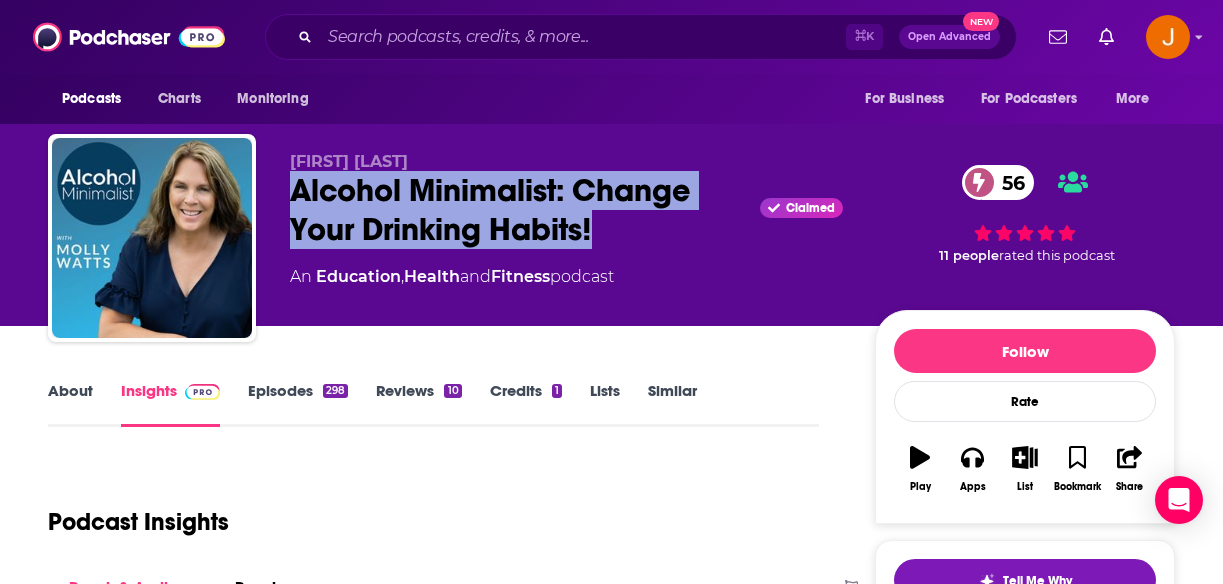 drag, startPoint x: 511, startPoint y: 228, endPoint x: 608, endPoint y: 233, distance: 97.128784 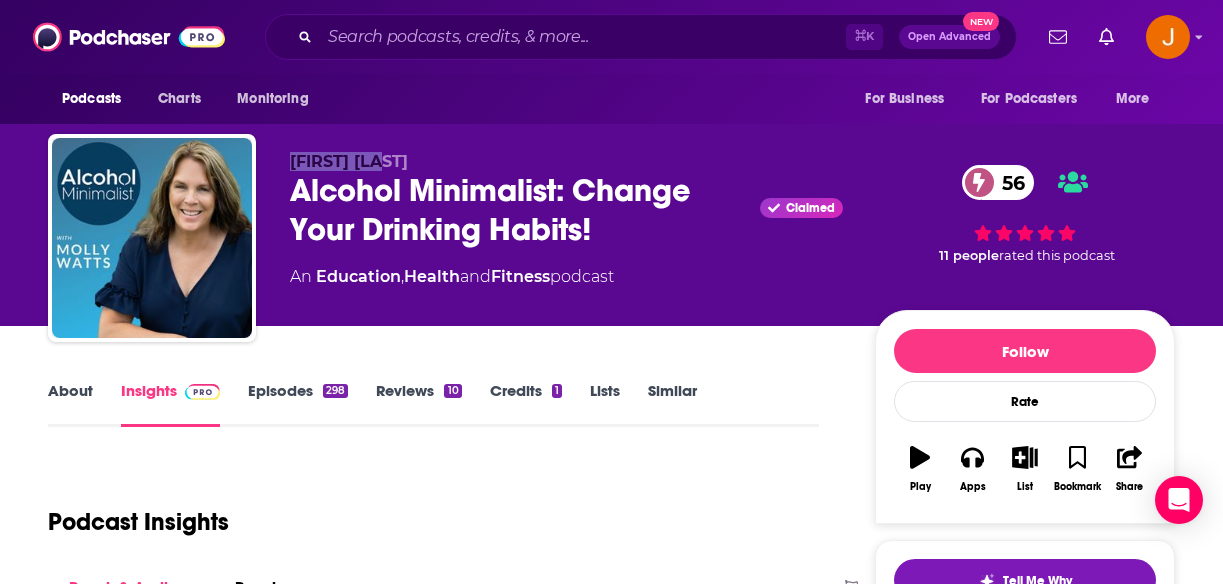 drag, startPoint x: 404, startPoint y: 164, endPoint x: 292, endPoint y: 165, distance: 112.00446 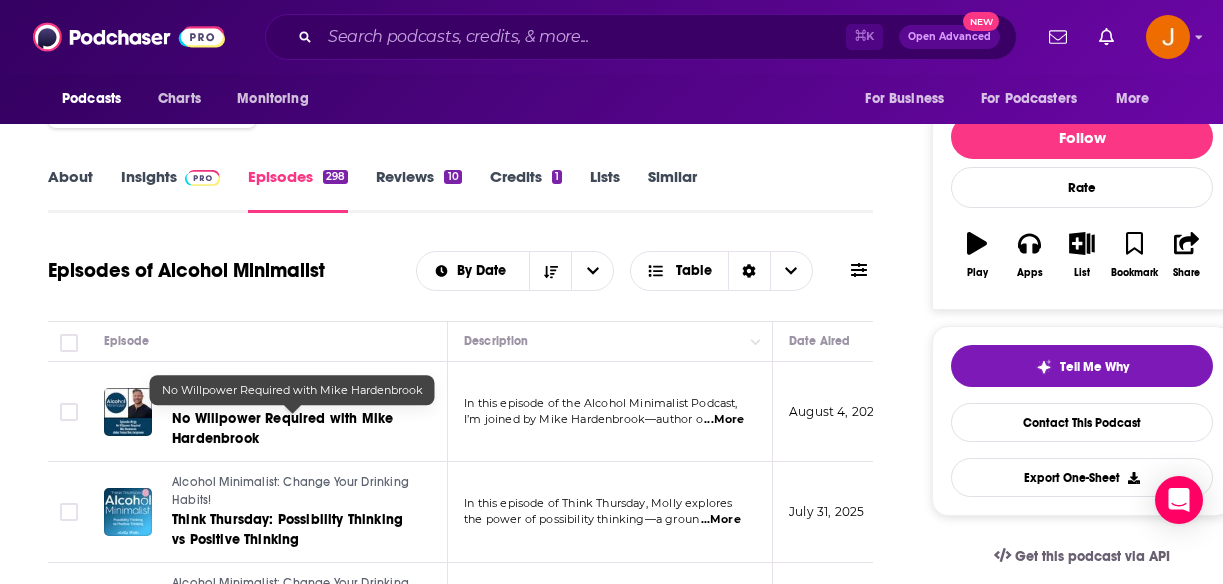 scroll, scrollTop: 243, scrollLeft: 0, axis: vertical 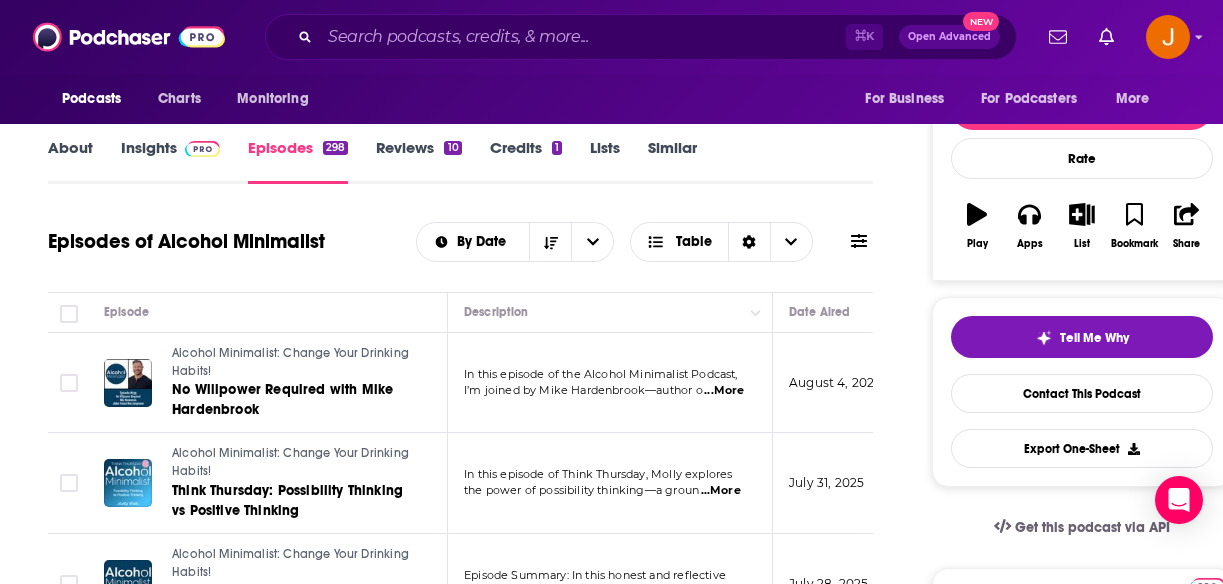 click on "Insights" at bounding box center (170, 161) 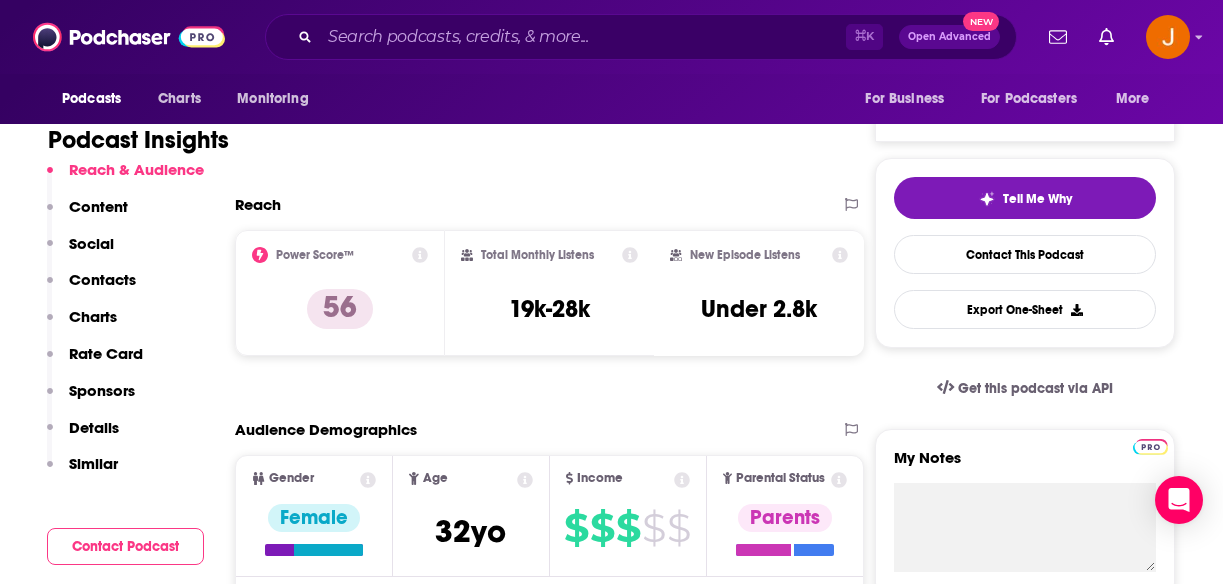 scroll, scrollTop: 395, scrollLeft: 0, axis: vertical 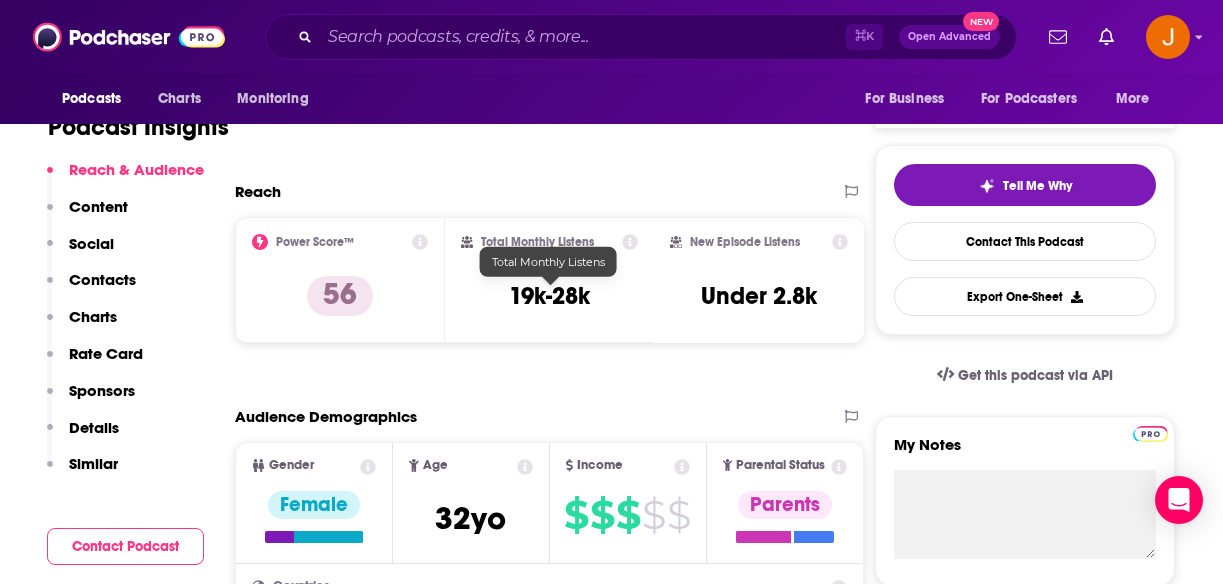 click on "19k-28k" at bounding box center (549, 296) 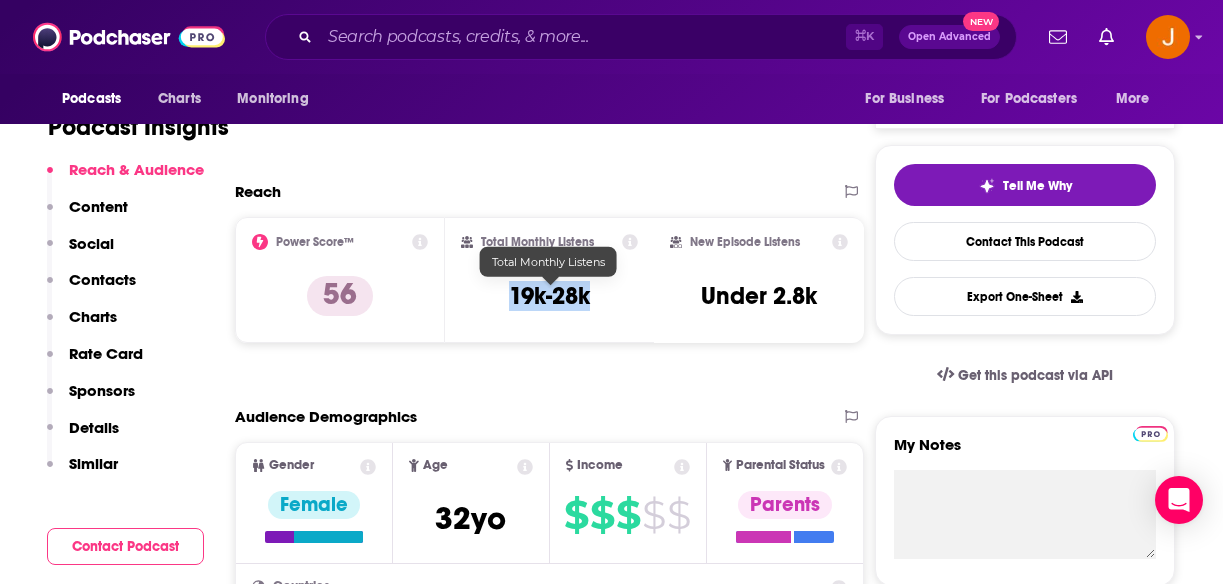 drag, startPoint x: 513, startPoint y: 305, endPoint x: 587, endPoint y: 306, distance: 74.00676 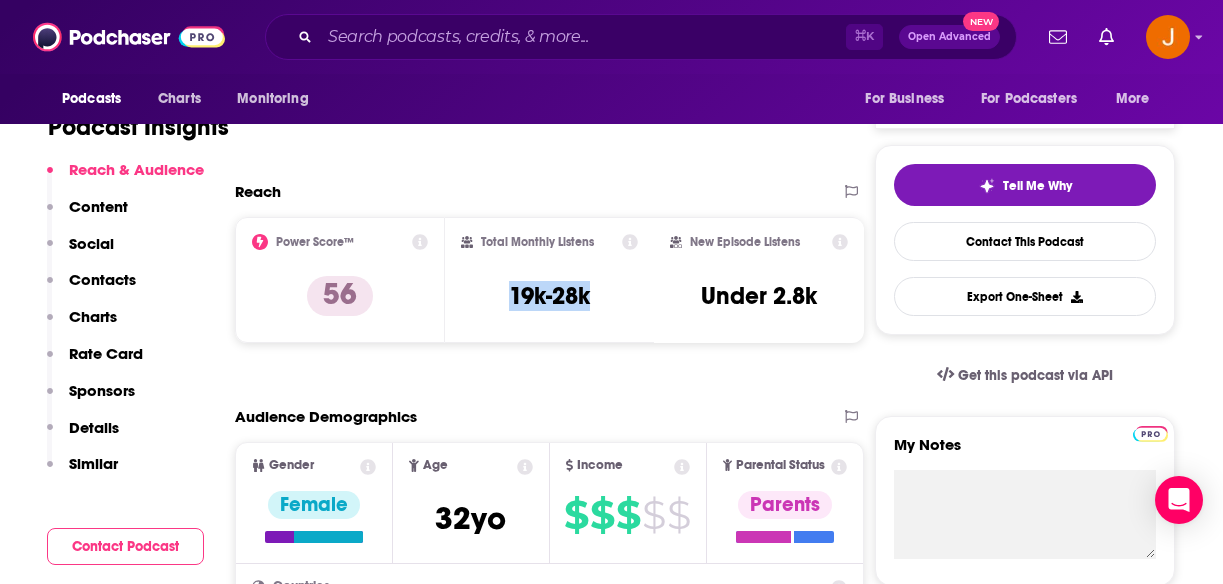 click on "Contacts" at bounding box center [102, 279] 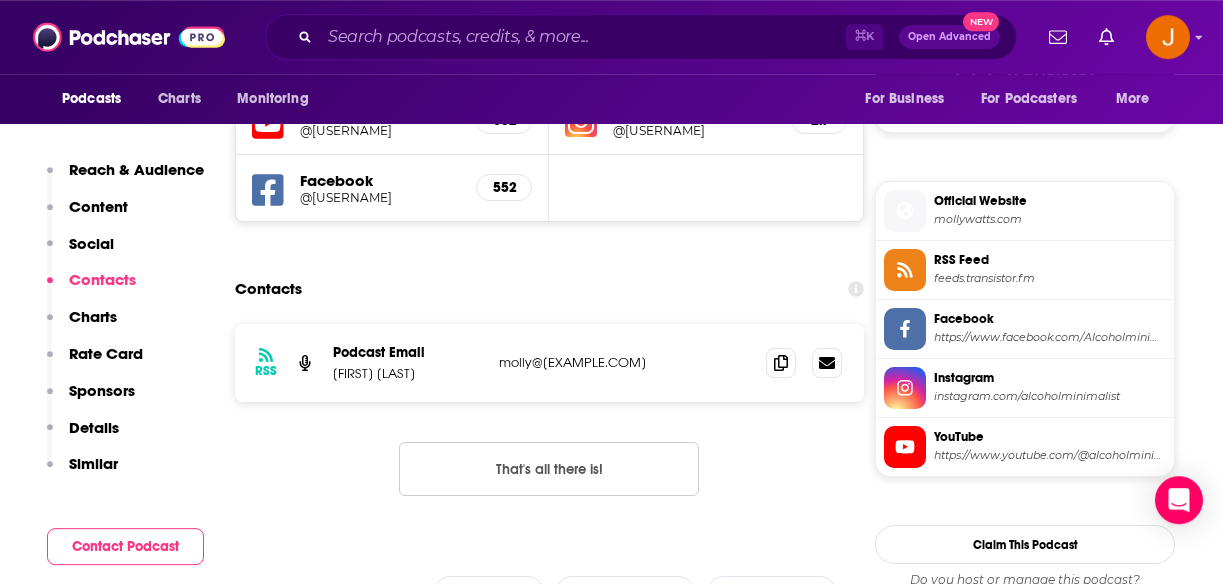 scroll, scrollTop: 1700, scrollLeft: 0, axis: vertical 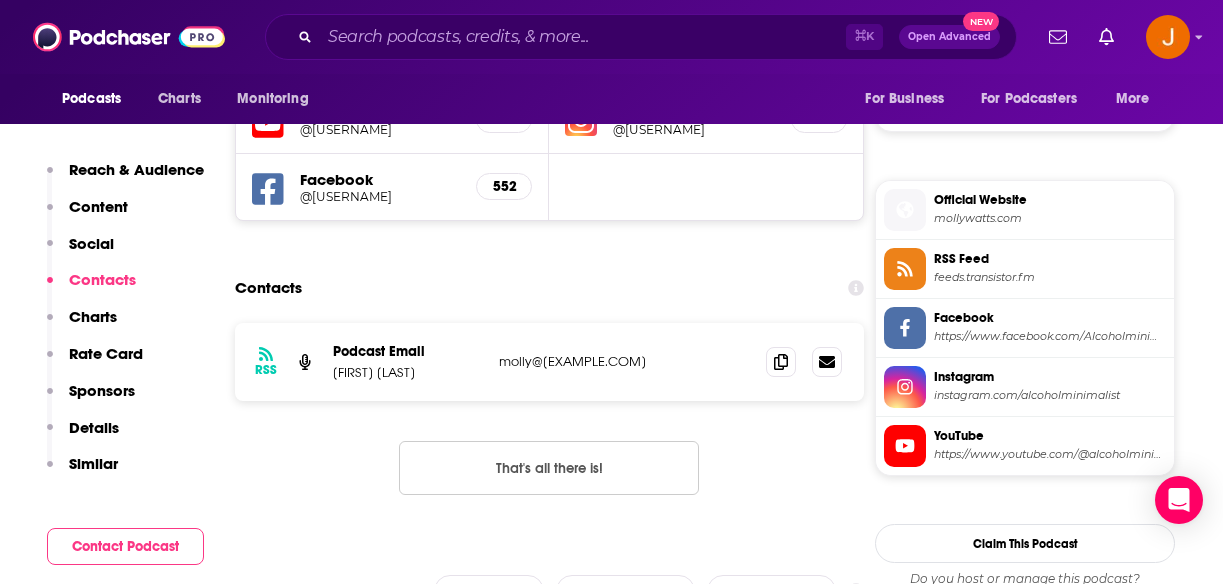drag, startPoint x: 650, startPoint y: 375, endPoint x: 499, endPoint y: 373, distance: 151.01324 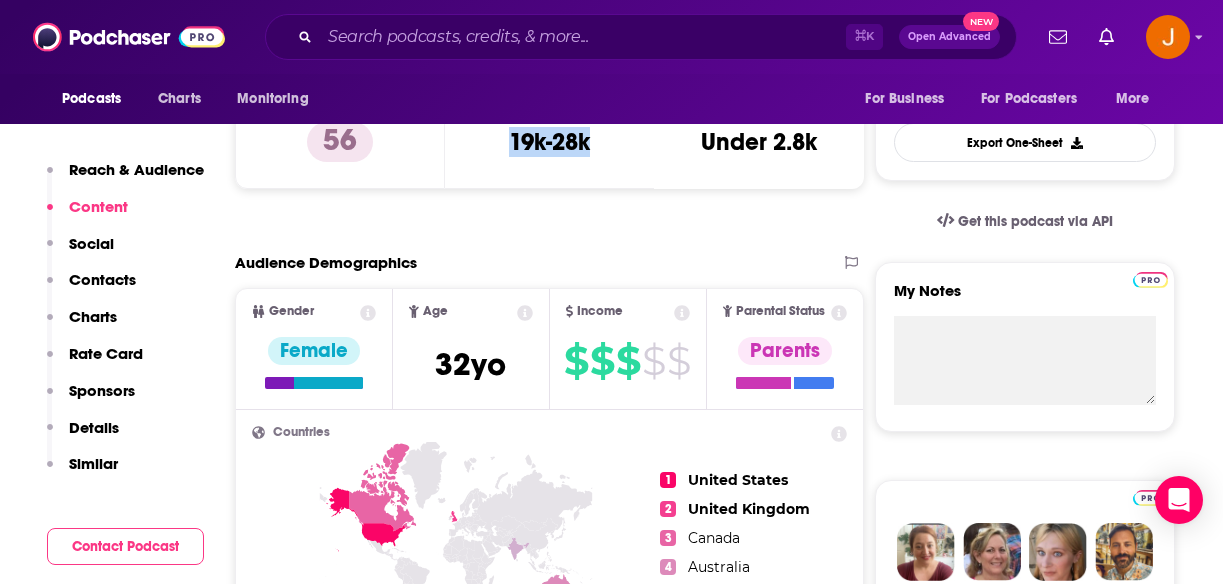 scroll, scrollTop: 414, scrollLeft: 0, axis: vertical 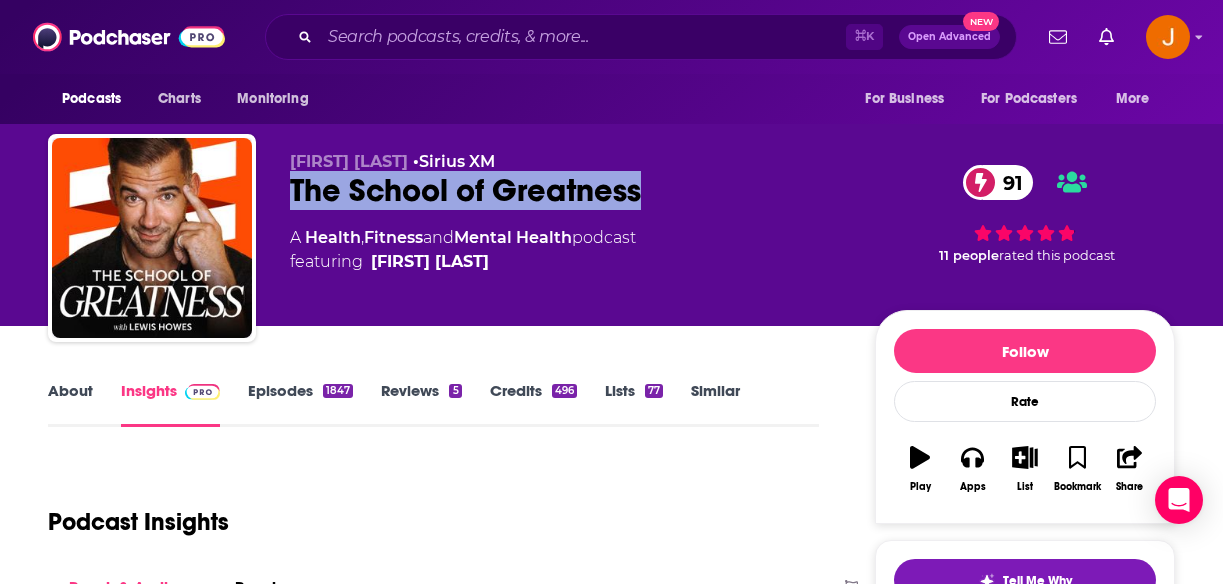 drag, startPoint x: 283, startPoint y: 186, endPoint x: 713, endPoint y: 186, distance: 430 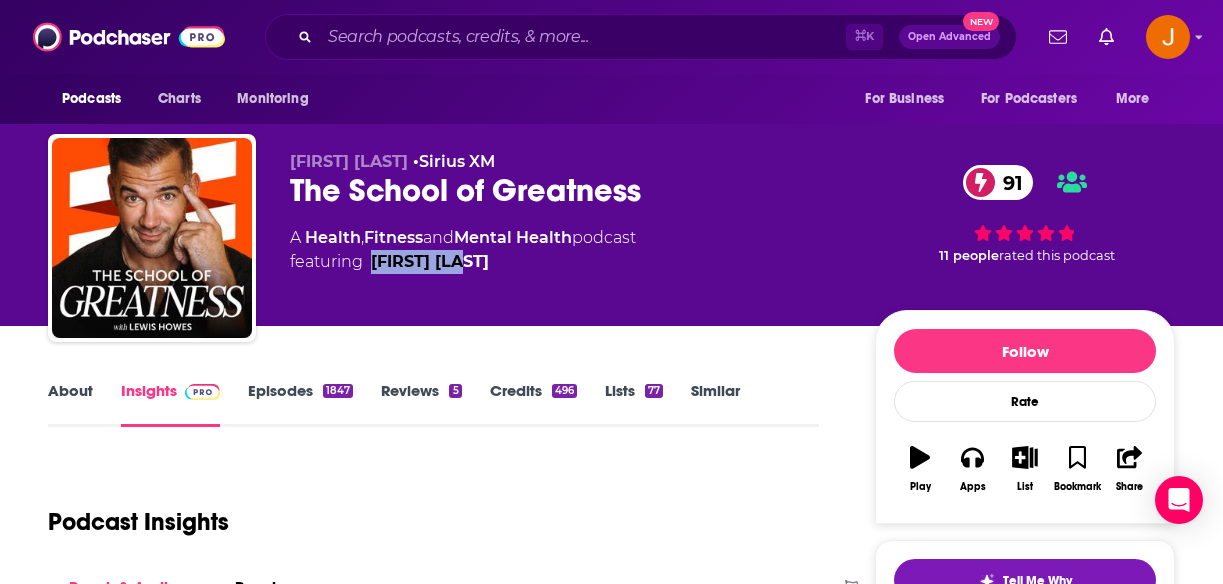 drag, startPoint x: 512, startPoint y: 281, endPoint x: 369, endPoint y: 265, distance: 143.89232 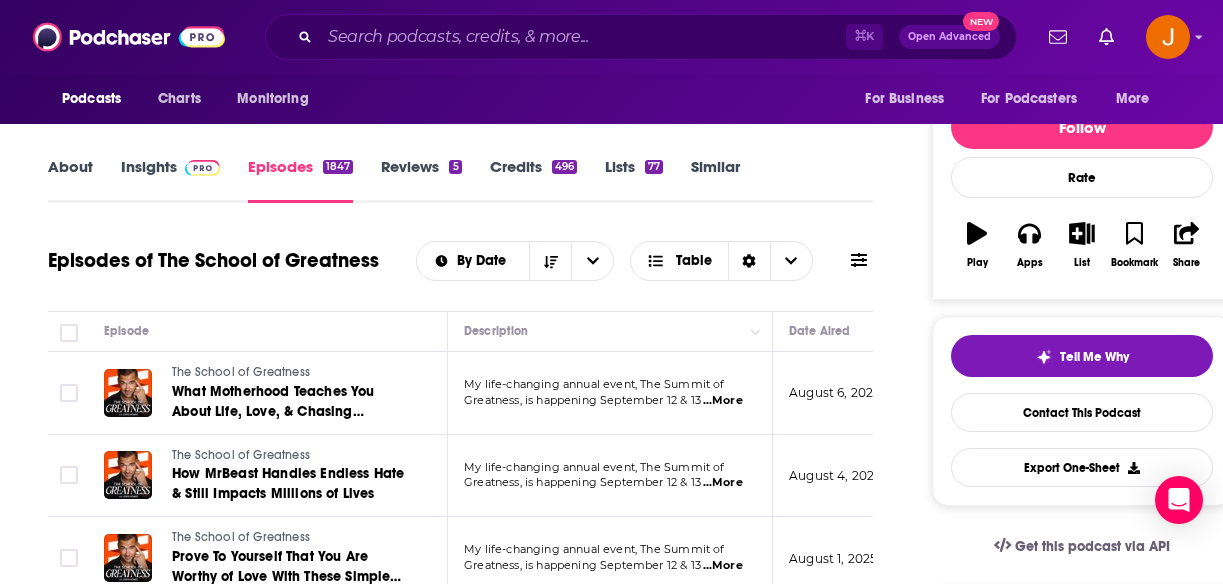 scroll, scrollTop: 208, scrollLeft: 0, axis: vertical 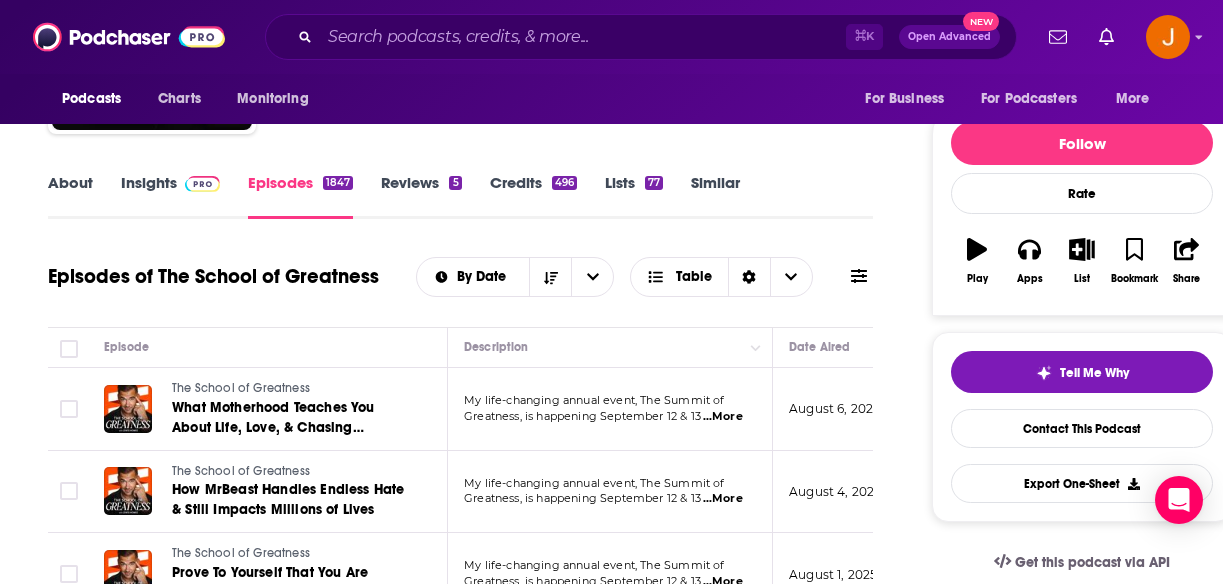 click on "Insights" at bounding box center (170, 196) 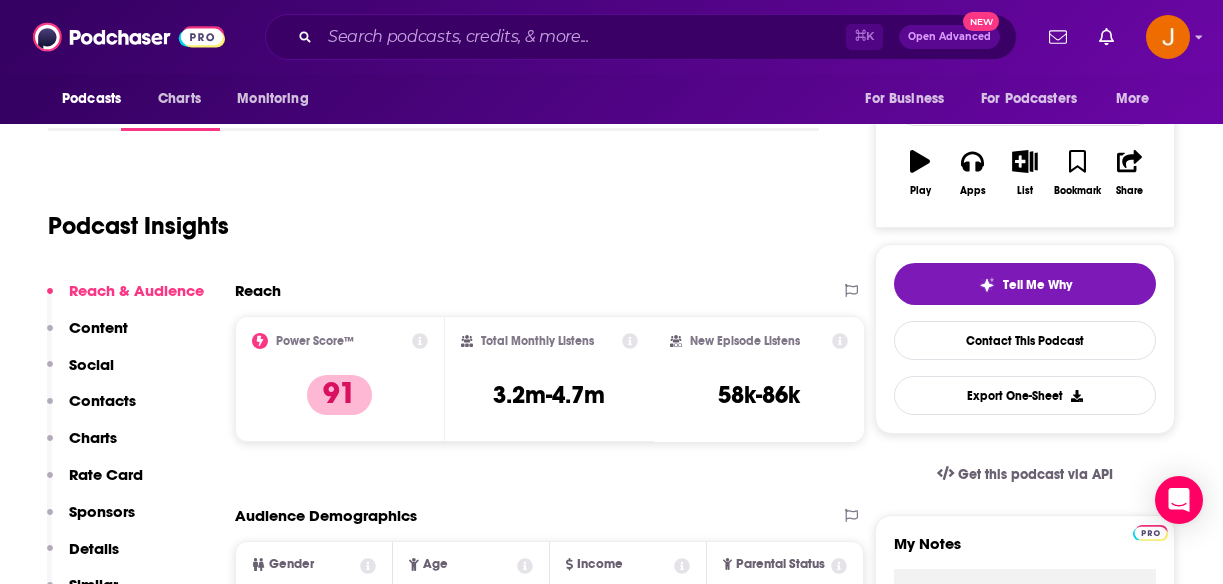 scroll, scrollTop: 302, scrollLeft: 0, axis: vertical 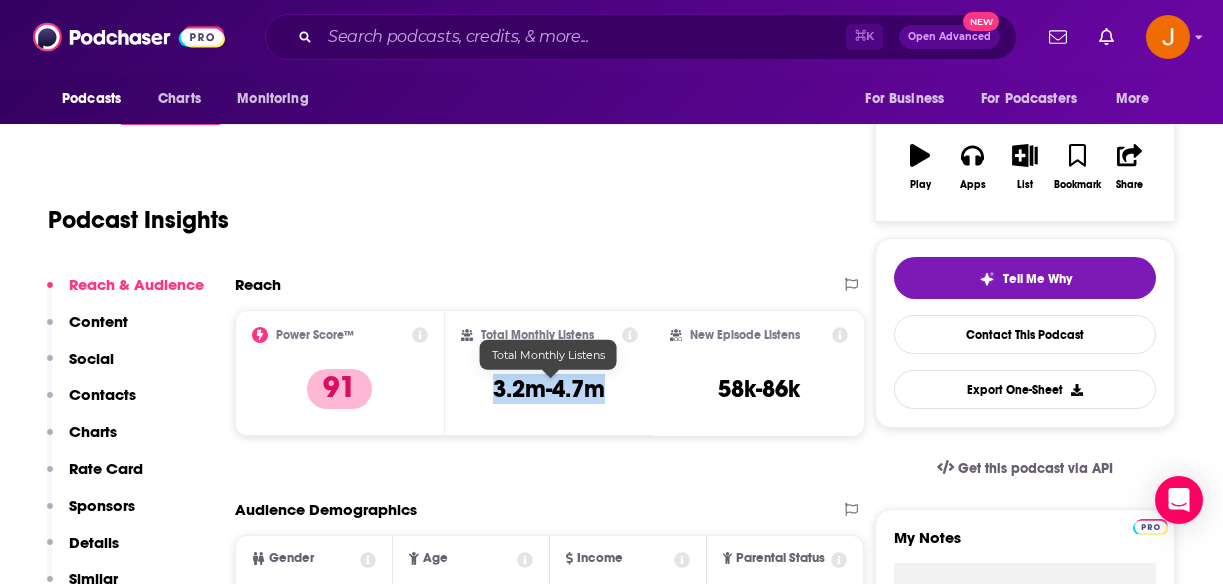 drag, startPoint x: 490, startPoint y: 399, endPoint x: 603, endPoint y: 392, distance: 113.216606 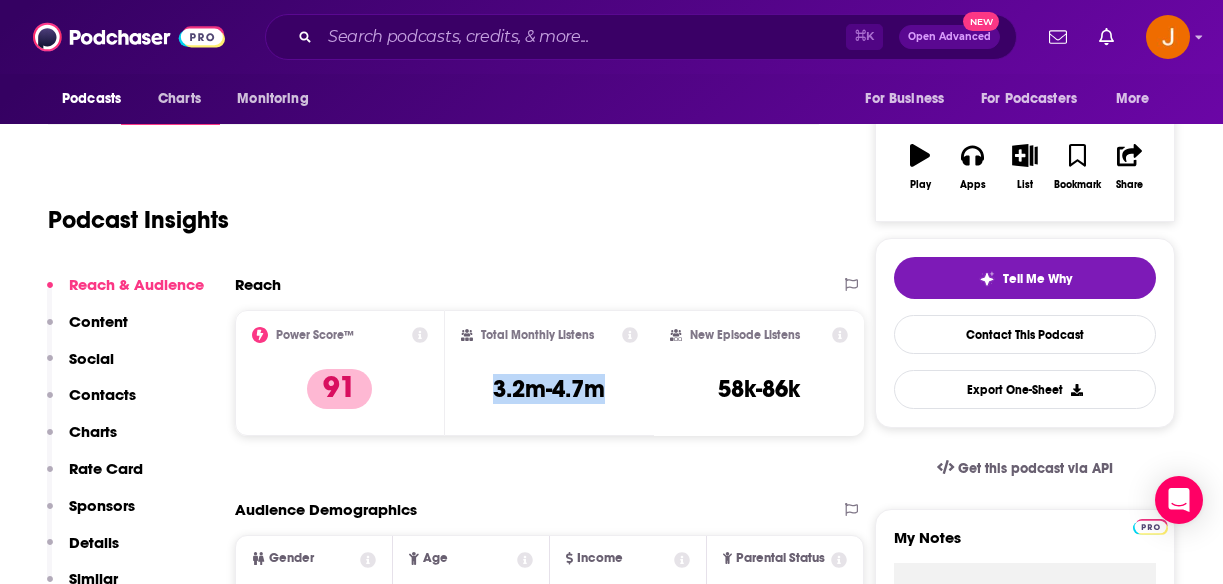 click on "Contacts" at bounding box center [91, 403] 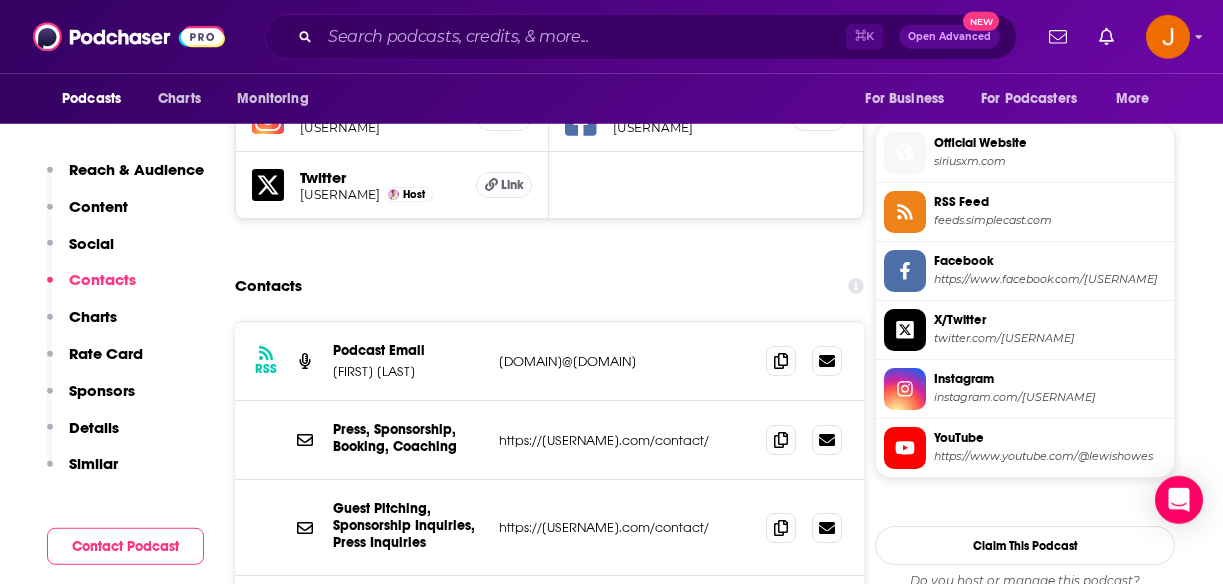 scroll, scrollTop: 1770, scrollLeft: 0, axis: vertical 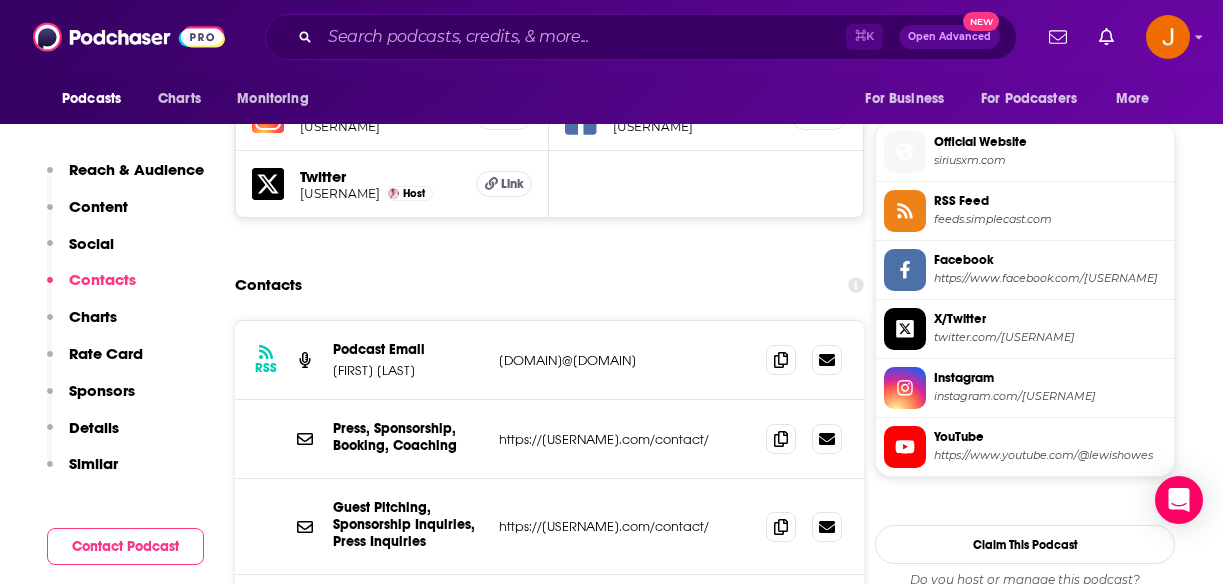 drag, startPoint x: 705, startPoint y: 370, endPoint x: 488, endPoint y: 377, distance: 217.11287 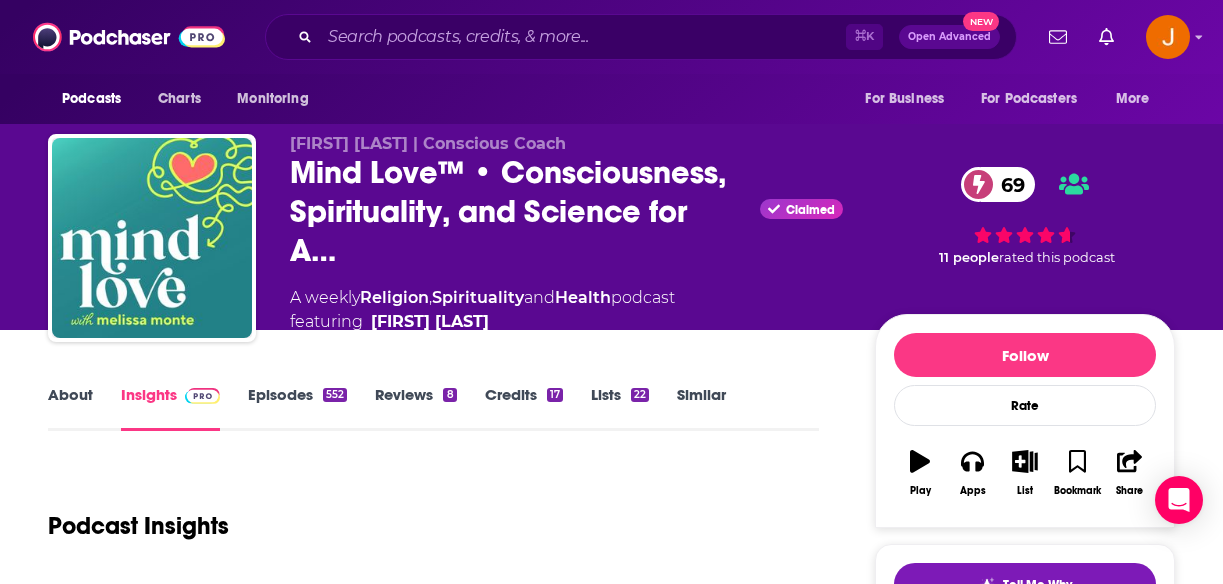 scroll, scrollTop: 0, scrollLeft: 0, axis: both 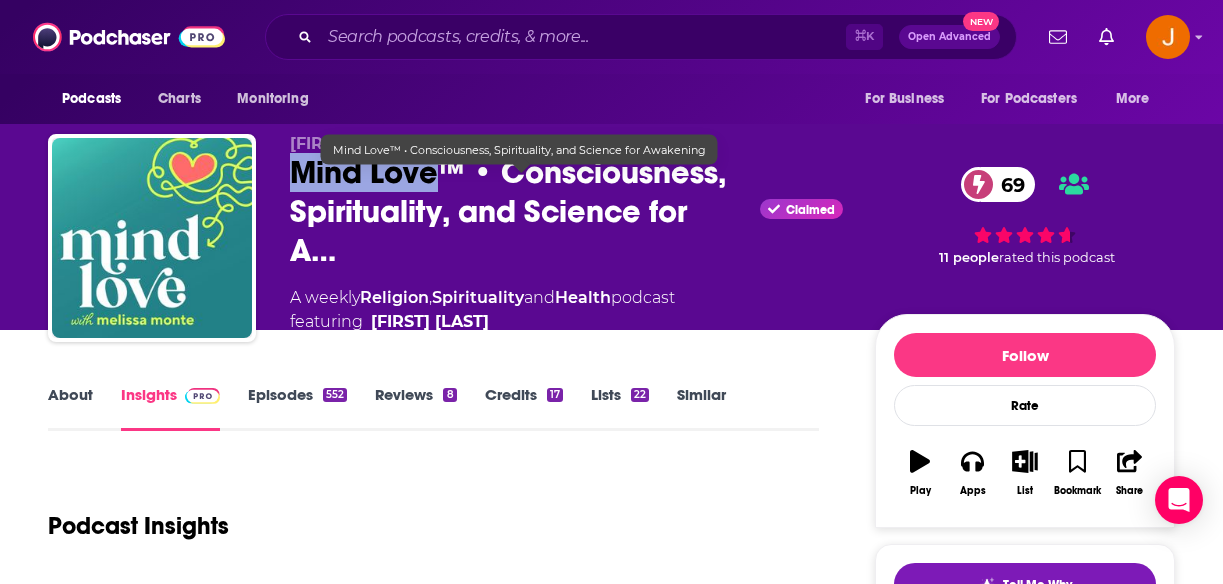 drag, startPoint x: 296, startPoint y: 189, endPoint x: 438, endPoint y: 203, distance: 142.68848 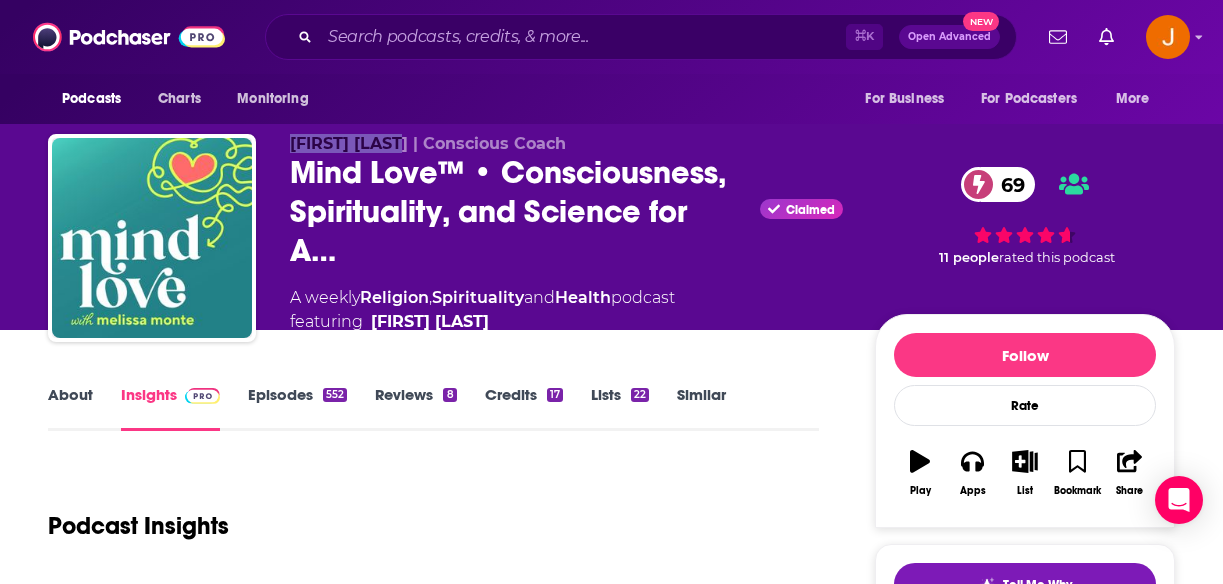 drag, startPoint x: 290, startPoint y: 157, endPoint x: 408, endPoint y: 162, distance: 118.10589 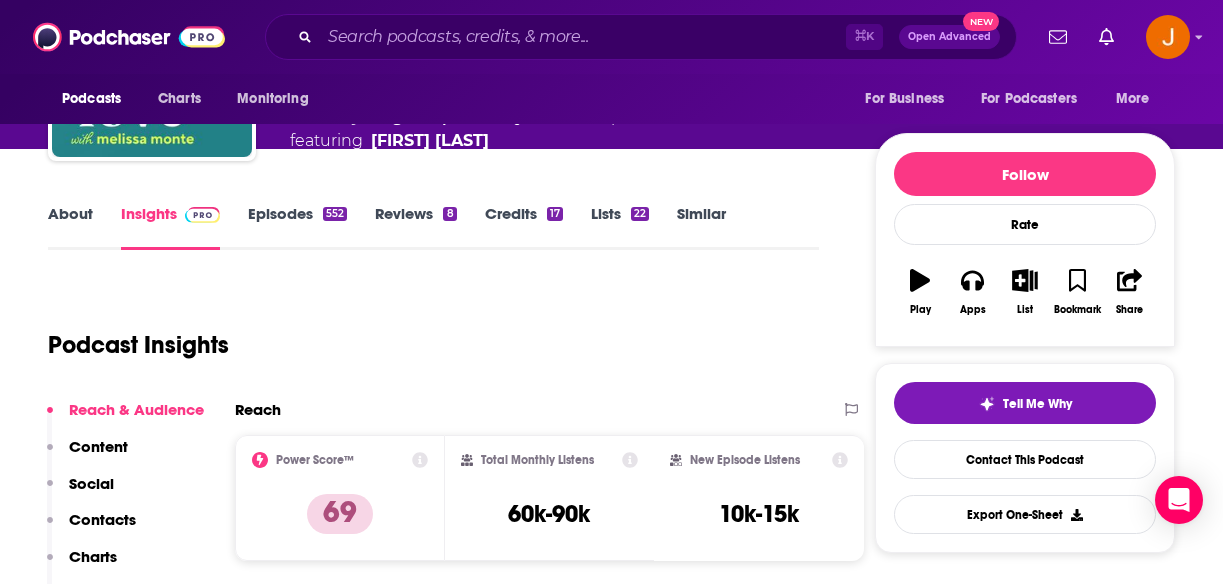 scroll, scrollTop: 283, scrollLeft: 0, axis: vertical 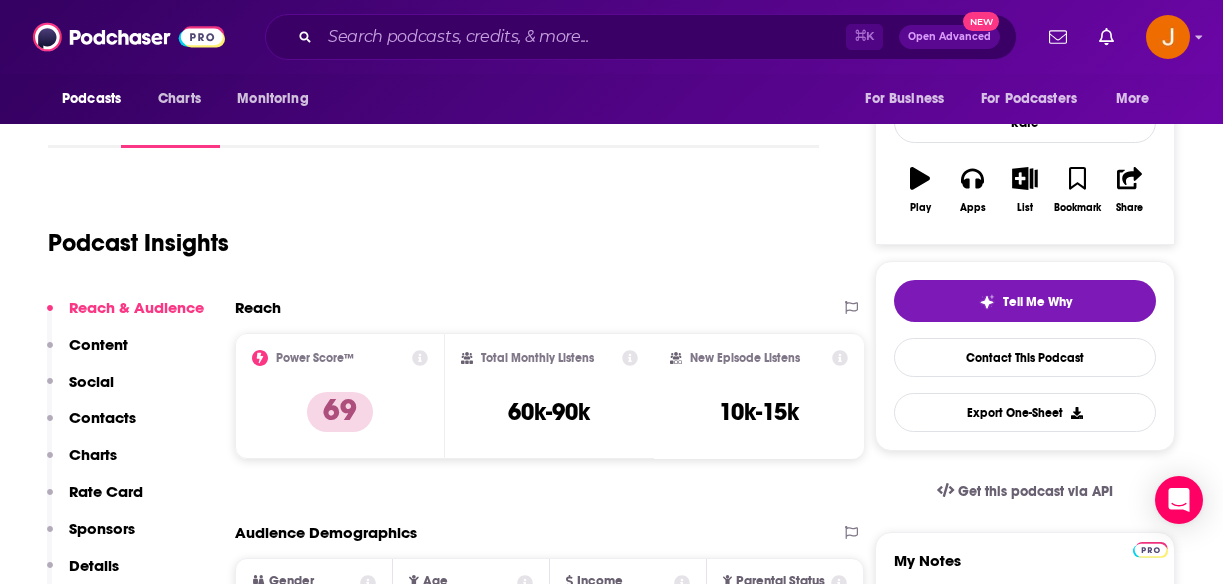 click on "Contacts" at bounding box center [102, 417] 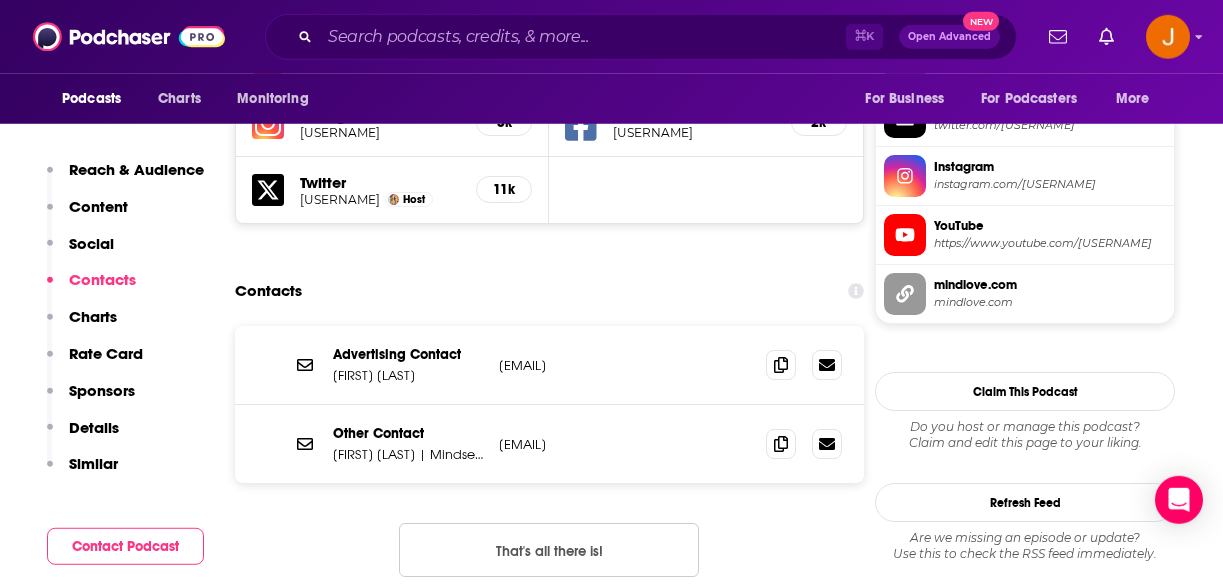 scroll, scrollTop: 1793, scrollLeft: 0, axis: vertical 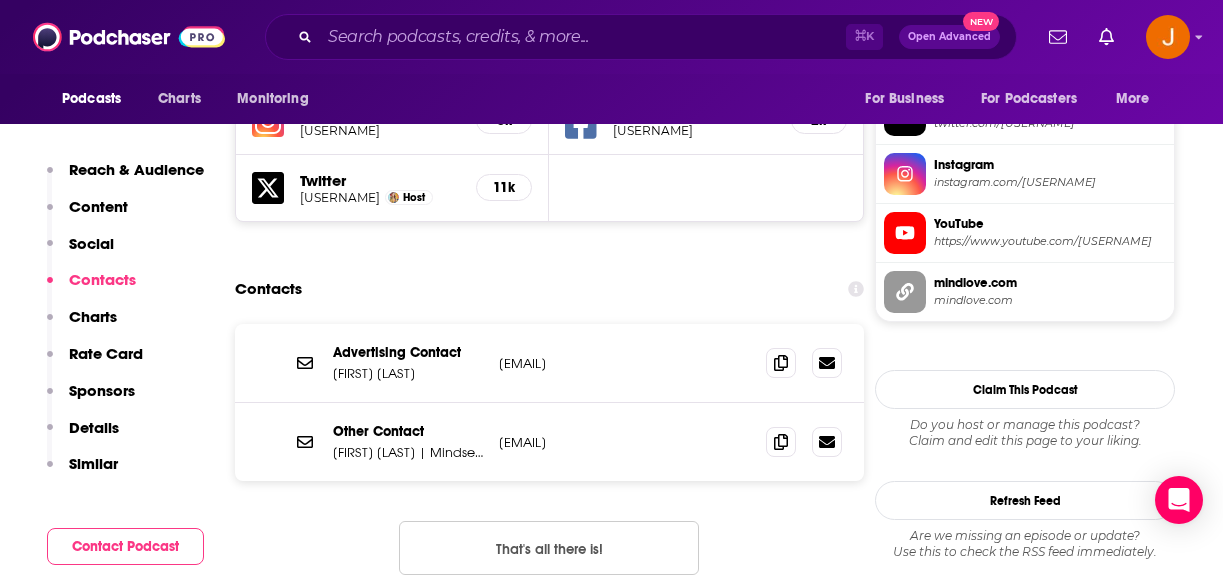 drag, startPoint x: 654, startPoint y: 453, endPoint x: 500, endPoint y: 456, distance: 154.02922 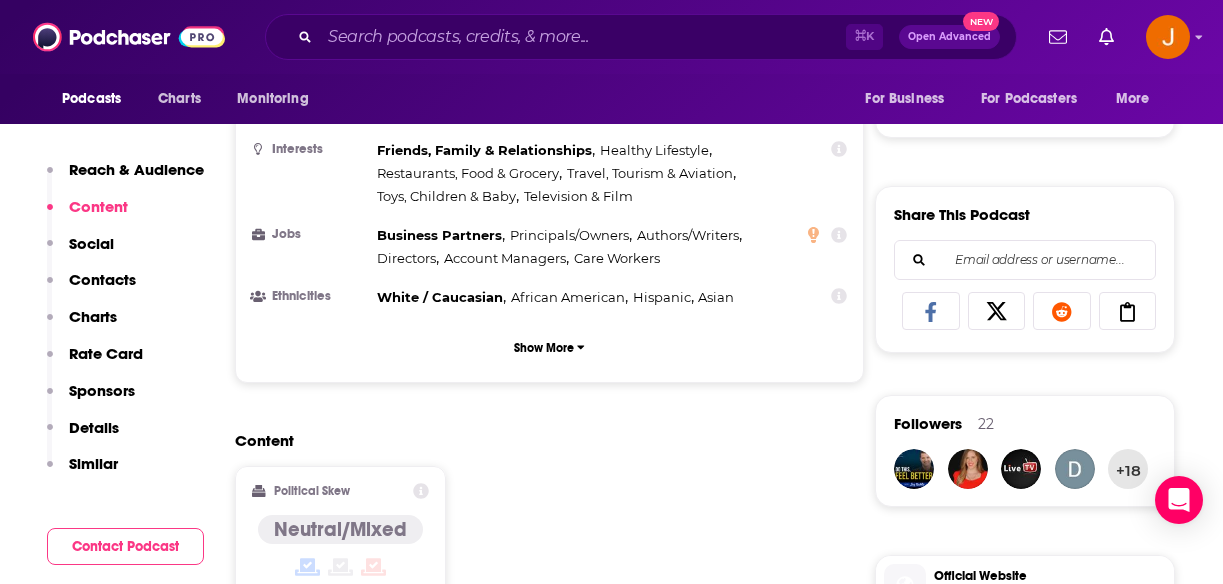 scroll, scrollTop: 1048, scrollLeft: 0, axis: vertical 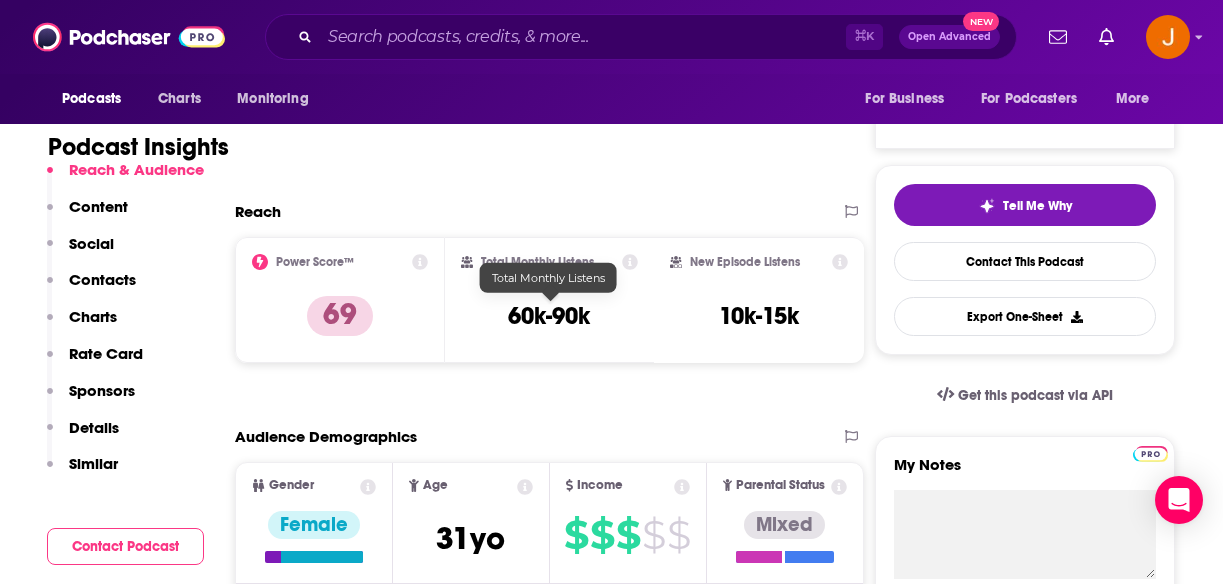 drag, startPoint x: 504, startPoint y: 312, endPoint x: 593, endPoint y: 316, distance: 89.08984 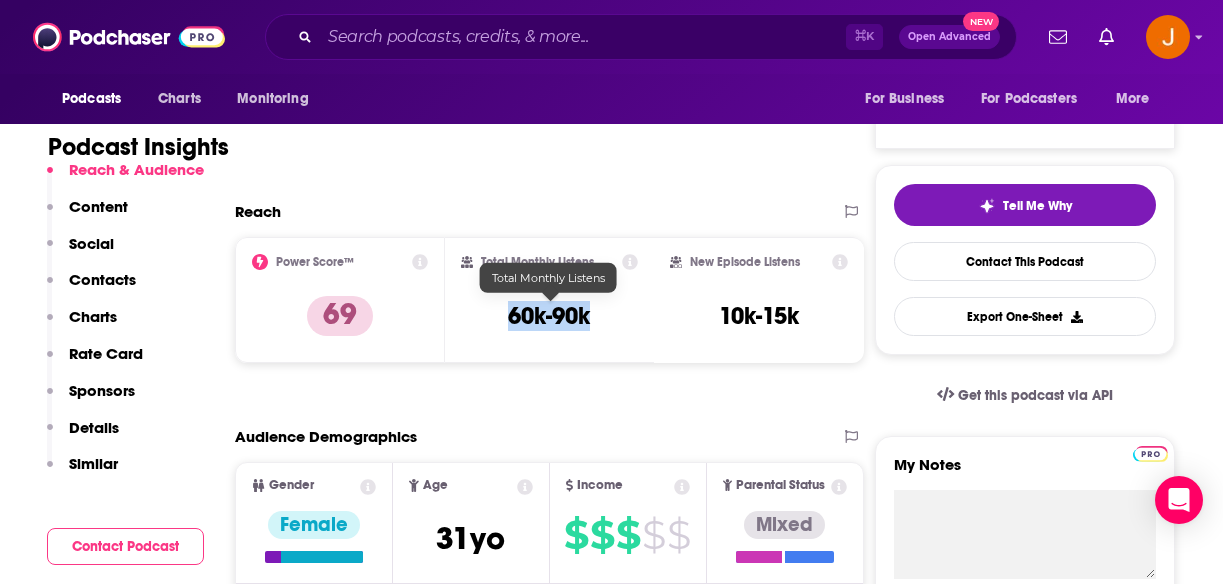 drag, startPoint x: 511, startPoint y: 313, endPoint x: 588, endPoint y: 320, distance: 77.31753 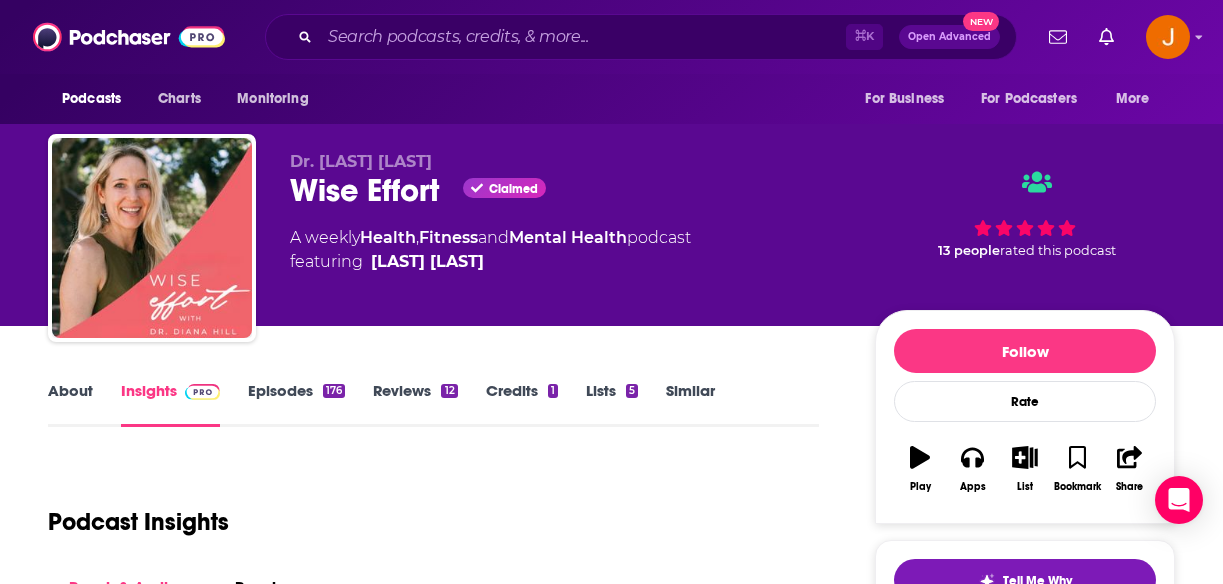 scroll, scrollTop: 0, scrollLeft: 0, axis: both 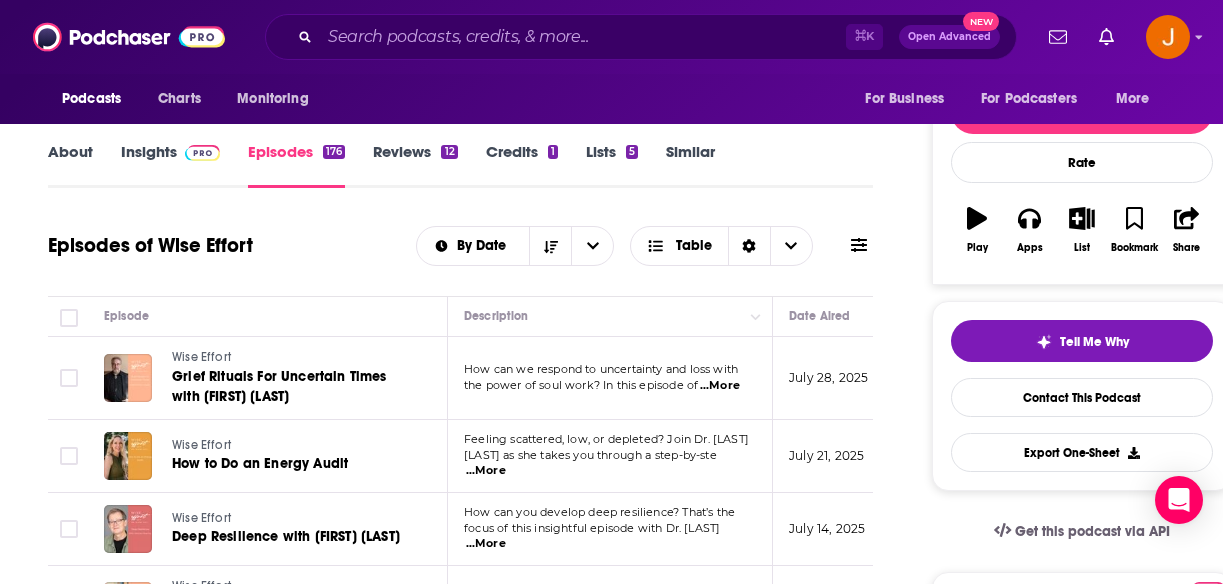 click on "Insights" at bounding box center (170, 165) 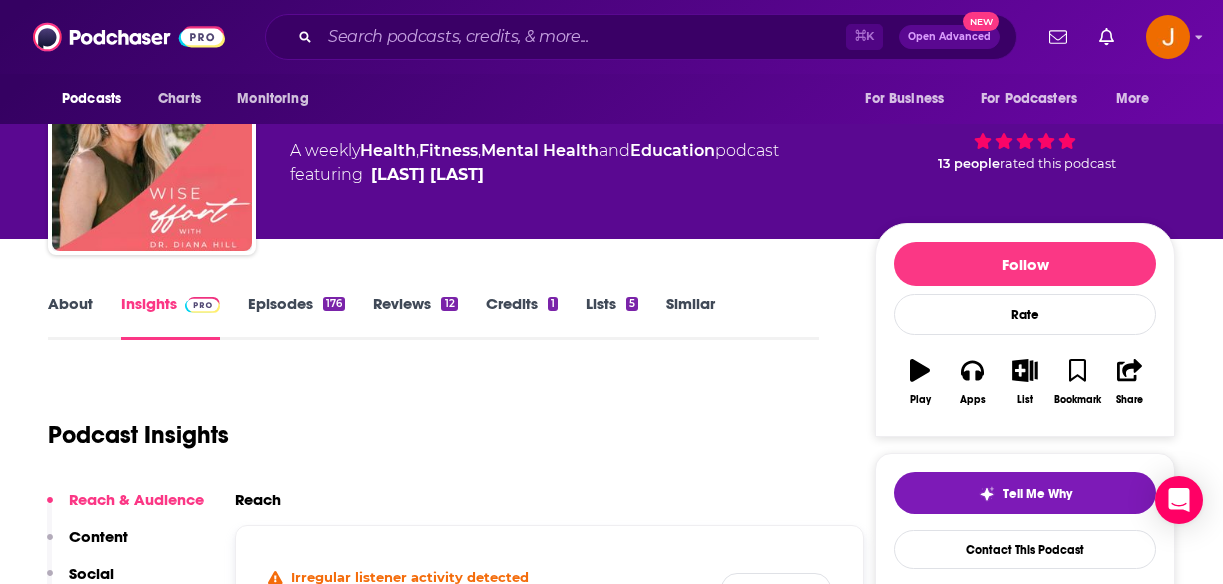 scroll, scrollTop: 0, scrollLeft: 0, axis: both 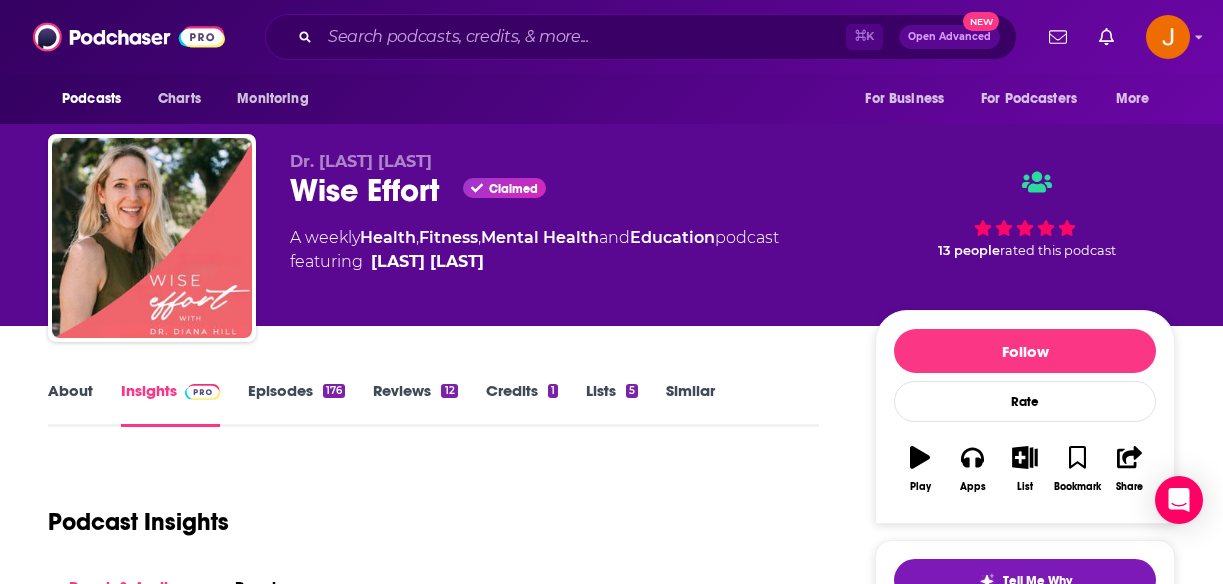 click on "Dr. [LAST] [LAST]   Wise Effort Claimed A   weekly  Health ,  Fitness ,  Mental Health  and  Education  podcast  featuring  [LAST] [LAST]   13   people  rated this podcast" at bounding box center (611, 242) 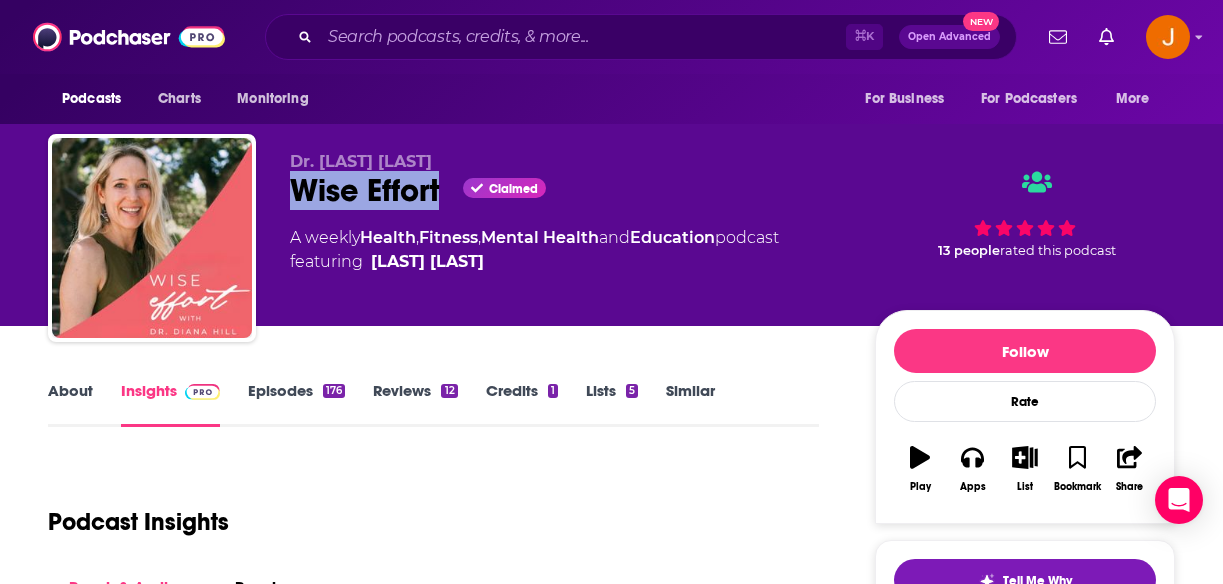 drag, startPoint x: 294, startPoint y: 197, endPoint x: 446, endPoint y: 197, distance: 152 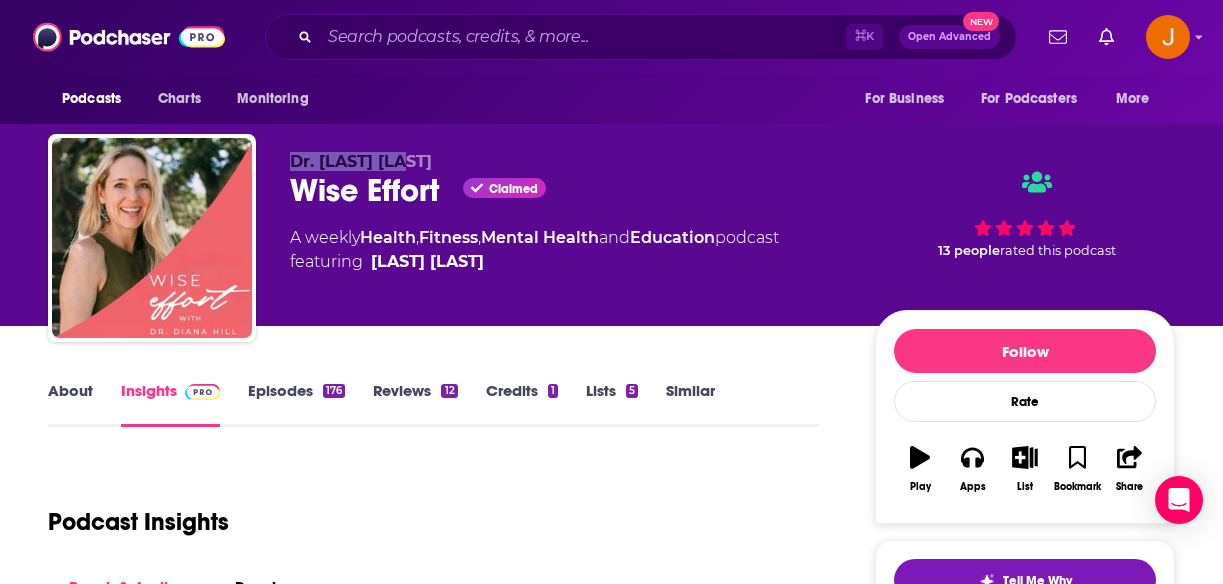 drag, startPoint x: 292, startPoint y: 159, endPoint x: 404, endPoint y: 161, distance: 112.01785 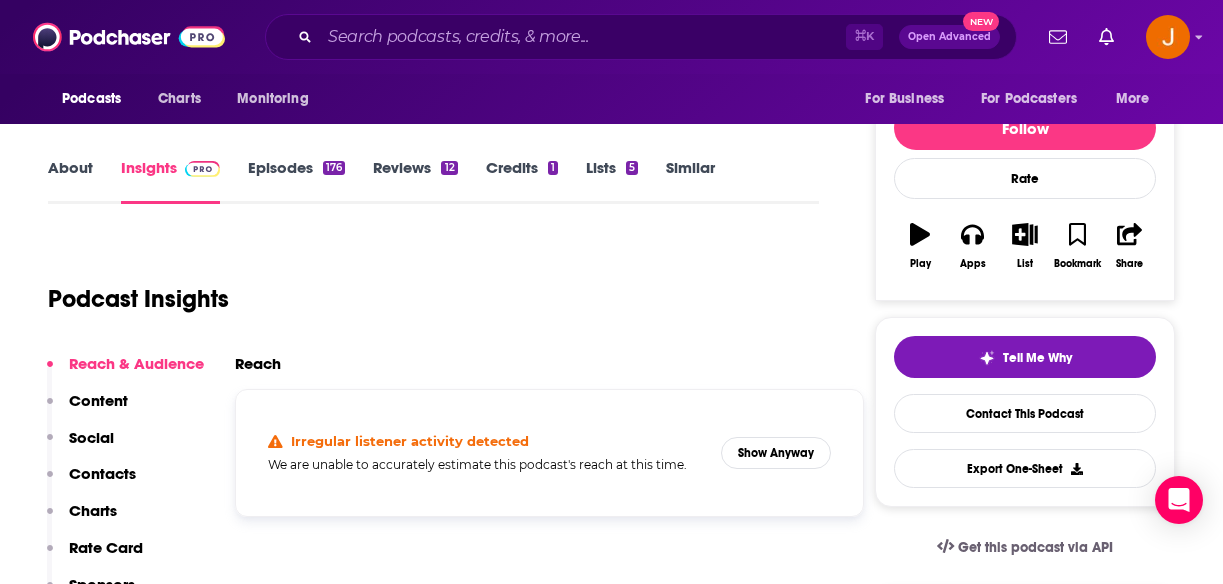 scroll, scrollTop: 286, scrollLeft: 0, axis: vertical 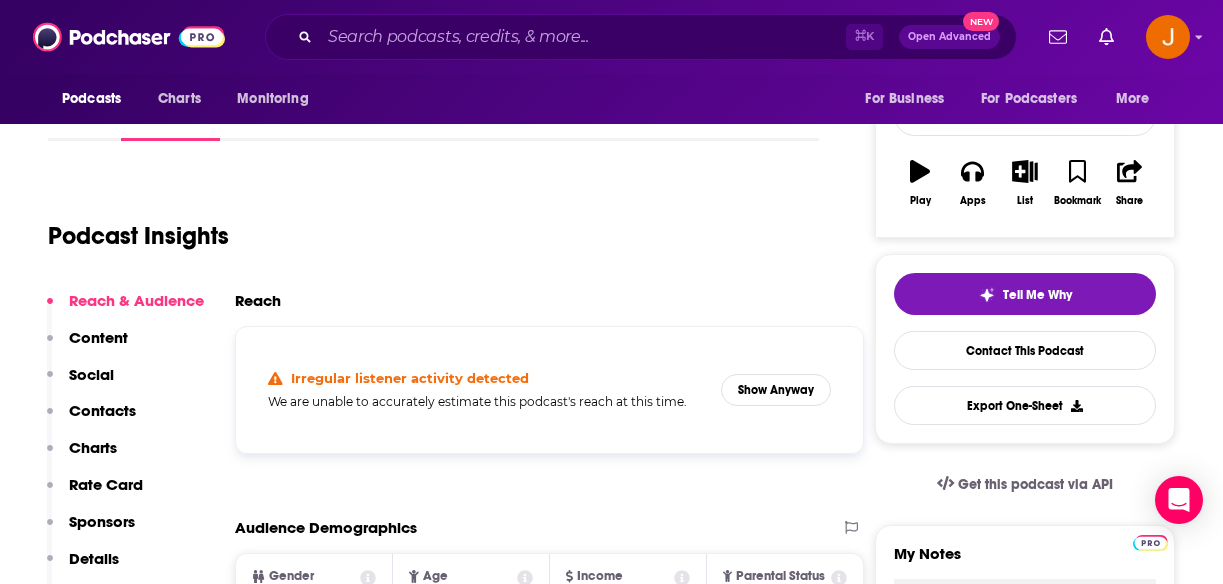 drag, startPoint x: 137, startPoint y: 376, endPoint x: 126, endPoint y: 376, distance: 11 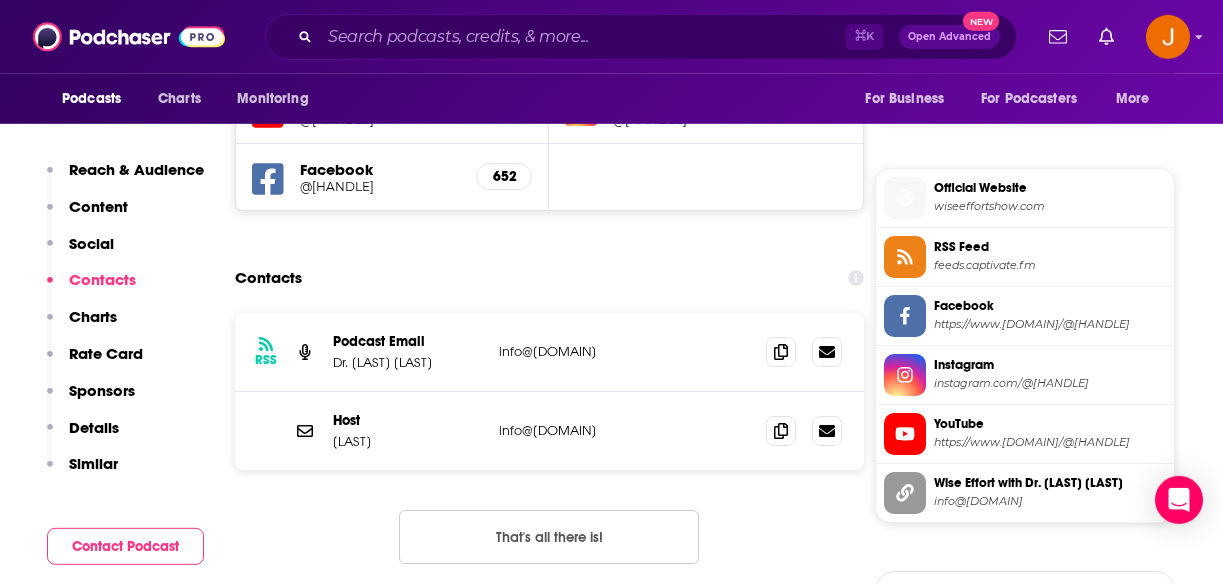 scroll, scrollTop: 1718, scrollLeft: 0, axis: vertical 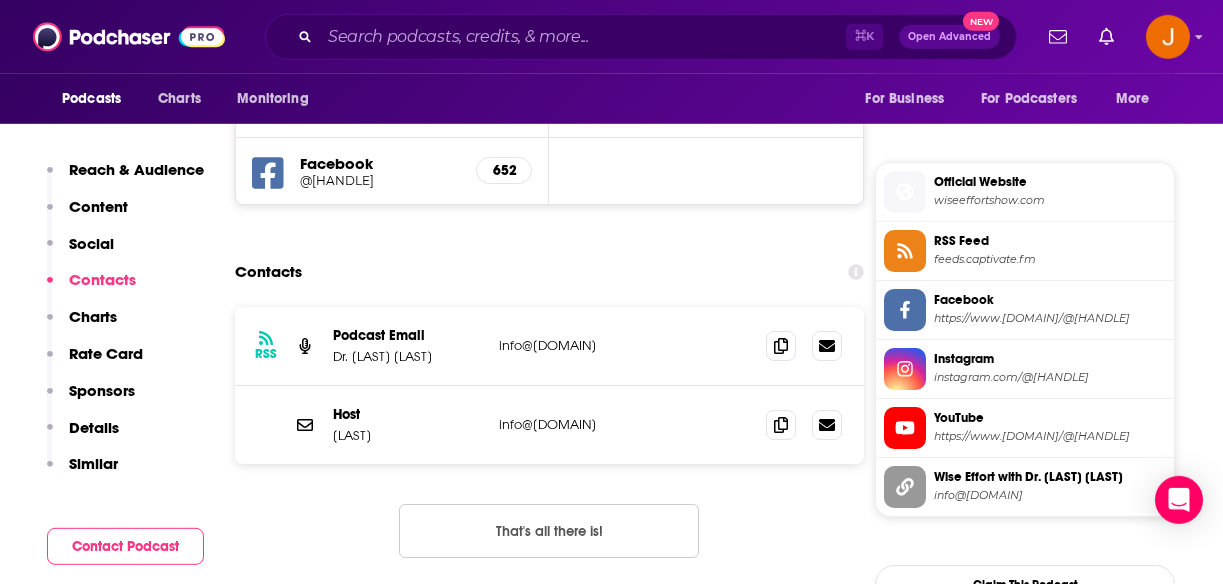 drag, startPoint x: 685, startPoint y: 361, endPoint x: 485, endPoint y: 360, distance: 200.0025 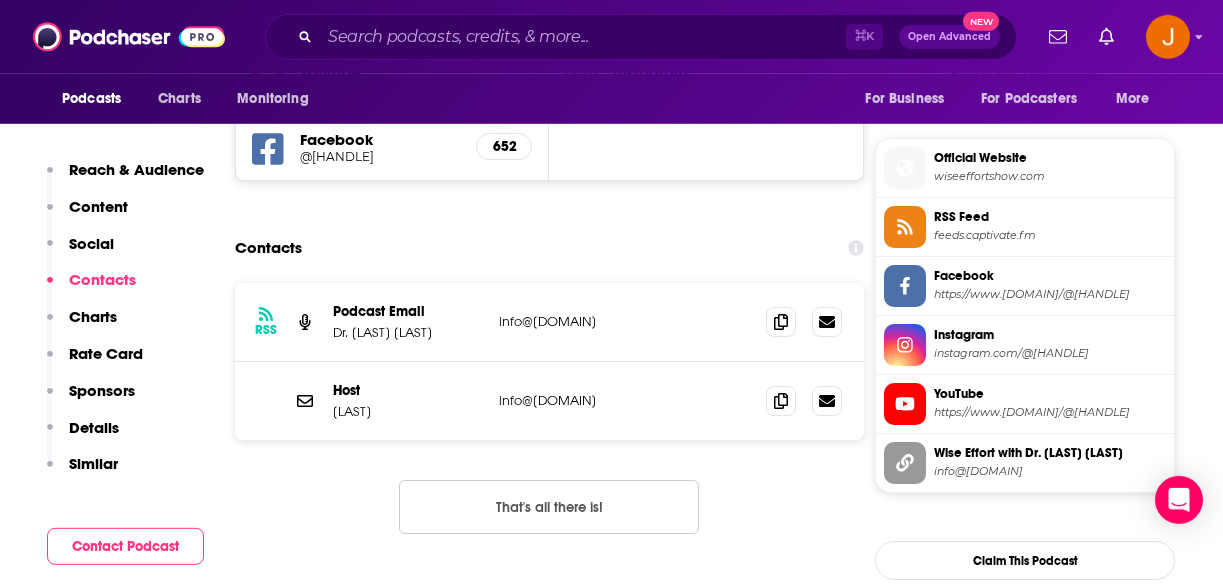 drag, startPoint x: 640, startPoint y: 416, endPoint x: 493, endPoint y: 417, distance: 147.0034 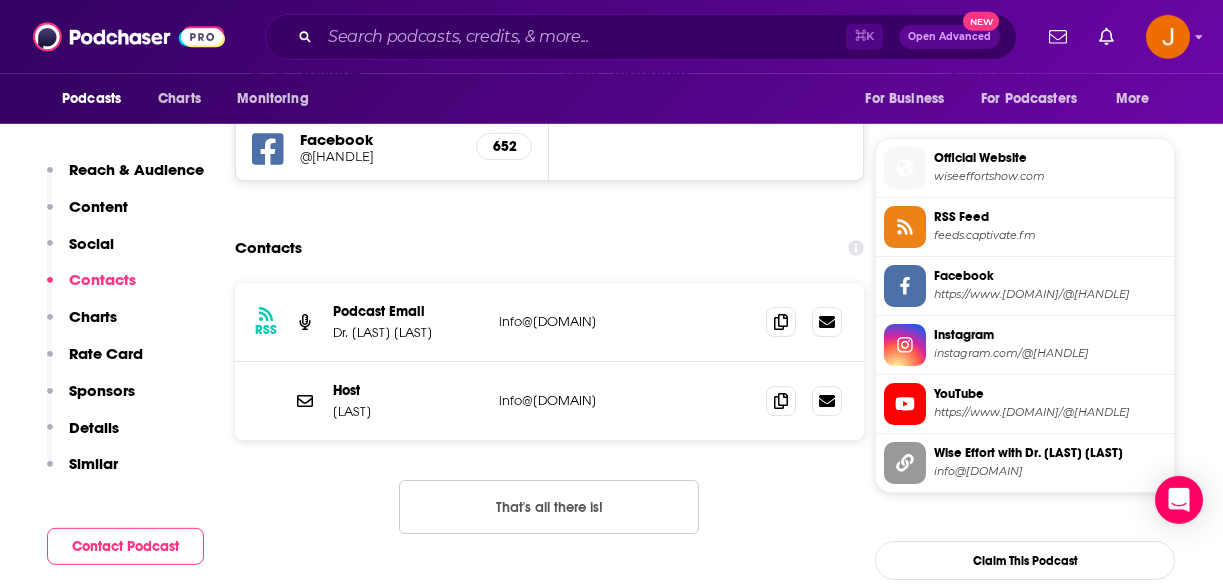 click on "info@drdianahill.com" at bounding box center (624, 400) 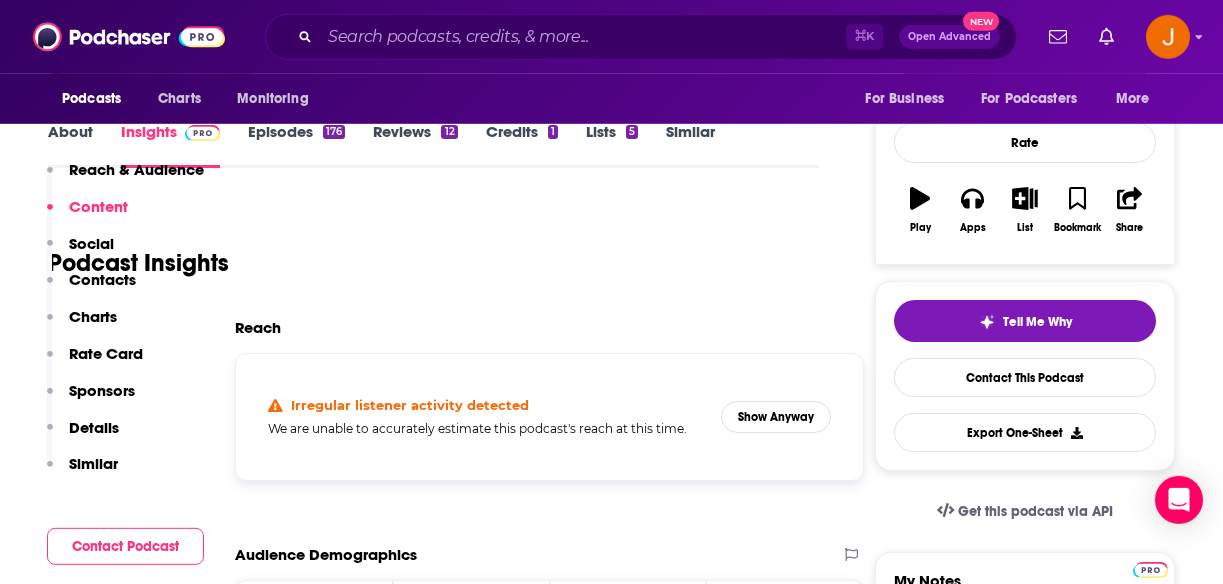 scroll, scrollTop: 0, scrollLeft: 0, axis: both 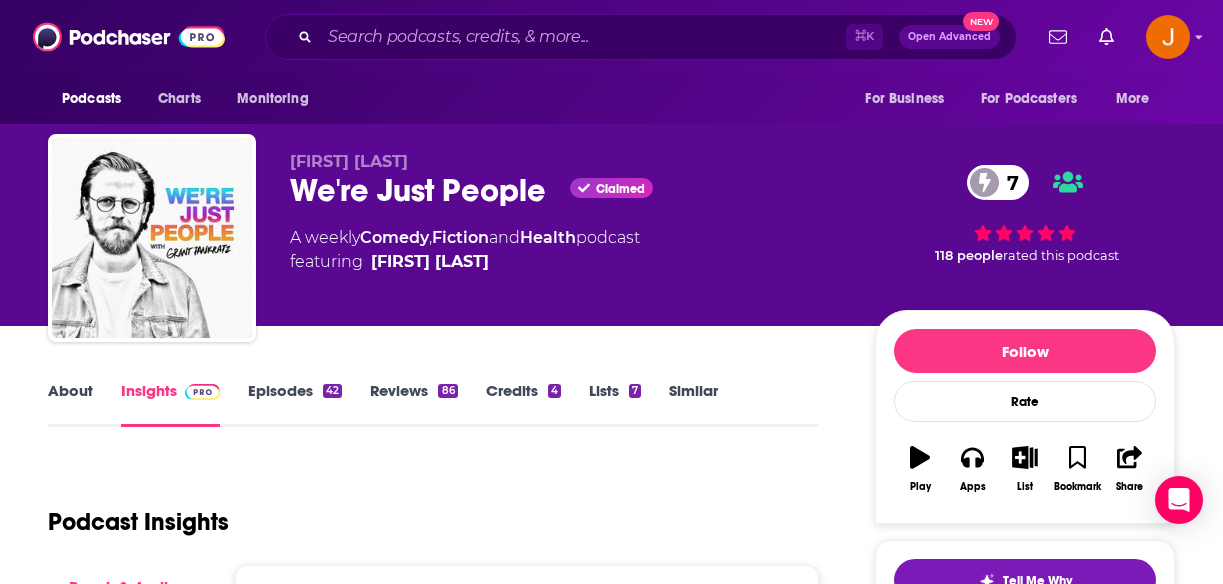 click on "Episodes 42" at bounding box center (295, 404) 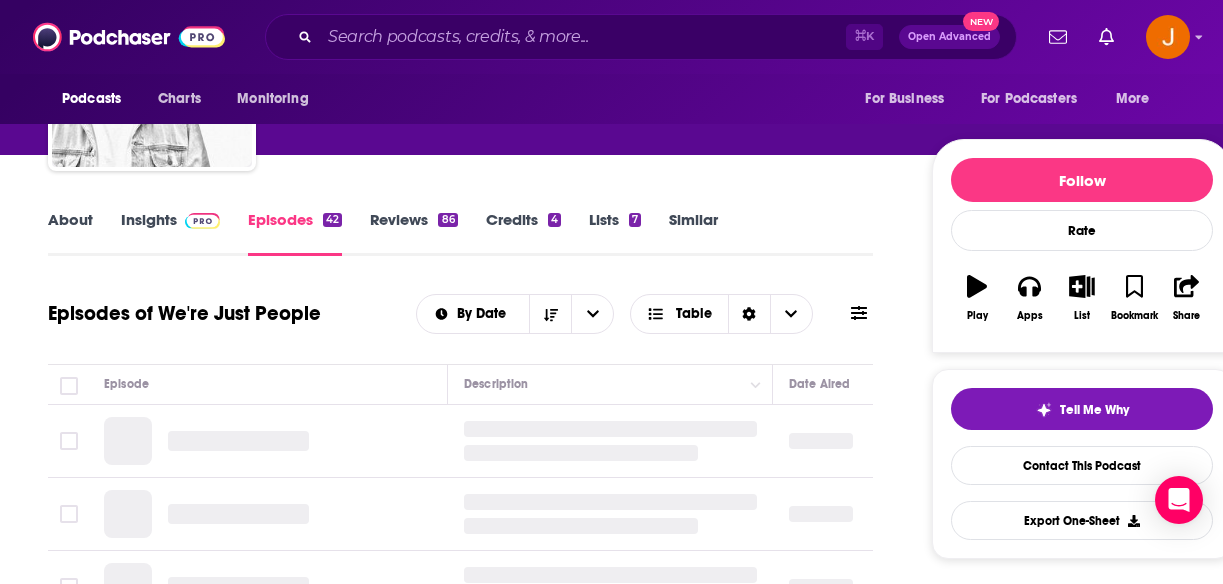 scroll, scrollTop: 277, scrollLeft: 0, axis: vertical 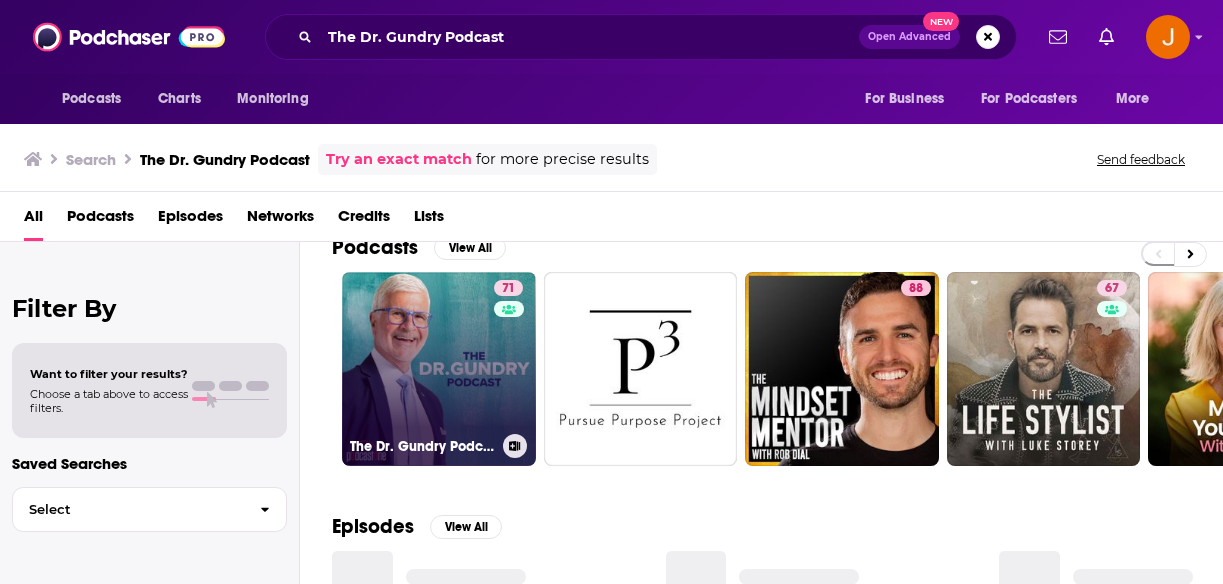 click on "71 The Dr. Gundry Podcast" at bounding box center (439, 369) 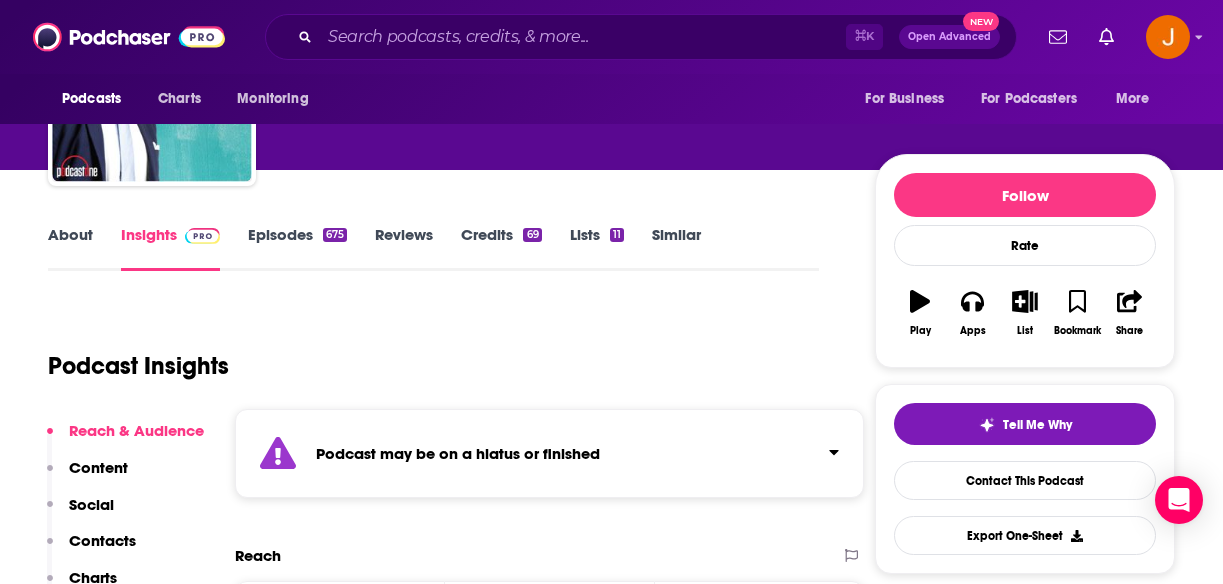 scroll, scrollTop: 135, scrollLeft: 0, axis: vertical 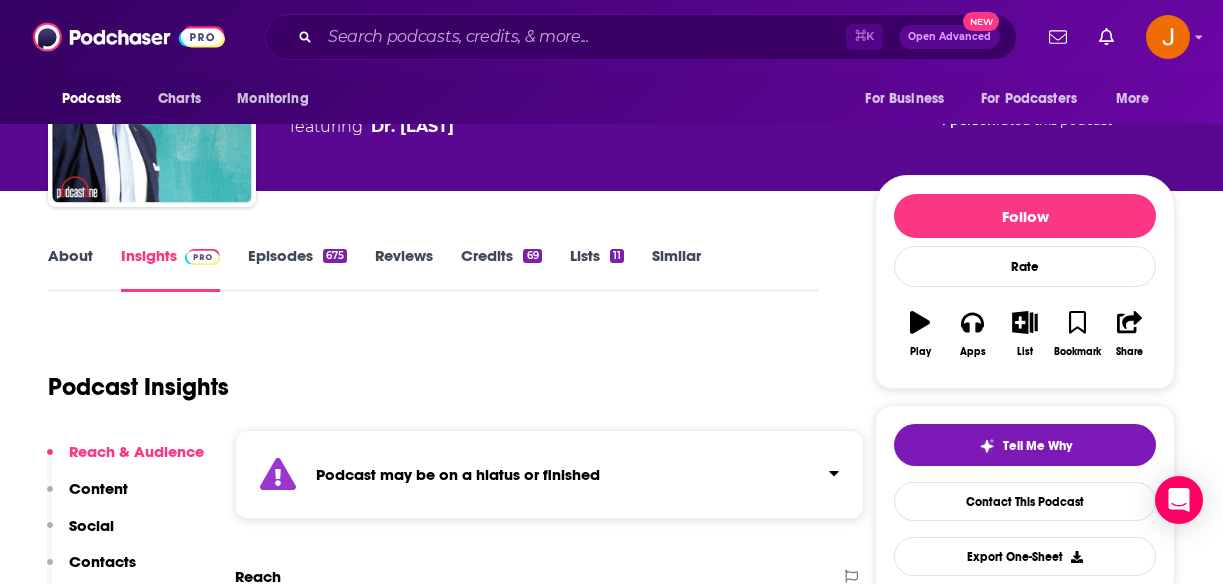 click on "Episodes 675" at bounding box center (297, 269) 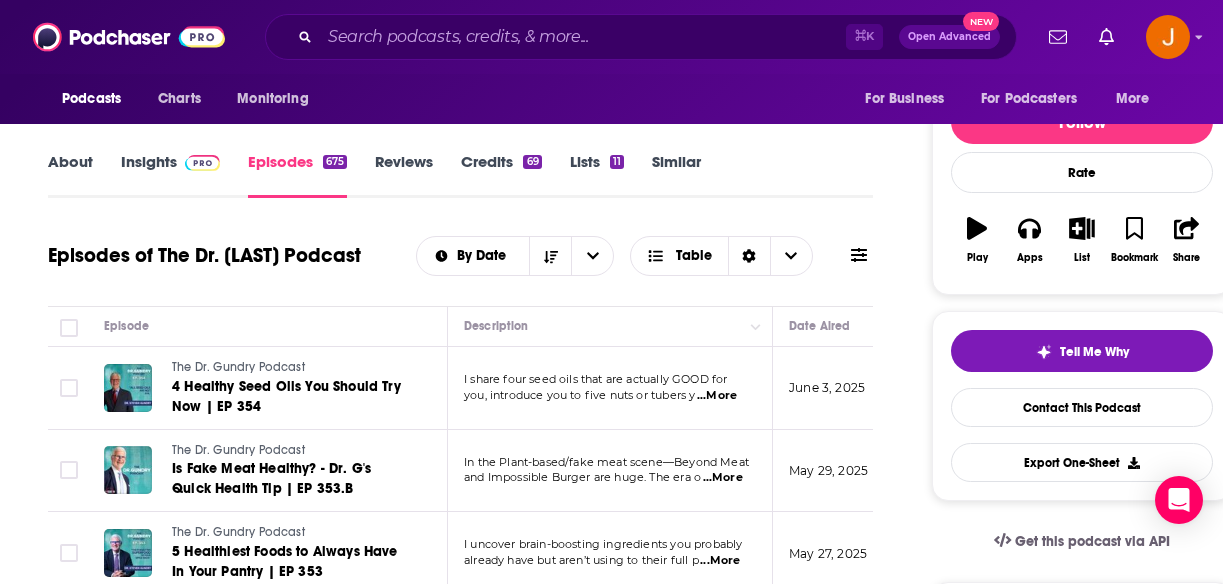 scroll, scrollTop: 170, scrollLeft: 0, axis: vertical 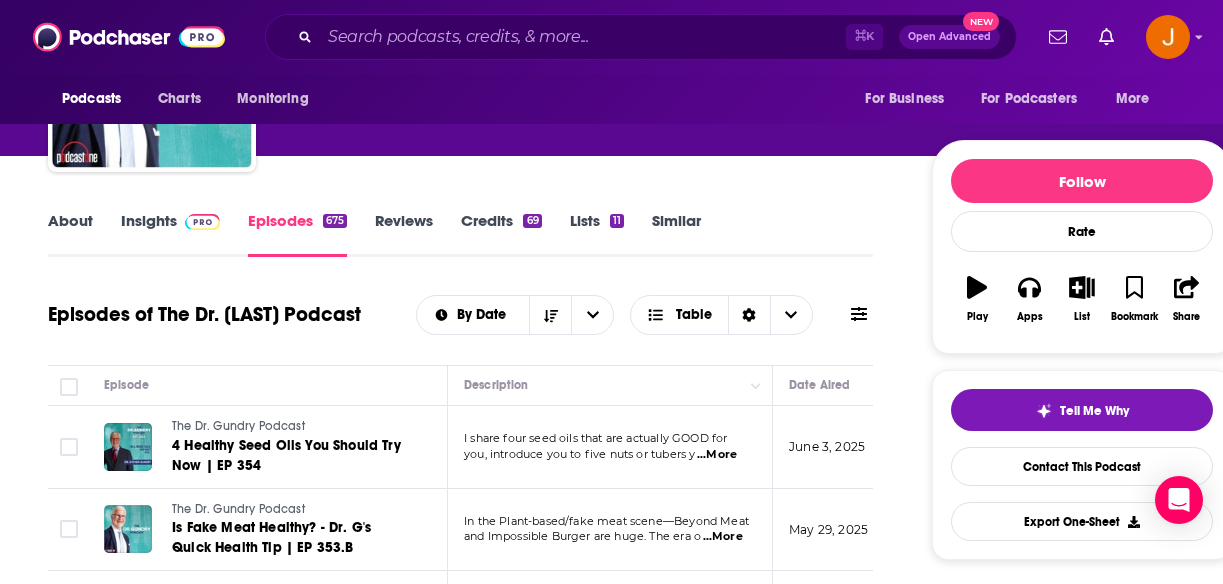 click on "Insights" at bounding box center (170, 234) 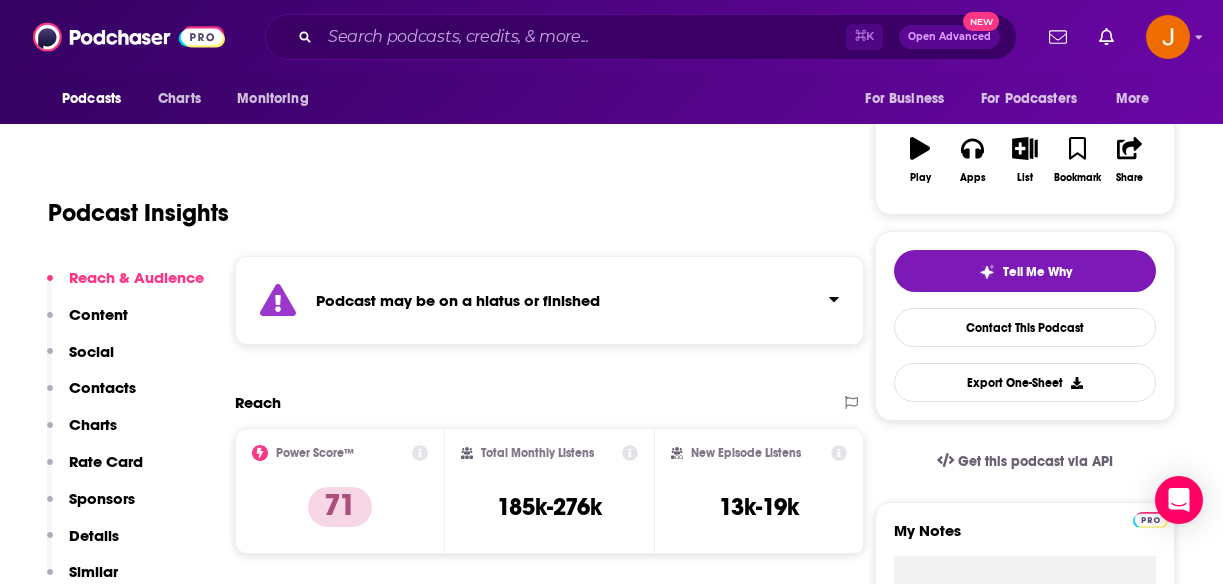 scroll, scrollTop: 321, scrollLeft: 0, axis: vertical 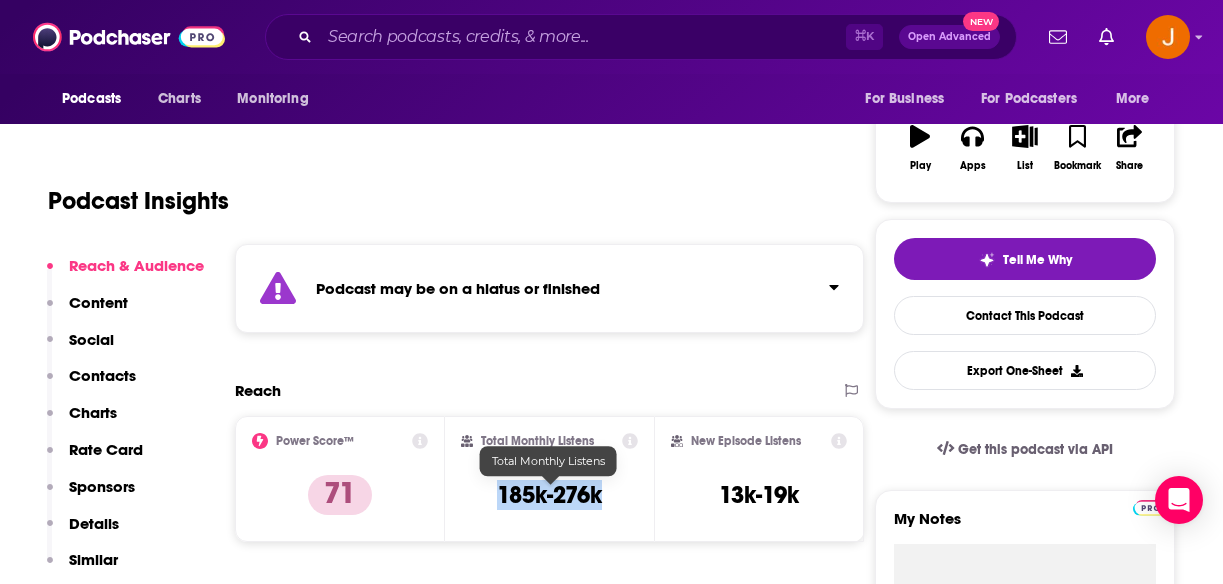drag, startPoint x: 497, startPoint y: 493, endPoint x: 601, endPoint y: 499, distance: 104.172935 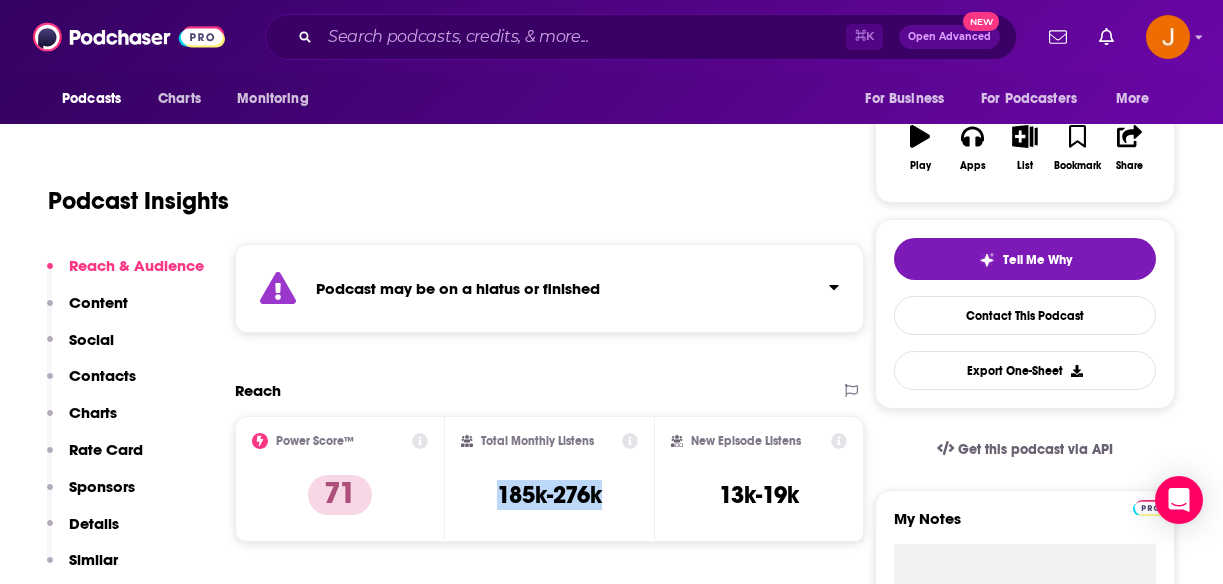 click on "Contacts" at bounding box center [102, 375] 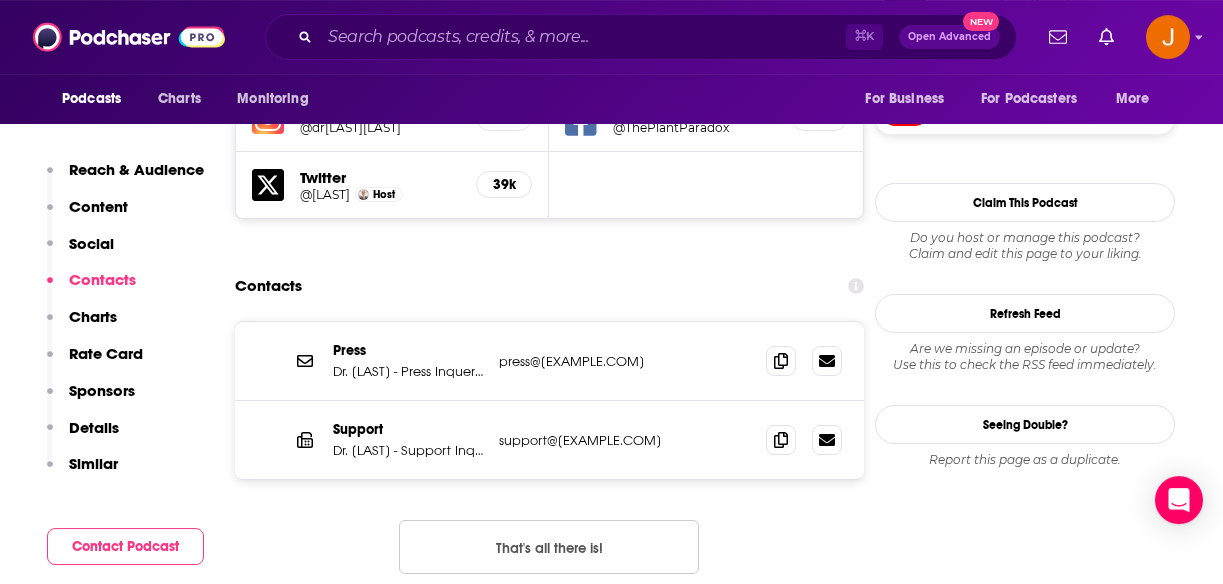 scroll, scrollTop: 1919, scrollLeft: 0, axis: vertical 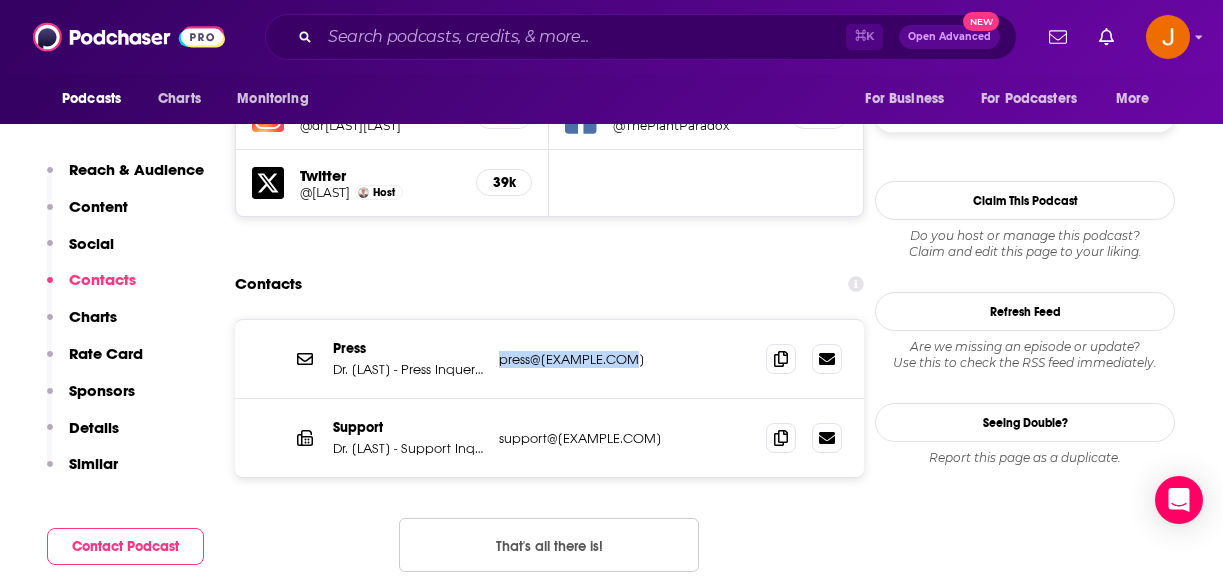 drag, startPoint x: 647, startPoint y: 371, endPoint x: 500, endPoint y: 375, distance: 147.05441 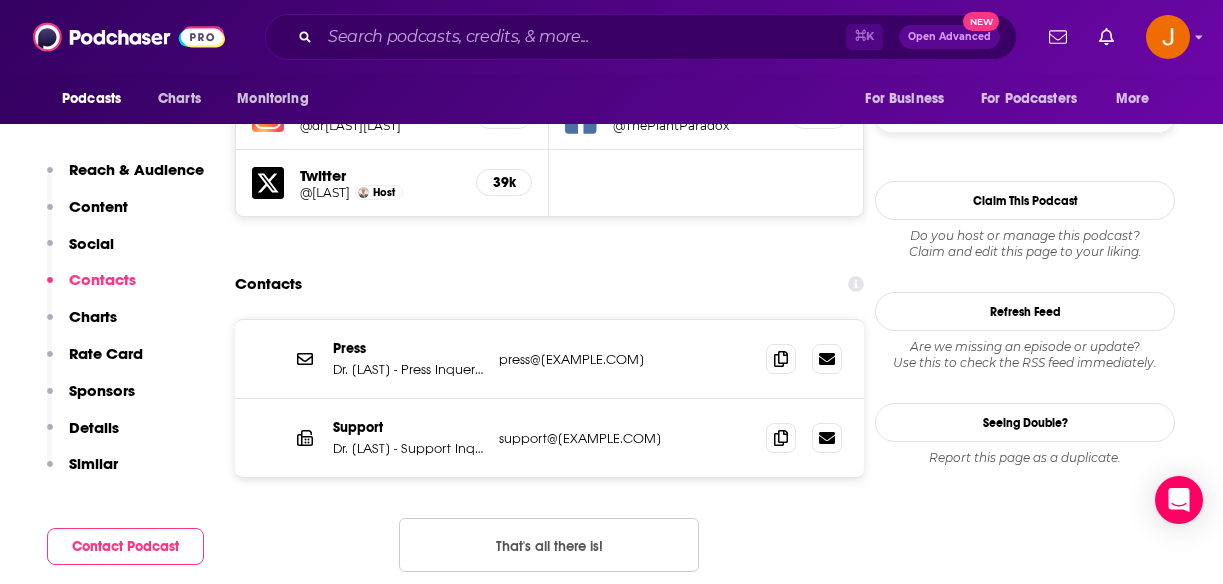 click on "Youtube @[LAST] 1m 39k" at bounding box center (611, 4234) 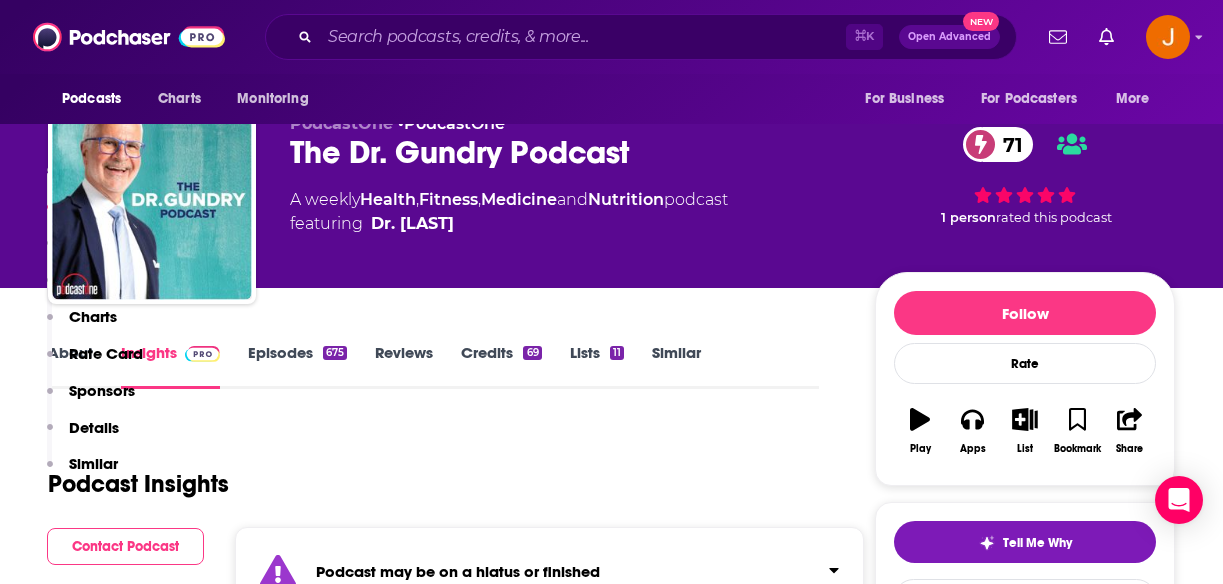 scroll, scrollTop: 0, scrollLeft: 0, axis: both 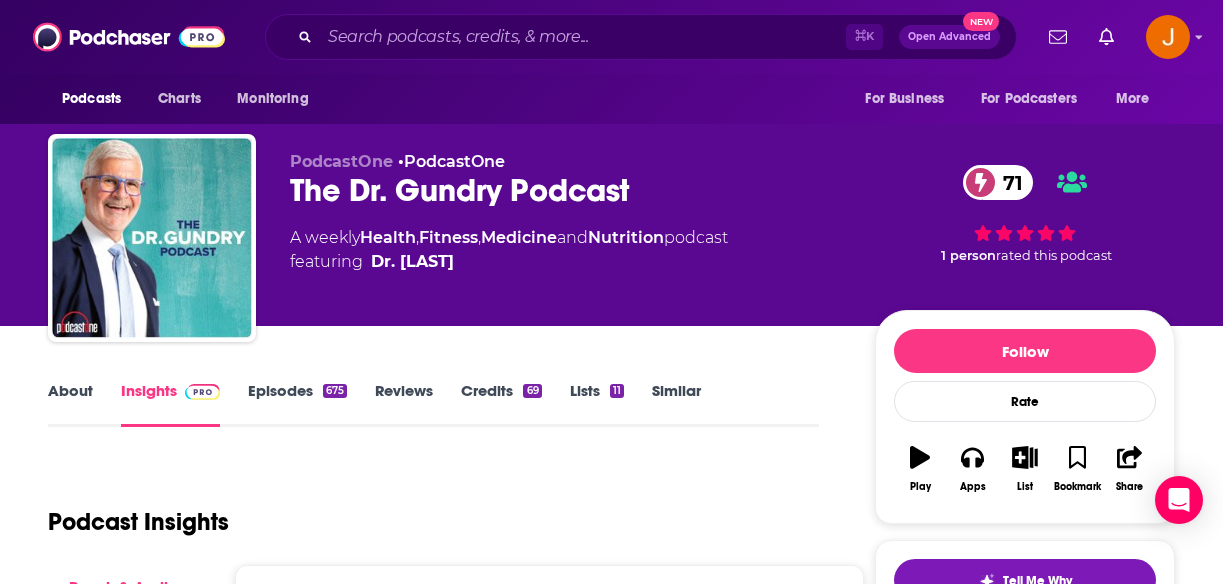 drag, startPoint x: 537, startPoint y: 275, endPoint x: 369, endPoint y: 272, distance: 168.02678 